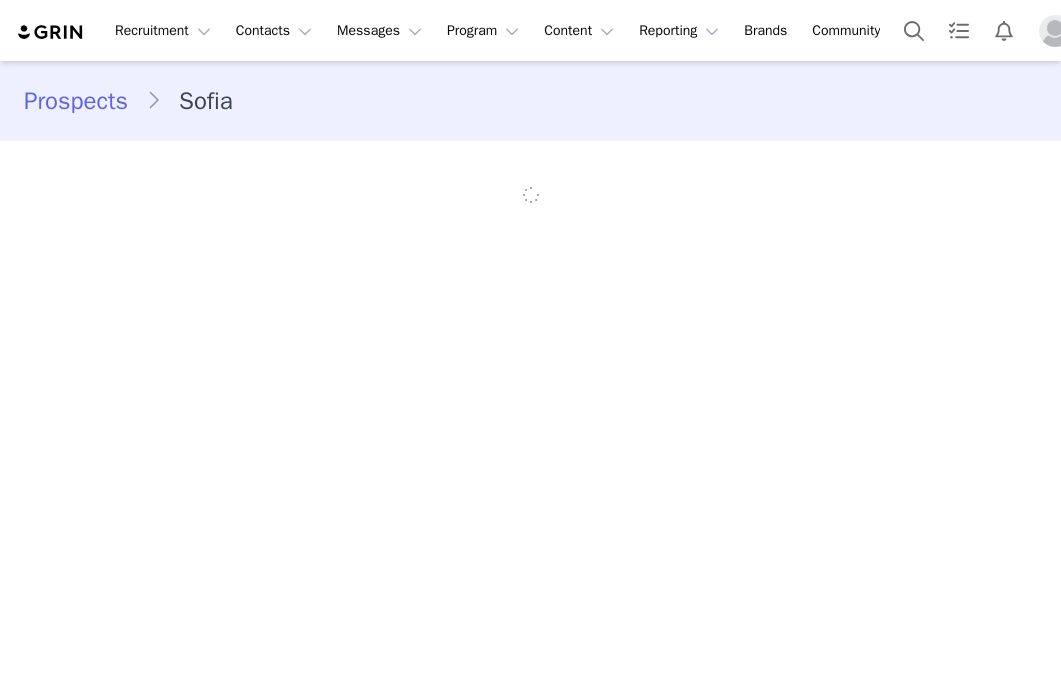 scroll, scrollTop: 0, scrollLeft: 0, axis: both 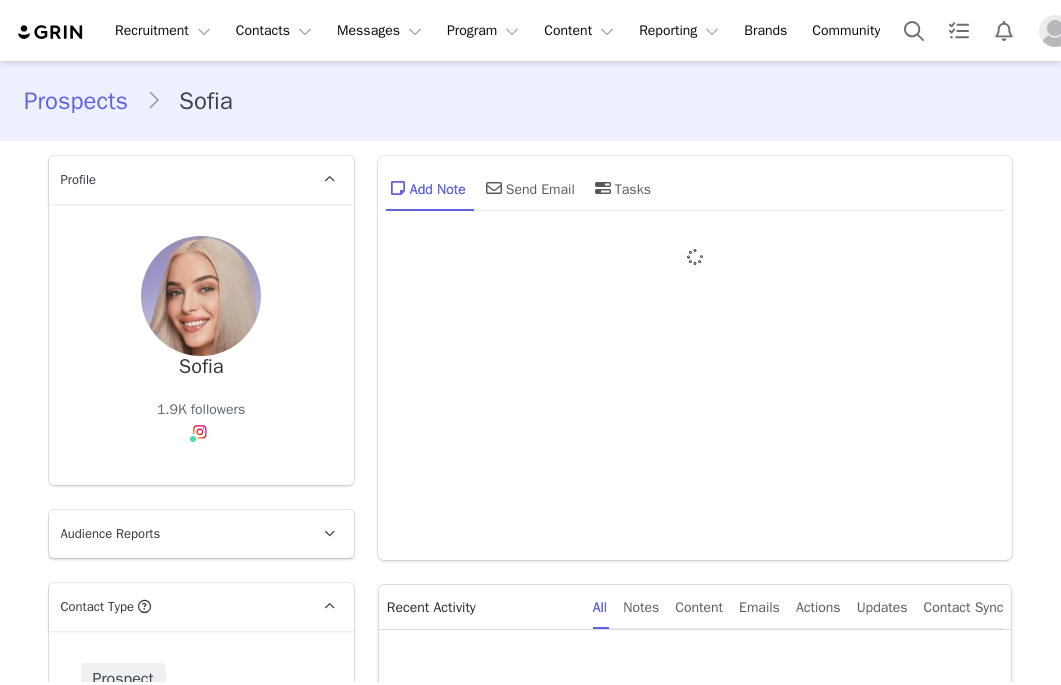 type on "+1 ([GEOGRAPHIC_DATA])" 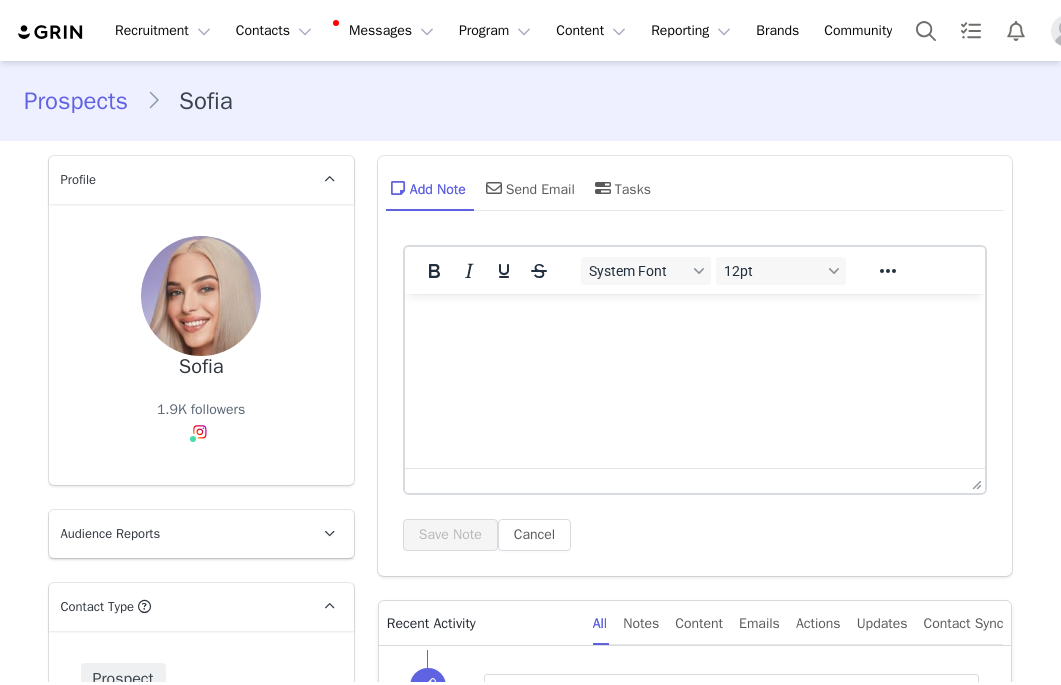 scroll, scrollTop: 0, scrollLeft: 0, axis: both 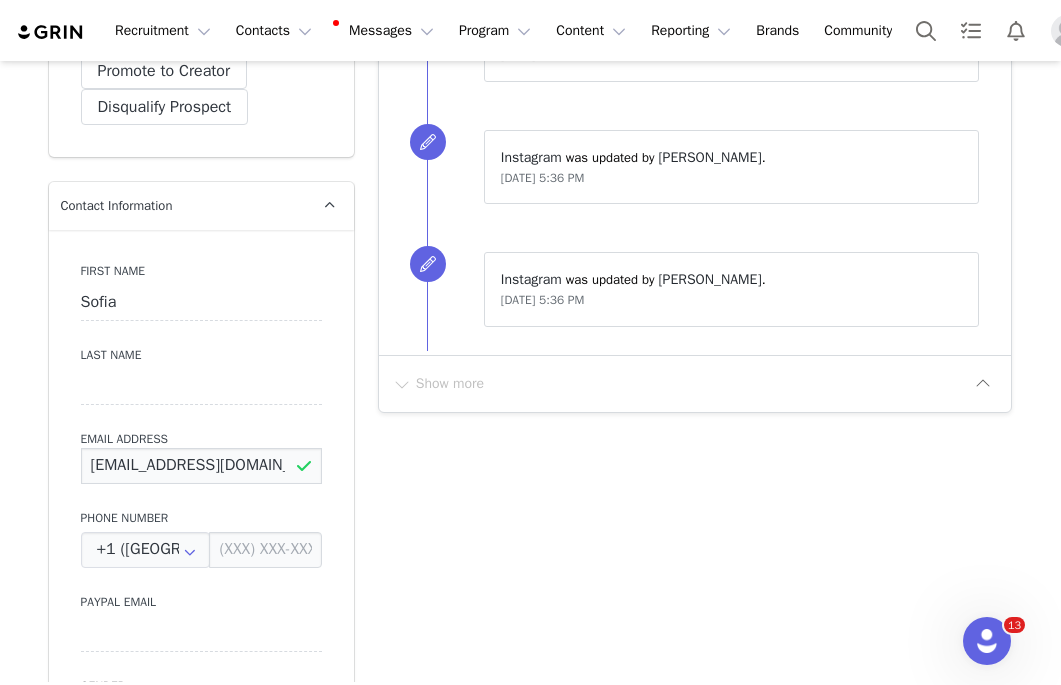 drag, startPoint x: 281, startPoint y: 466, endPoint x: 5, endPoint y: 469, distance: 276.0163 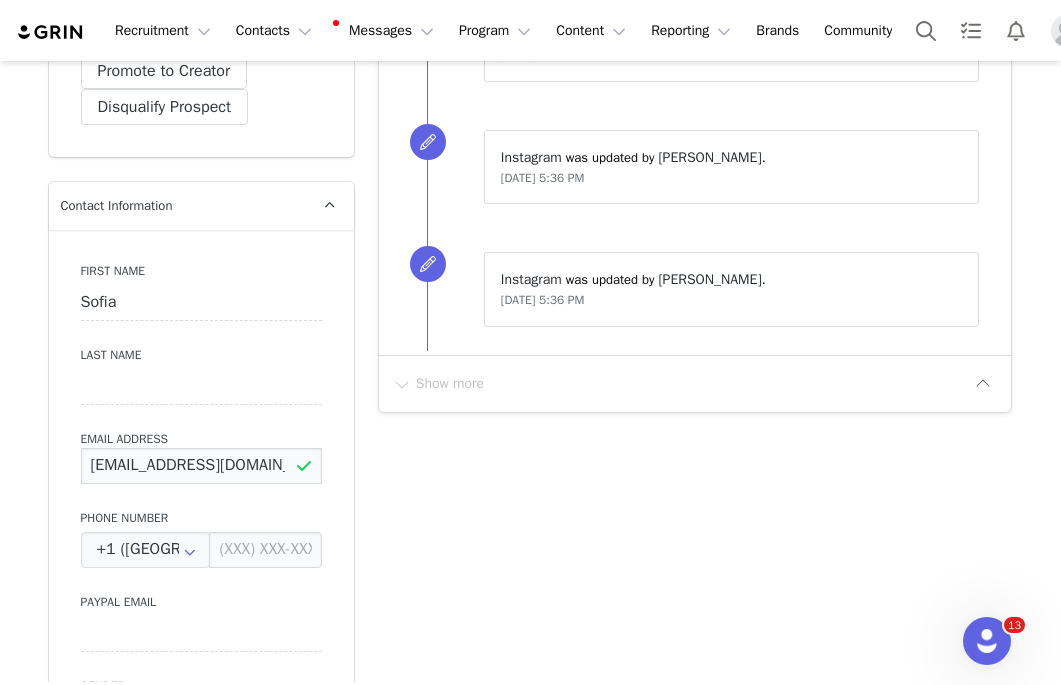 click on "Prospects Sofia  Profile  Sofia       1.9K followers  Audience Reports  Request a detailed report of this creator's audience demographics and content performance for each social channel. Limit 100 reports per month.  0 / 100 reports used this month  Instagram          Request Report Contact Type  Contact type can be Creator, Prospect, Application, or Manager.   Prospect  Promote to Creator Disqualify this Prospect?  Yes, disqualify  Disqualify Prospect Contact Information  First Name  Sofia  Last Name  Email Address mirchuksofia@gmail.com  Phone Number  +1 (United States) +93 (Afghanistan) +358 (Aland Islands) +355 (Albania) +213 (Algeria) +376 (Andorra) +244 (Angola) +1264 (Anguilla) +1268 (Antigua And Barbuda) +54 (Argentina) +374 (Armenia) +297 (Aruba) +61 (Australia) +43 (Austria) +994 (Azerbaijan) +1242 (Bahamas) +973 (Bahrain) +880 (Bangladesh) +1246 (Barbados) +375 (Belarus) +32 (Belgium) +501 (Belize) +229 (Benin) +1441 (Bermuda) +975 (Bhutan) +591 (Bolivia) +599 (Bonaire, Sint Eustatius and Saba)" at bounding box center [530, 1052] 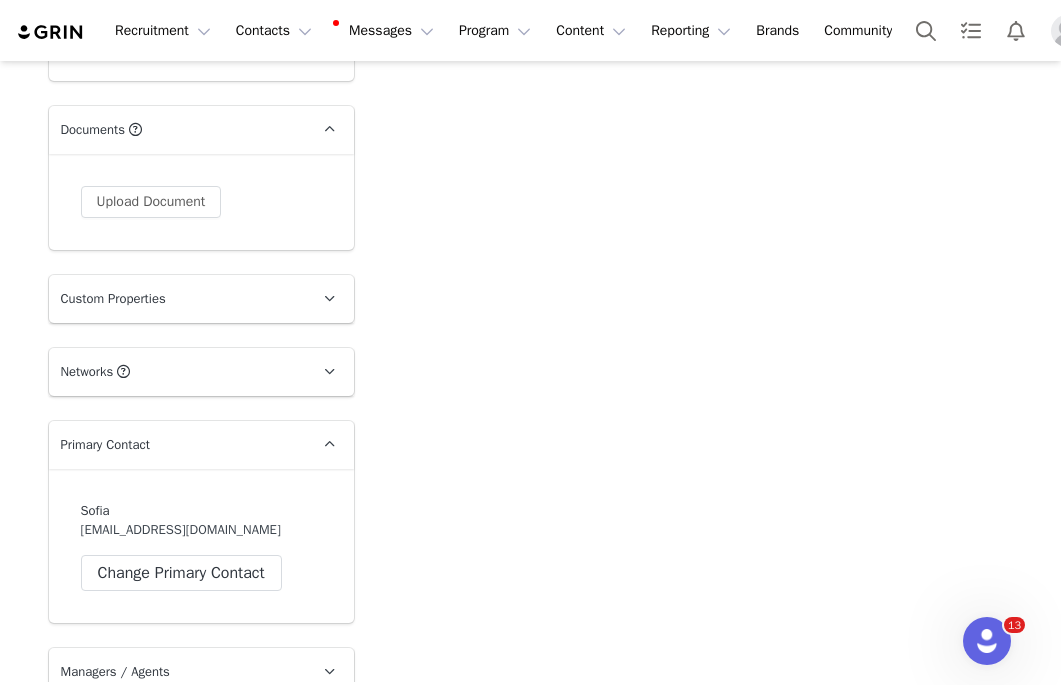 scroll, scrollTop: 2694, scrollLeft: 0, axis: vertical 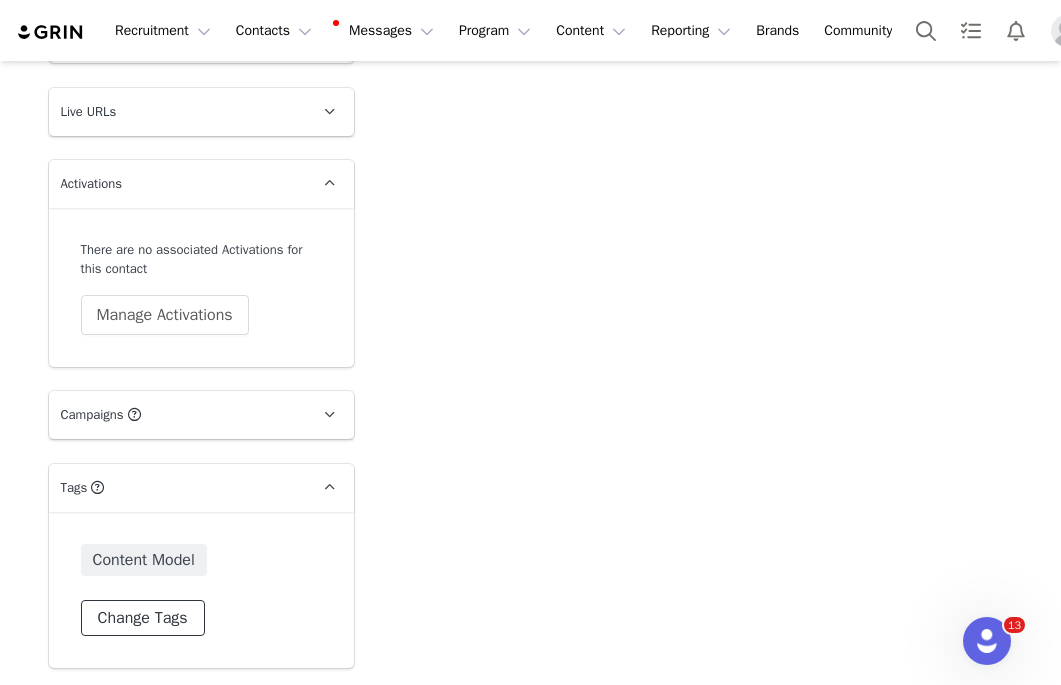click on "Change Tags" at bounding box center (143, 618) 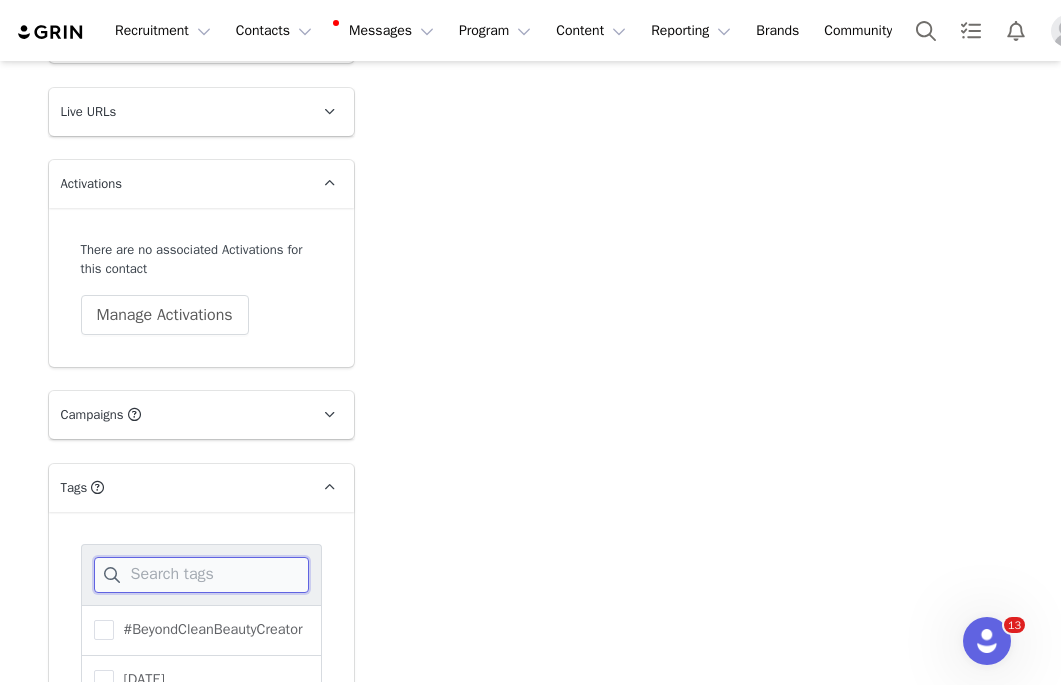 click at bounding box center [201, 575] 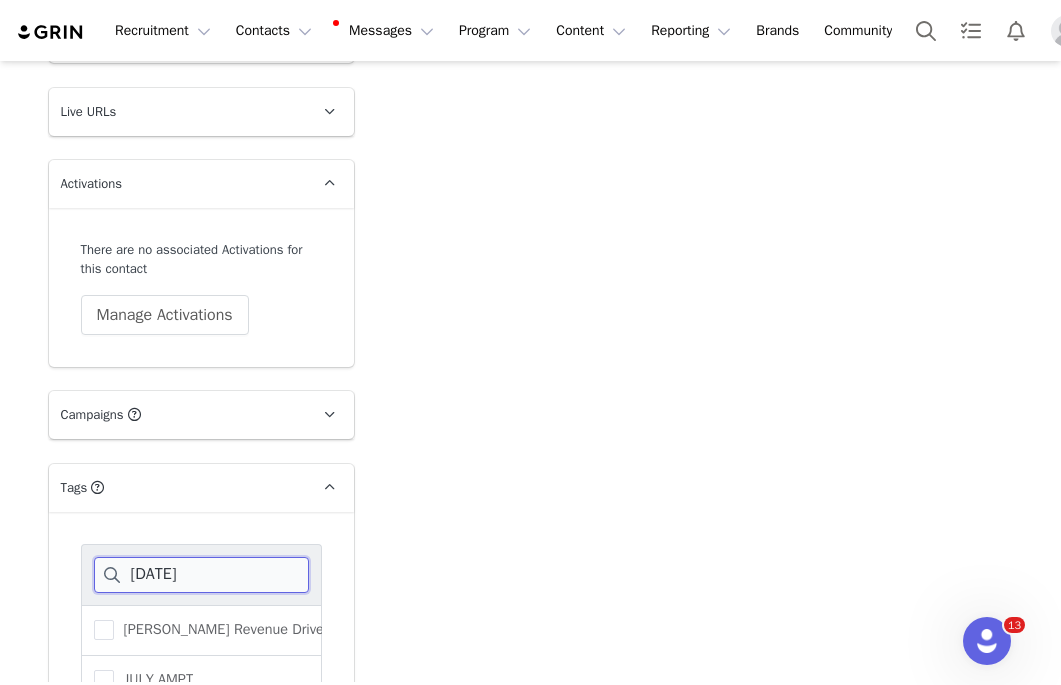 scroll, scrollTop: 2932, scrollLeft: 0, axis: vertical 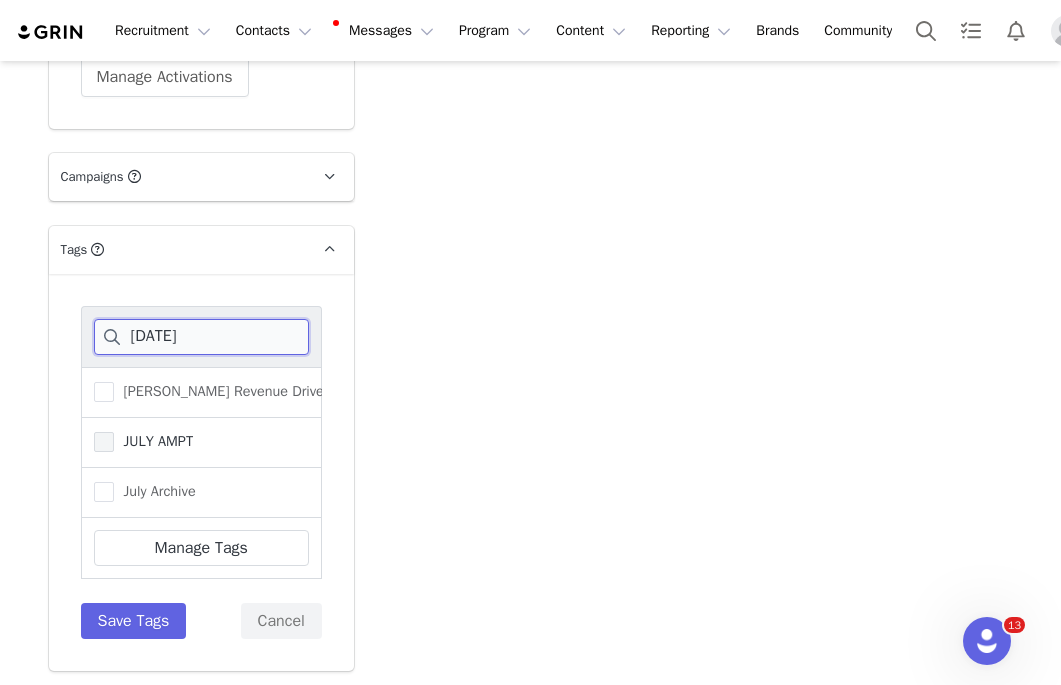 type on "jul" 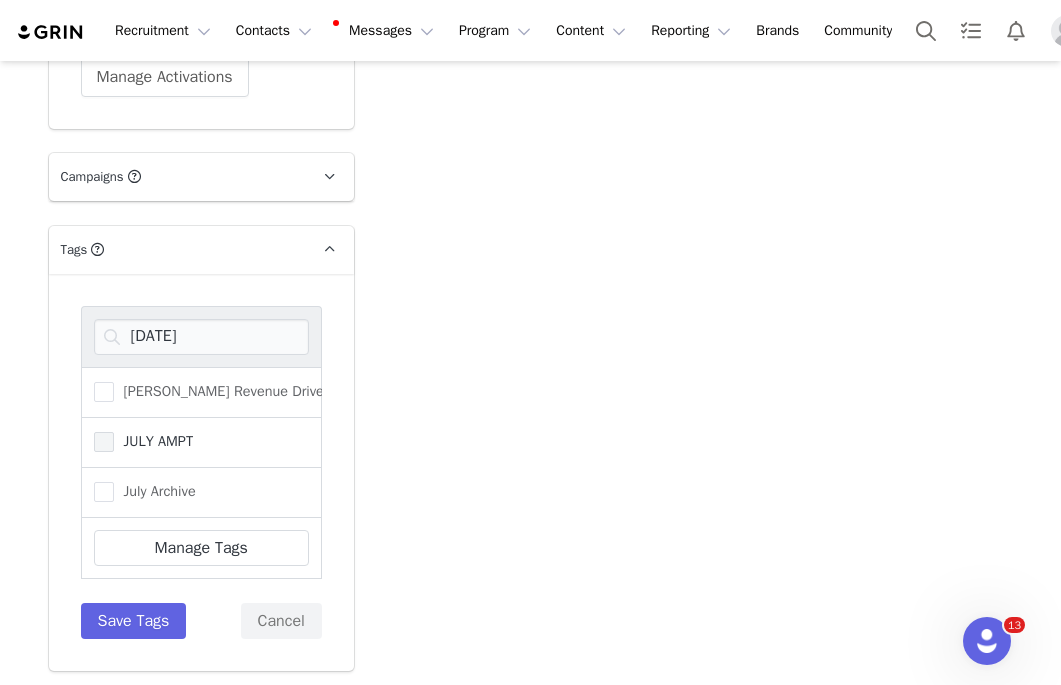 click at bounding box center (104, 442) 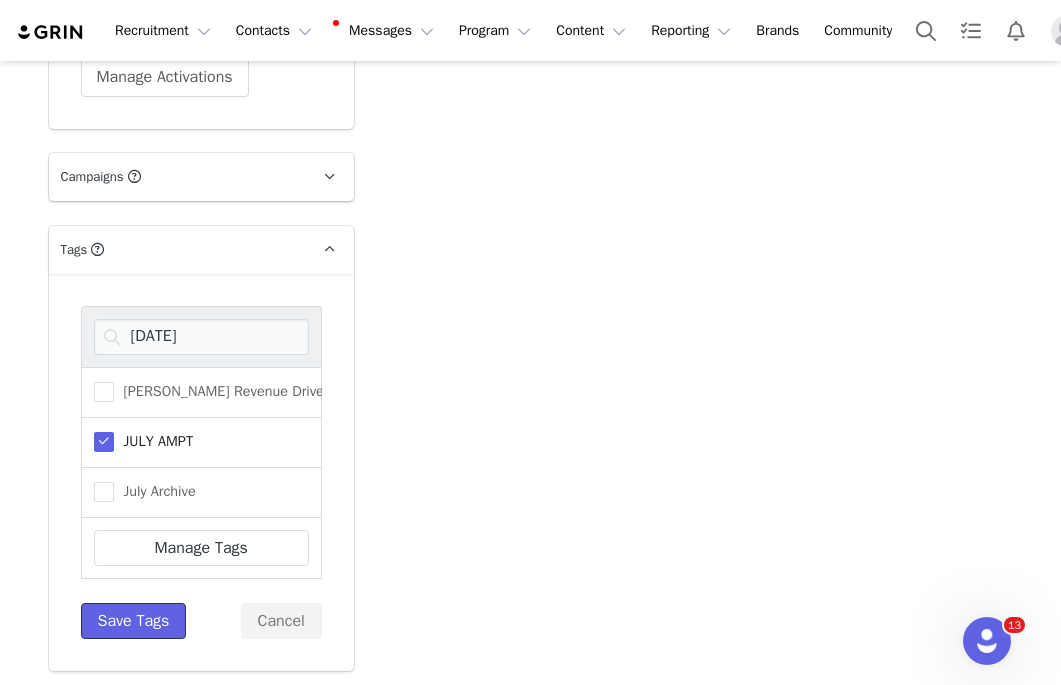click on "Save Tags" at bounding box center (134, 621) 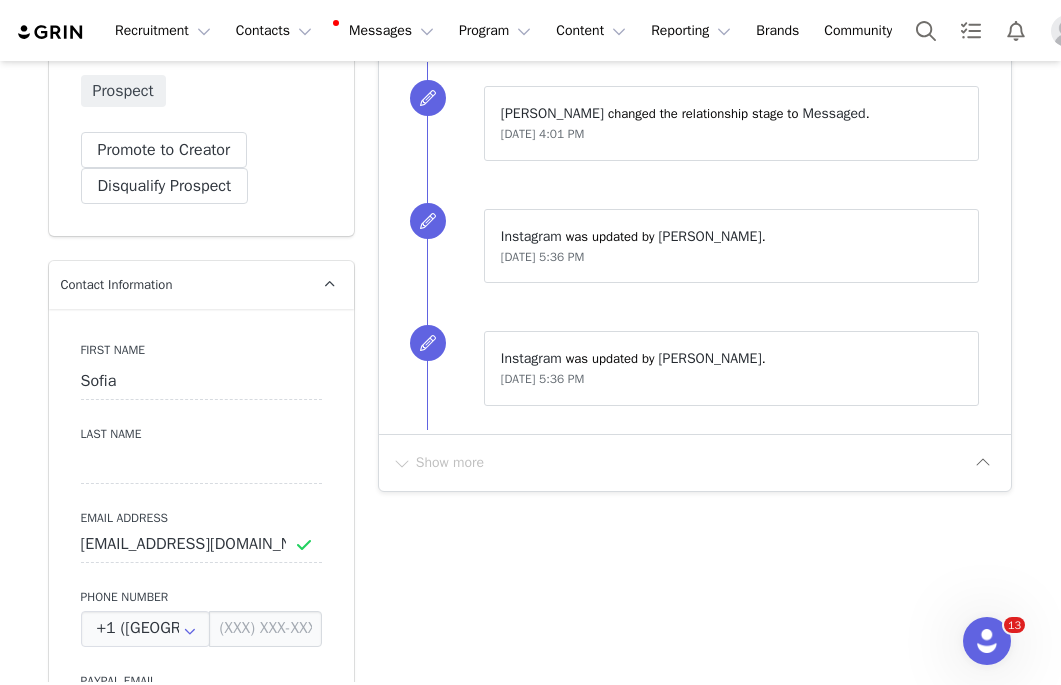 scroll, scrollTop: 679, scrollLeft: 0, axis: vertical 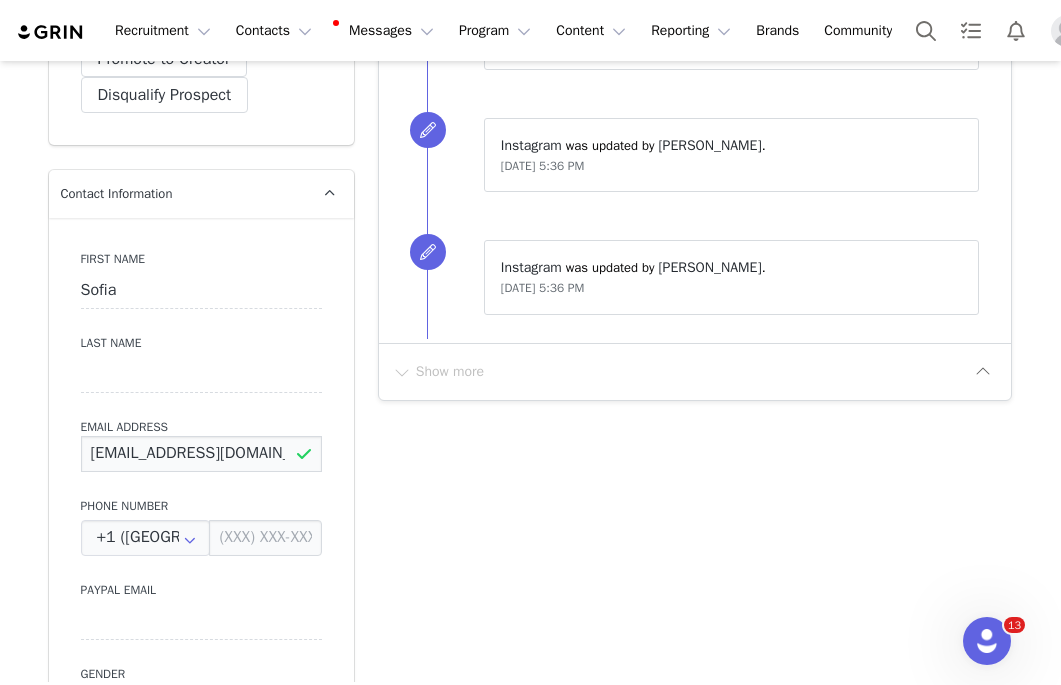 drag, startPoint x: 273, startPoint y: 457, endPoint x: 8, endPoint y: 456, distance: 265.0019 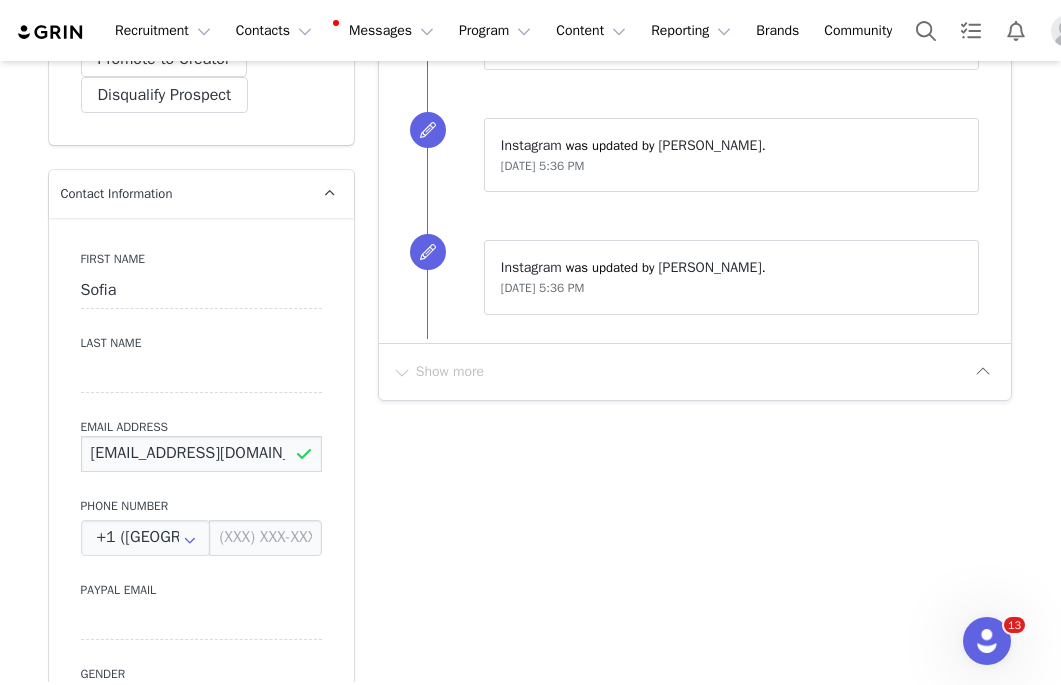 click on "Prospects Sofia  Profile  Sofia       1.9K followers  Audience Reports  Request a detailed report of this creator's audience demographics and content performance for each social channel. Limit 100 reports per month.  0 / 100 reports used this month  Instagram          Request Report Contact Type  Contact type can be Creator, Prospect, Application, or Manager.   Prospect  Promote to Creator Disqualify this Prospect?  Yes, disqualify  Disqualify Prospect Contact Information  First Name  Sofia  Last Name  Email Address mirchuksofia@gmail.com  Phone Number  +1 (United States) +93 (Afghanistan) +358 (Aland Islands) +355 (Albania) +213 (Algeria) +376 (Andorra) +244 (Angola) +1264 (Anguilla) +1268 (Antigua And Barbuda) +54 (Argentina) +374 (Armenia) +297 (Aruba) +61 (Australia) +43 (Austria) +994 (Azerbaijan) +1242 (Bahamas) +973 (Bahrain) +880 (Bangladesh) +1246 (Barbados) +375 (Belarus) +32 (Belgium) +501 (Belize) +229 (Benin) +1441 (Bermuda) +975 (Bhutan) +591 (Bolivia) +599 (Bonaire, Sint Eustatius and Saba)" at bounding box center [530, 1040] 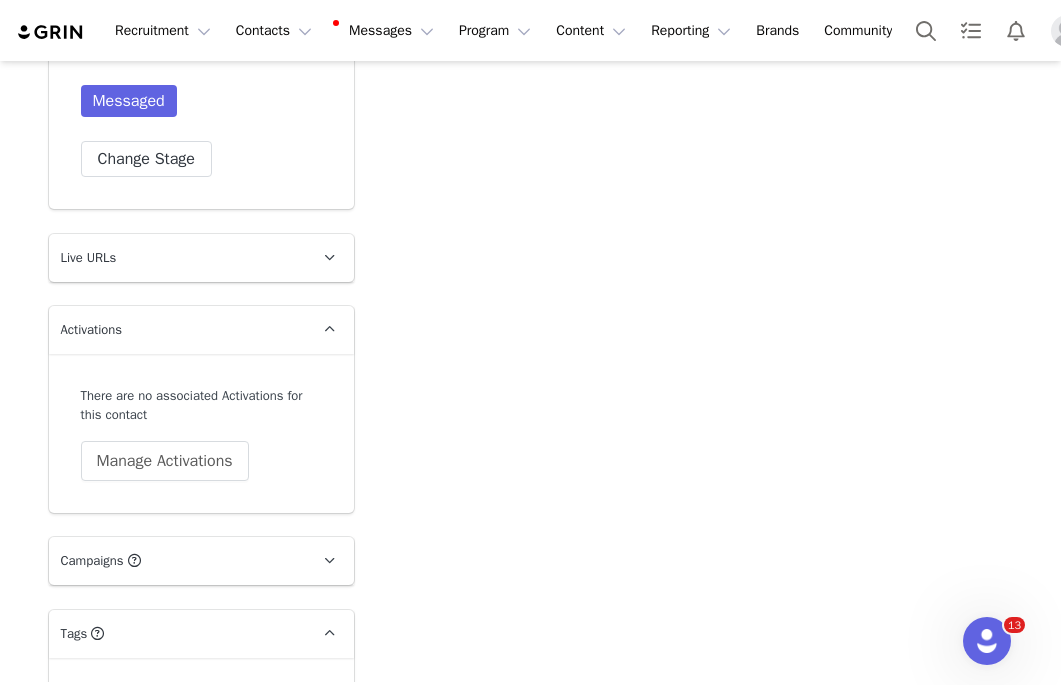 scroll, scrollTop: 2734, scrollLeft: 0, axis: vertical 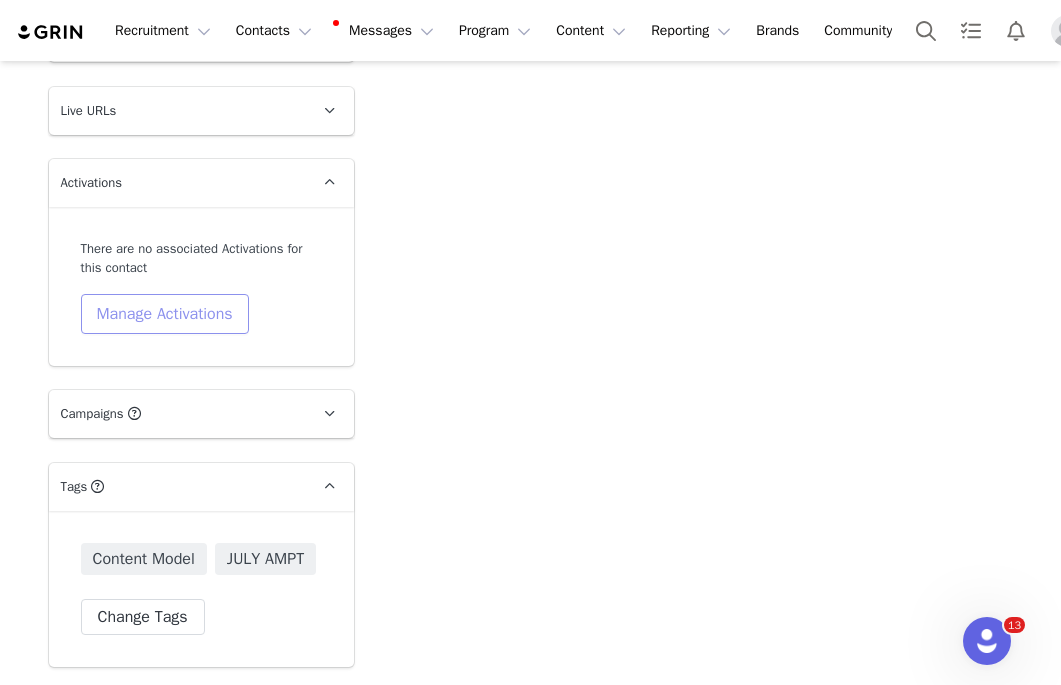 click on "Manage Activations" at bounding box center [165, 314] 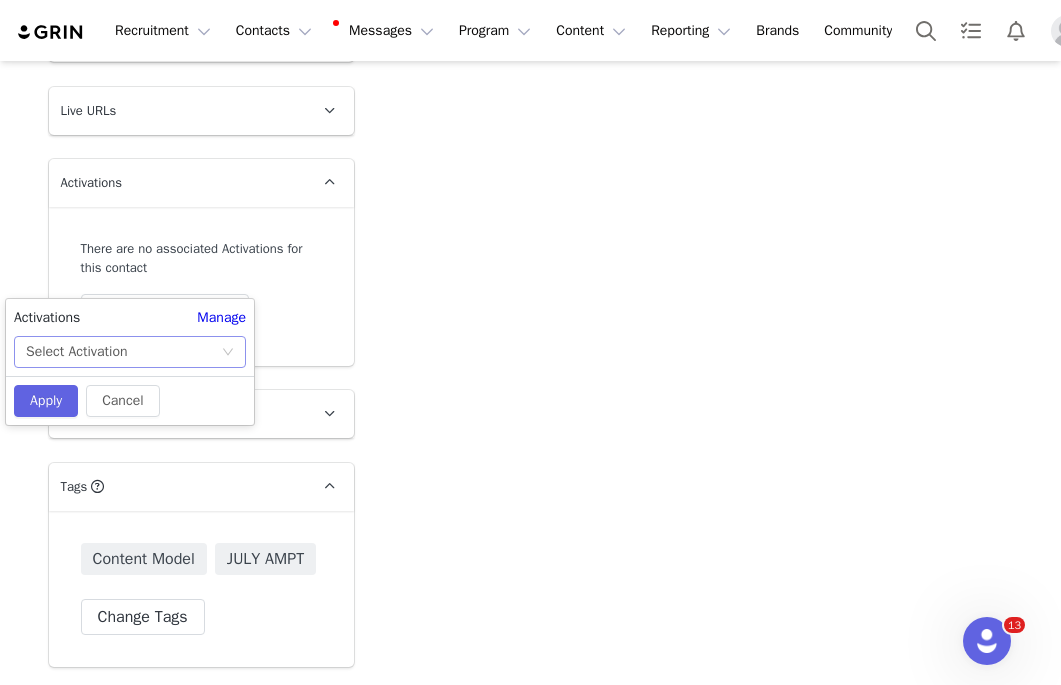 click on "Select Activation" at bounding box center [123, 352] 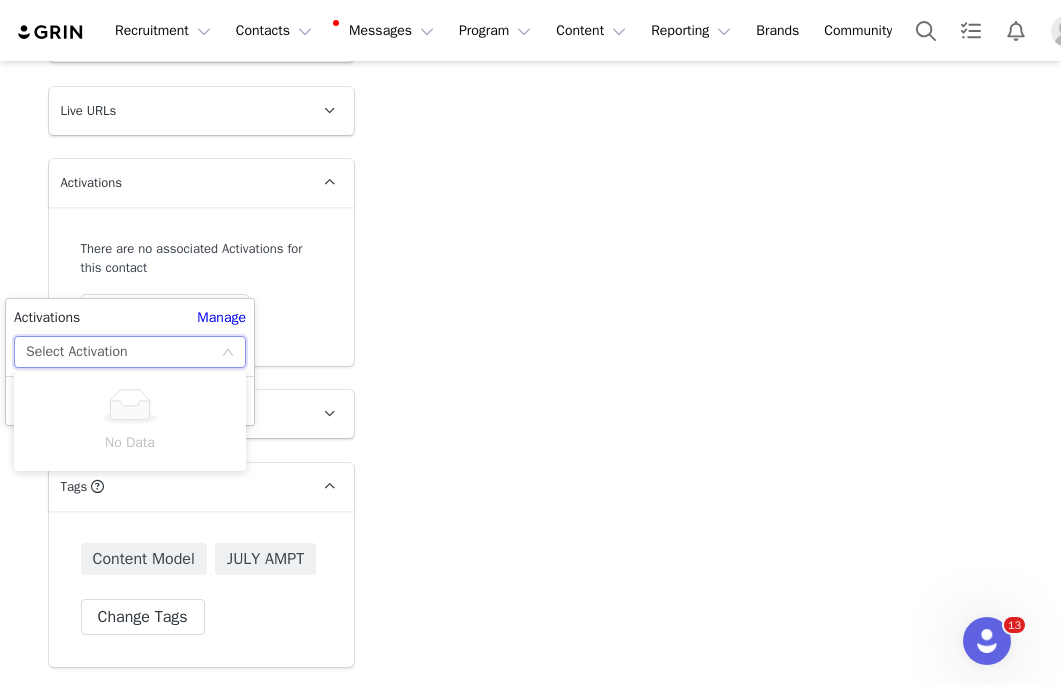 click on "Select Activation" at bounding box center [123, 352] 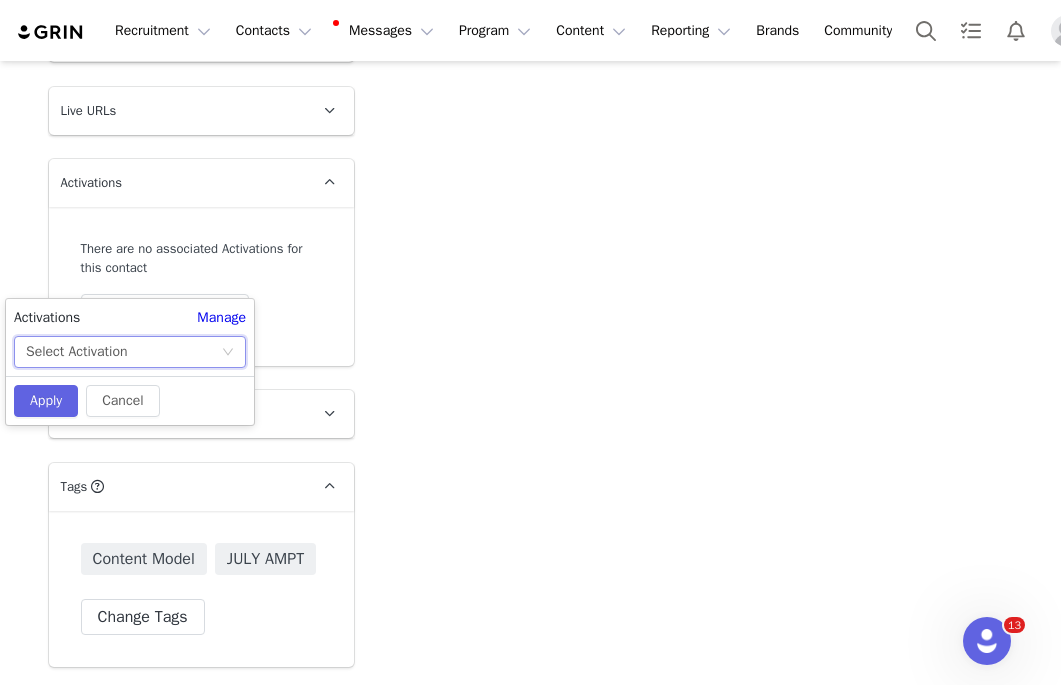 click on "Select Activation" at bounding box center (123, 352) 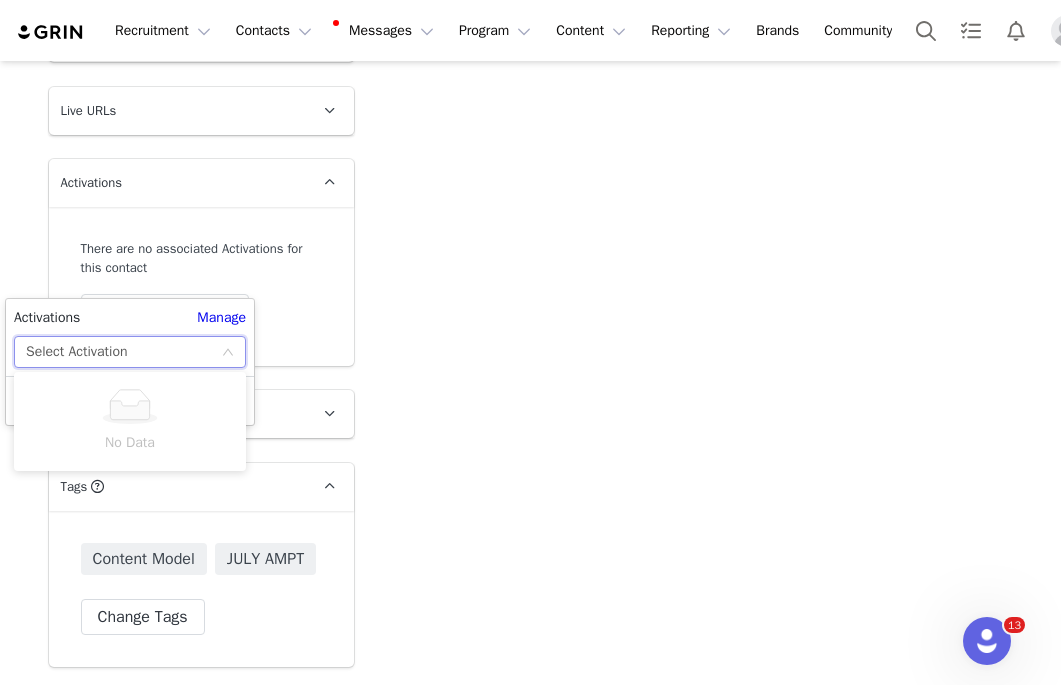 click on "Select Activation" at bounding box center [76, 352] 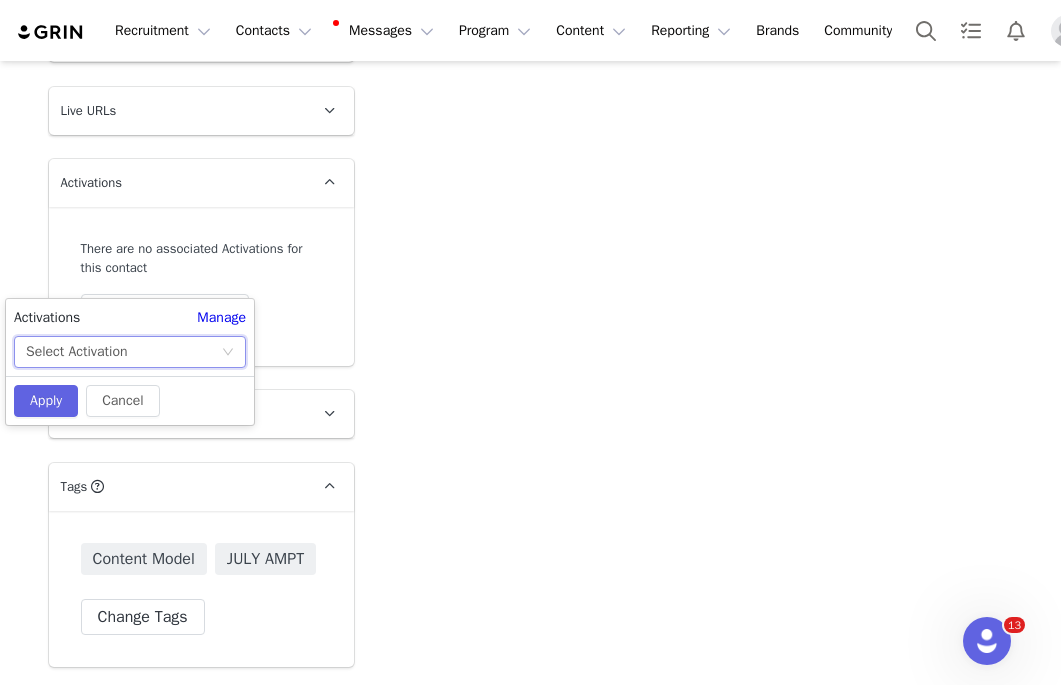 click on "Select Activation" at bounding box center [76, 352] 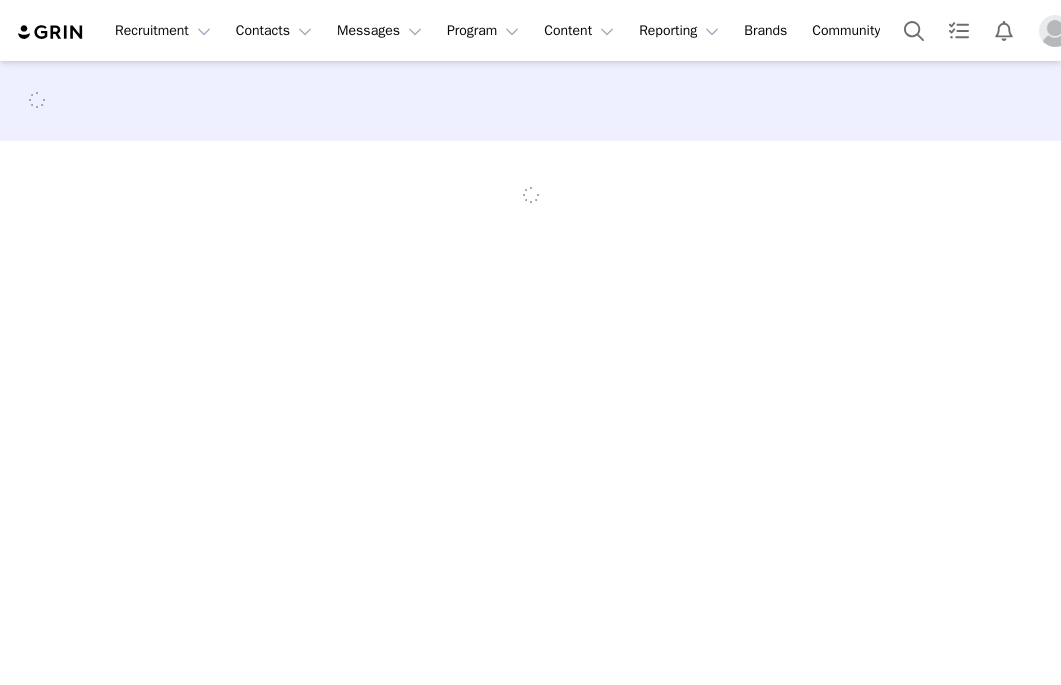 scroll, scrollTop: 0, scrollLeft: 0, axis: both 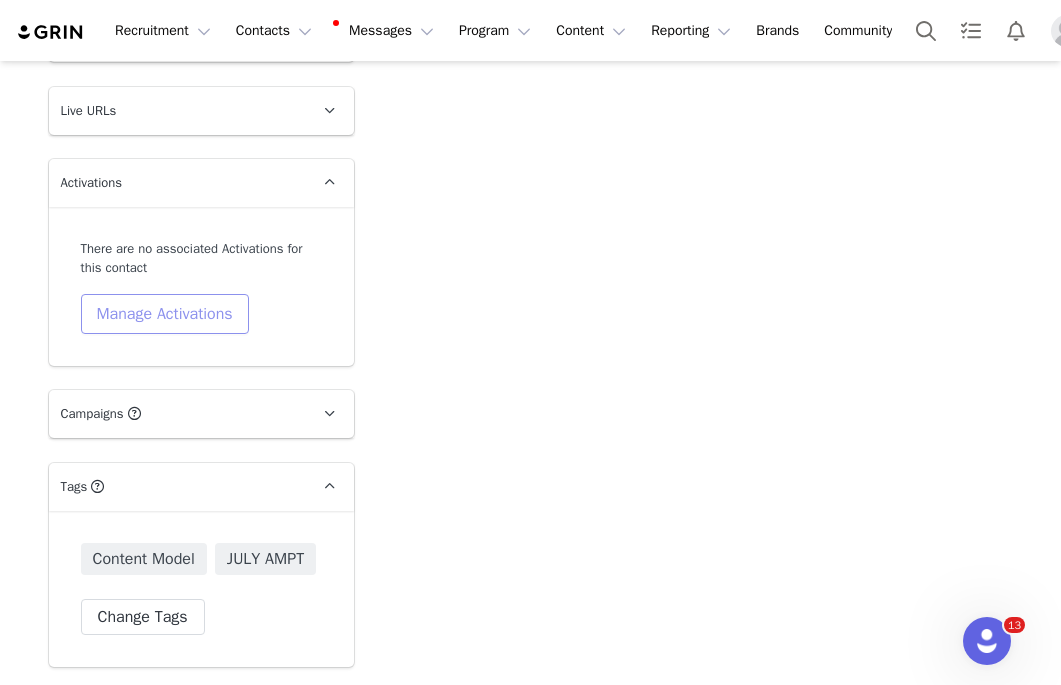 click on "Manage Activations" at bounding box center [165, 314] 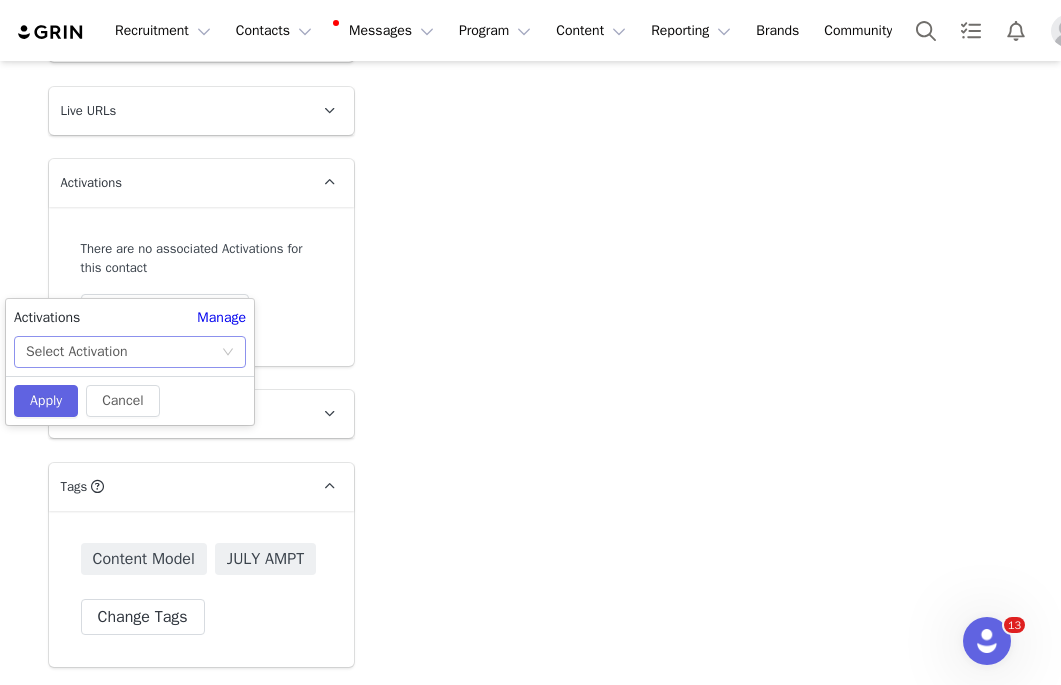 click on "Select Activation" at bounding box center [123, 352] 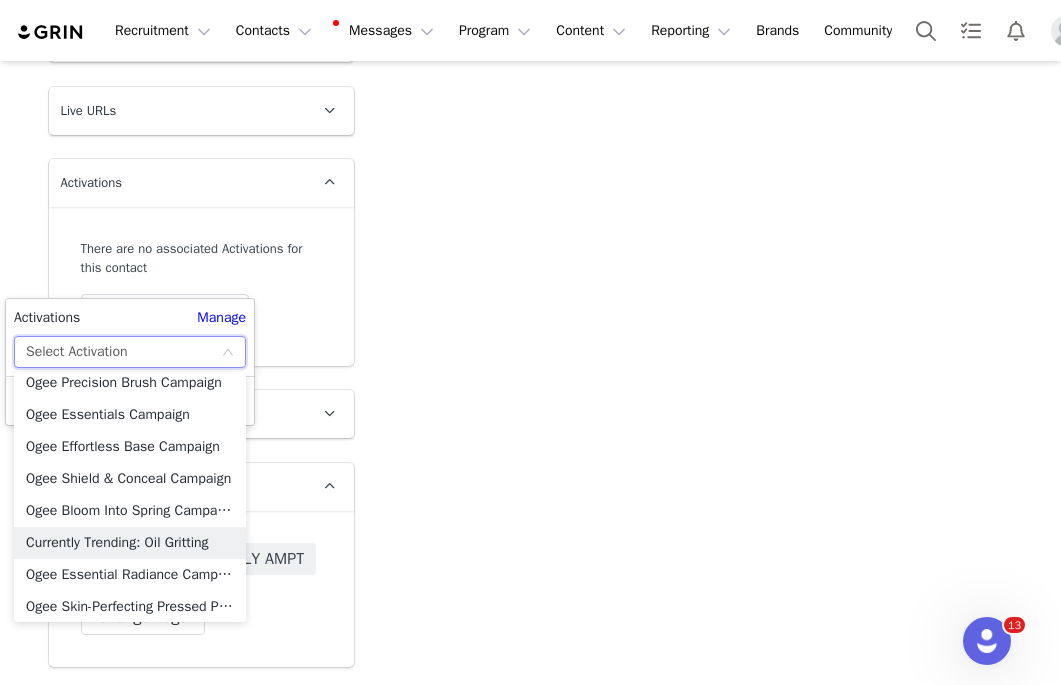 scroll, scrollTop: 1060, scrollLeft: 0, axis: vertical 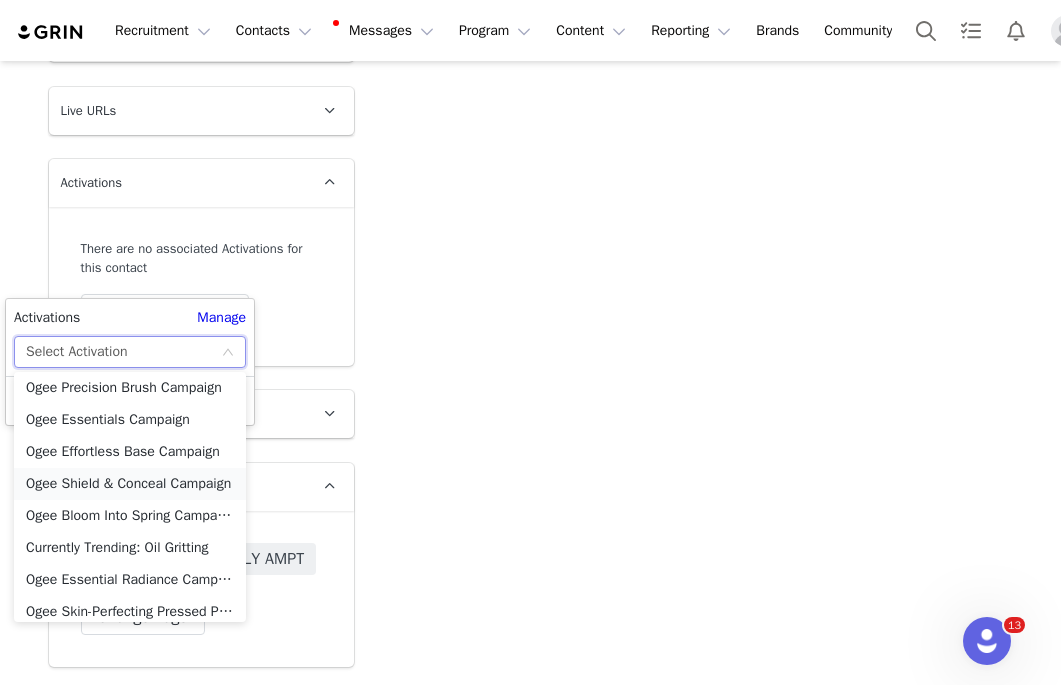 click on "Ogee Shield & Conceal Campaign" at bounding box center [130, 484] 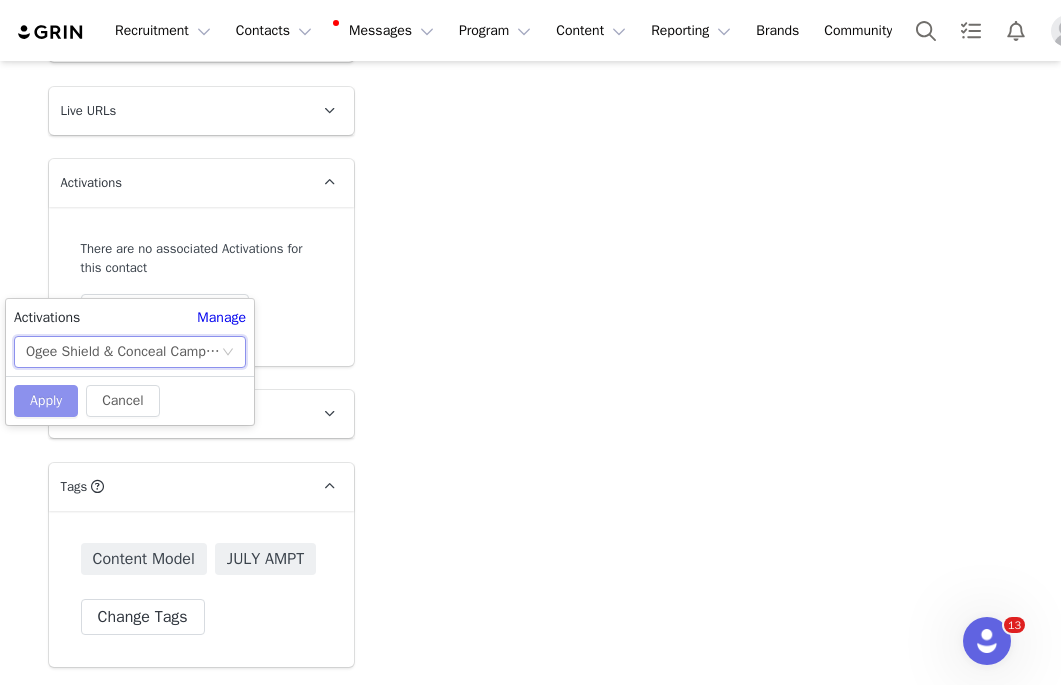 click on "Apply" at bounding box center (46, 401) 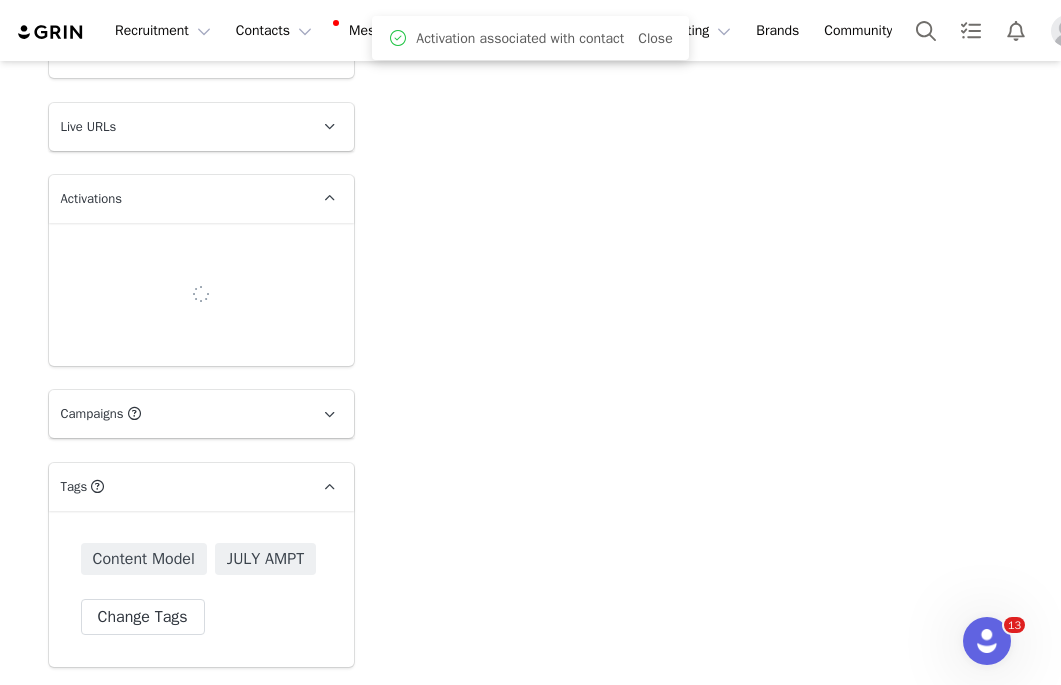 scroll, scrollTop: 2727, scrollLeft: 0, axis: vertical 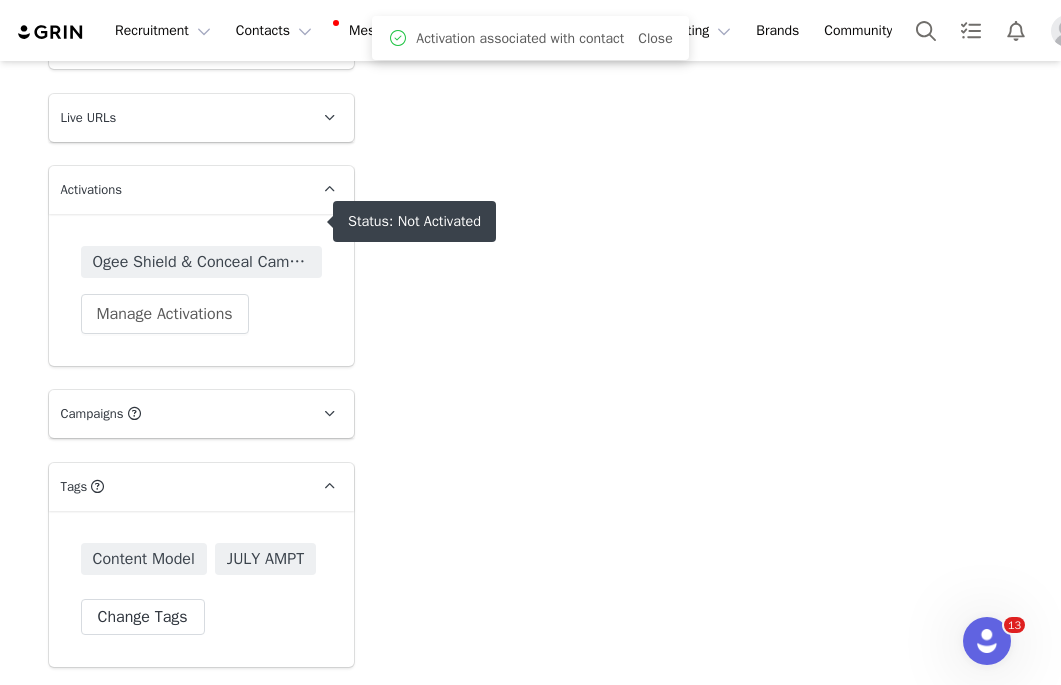 click on "Ogee Shield & Conceal Campaign" at bounding box center [201, 262] 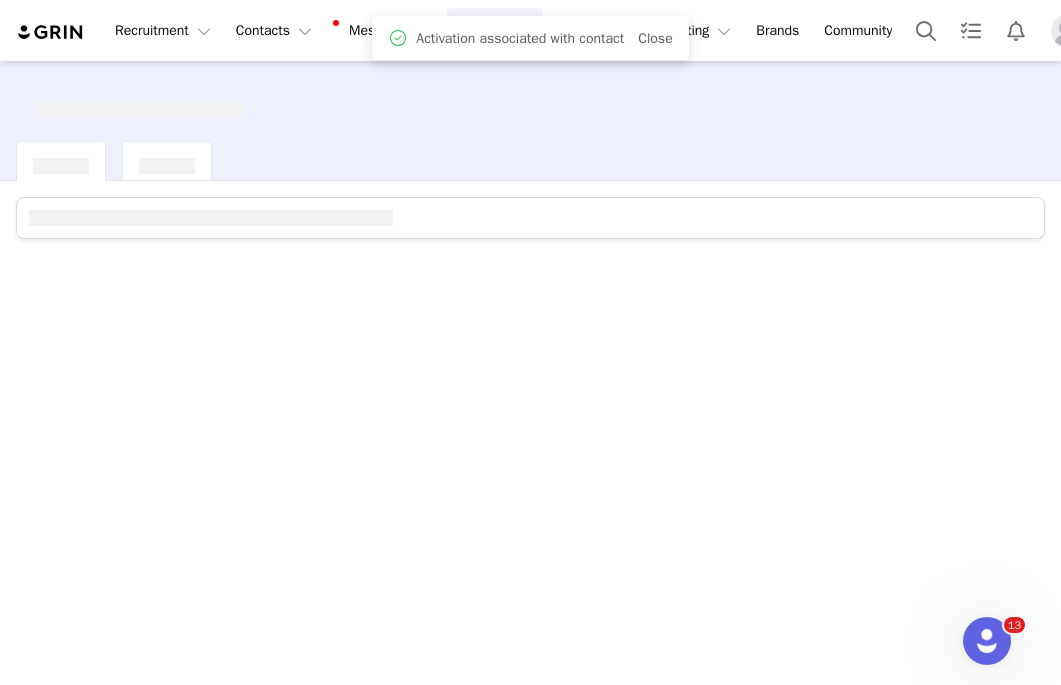 scroll, scrollTop: 0, scrollLeft: 0, axis: both 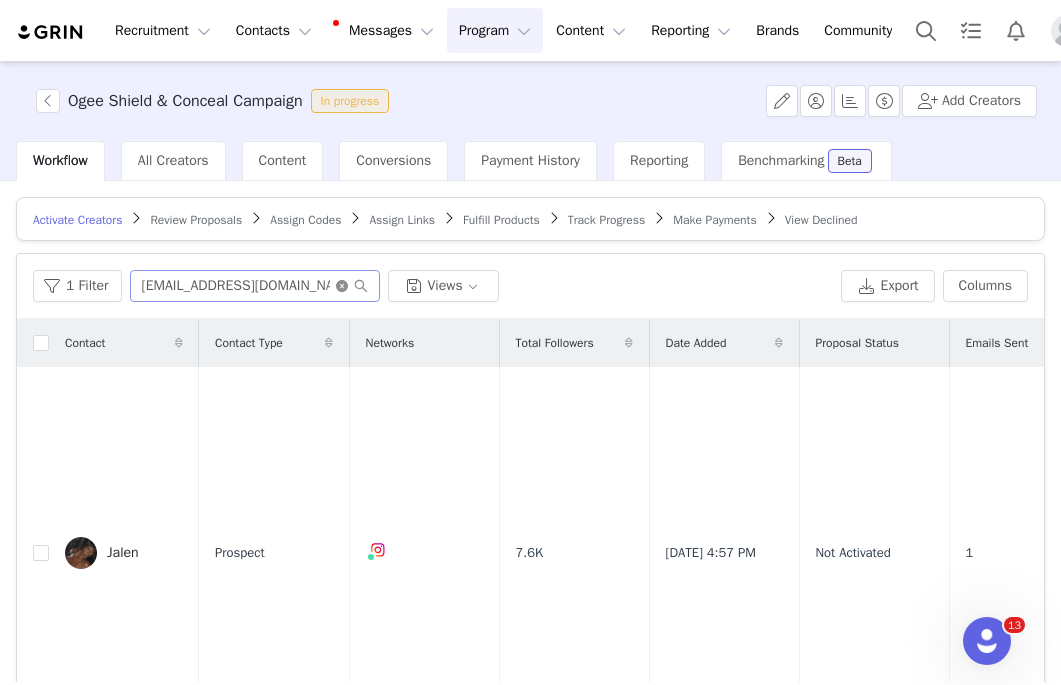 click 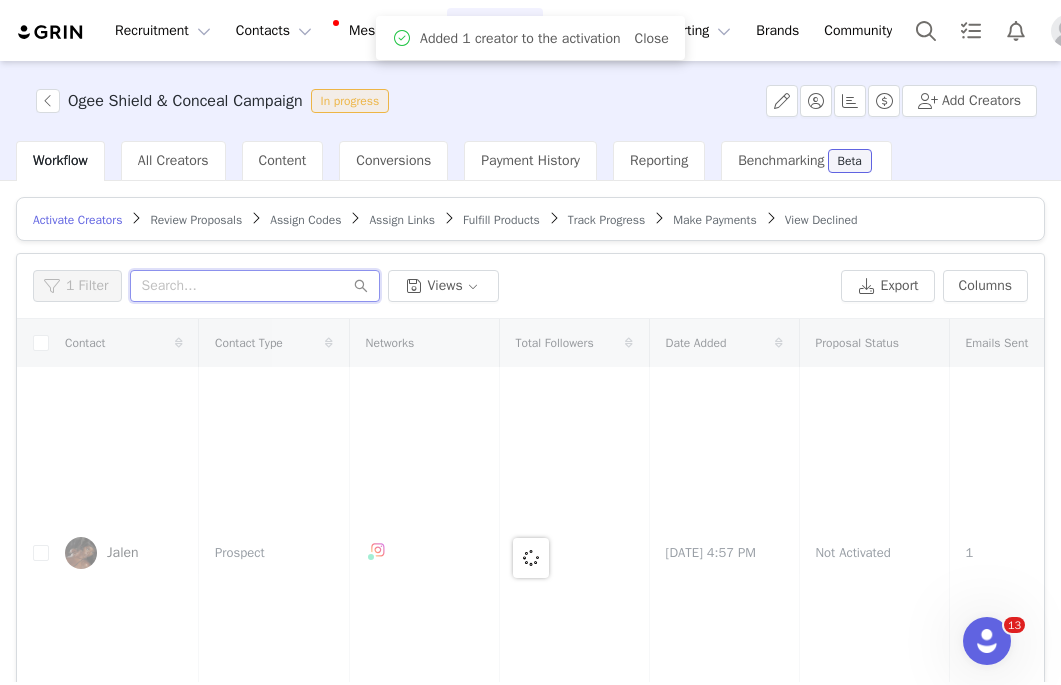 click at bounding box center [255, 286] 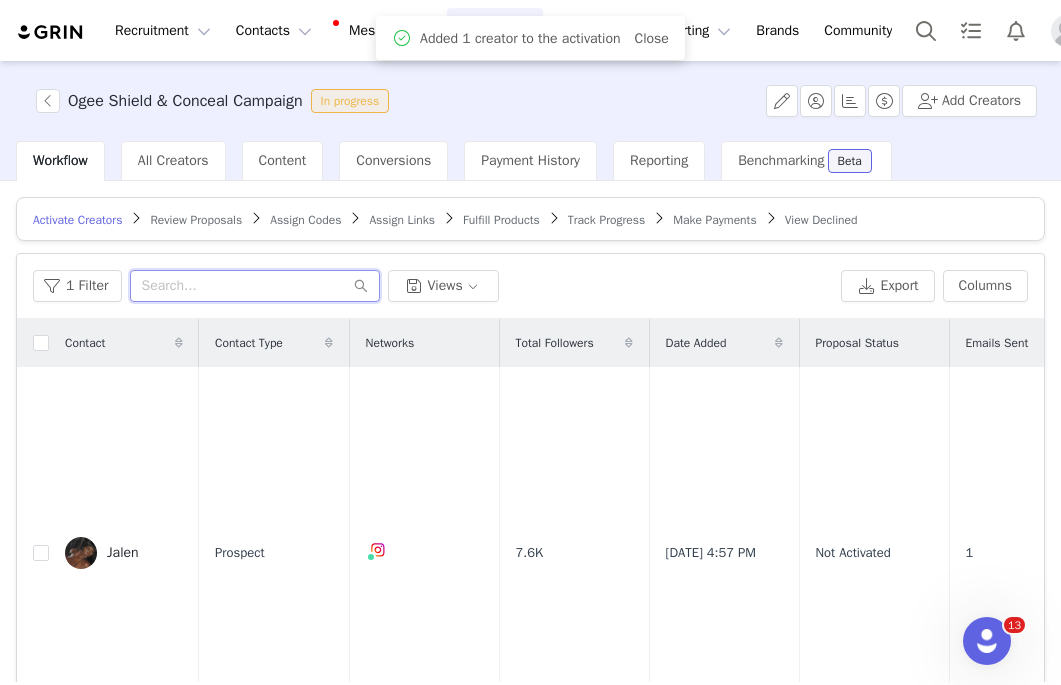 paste on "mirchuksofia@gmail.com" 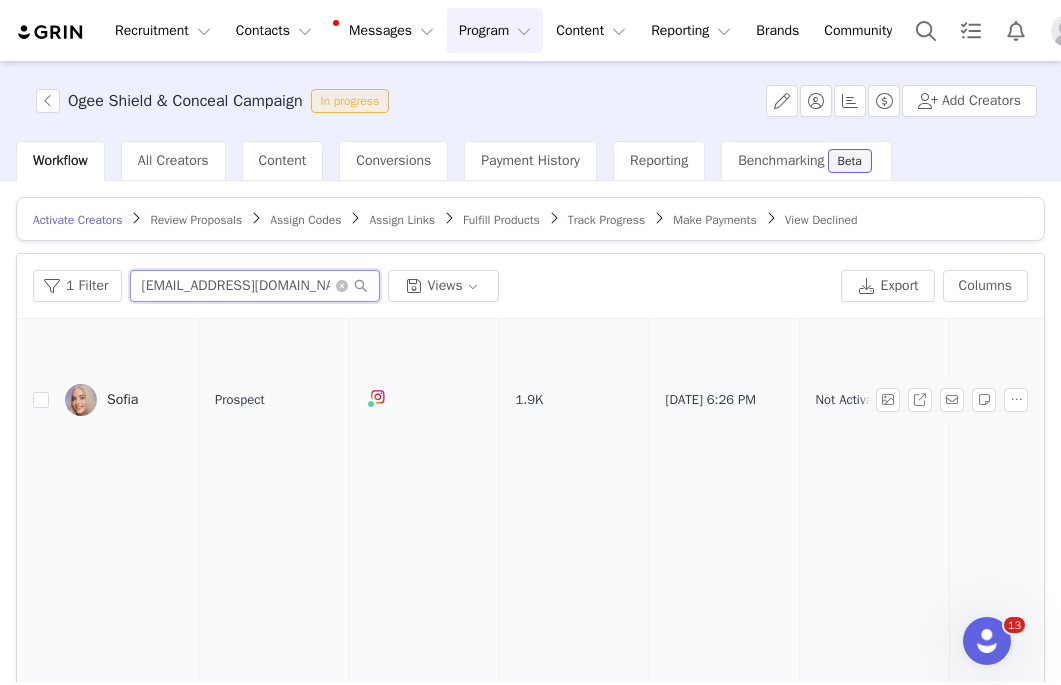 scroll, scrollTop: 525, scrollLeft: 0, axis: vertical 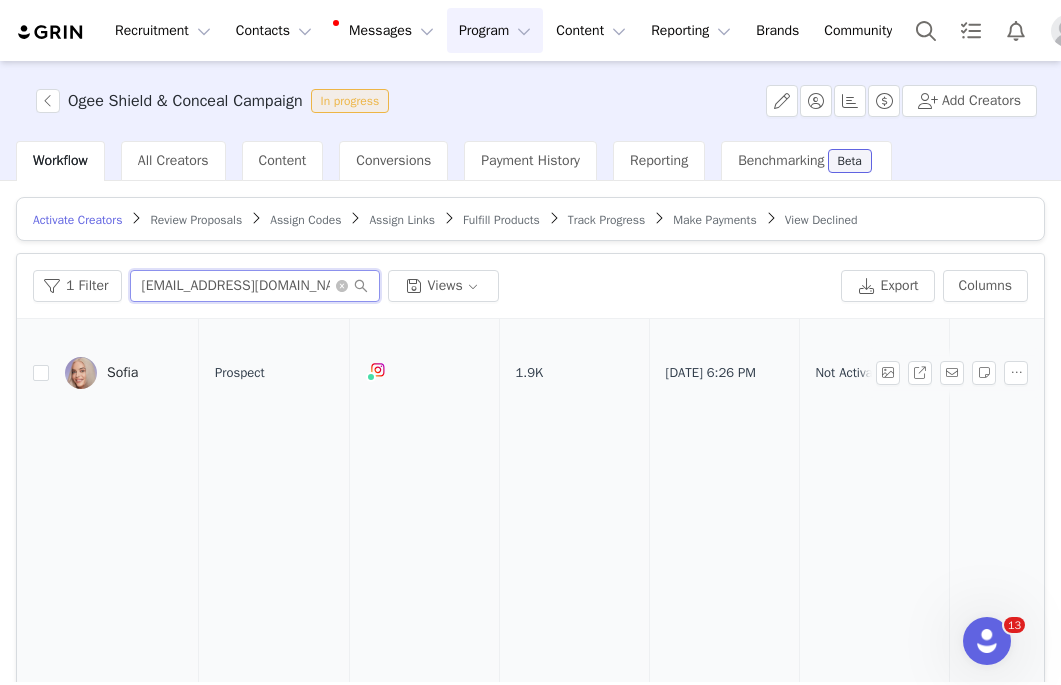 type on "mirchuksofia@gmail.com" 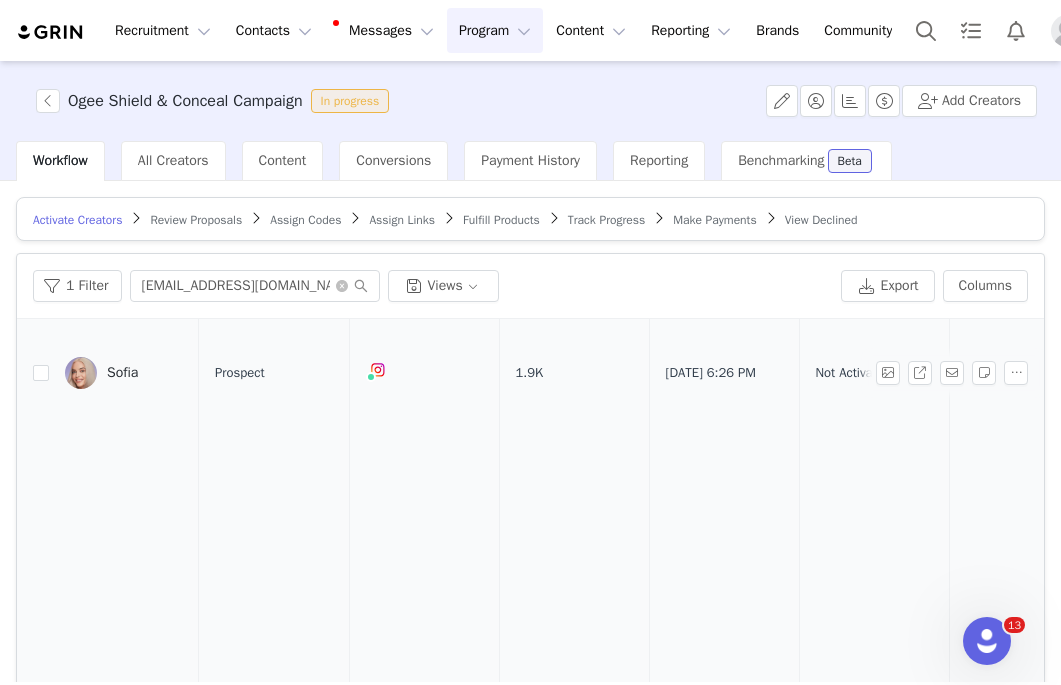 click on "Sofia" at bounding box center (124, 373) 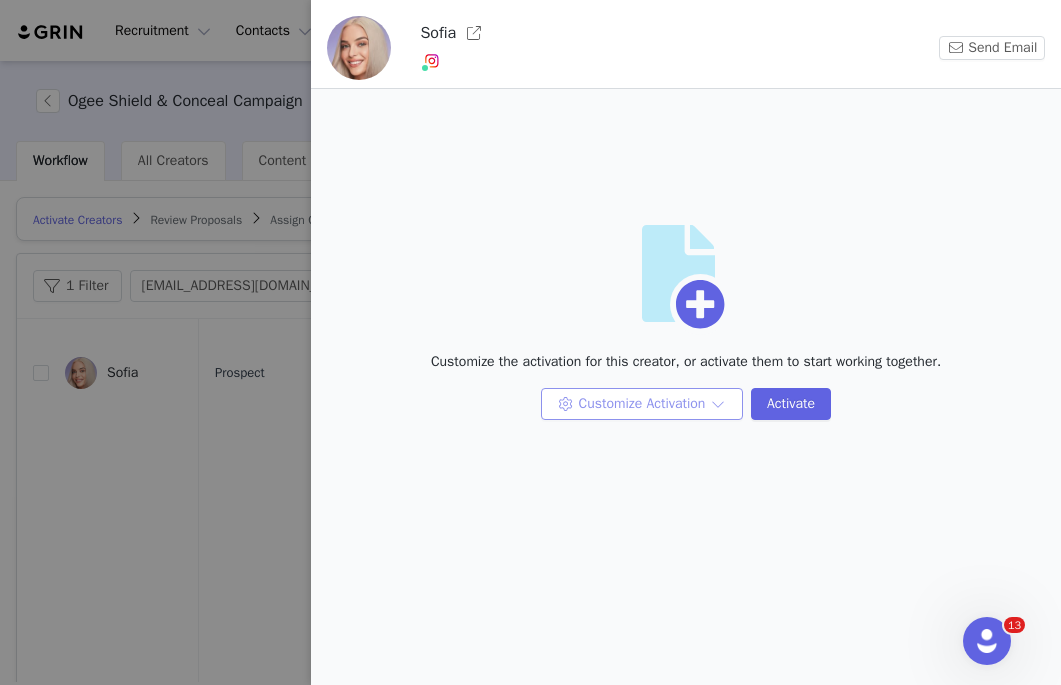 click on "Customize Activation" at bounding box center (642, 404) 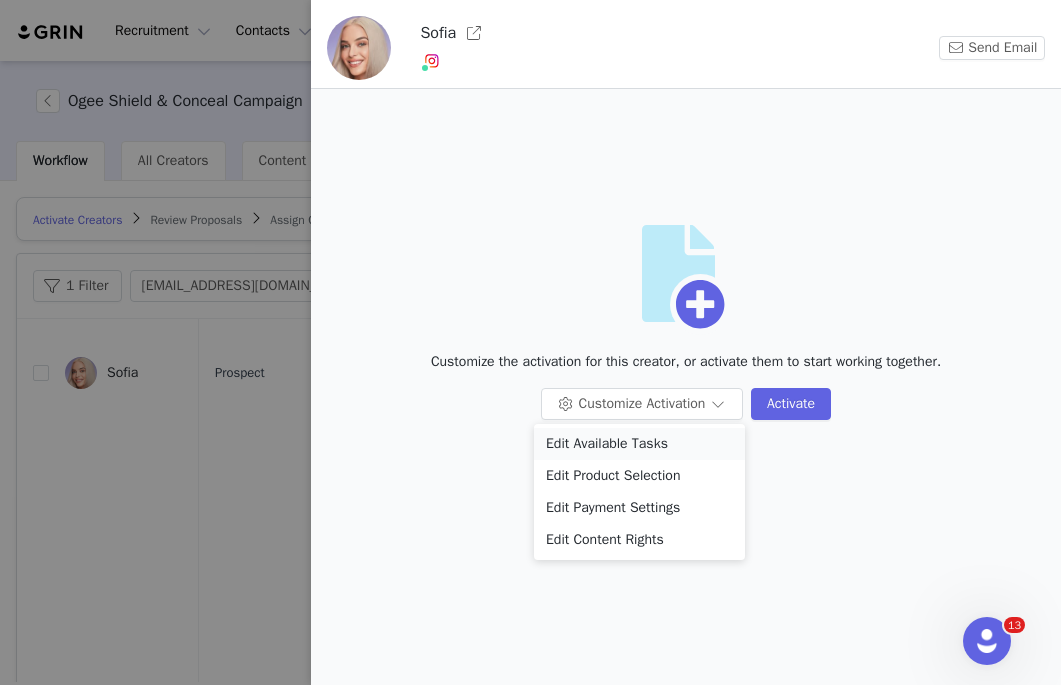 click on "Edit Available Tasks" at bounding box center (639, 444) 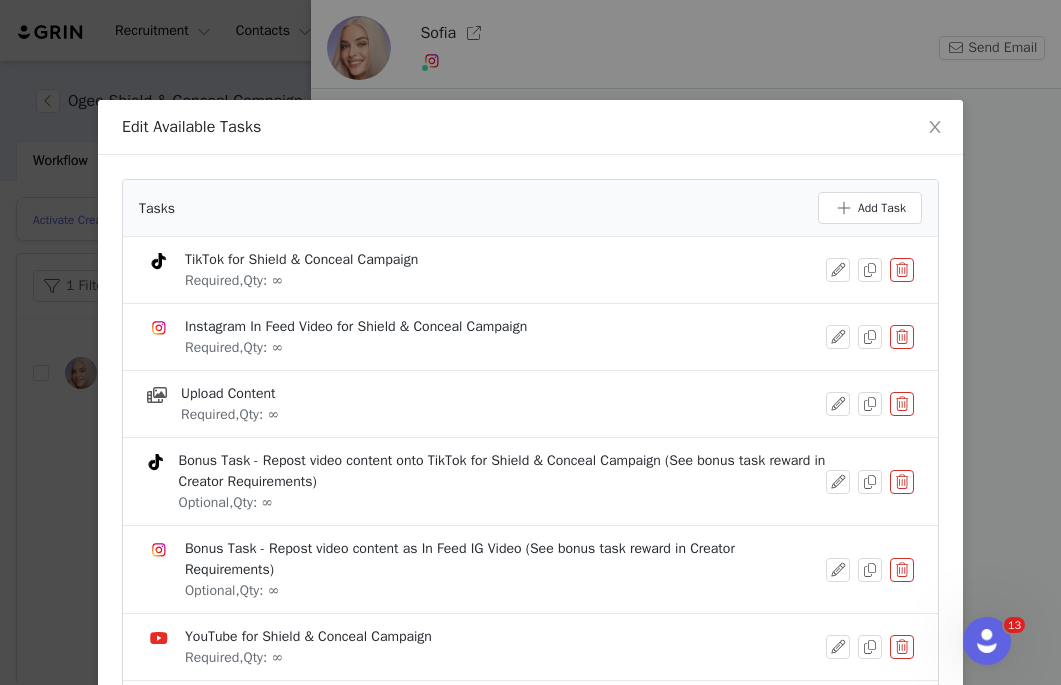 click at bounding box center [902, 270] 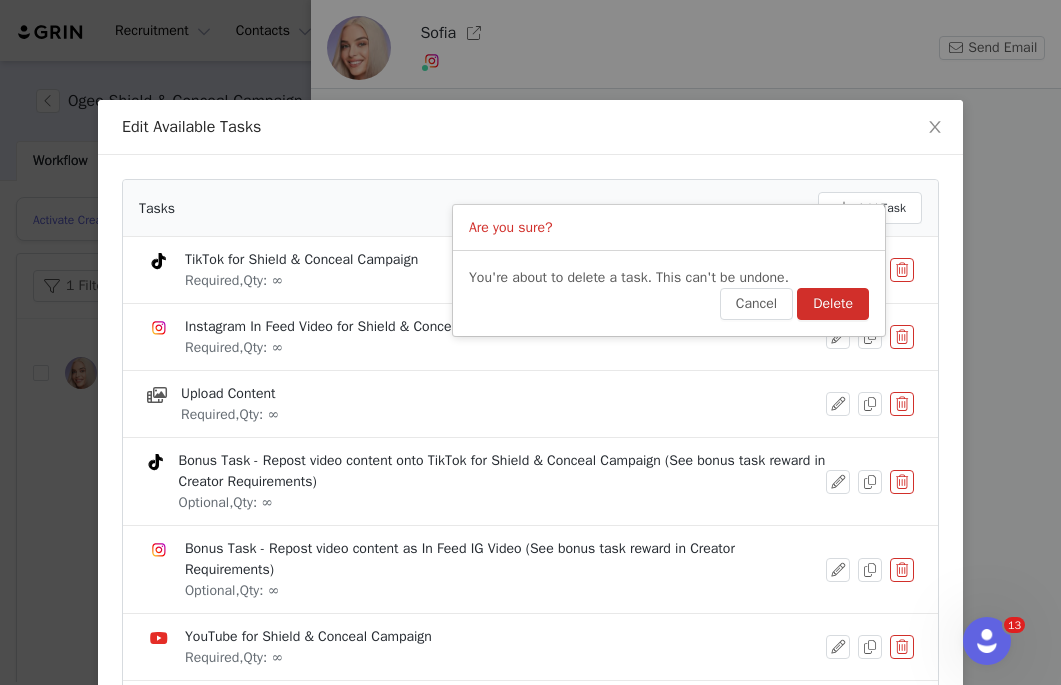 click on "Delete" at bounding box center [833, 304] 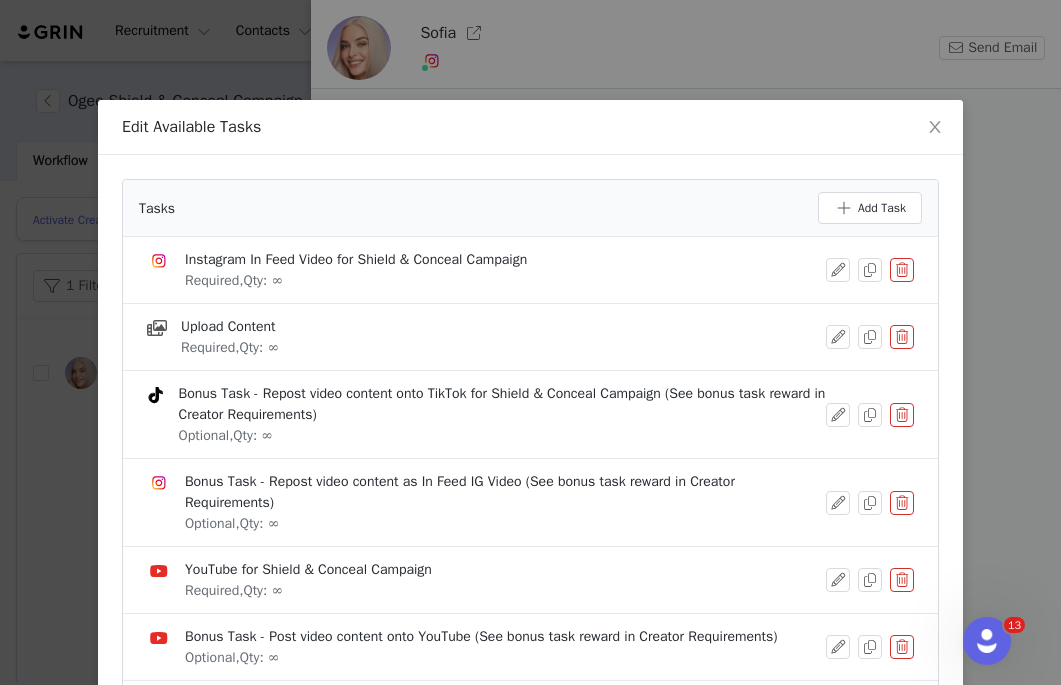 click on "Bonus Task - Repost video content as In Feed IG Video (See bonus task reward in Creator Requirements)  Optional,   Qty: ∞" at bounding box center [530, 502] 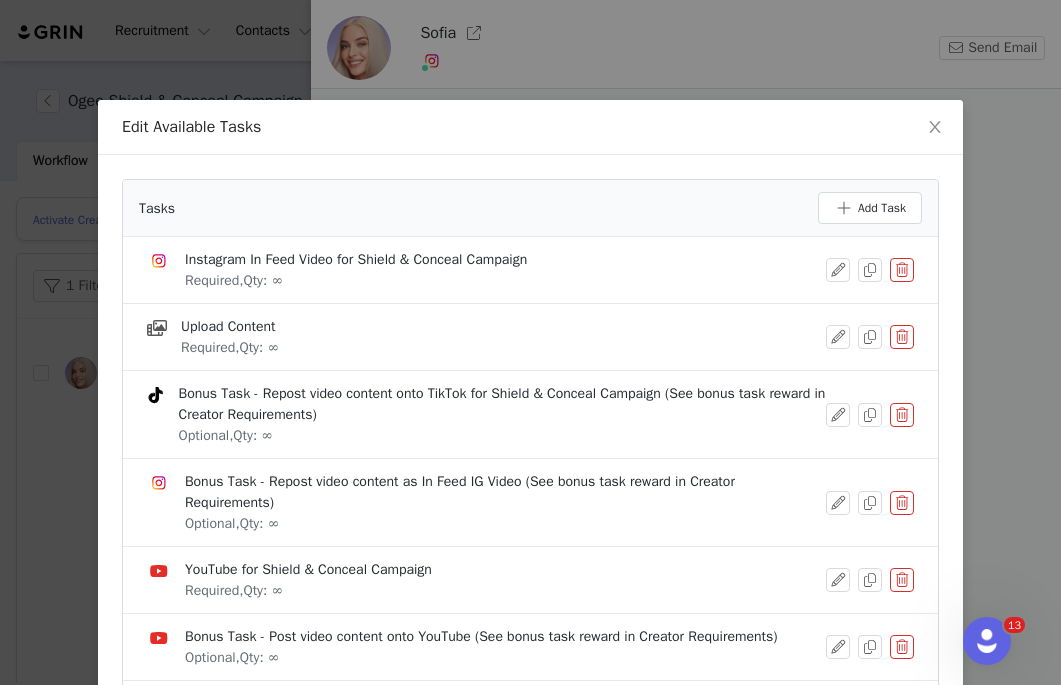 click at bounding box center [902, 503] 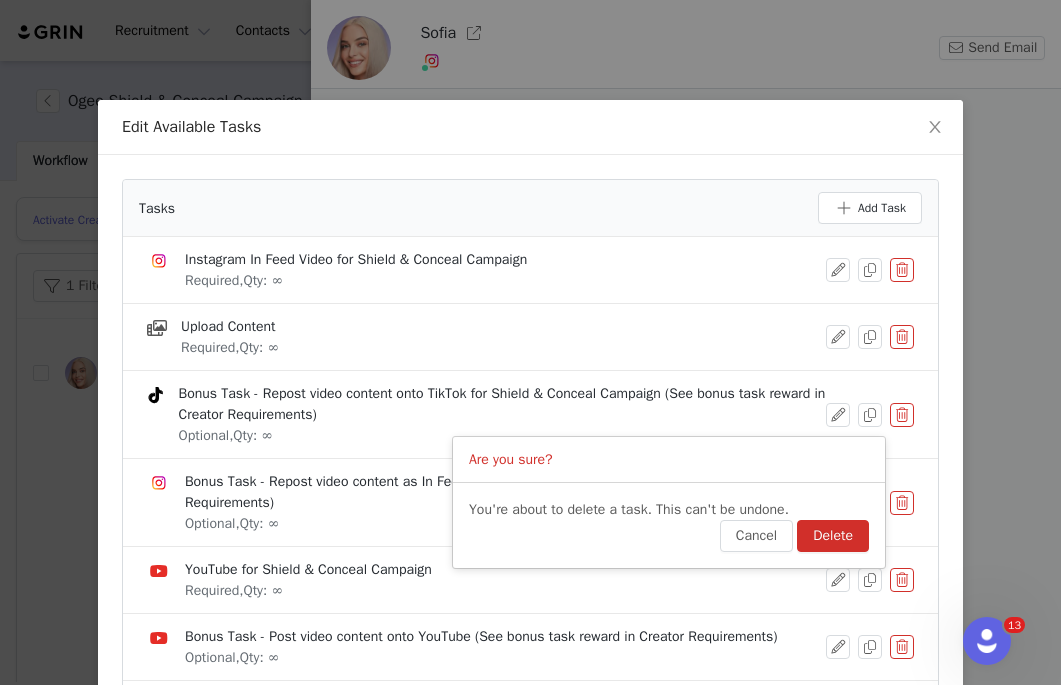 click on "Delete" at bounding box center (833, 536) 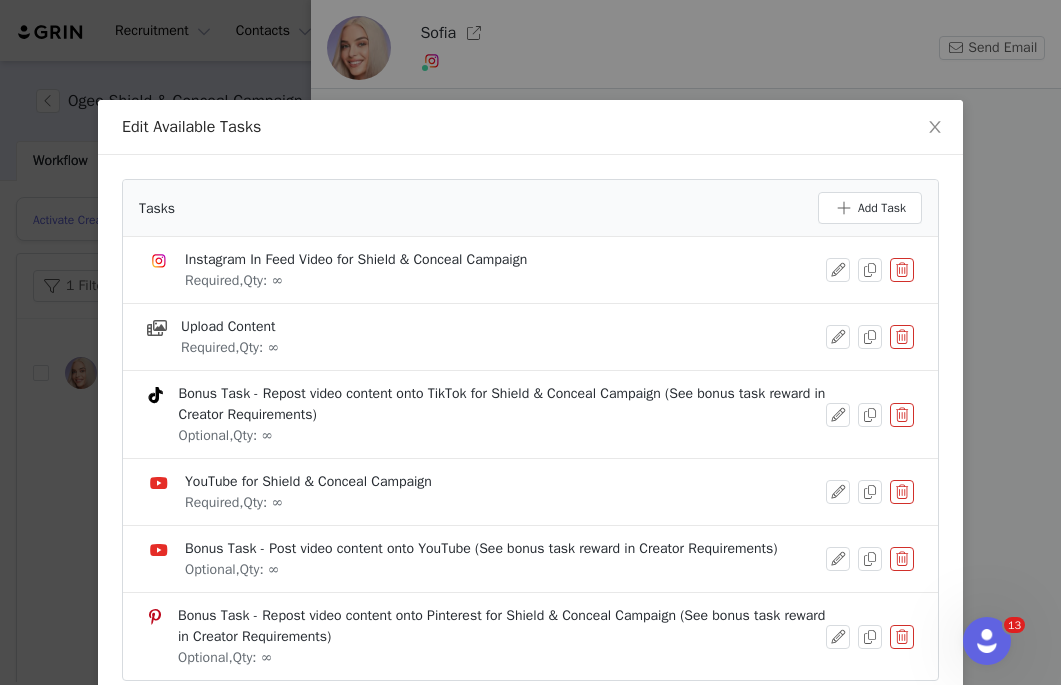 click at bounding box center [902, 559] 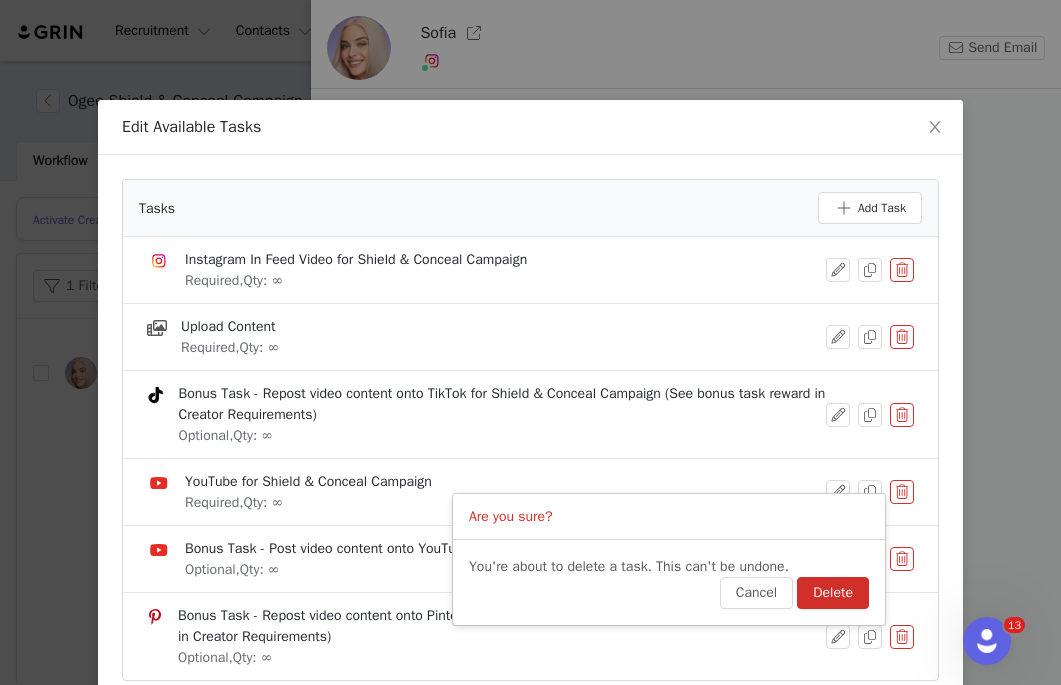 click on "Delete" at bounding box center [833, 593] 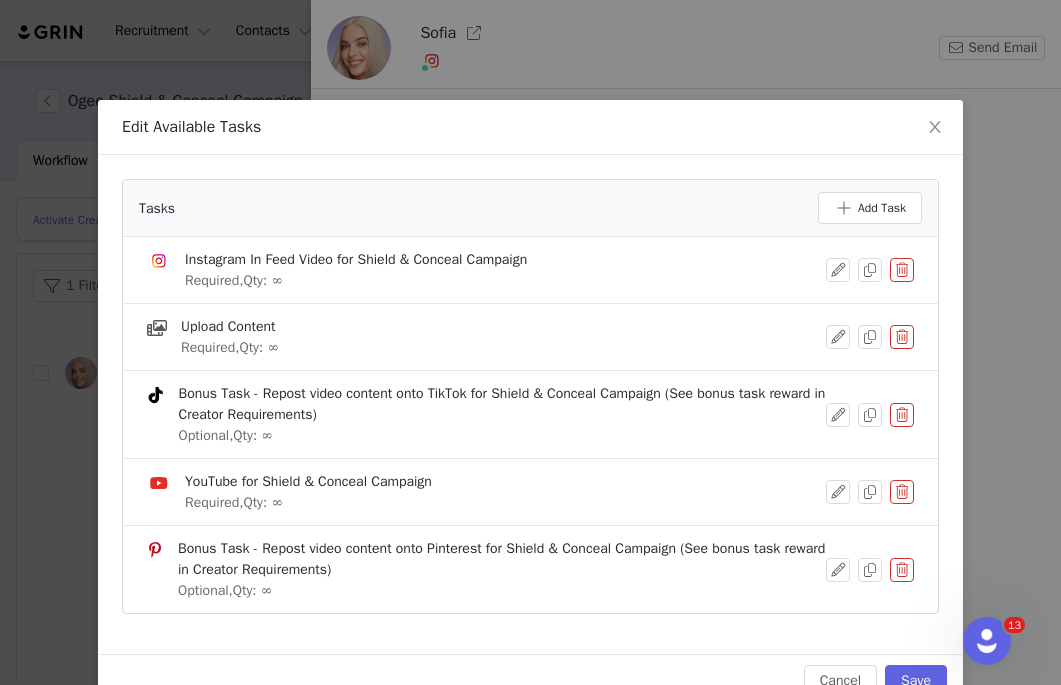 click at bounding box center (902, 492) 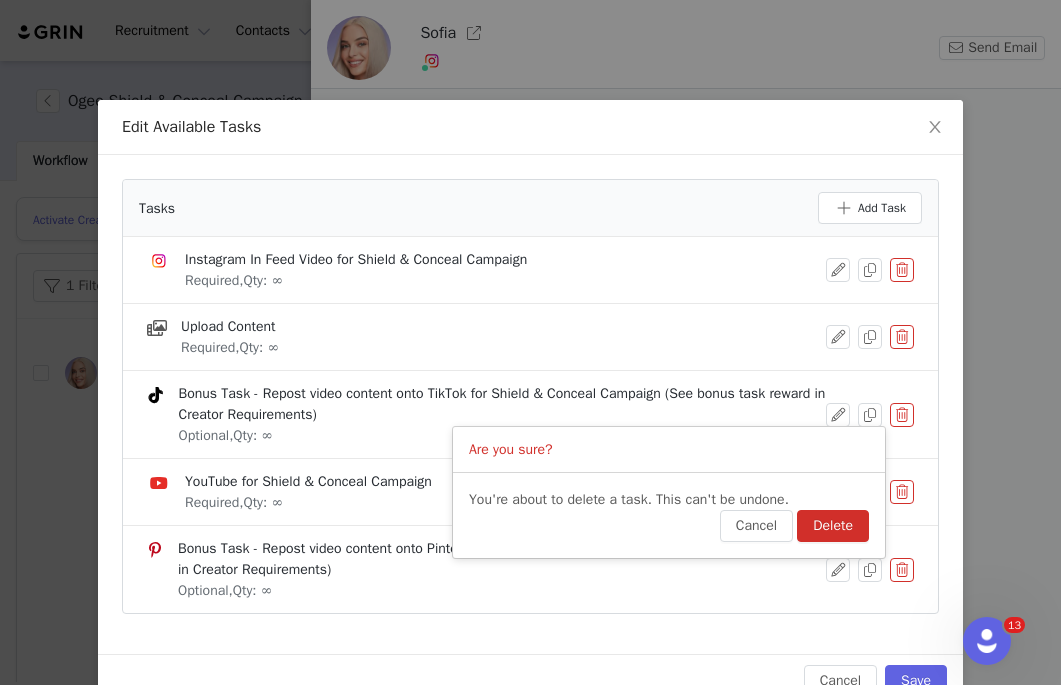 click on "You're about to delete a task. This can't be undone.       Cancel   Delete" at bounding box center (669, 515) 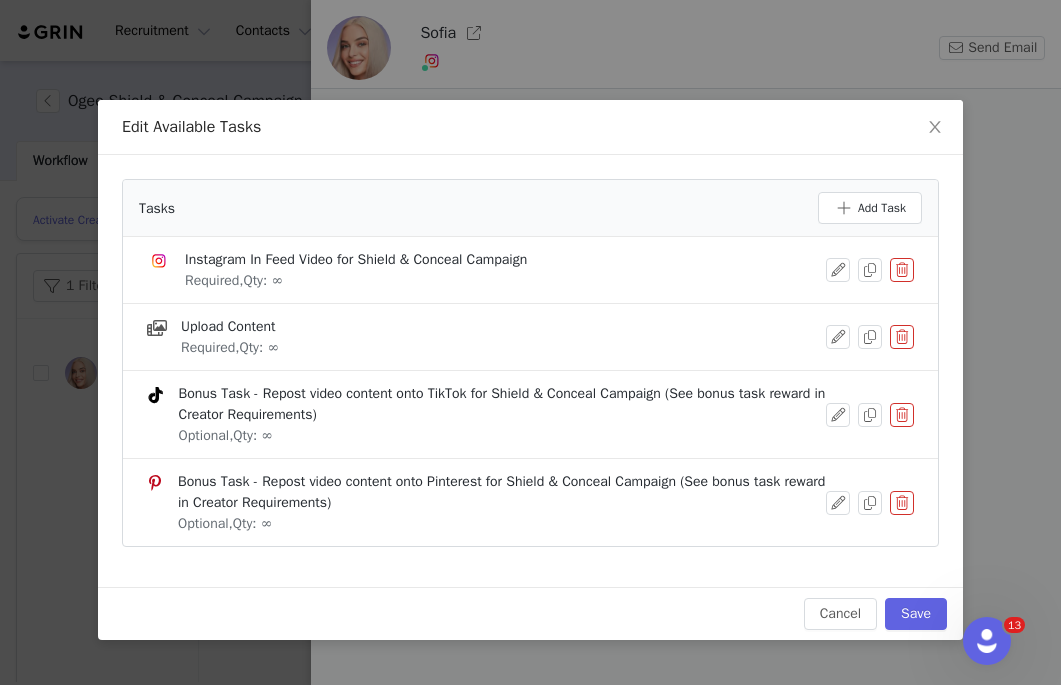 click at bounding box center (902, 503) 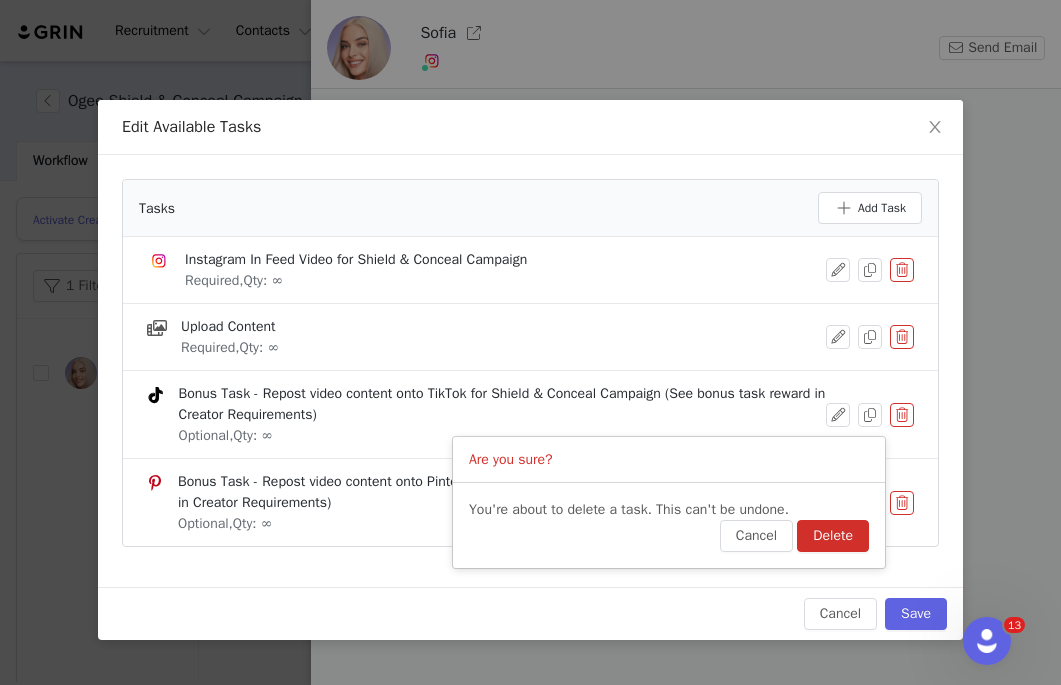 click on "Delete" at bounding box center (833, 536) 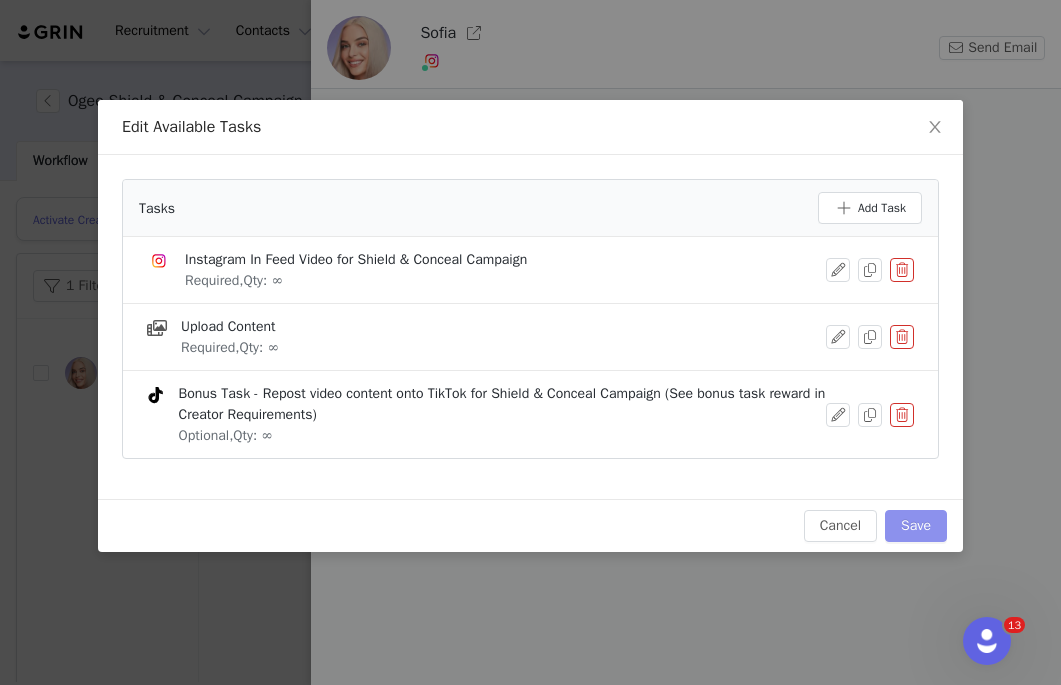click on "Save" at bounding box center [916, 526] 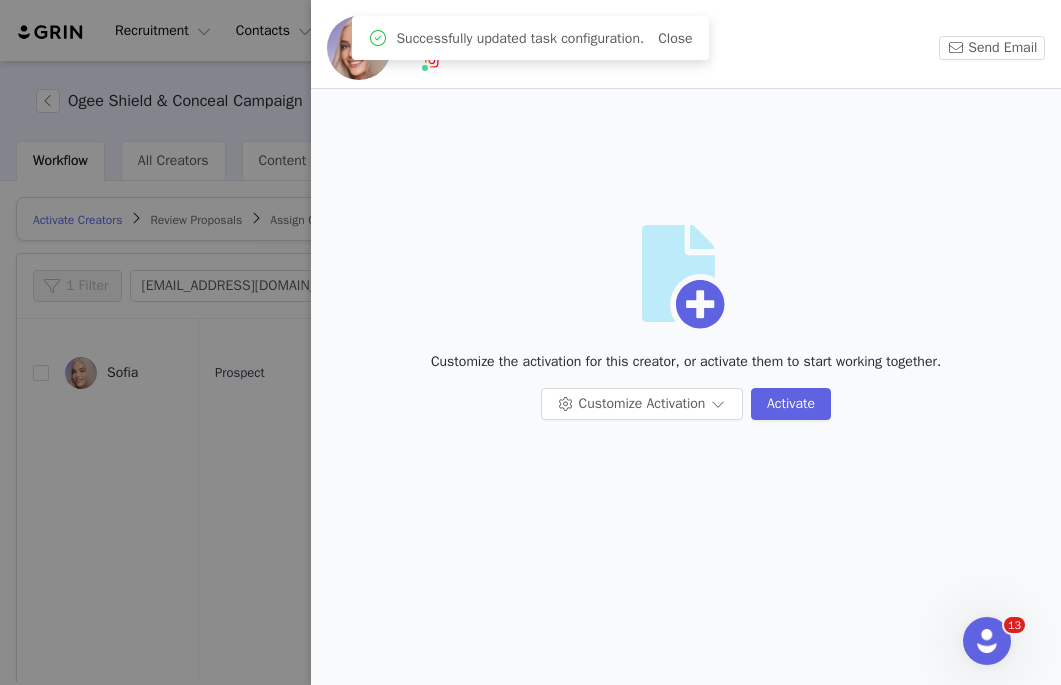 scroll, scrollTop: 0, scrollLeft: 0, axis: both 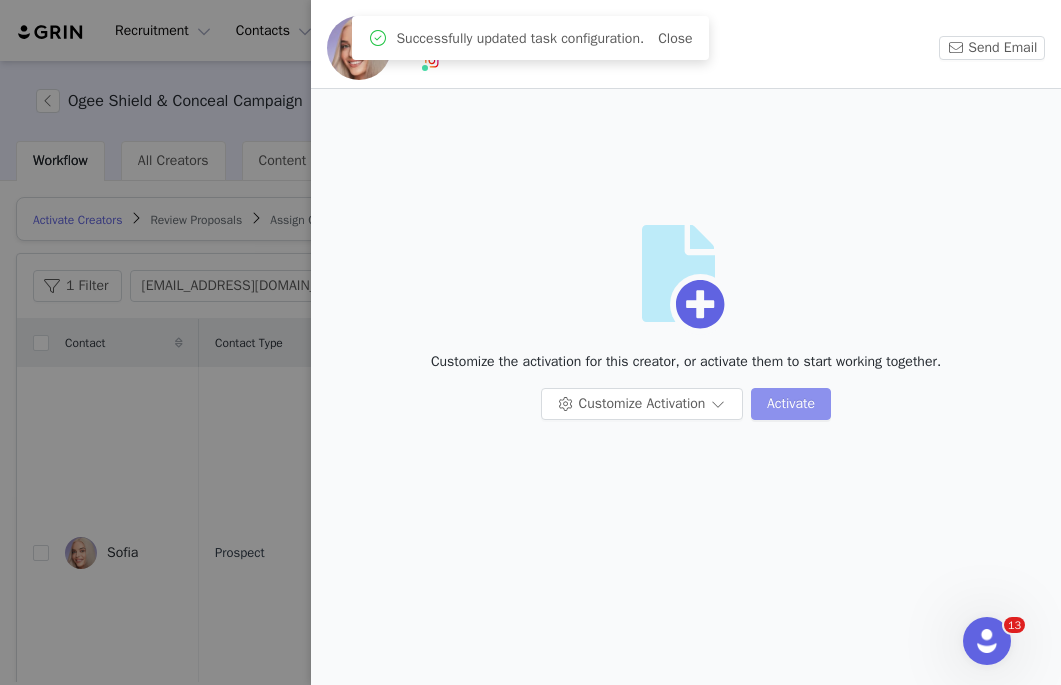 click on "Activate" at bounding box center [791, 404] 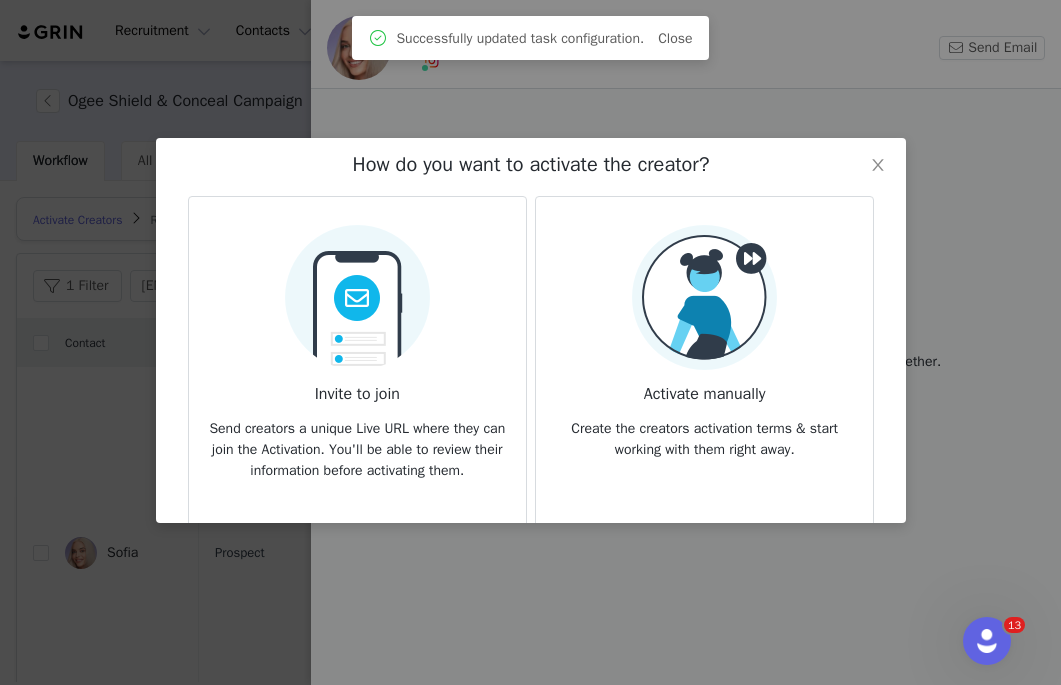 click on "Invite to join" at bounding box center [356, 388] 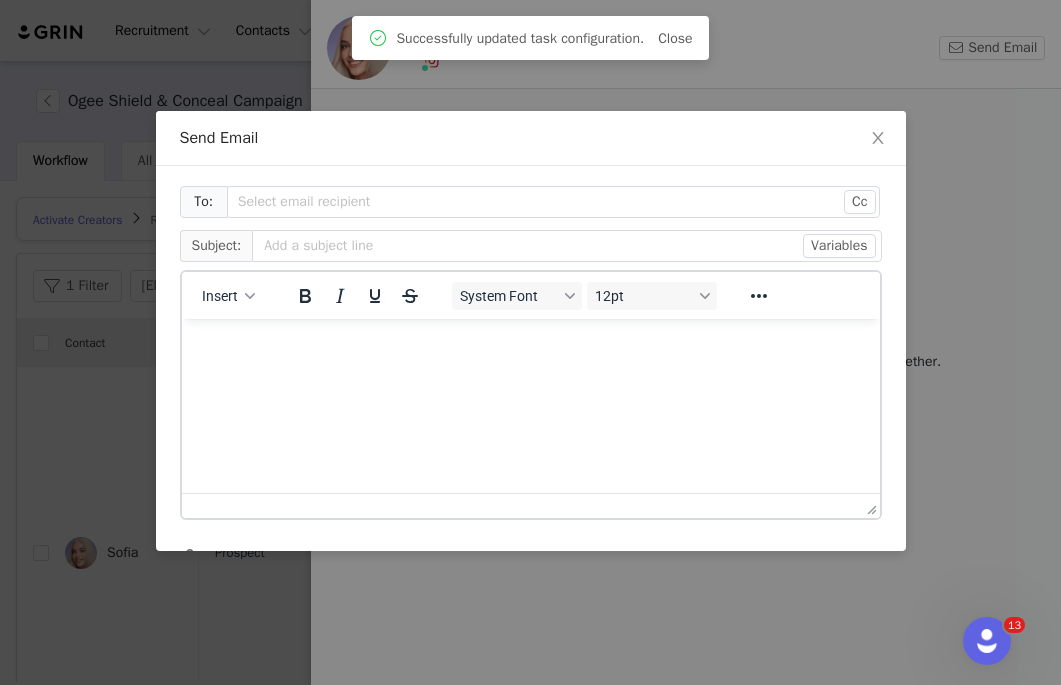scroll, scrollTop: 0, scrollLeft: 0, axis: both 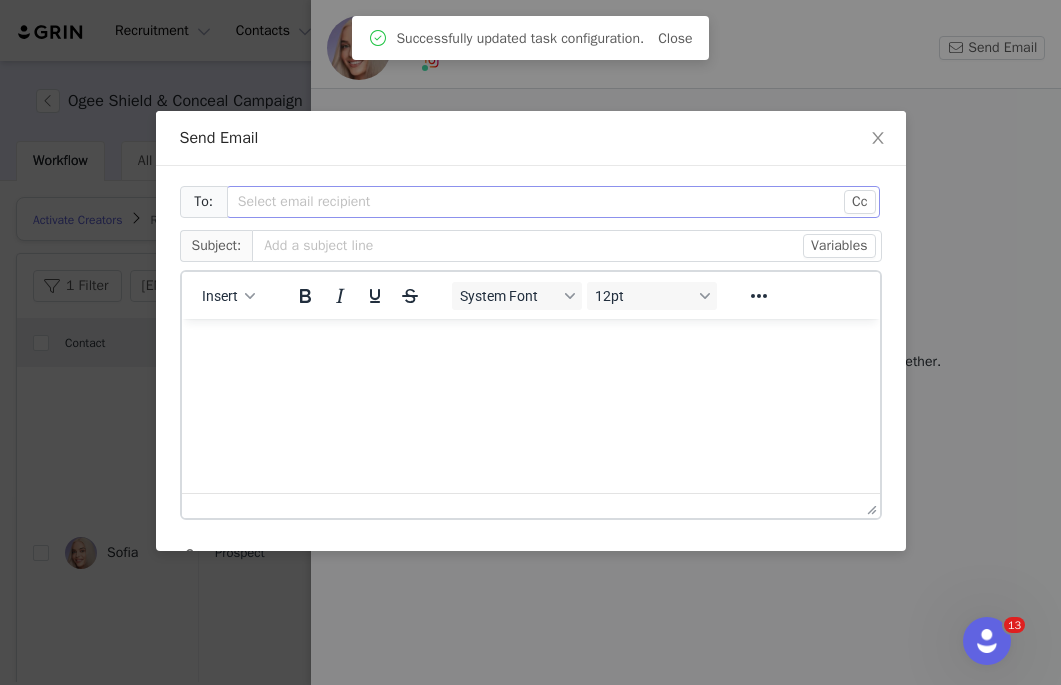 click on "Select email recipient" at bounding box center (542, 202) 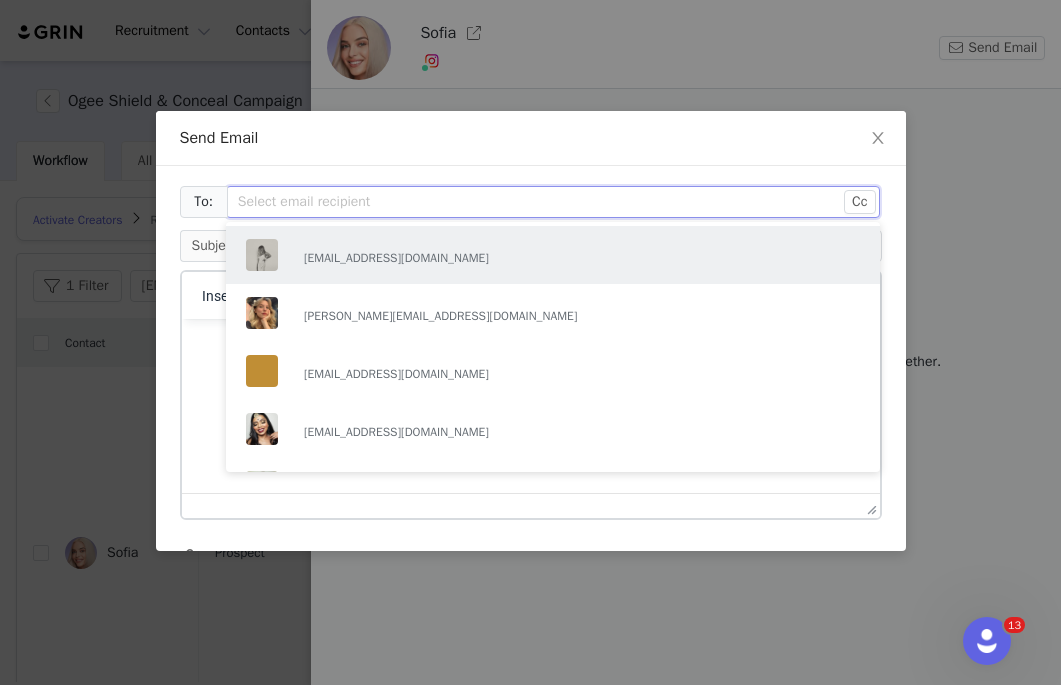 paste on "mirchuksofia@gmail.com" 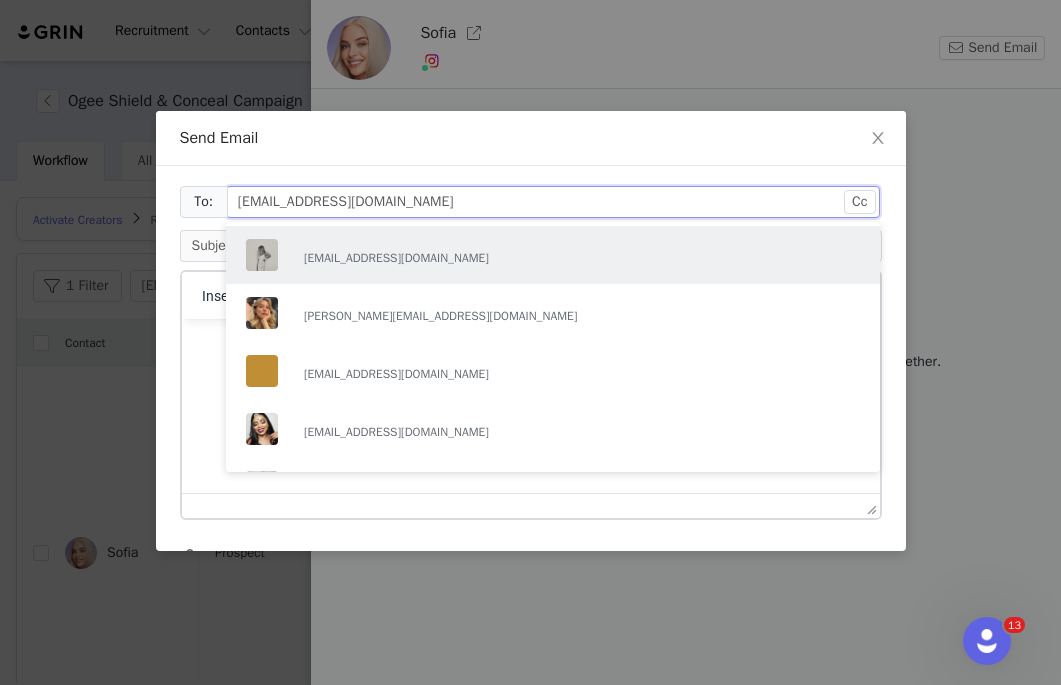 type on "mirchuksofia@gmail.com" 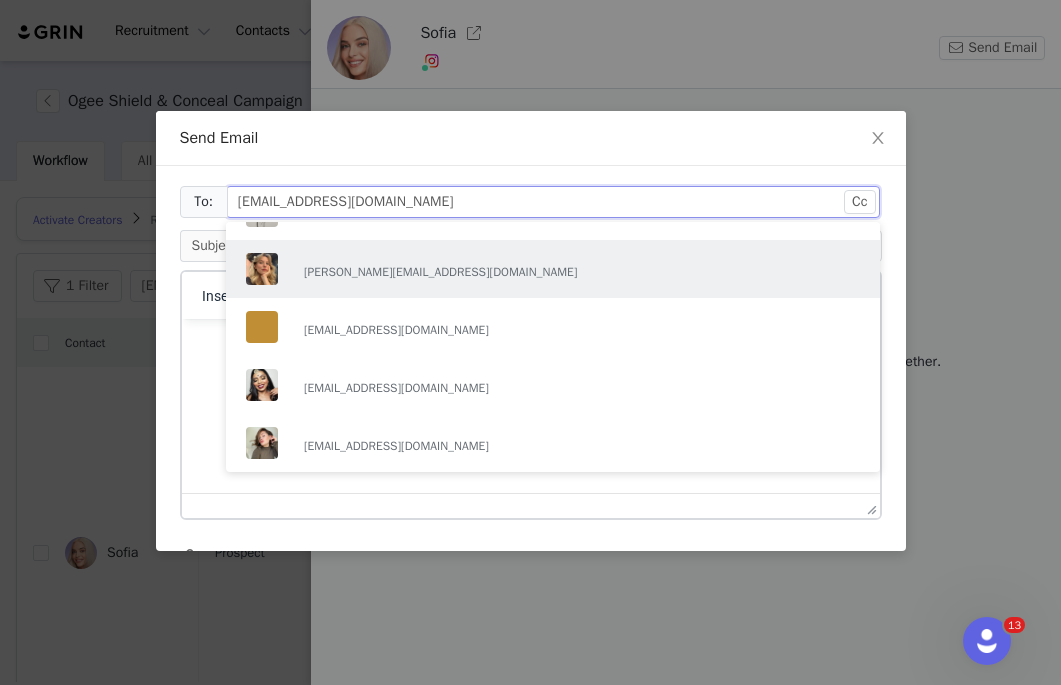 scroll, scrollTop: 4, scrollLeft: 0, axis: vertical 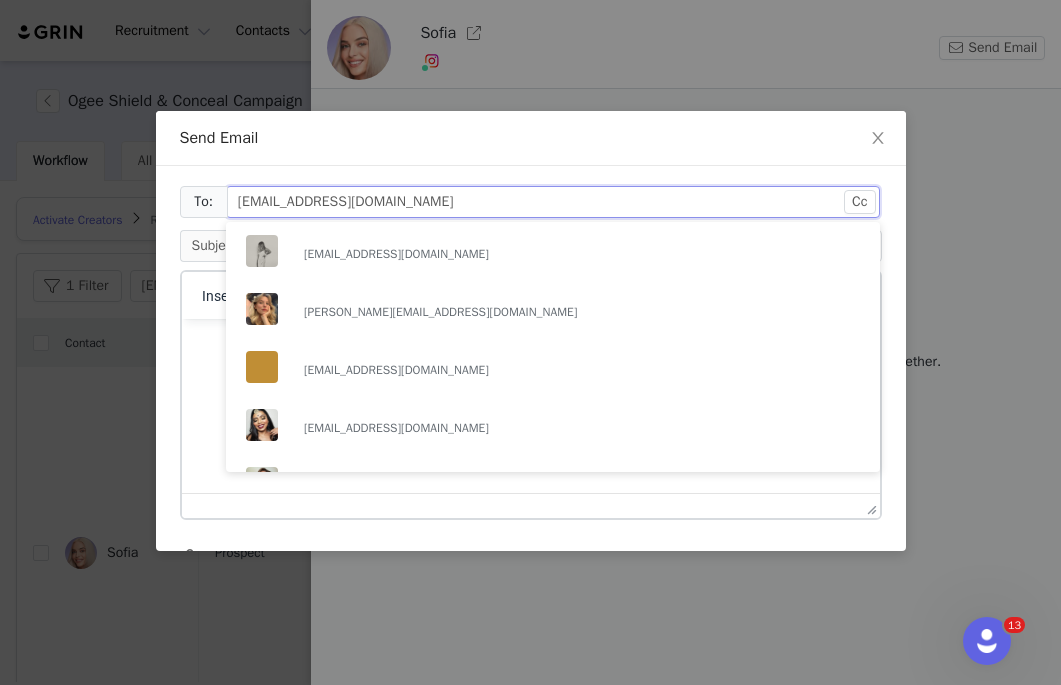 click on "mirchuksofia@gmail.com" at bounding box center [546, 202] 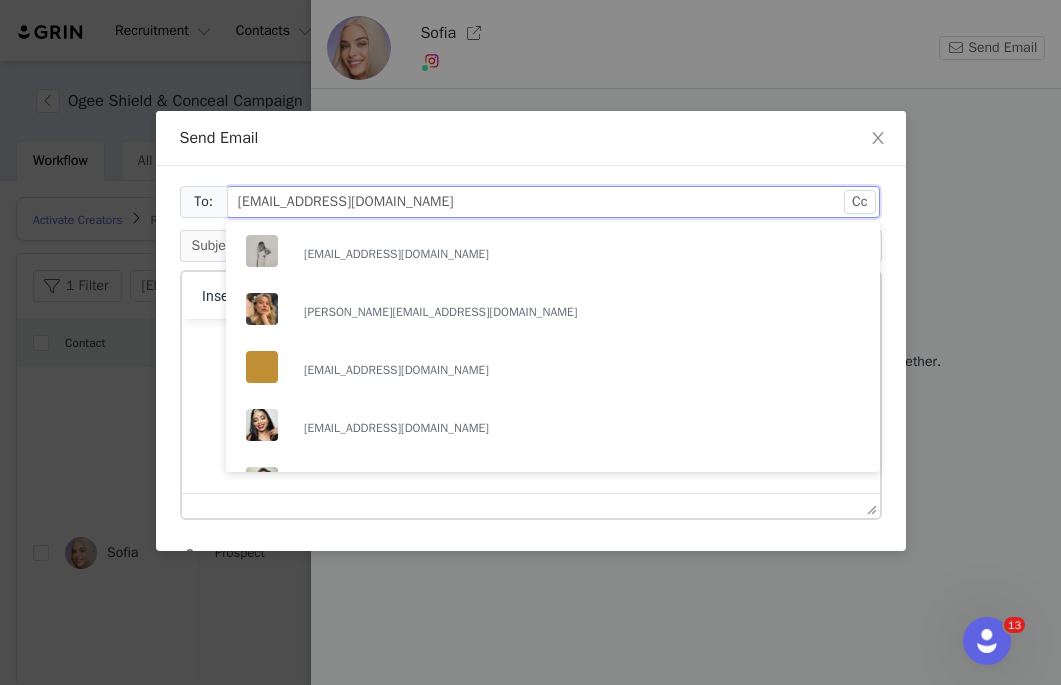 drag, startPoint x: 421, startPoint y: 205, endPoint x: 212, endPoint y: 201, distance: 209.03827 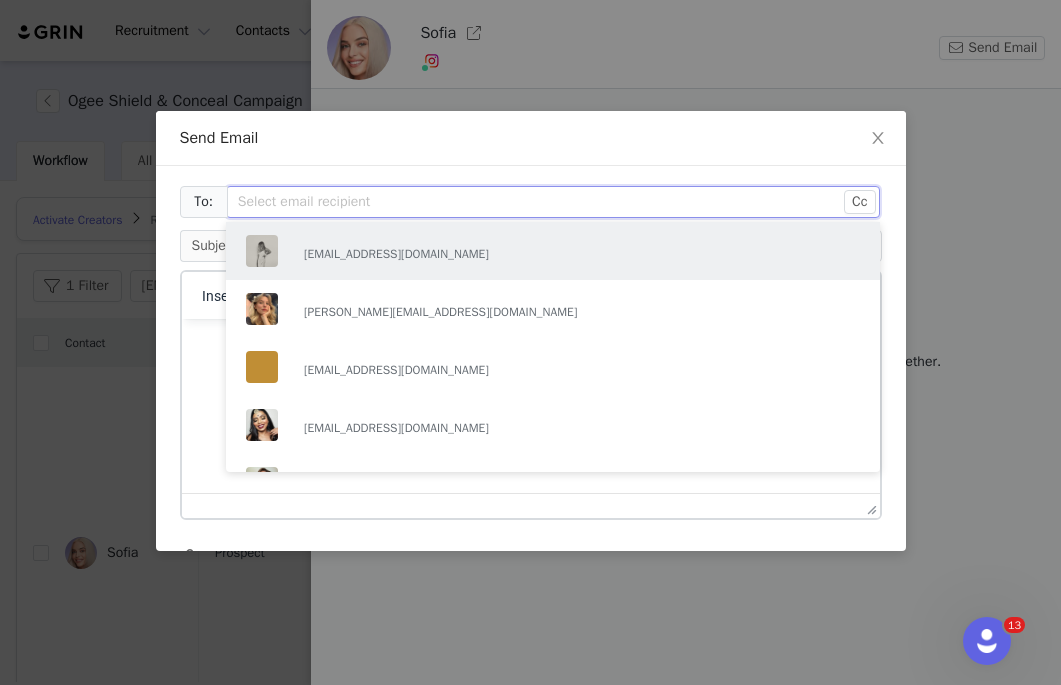 click at bounding box center (546, 202) 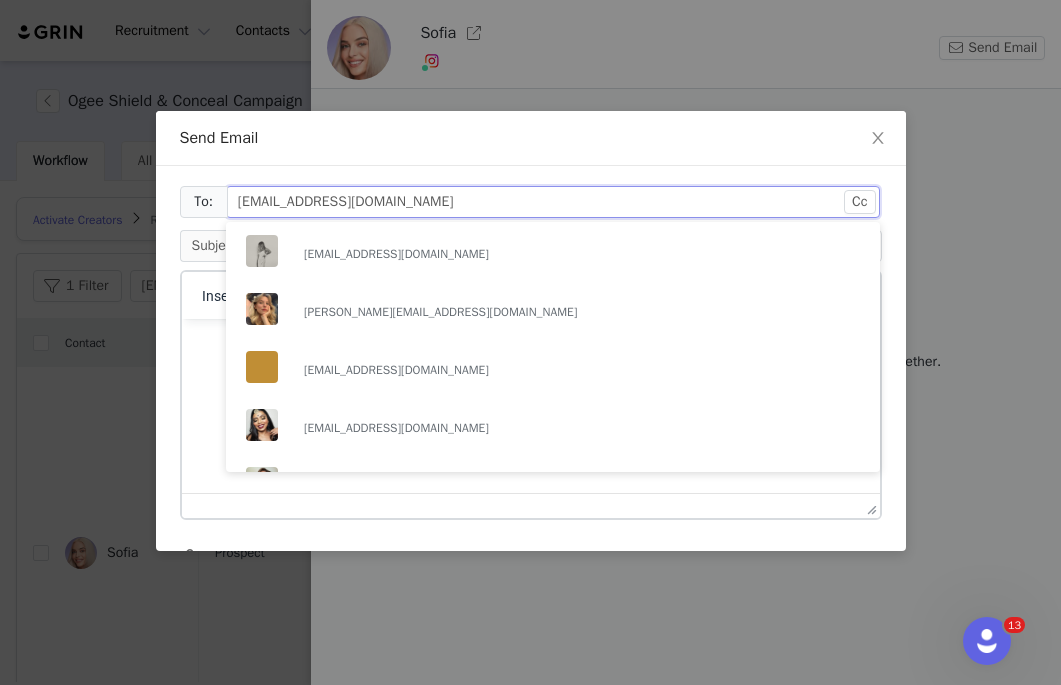 click on "mirchuksofia@gmail.com" at bounding box center [546, 202] 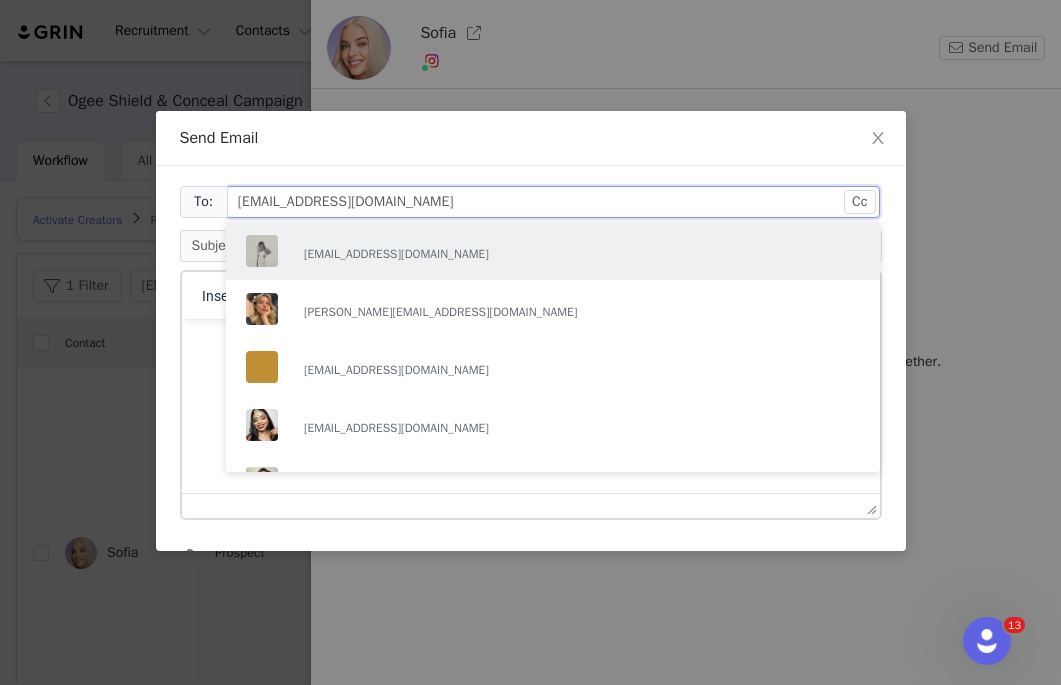type on "mirchuksofia@gmail.com" 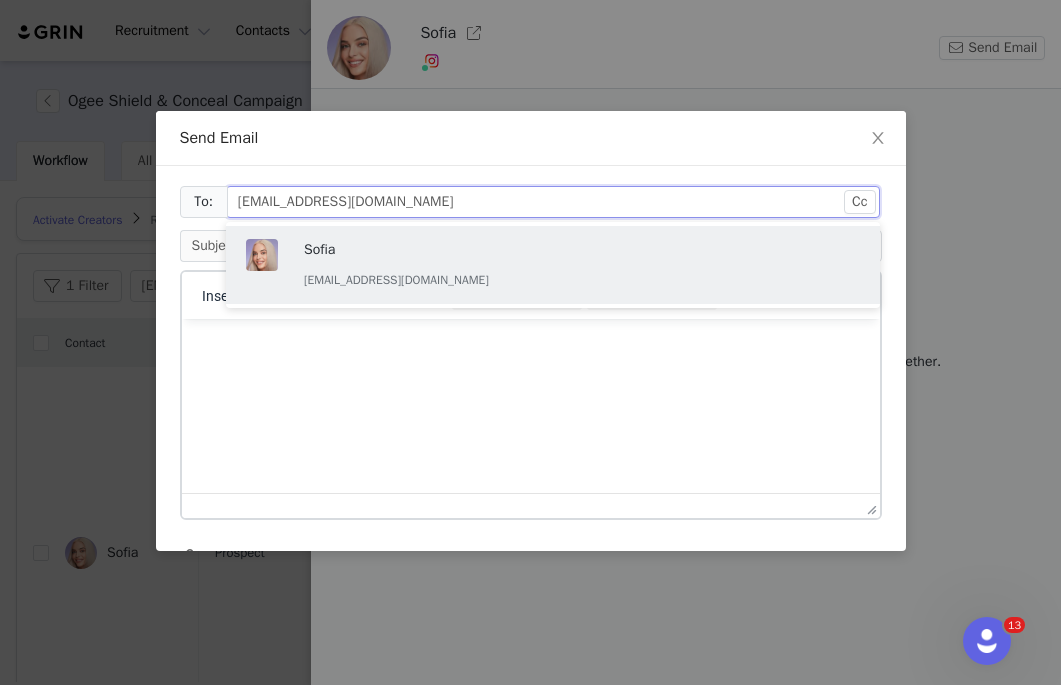 drag, startPoint x: 406, startPoint y: 204, endPoint x: 380, endPoint y: 202, distance: 26.076809 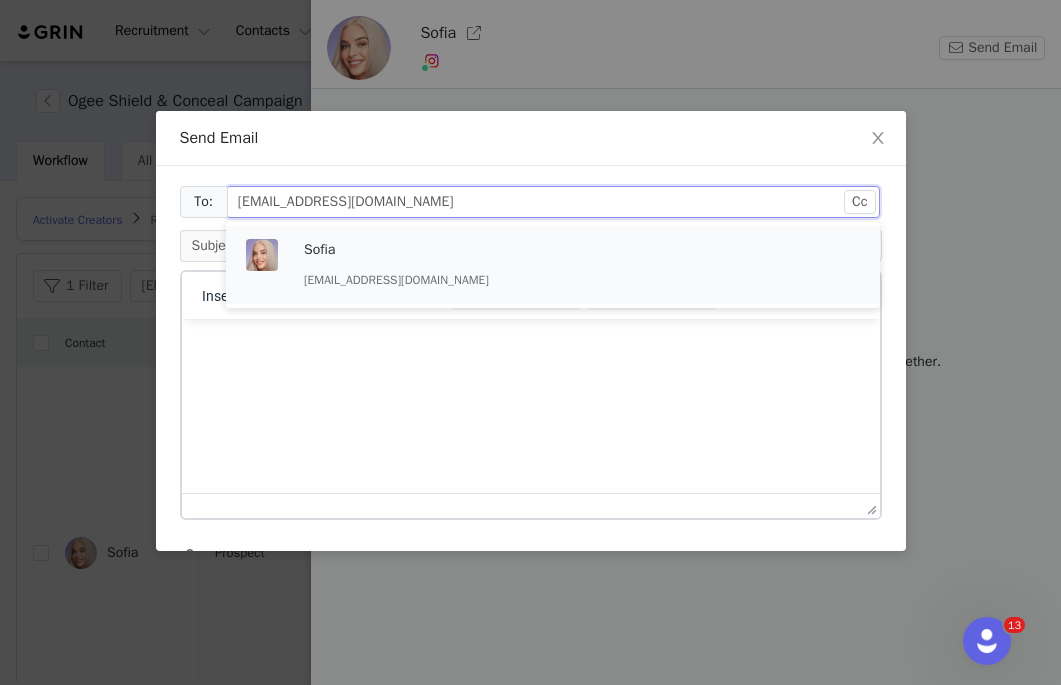 click on "mirchuksofia@gmail.com" at bounding box center (414, 280) 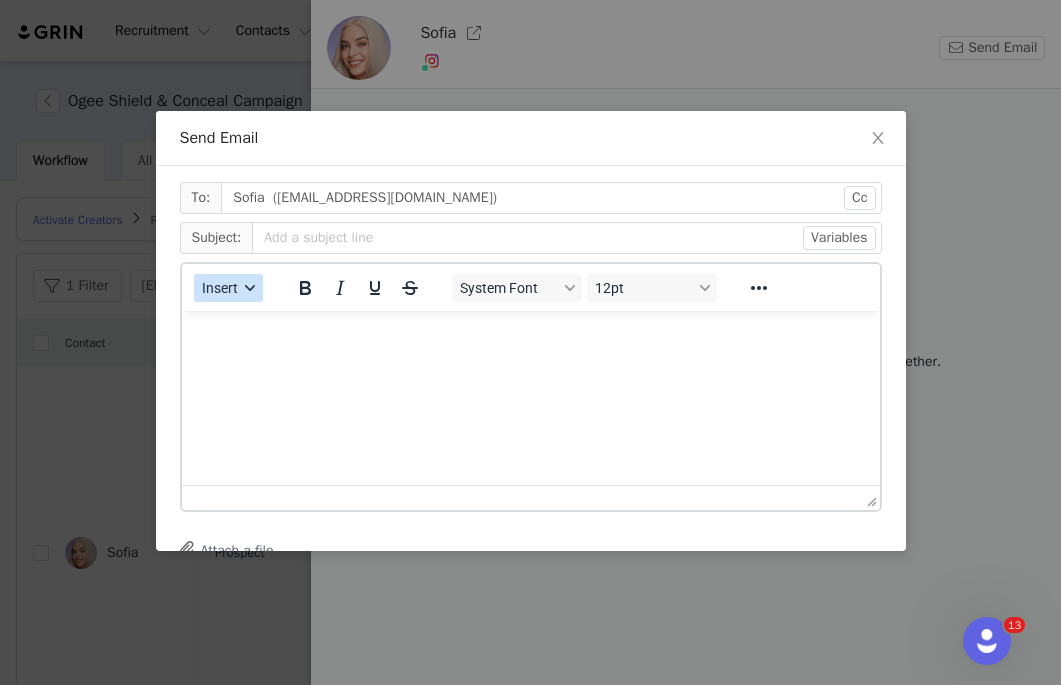 click 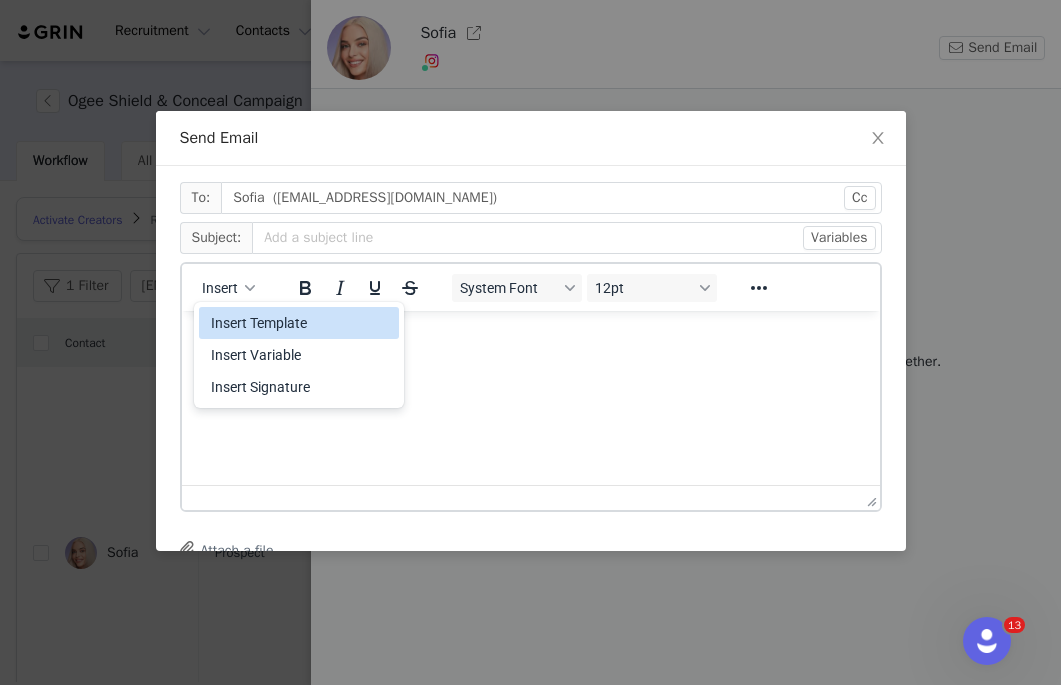 click on "Insert Template" at bounding box center [301, 323] 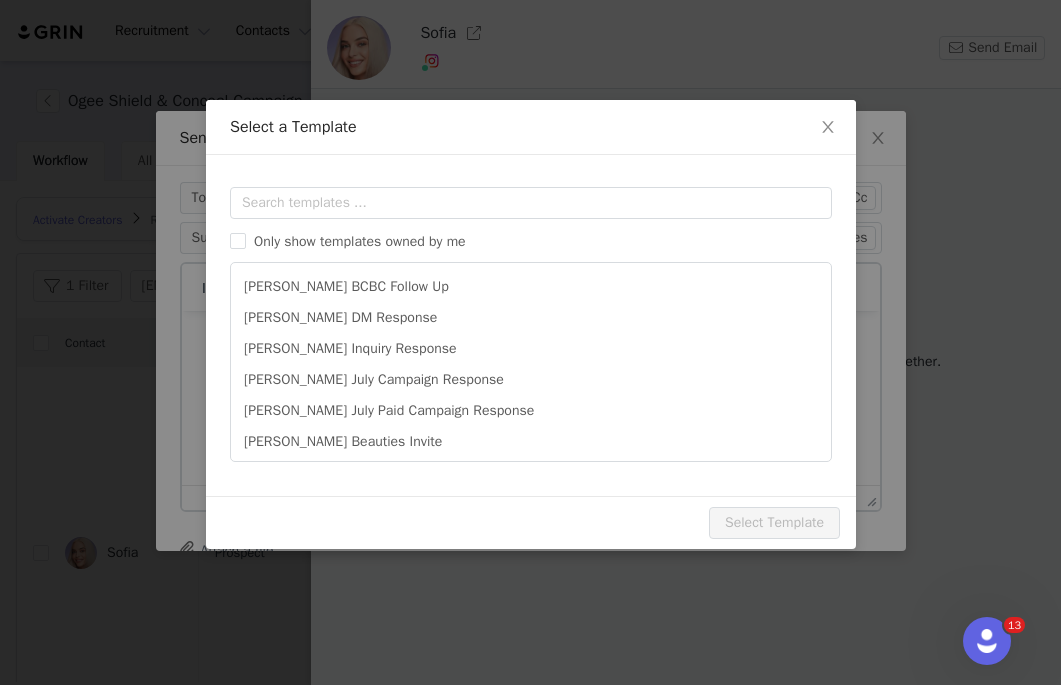 scroll, scrollTop: 0, scrollLeft: 0, axis: both 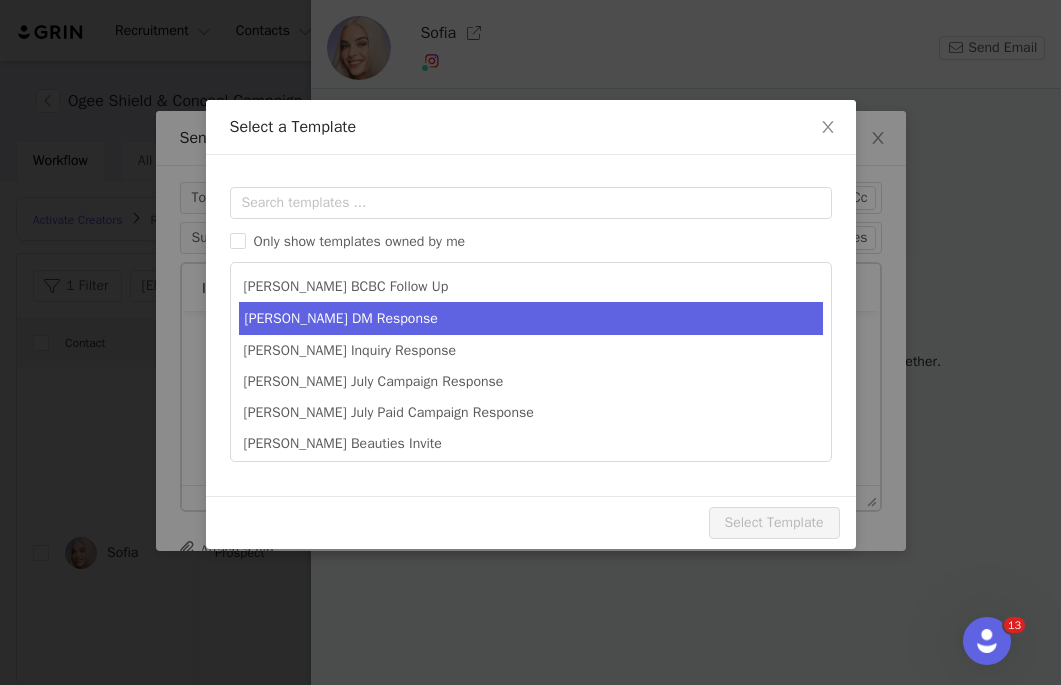 click on "[PERSON_NAME] DM Response" at bounding box center [531, 318] 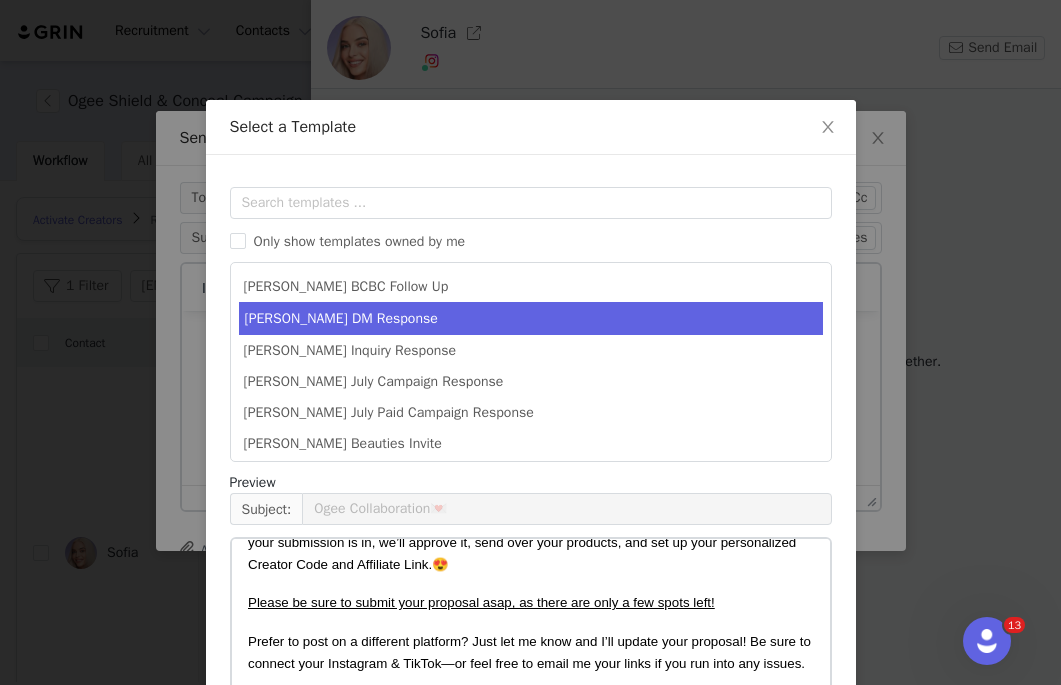 scroll, scrollTop: 303, scrollLeft: 0, axis: vertical 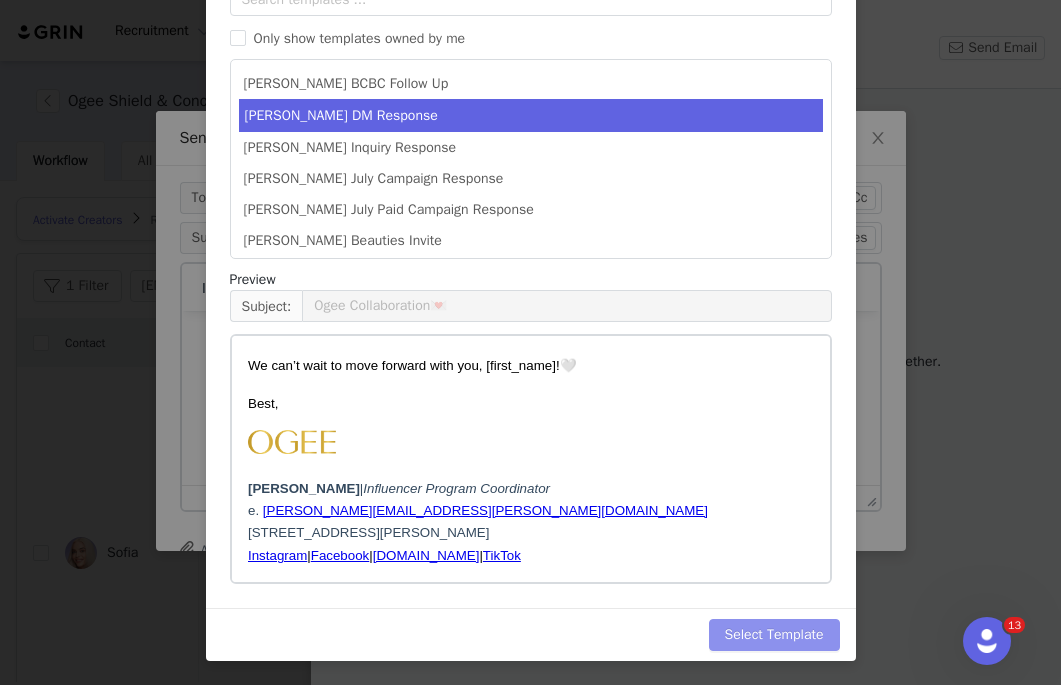 click on "Select Template" at bounding box center [774, 635] 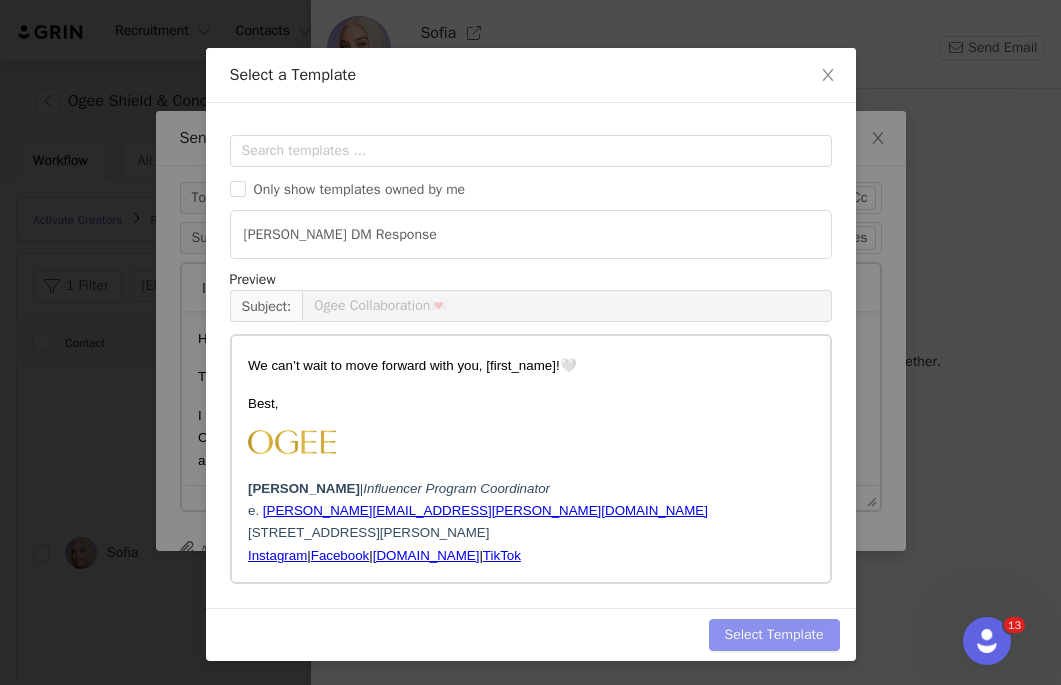 scroll, scrollTop: 0, scrollLeft: 0, axis: both 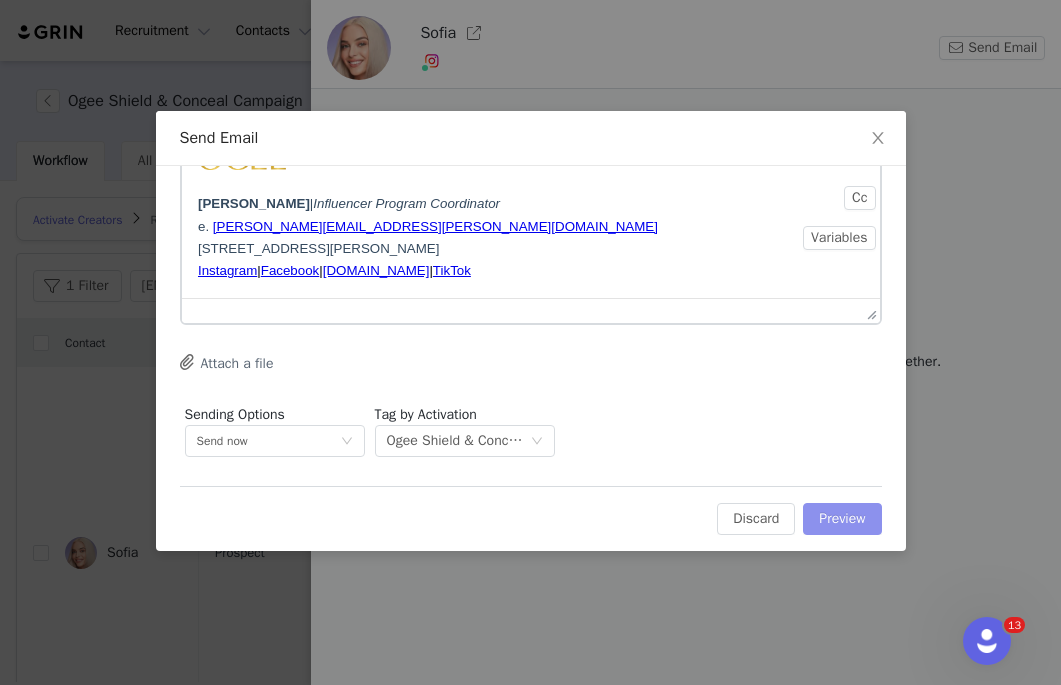 click on "Preview" at bounding box center [842, 519] 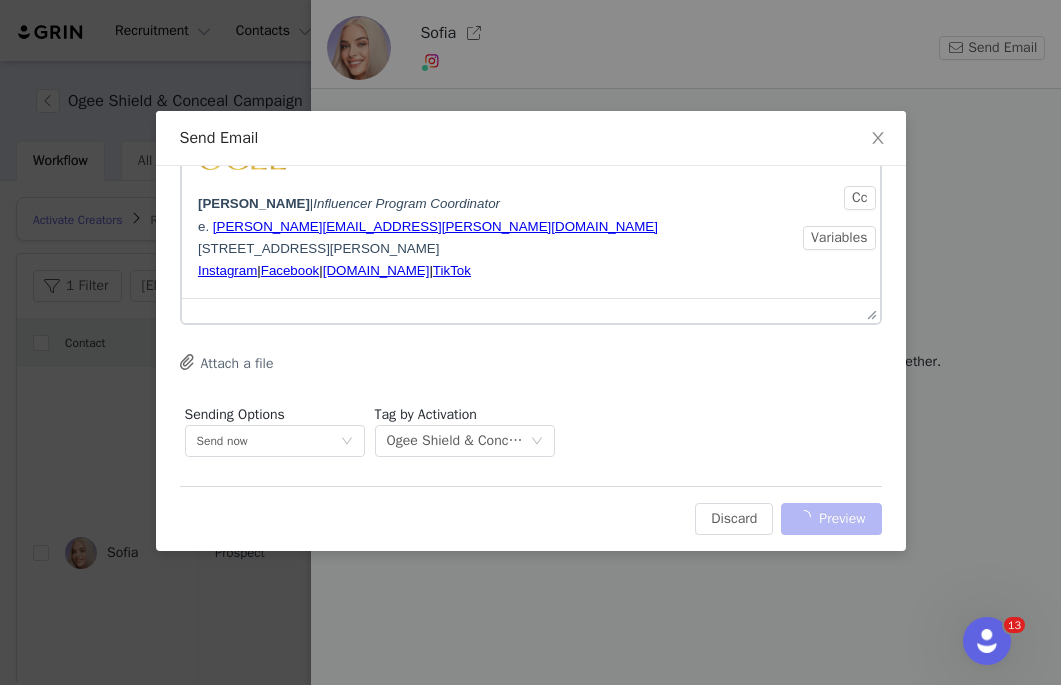 scroll, scrollTop: 0, scrollLeft: 0, axis: both 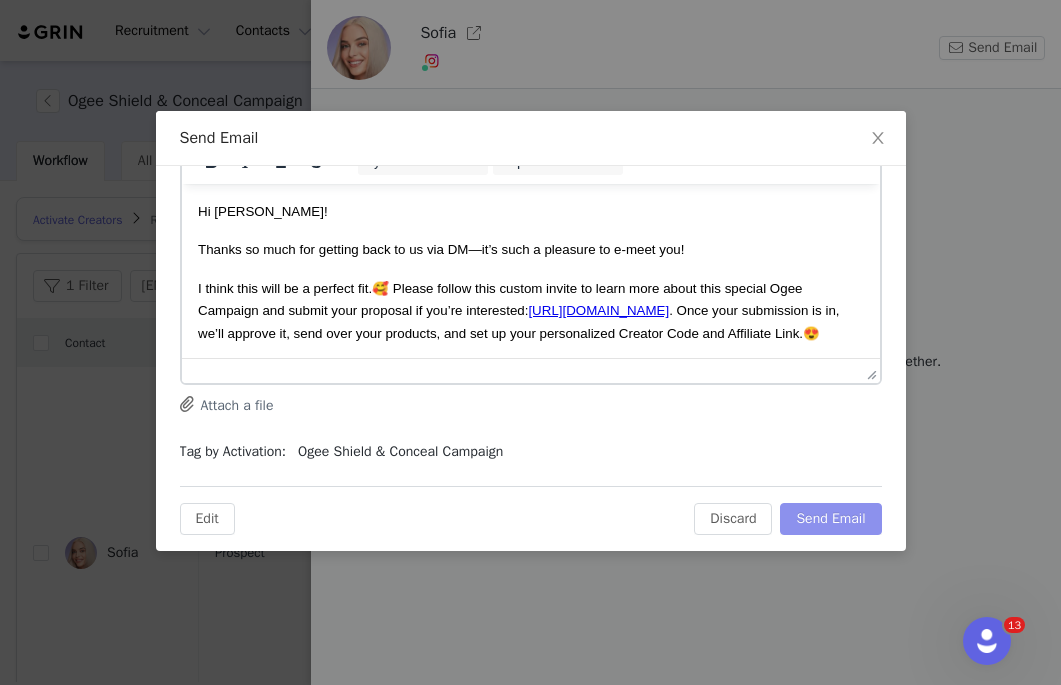 click on "Send Email" at bounding box center [830, 519] 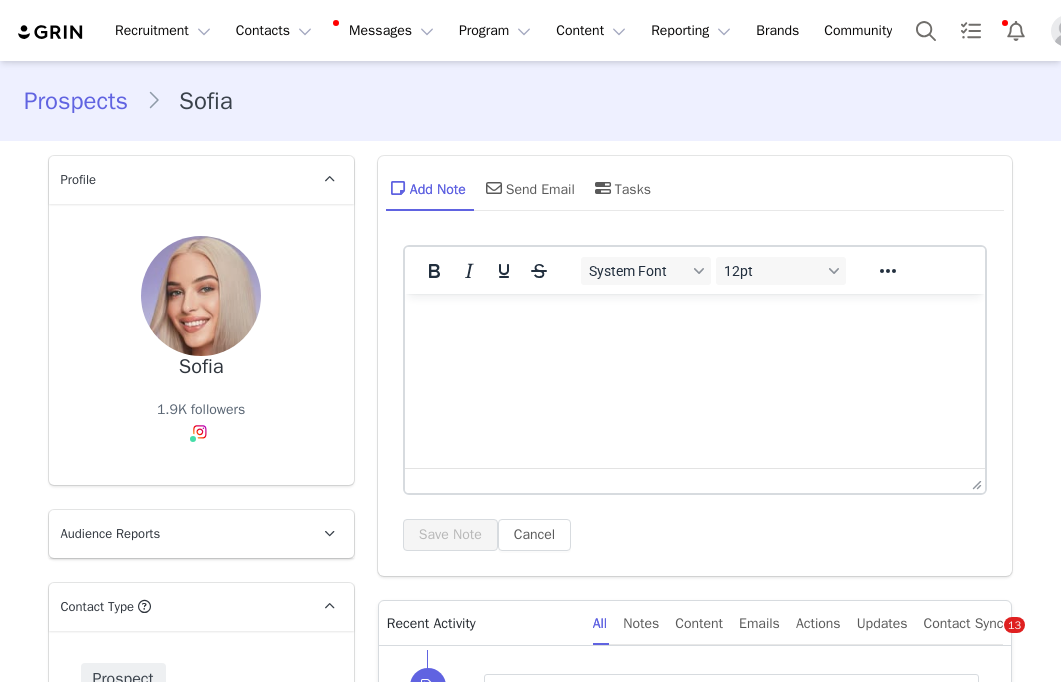 scroll, scrollTop: 0, scrollLeft: 0, axis: both 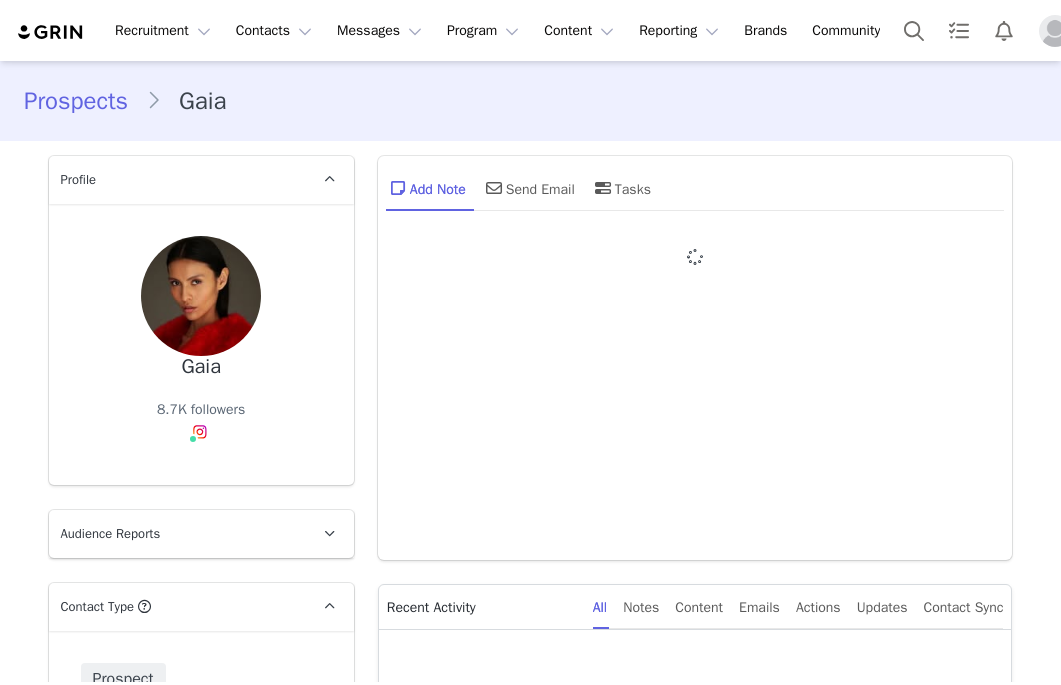 type on "+1 ([GEOGRAPHIC_DATA])" 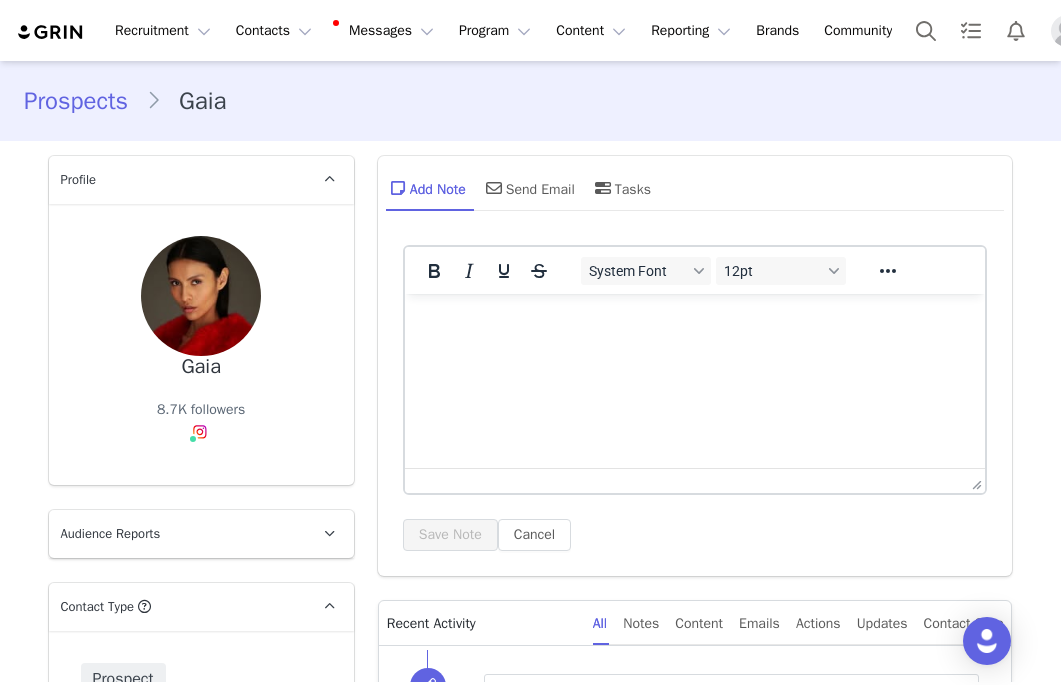 scroll, scrollTop: 5, scrollLeft: 0, axis: vertical 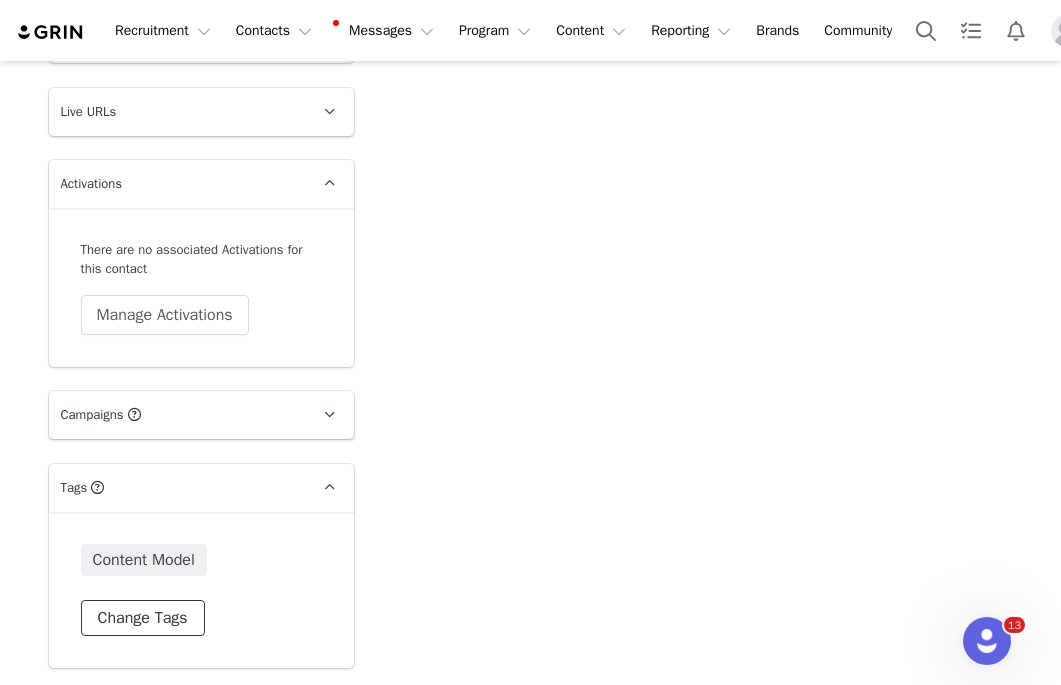 click on "Change Tags" at bounding box center (143, 618) 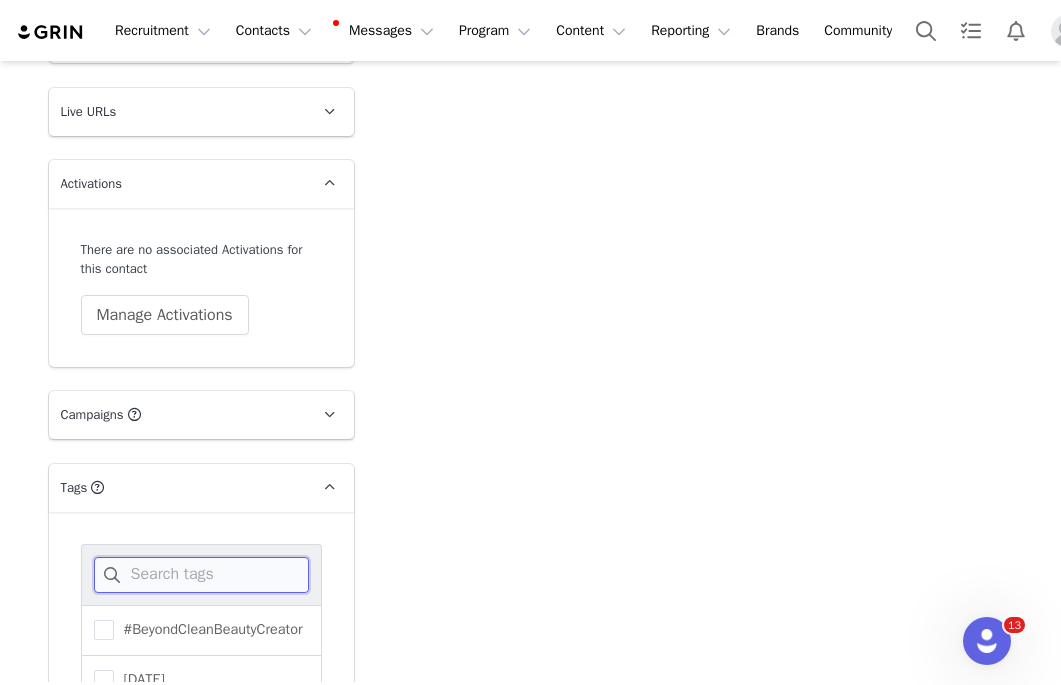 click at bounding box center (201, 575) 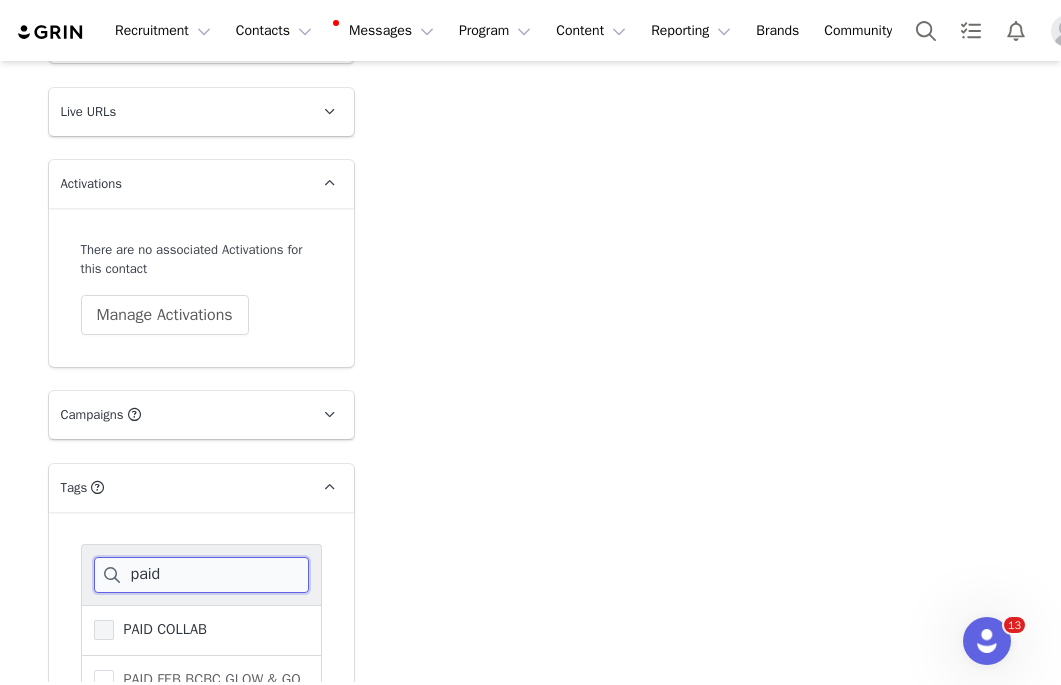 type on "paid" 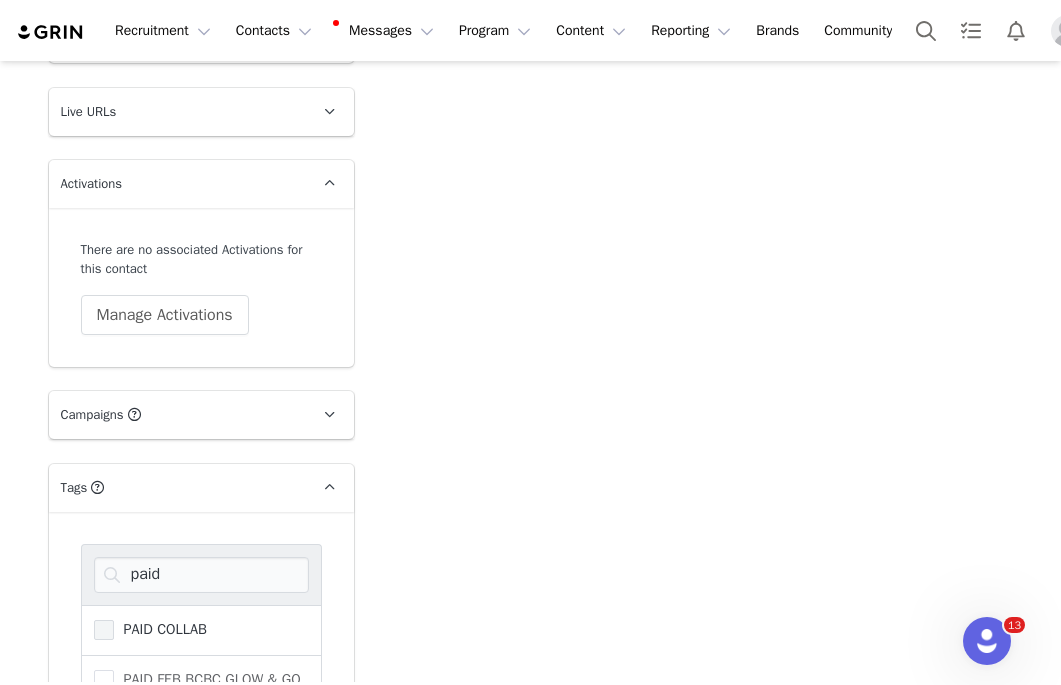 click at bounding box center (104, 630) 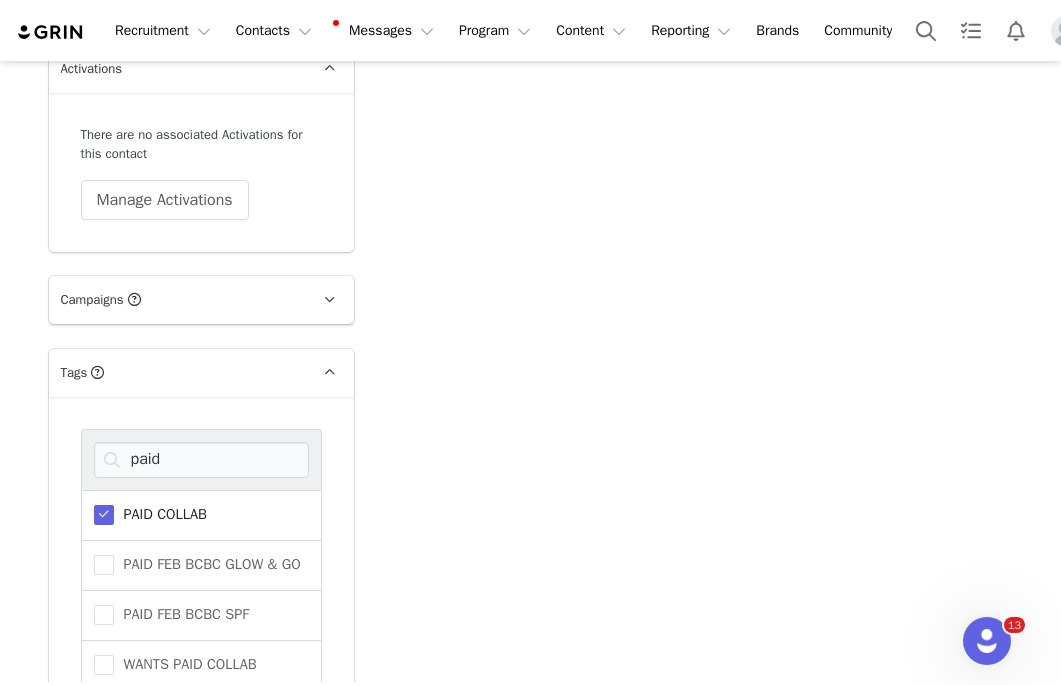 scroll, scrollTop: 2895, scrollLeft: 0, axis: vertical 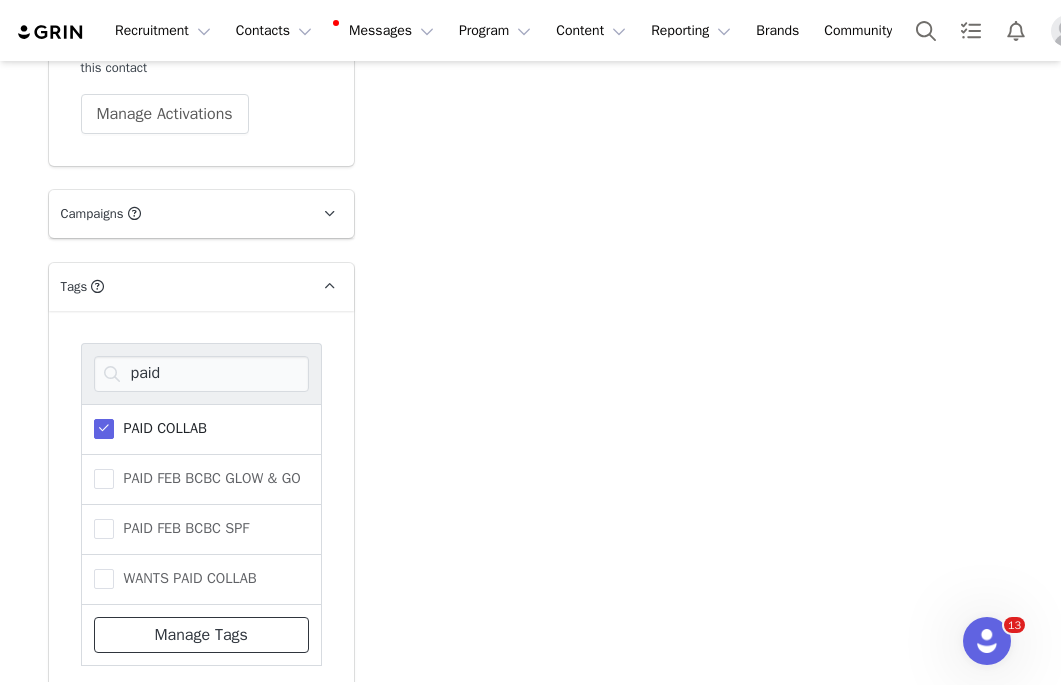 click on "Manage Tags" at bounding box center [201, 635] 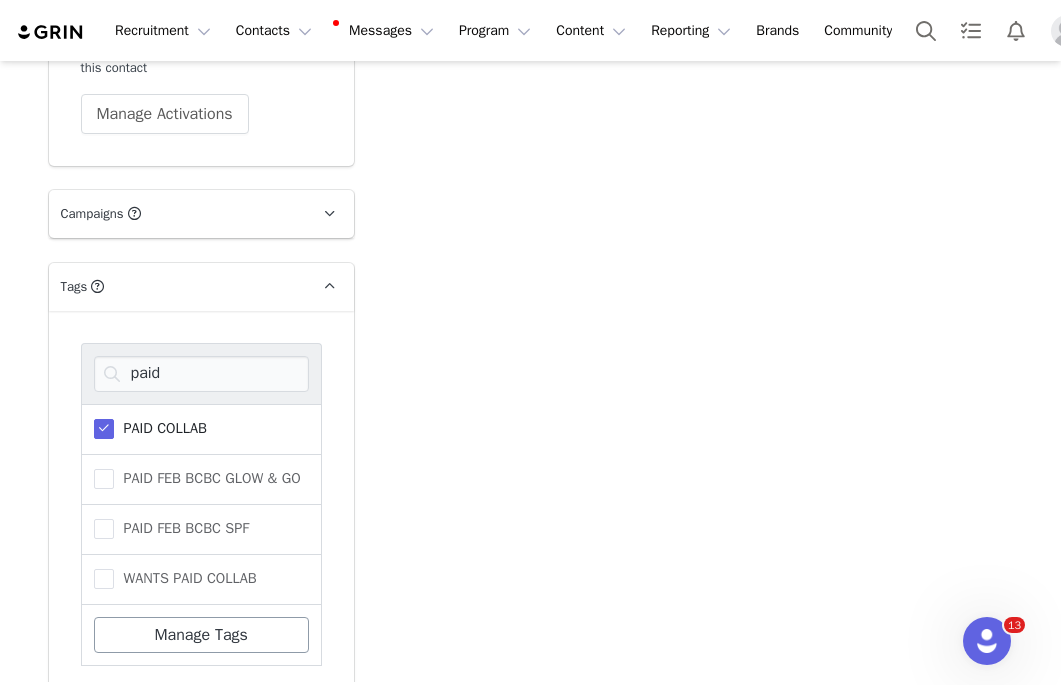 scroll, scrollTop: 0, scrollLeft: 0, axis: both 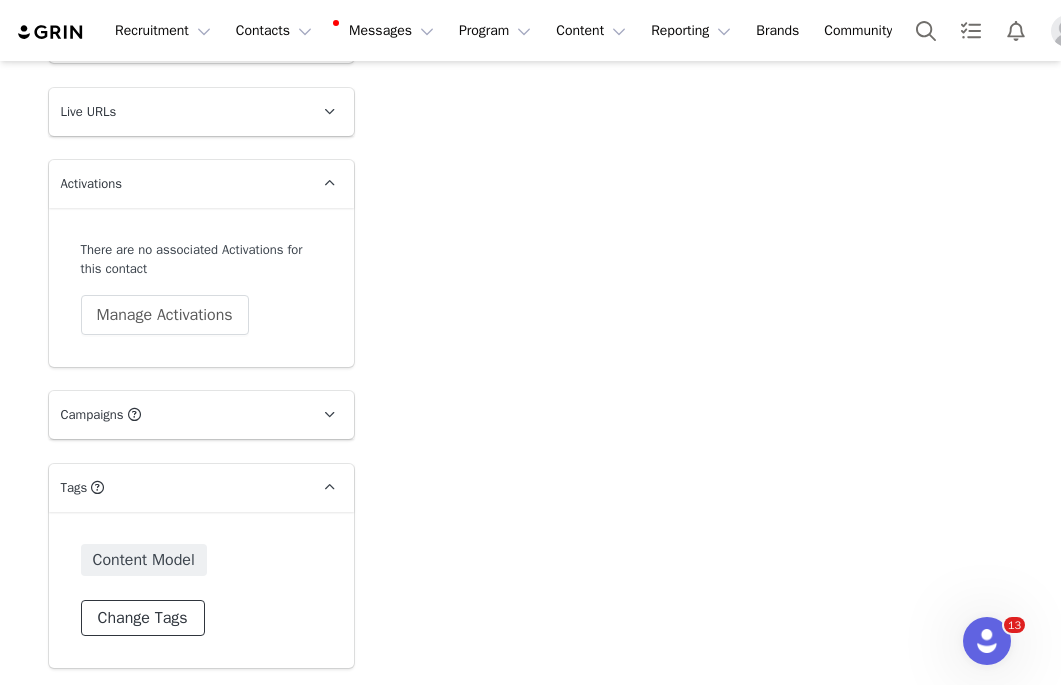 click on "Change Tags" at bounding box center [143, 618] 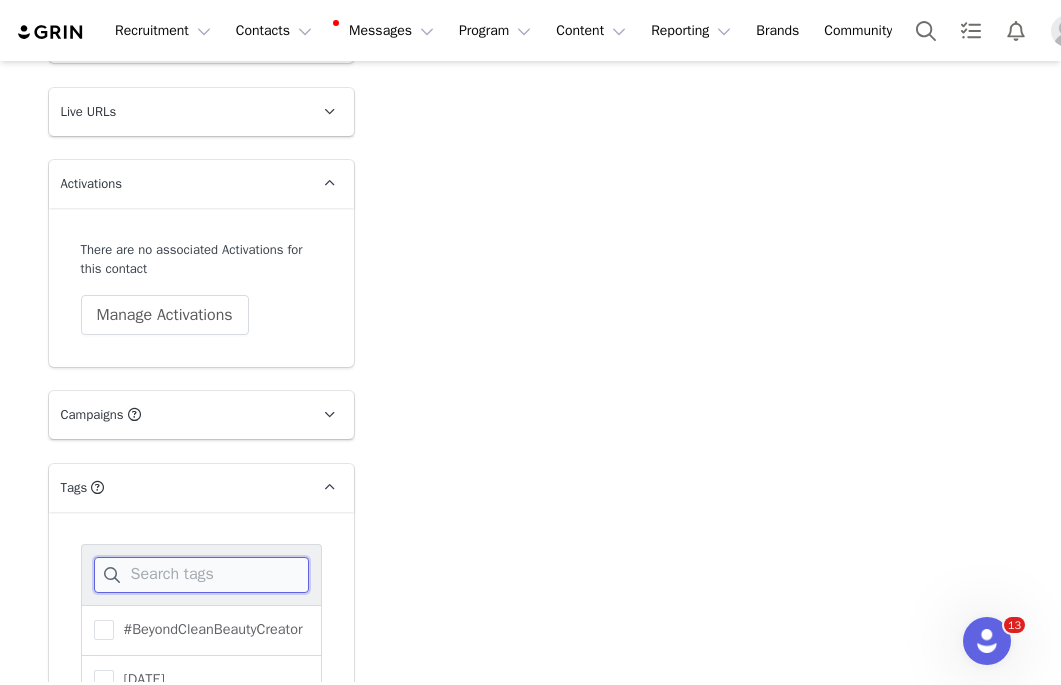 click at bounding box center (201, 575) 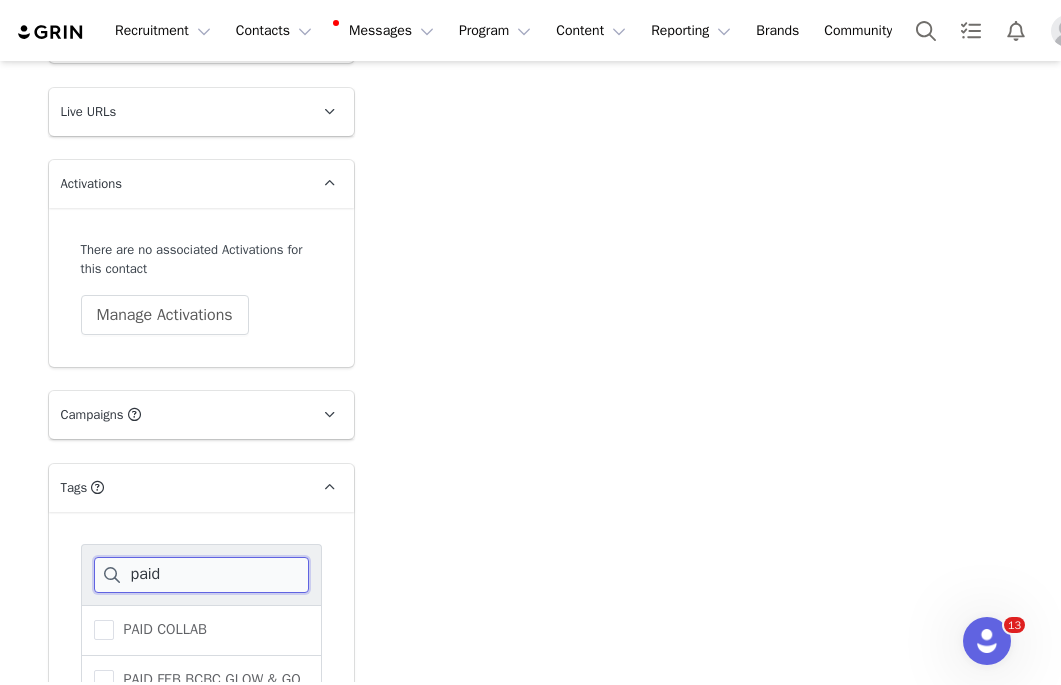 scroll, scrollTop: 2982, scrollLeft: 0, axis: vertical 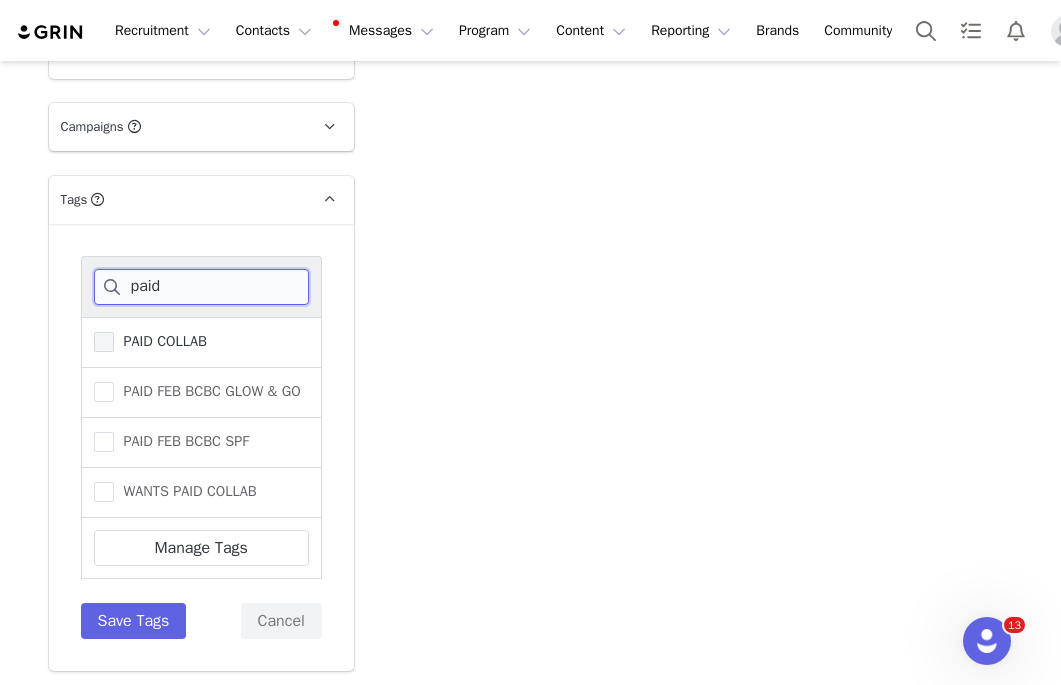 type on "paid" 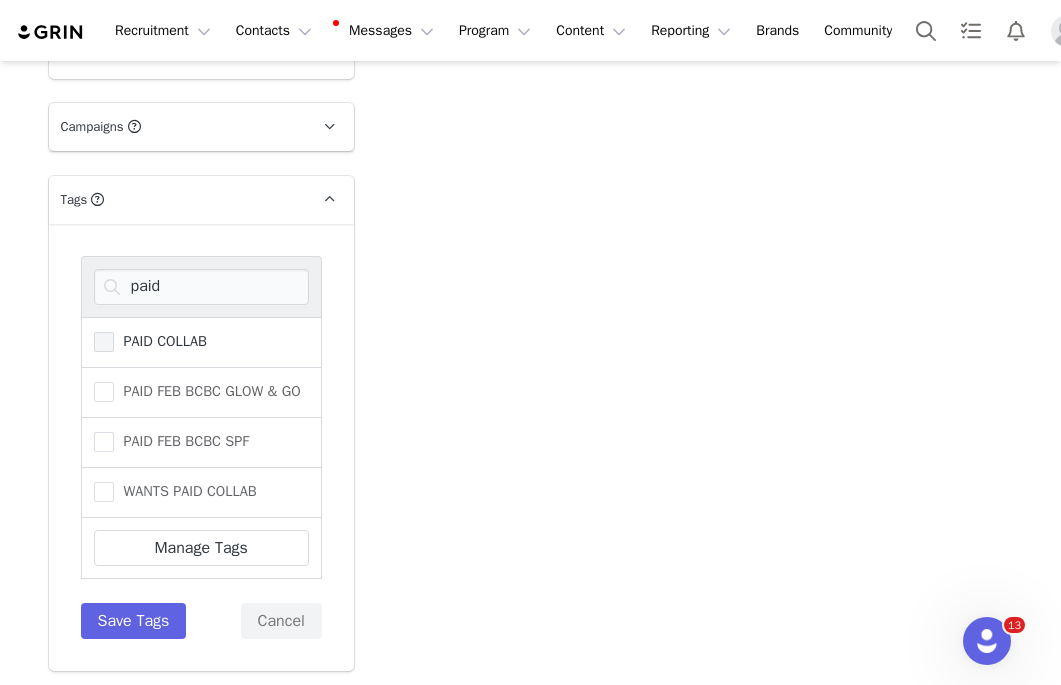 click at bounding box center [104, 342] 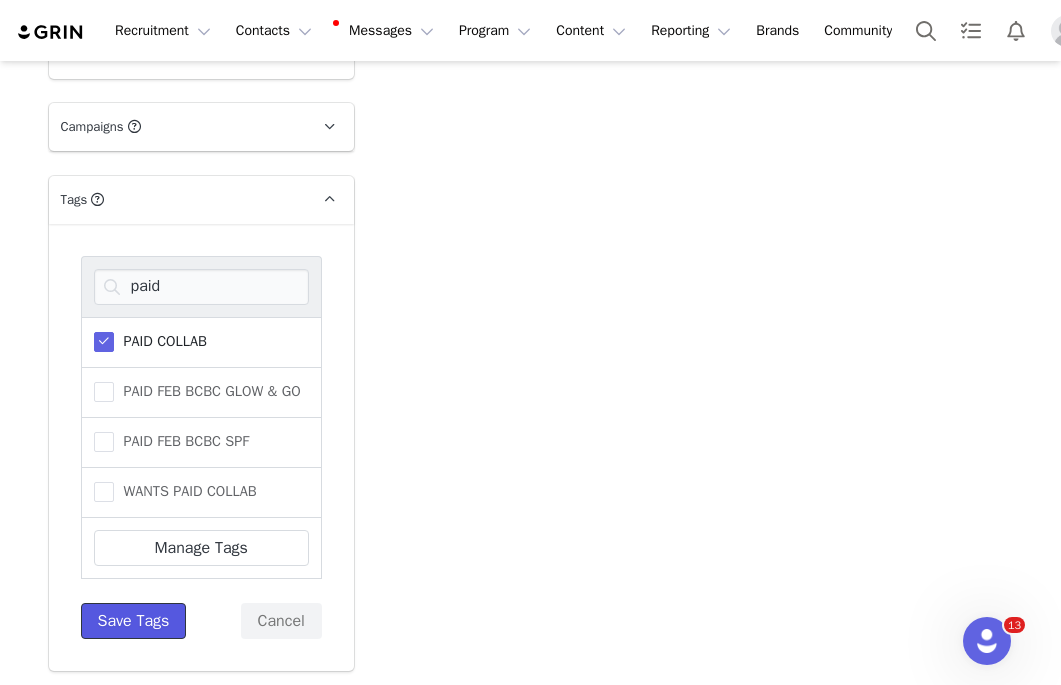 click on "Save Tags" at bounding box center (134, 621) 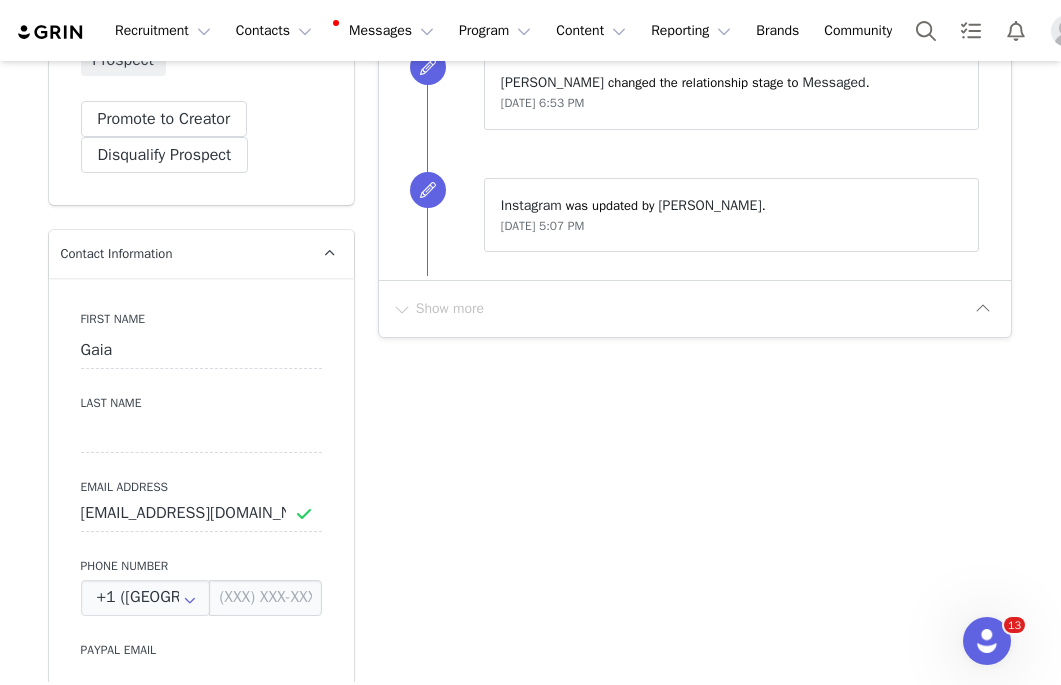 scroll, scrollTop: 728, scrollLeft: 0, axis: vertical 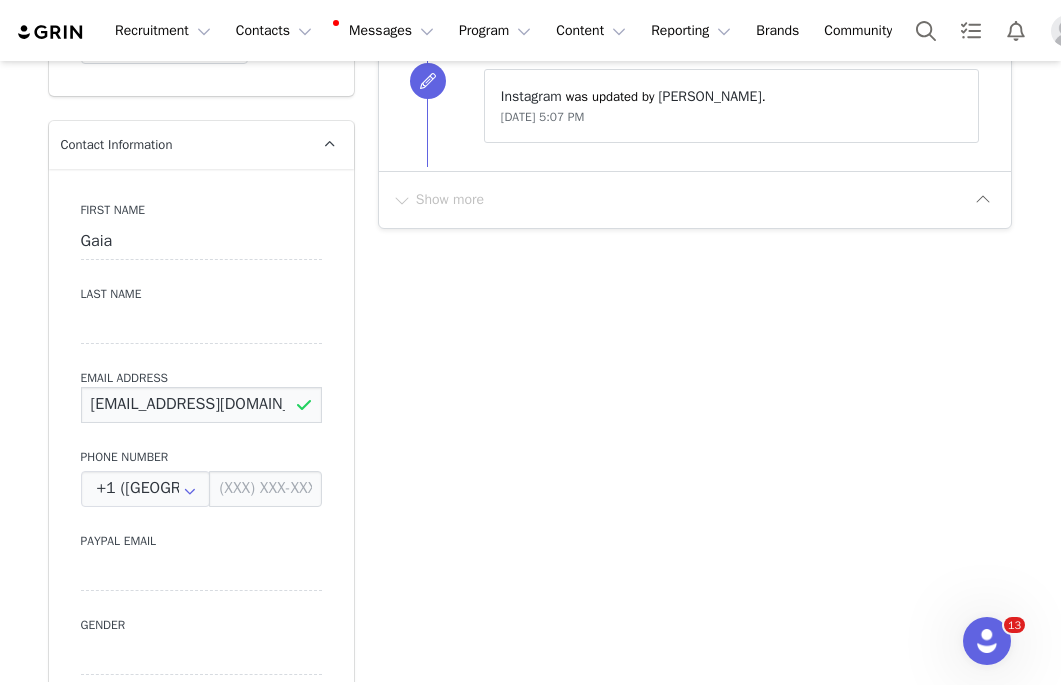 drag, startPoint x: 273, startPoint y: 407, endPoint x: 52, endPoint y: 402, distance: 221.05655 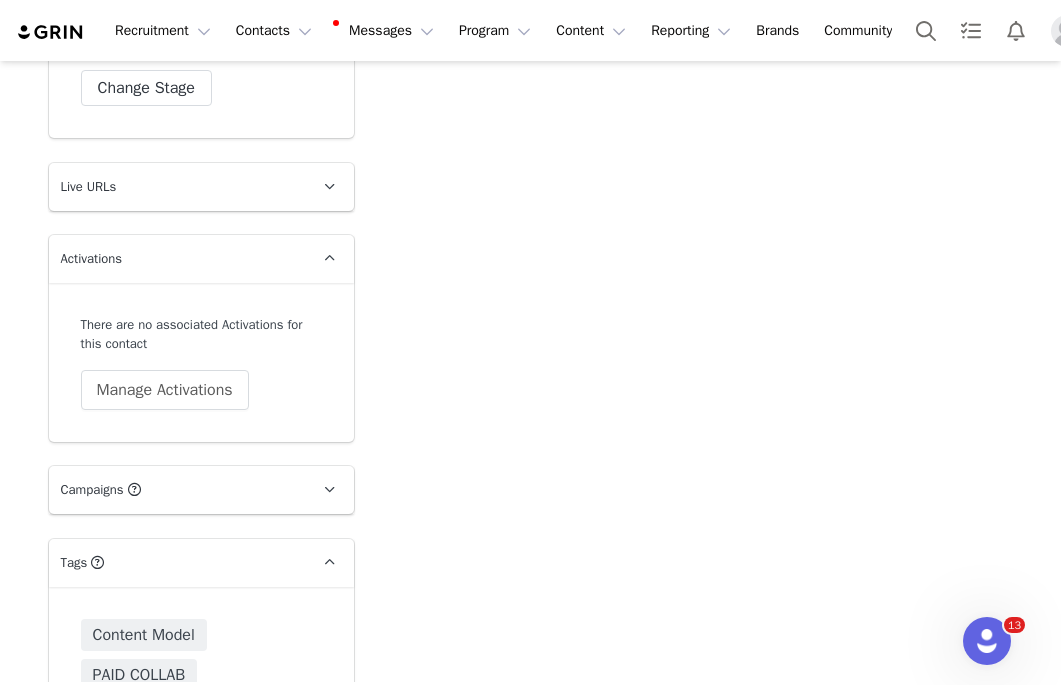 scroll, scrollTop: 2651, scrollLeft: 0, axis: vertical 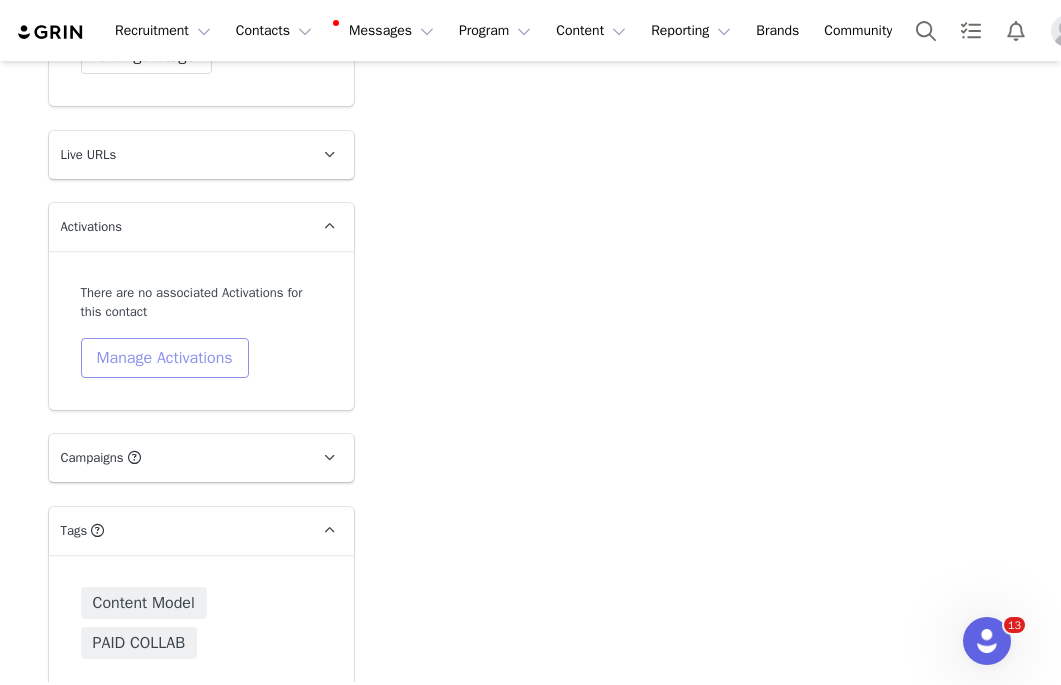 click on "Manage Activations" at bounding box center (165, 358) 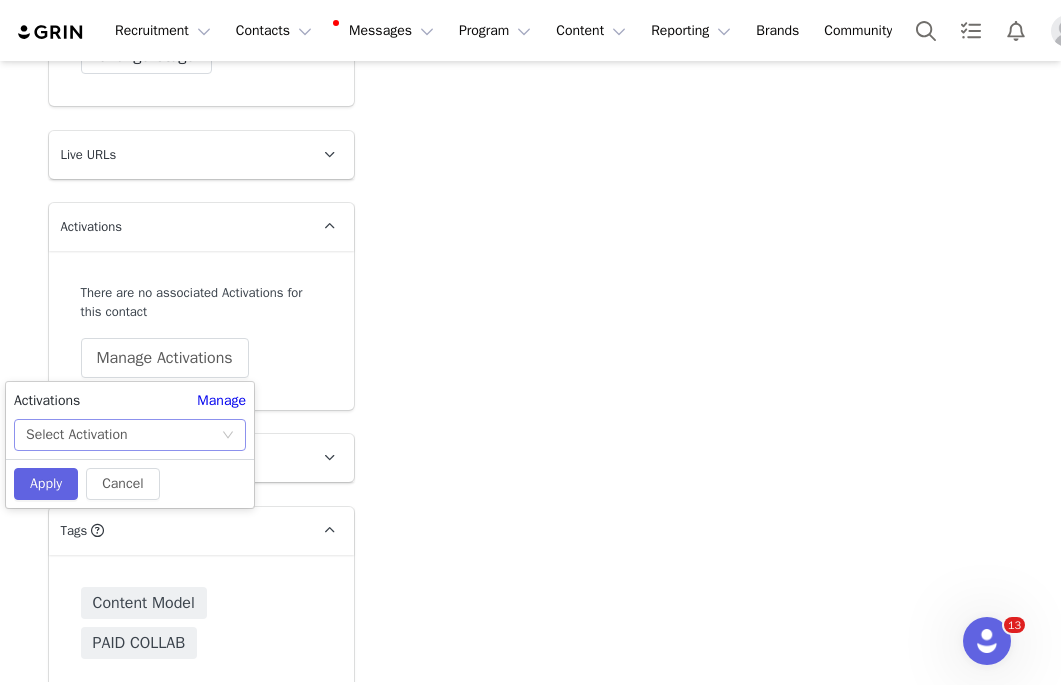 click on "Select Activation" at bounding box center [123, 435] 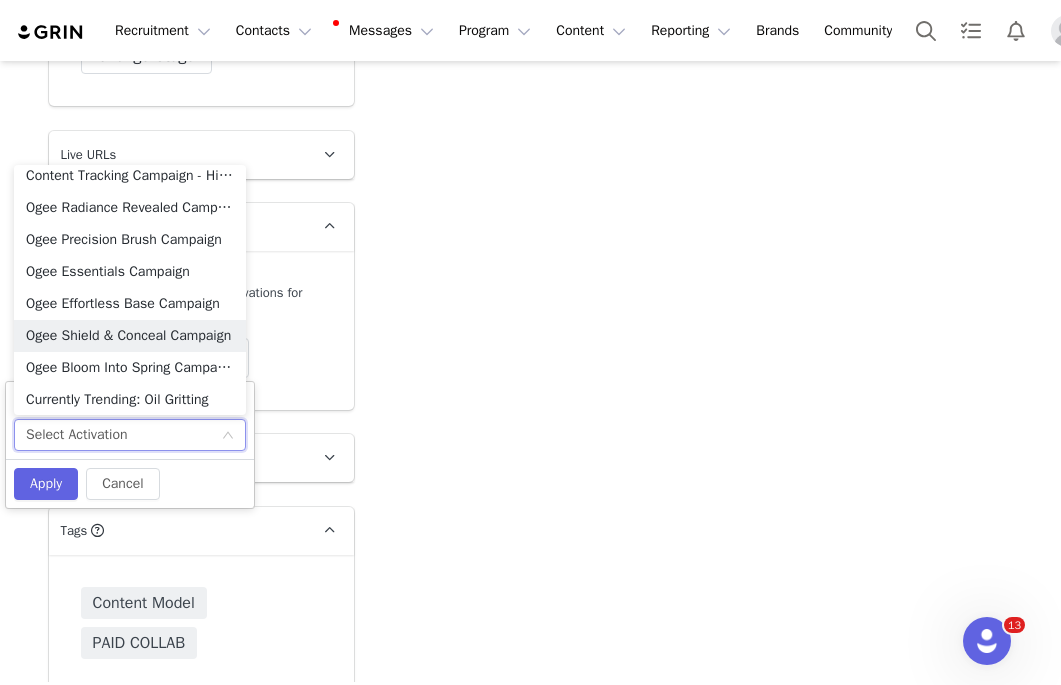 scroll, scrollTop: 1013, scrollLeft: 0, axis: vertical 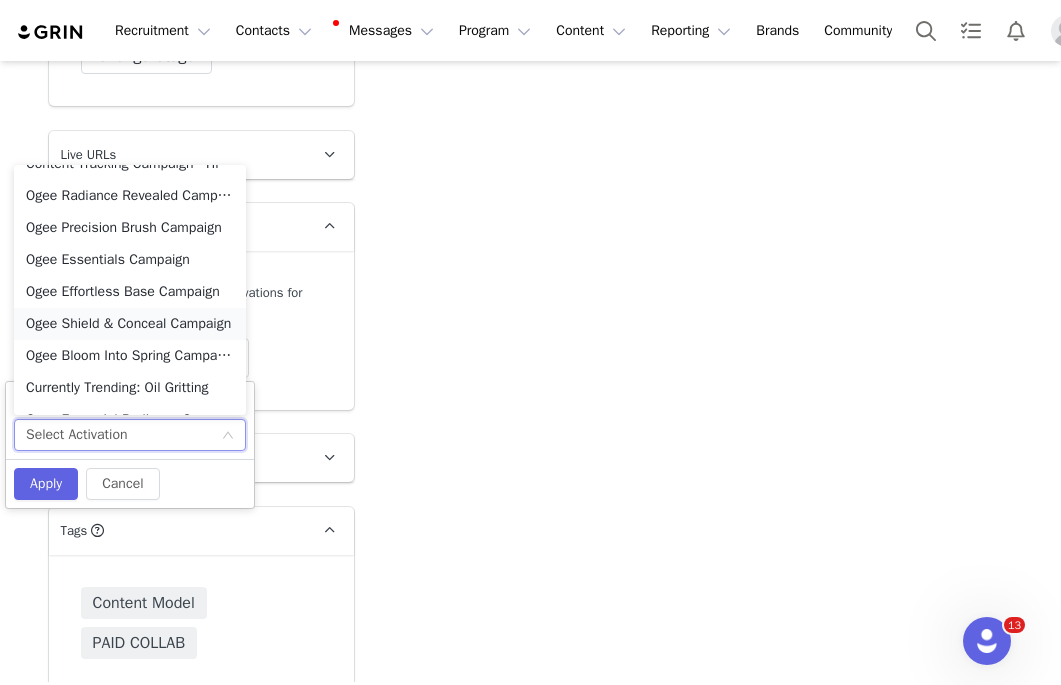 click on "Ogee Shield & Conceal Campaign" at bounding box center (130, 324) 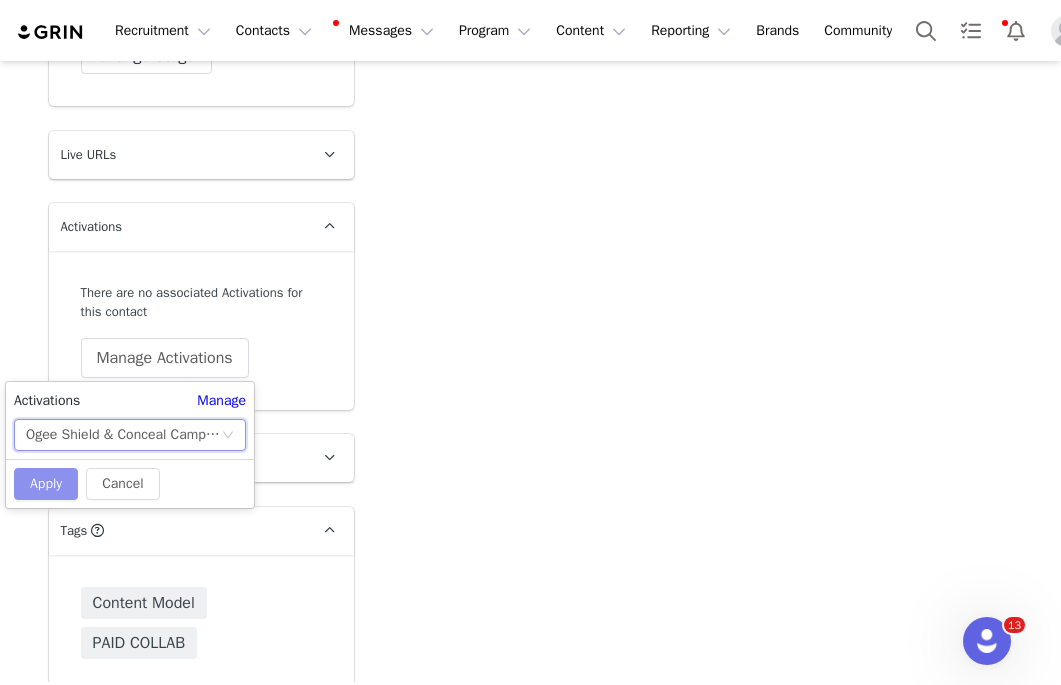 click on "Apply" at bounding box center (46, 484) 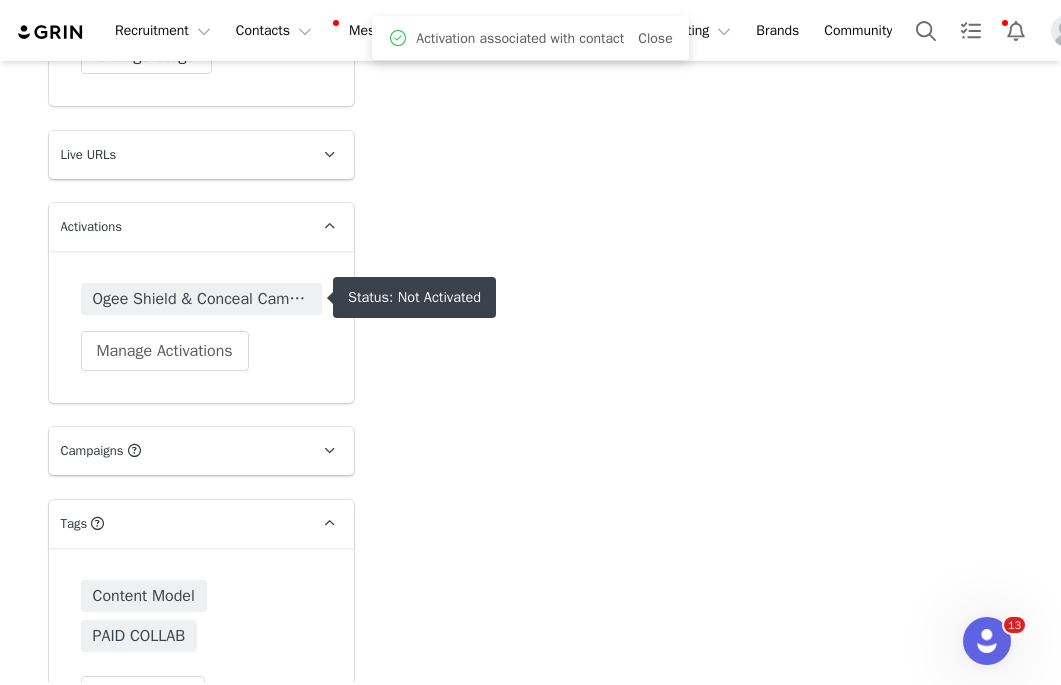 click on "Ogee Shield & Conceal Campaign" at bounding box center (201, 299) 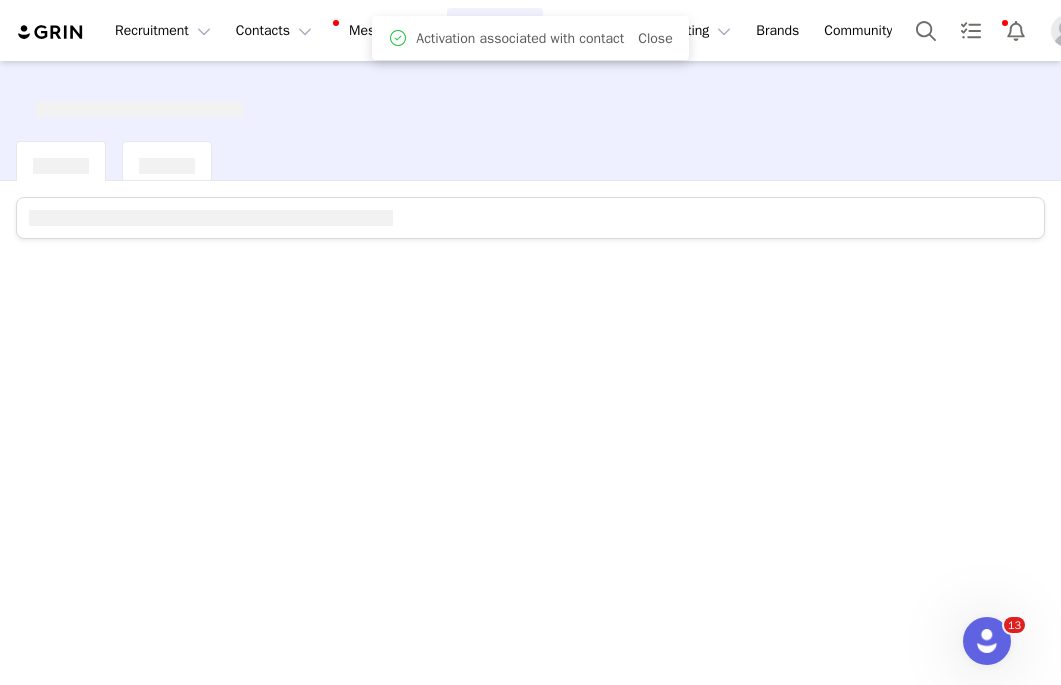 scroll, scrollTop: 0, scrollLeft: 0, axis: both 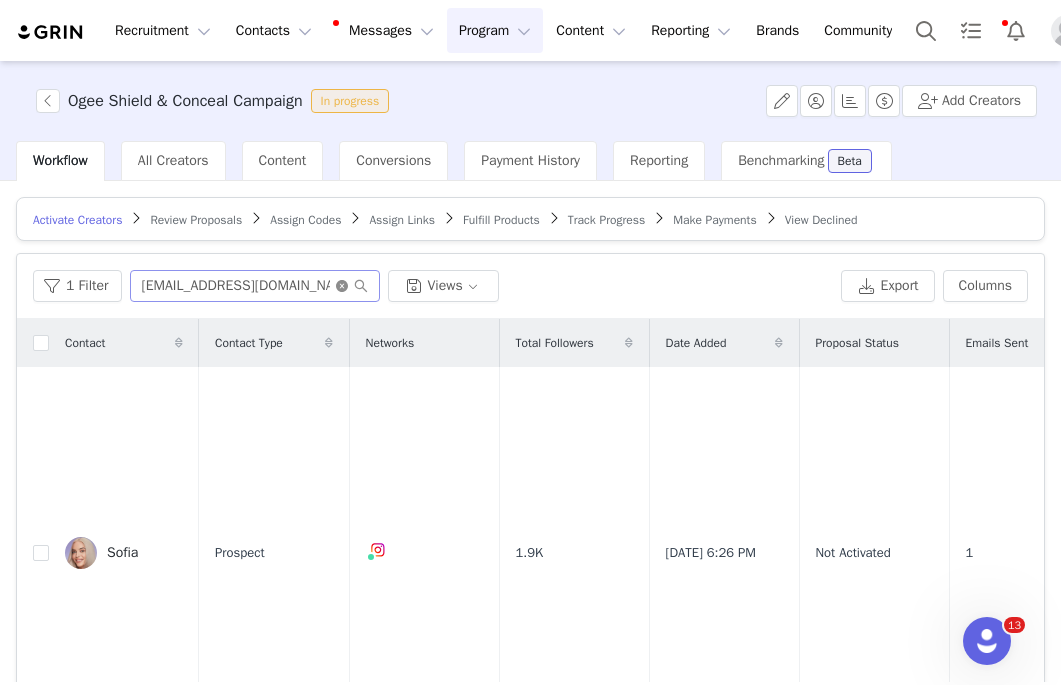 click 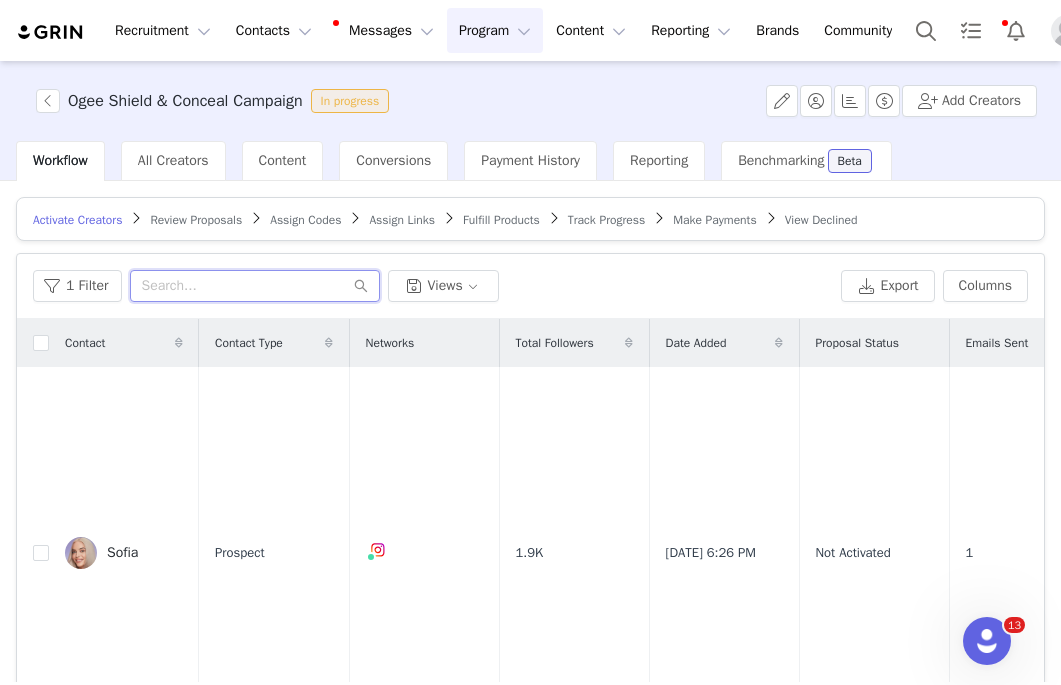 click at bounding box center [255, 286] 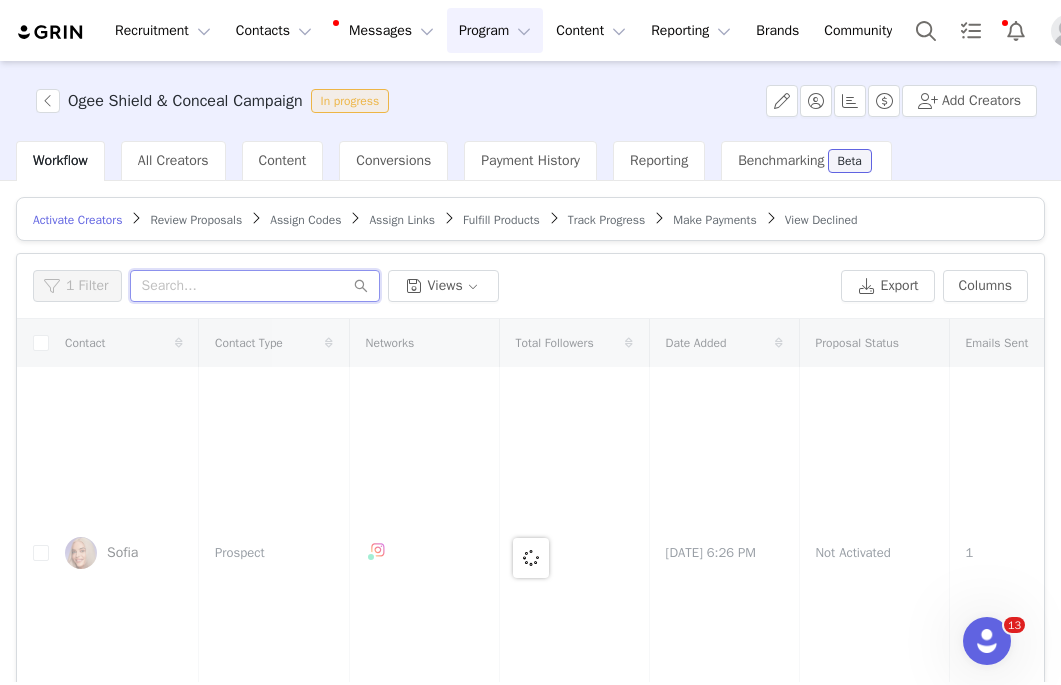 paste on "[EMAIL_ADDRESS][DOMAIN_NAME]" 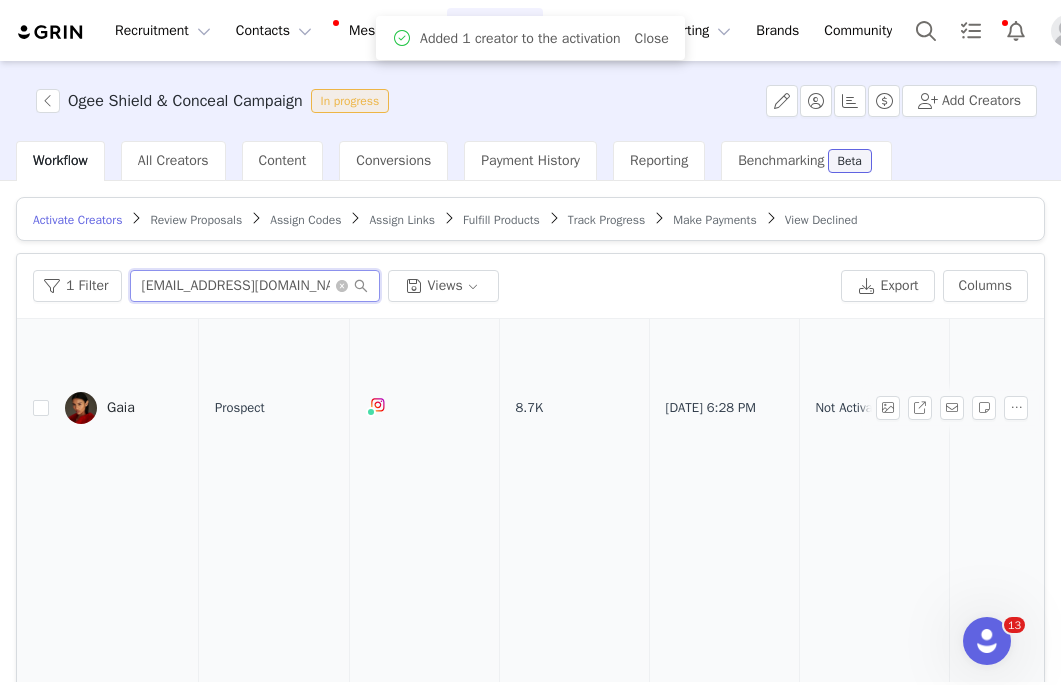 scroll, scrollTop: 520, scrollLeft: 0, axis: vertical 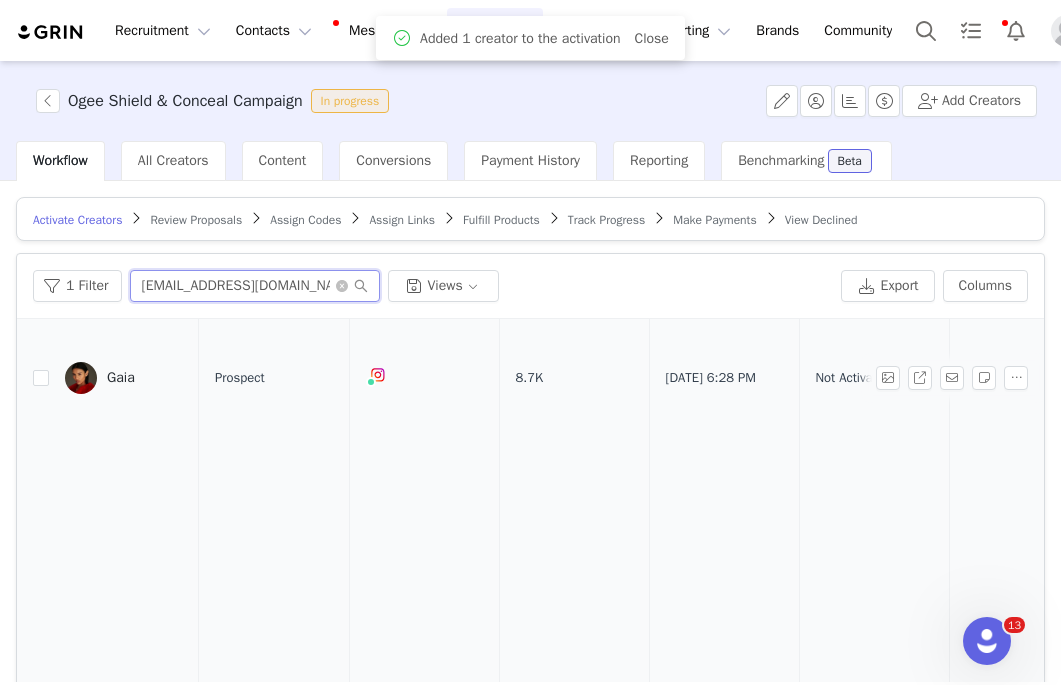 type on "[EMAIL_ADDRESS][DOMAIN_NAME]" 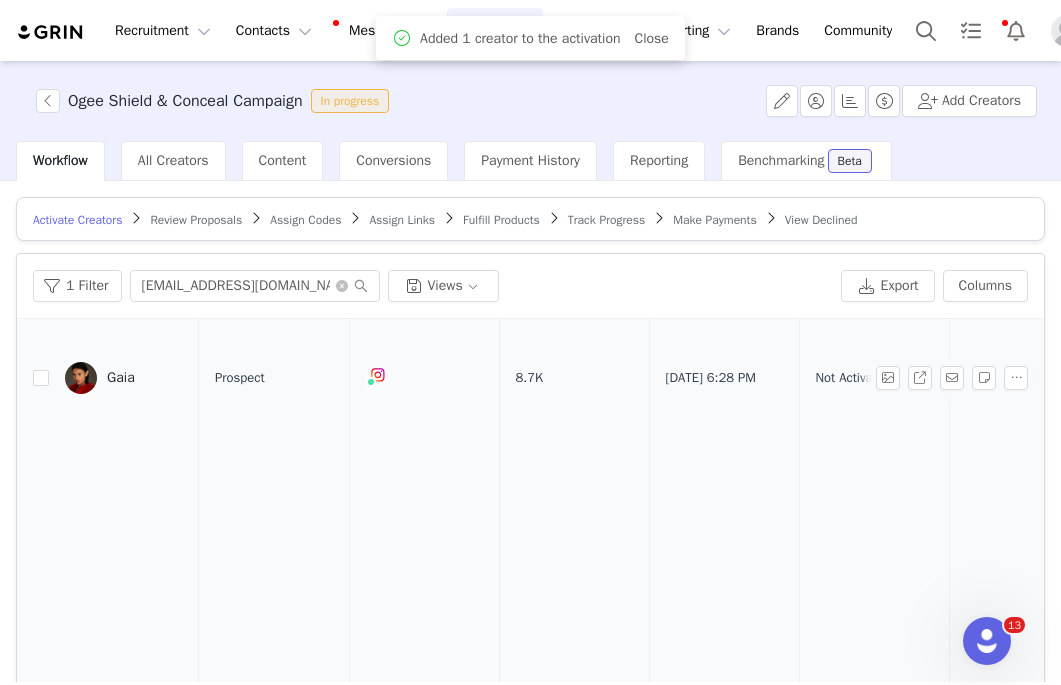 click on "Gaia" at bounding box center (121, 378) 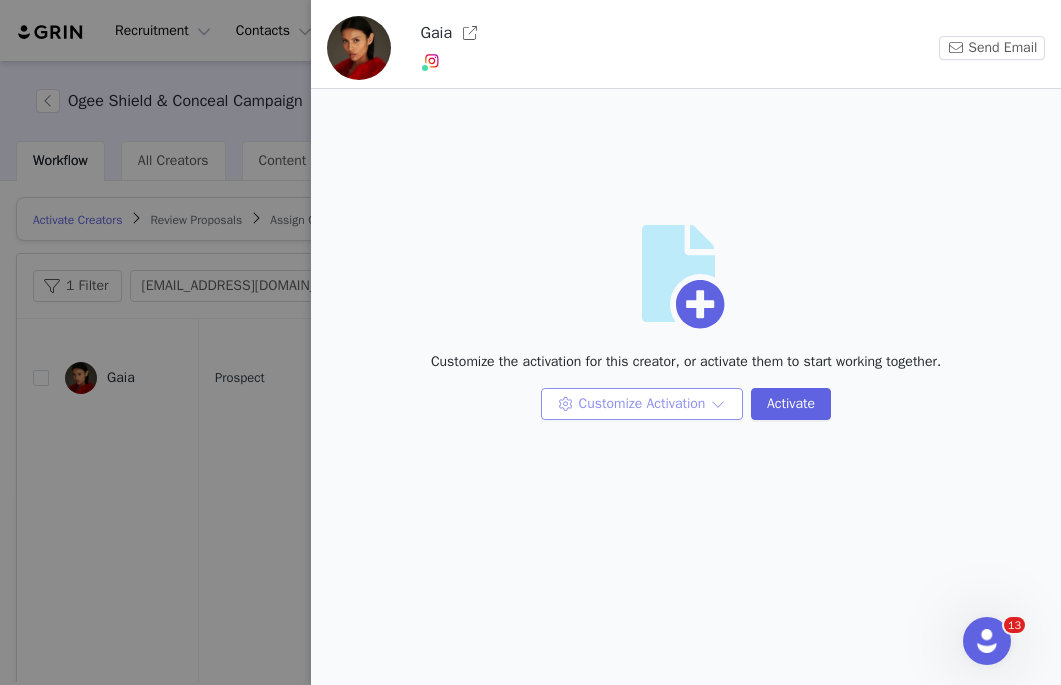 click on "Customize Activation" at bounding box center (642, 404) 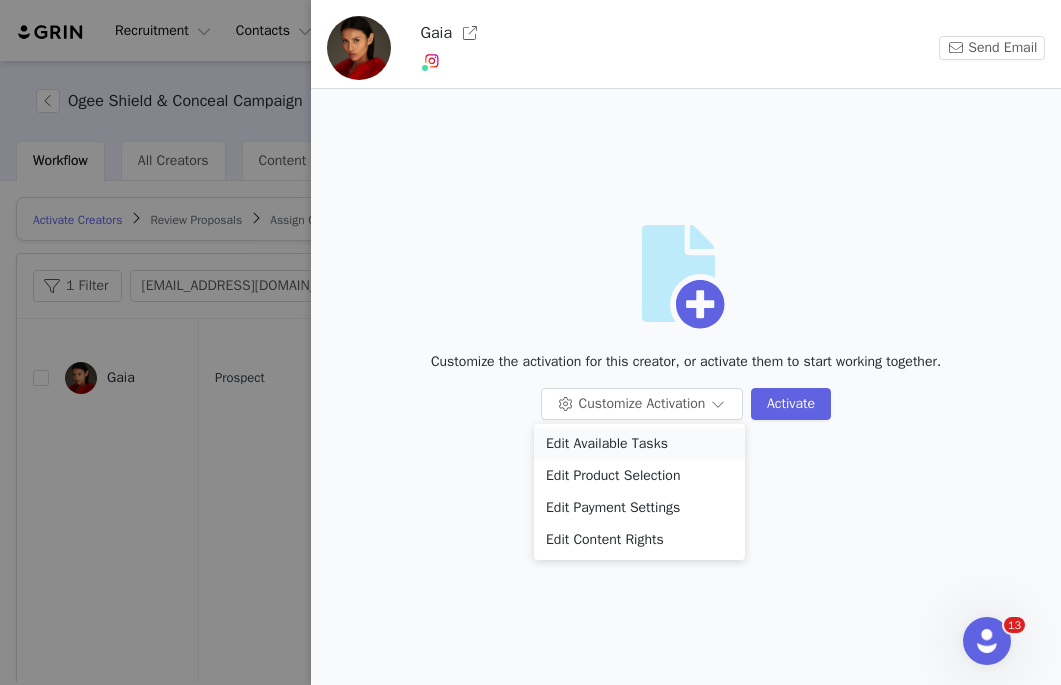 click on "Edit Available Tasks" at bounding box center [639, 444] 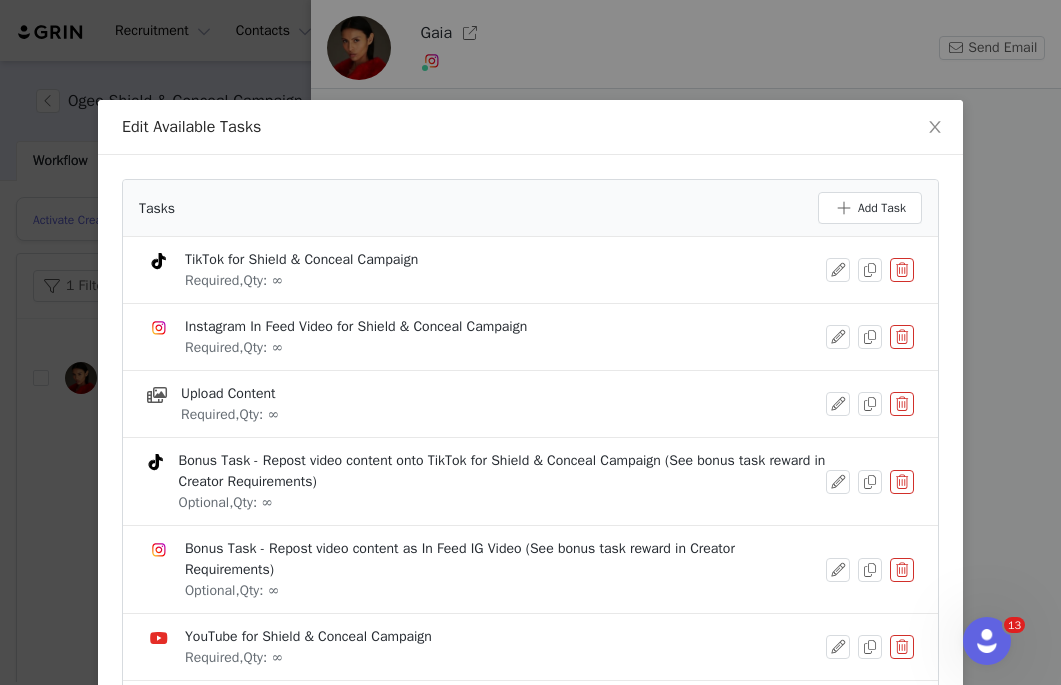 click at bounding box center (902, 270) 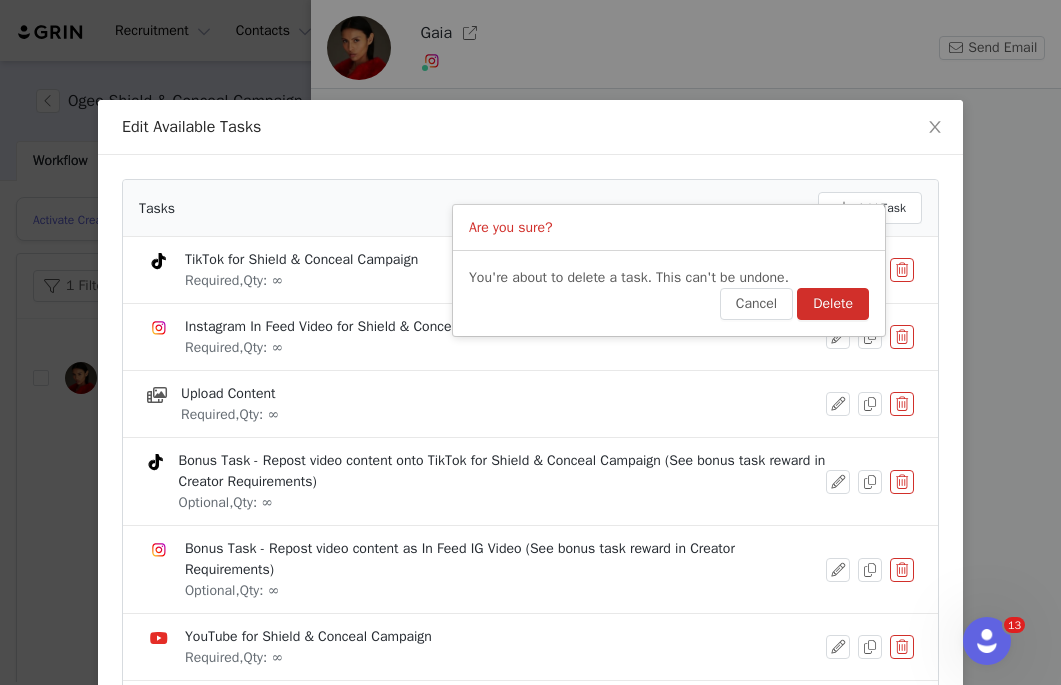 click on "Delete" at bounding box center (833, 304) 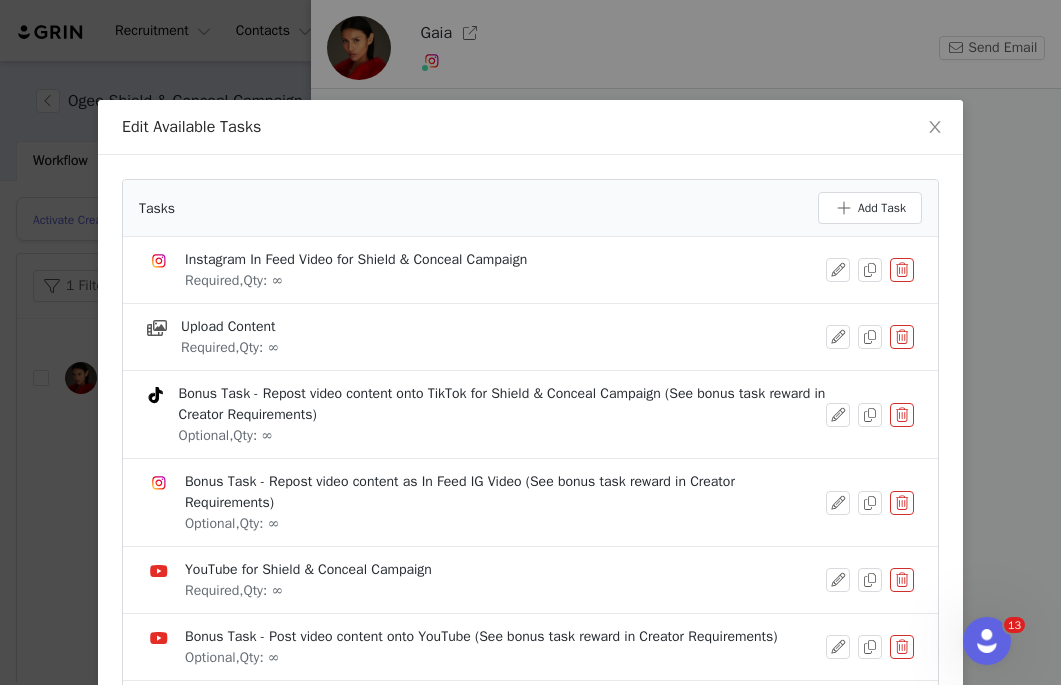 click at bounding box center (902, 503) 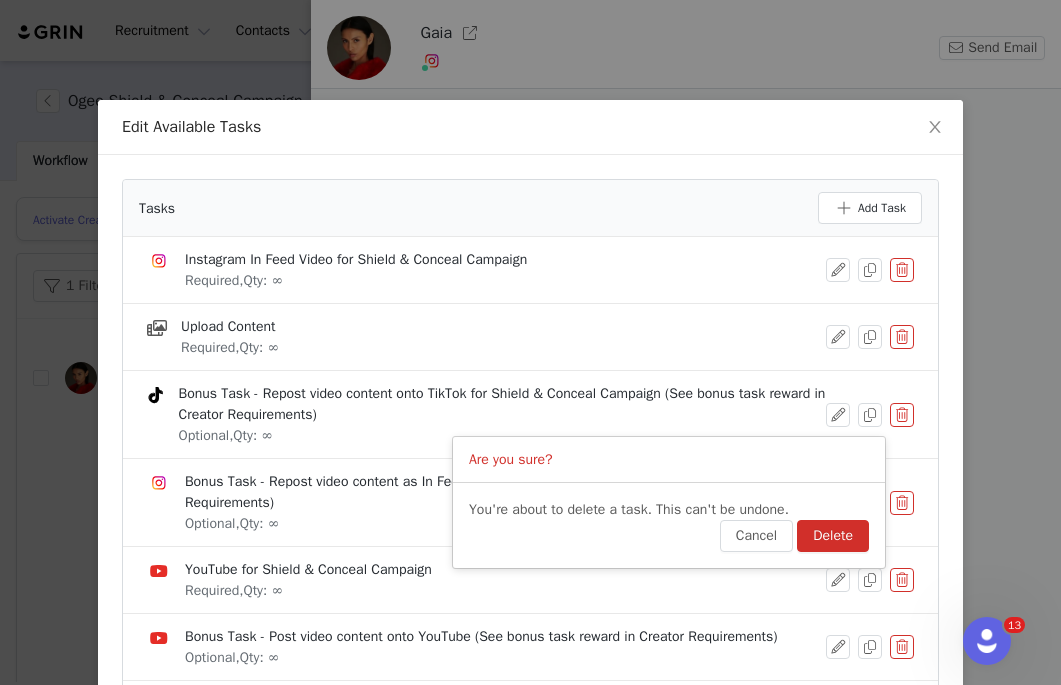 click on "Delete" at bounding box center [833, 536] 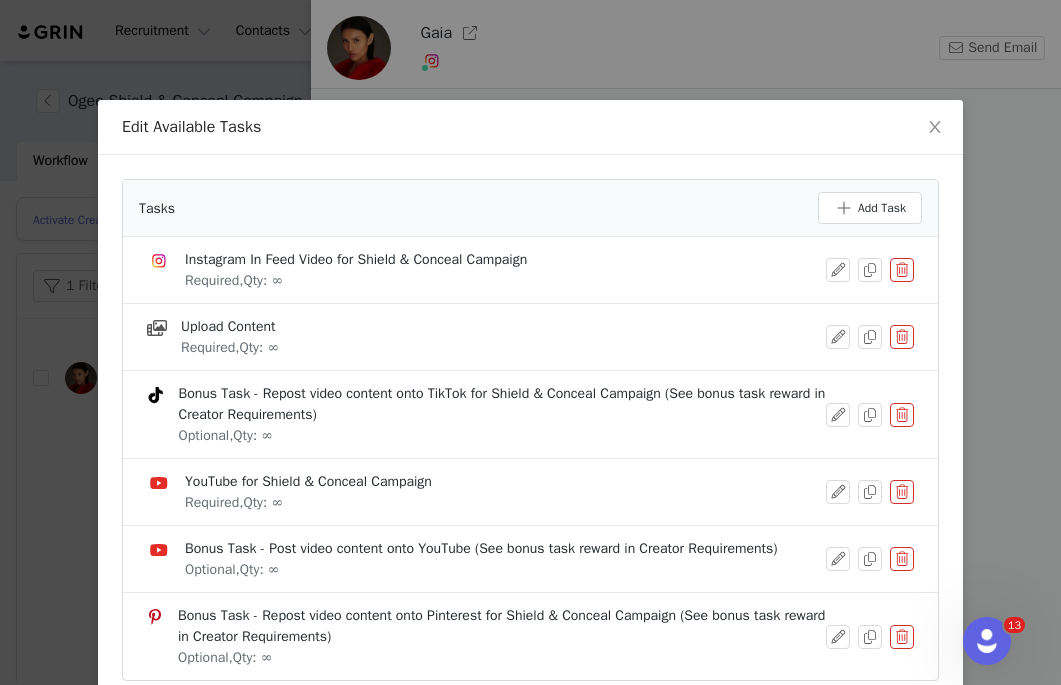 click at bounding box center (902, 559) 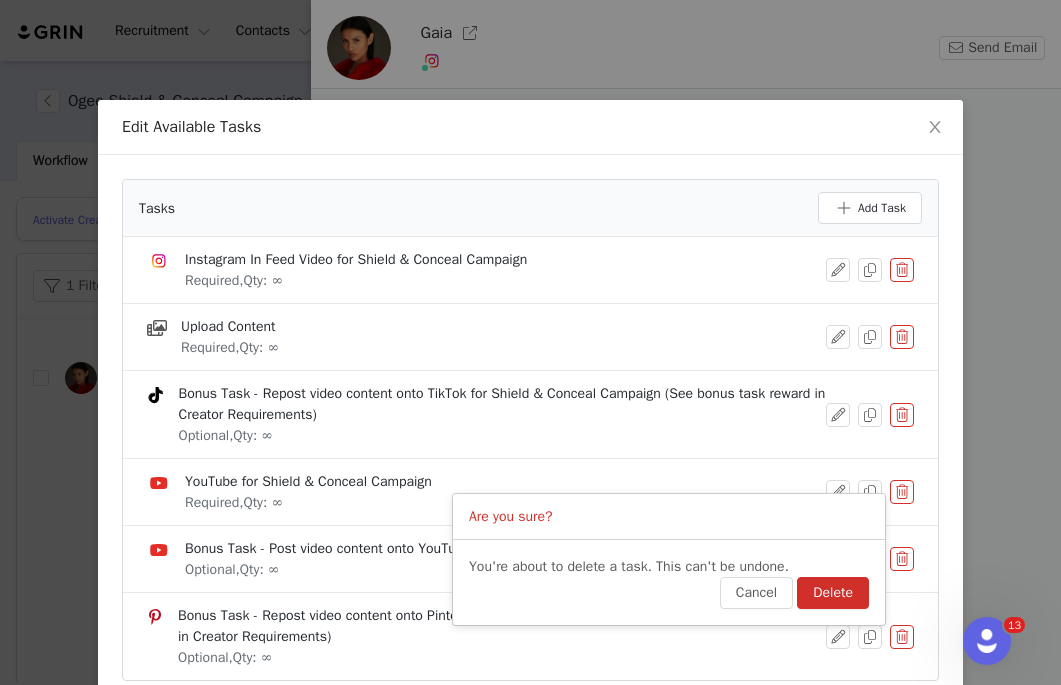 click on "Delete" at bounding box center (833, 593) 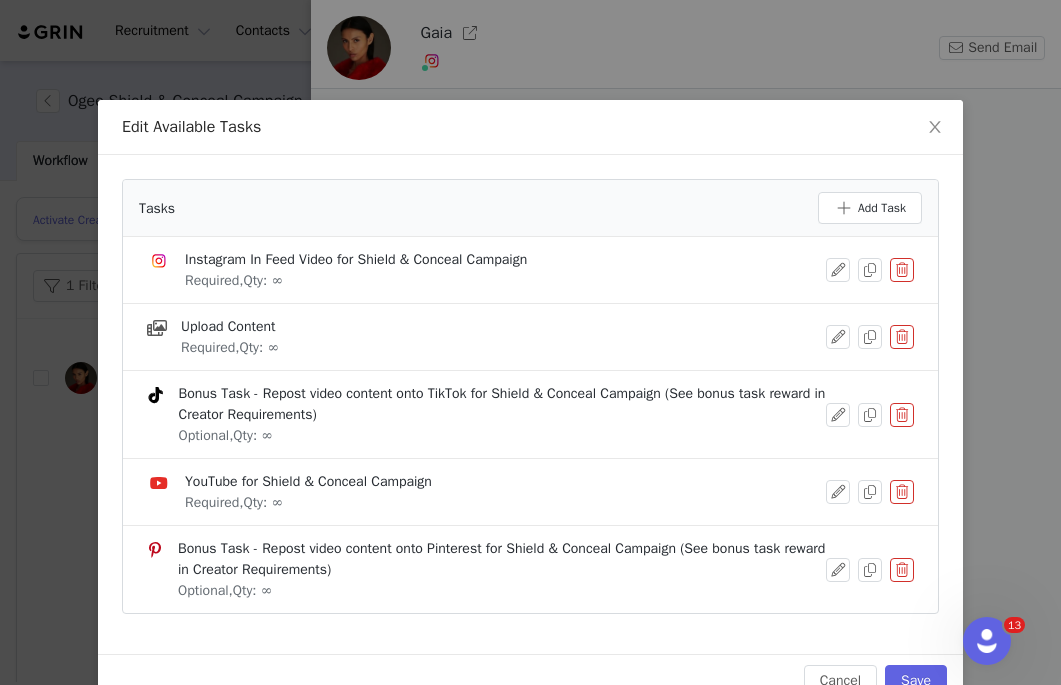 click at bounding box center [902, 570] 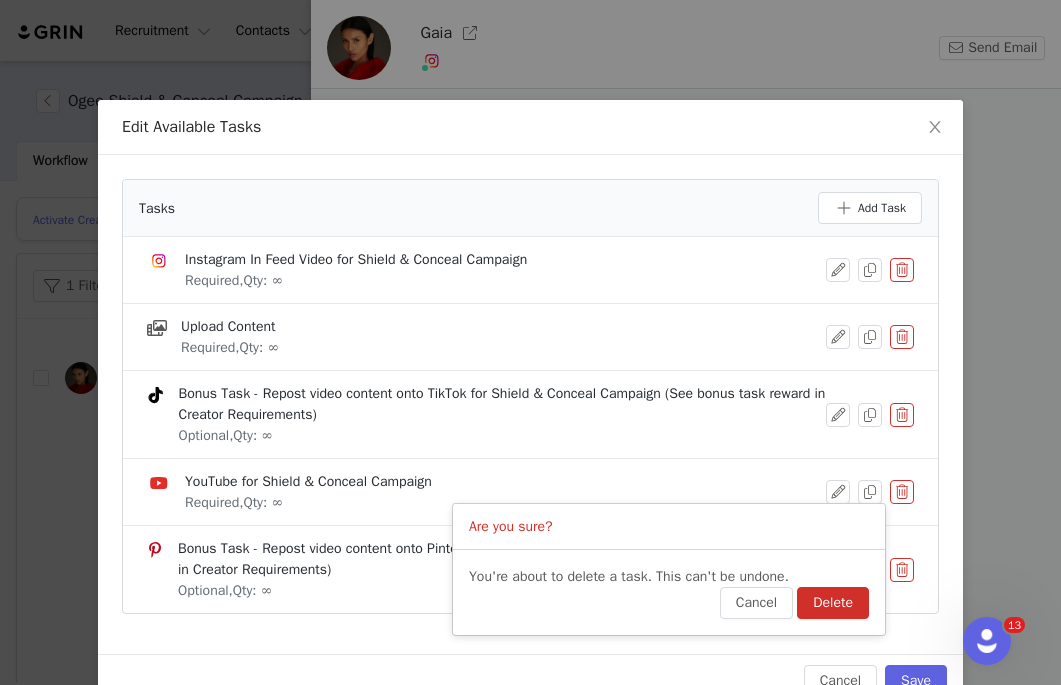 click on "Delete" at bounding box center (833, 603) 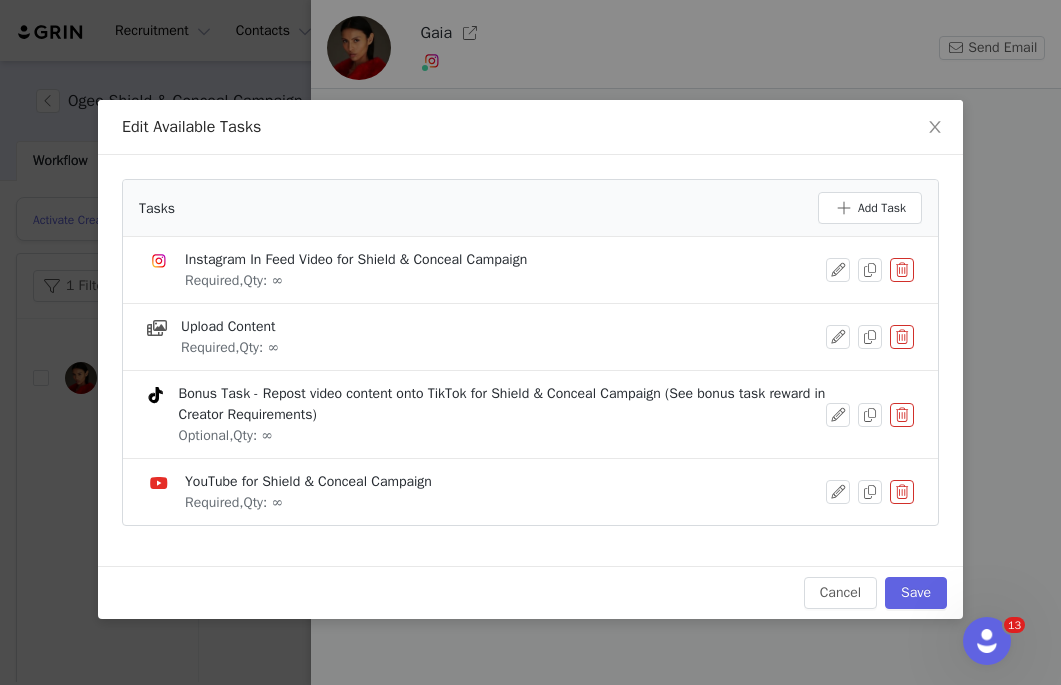 click at bounding box center (902, 492) 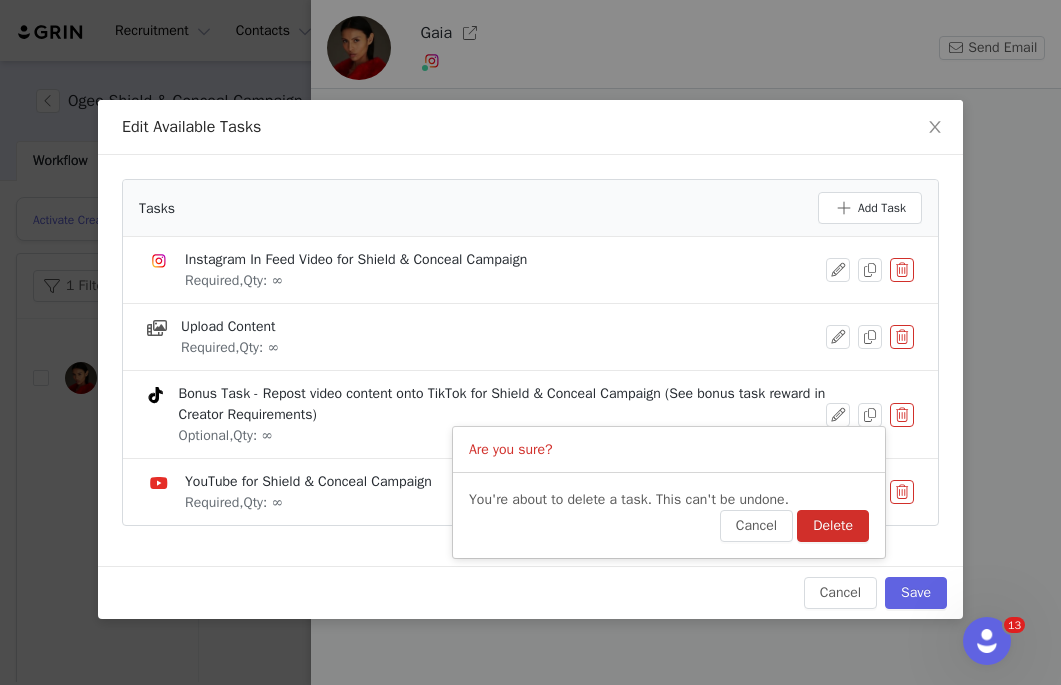 click on "Delete" at bounding box center [833, 526] 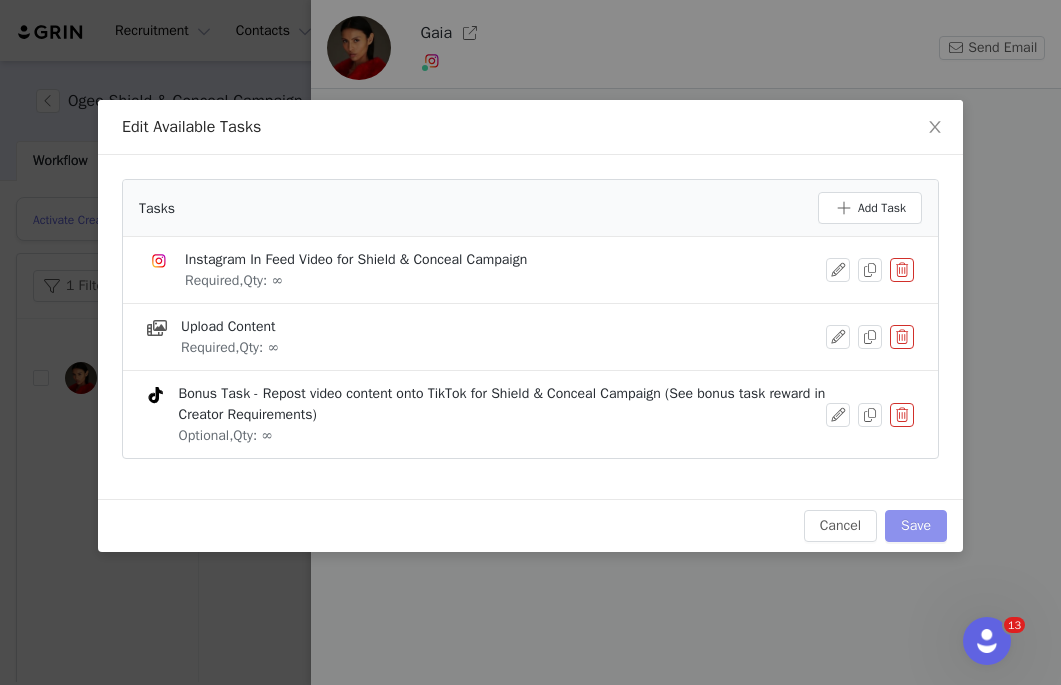 click on "Save" at bounding box center [916, 526] 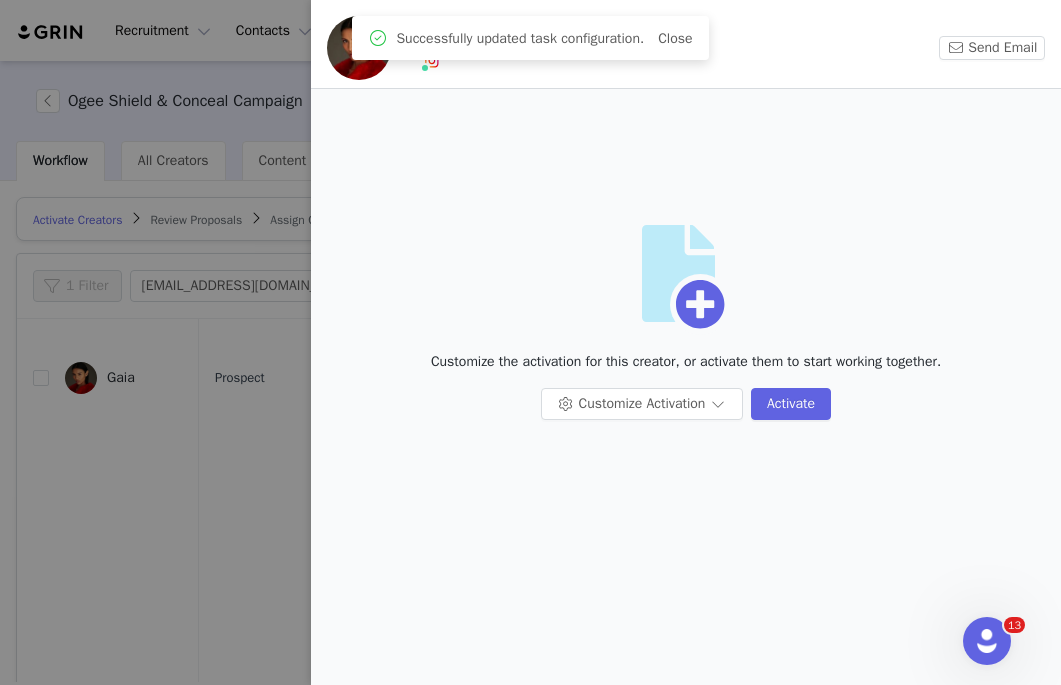 scroll, scrollTop: 0, scrollLeft: 0, axis: both 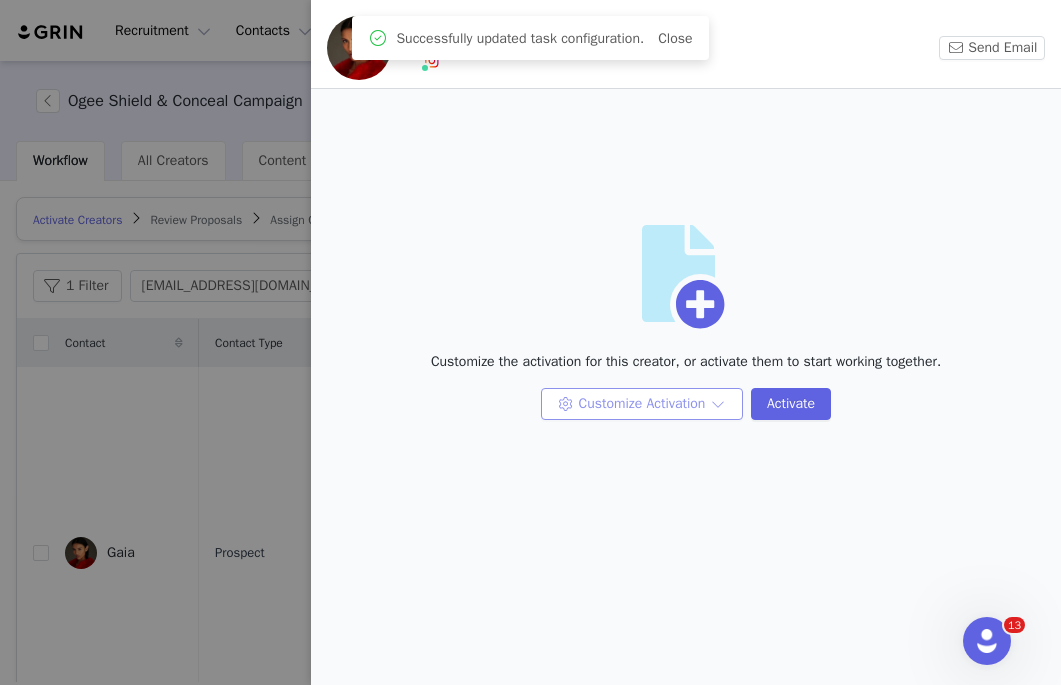 click on "Customize Activation" at bounding box center [642, 404] 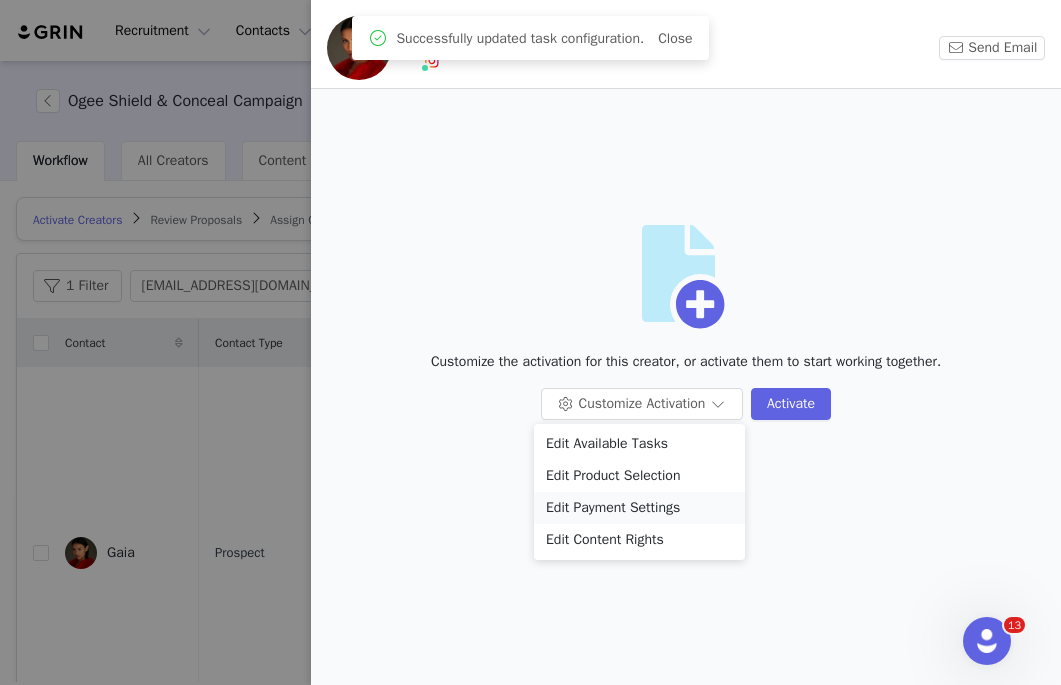 click on "Edit Payment Settings" at bounding box center (639, 508) 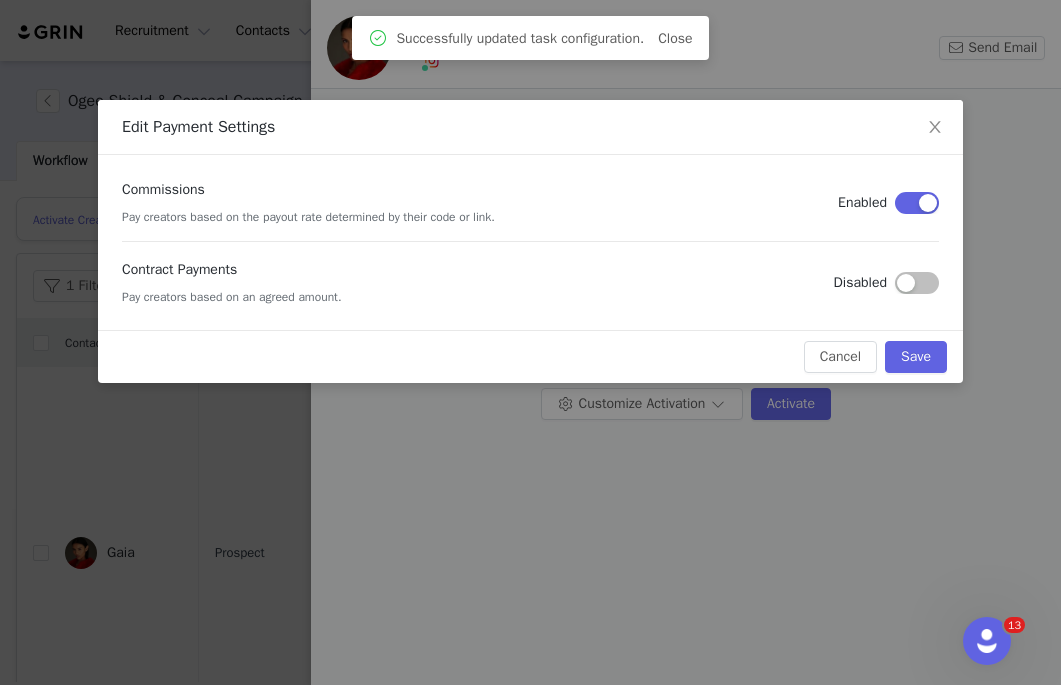 click at bounding box center (917, 283) 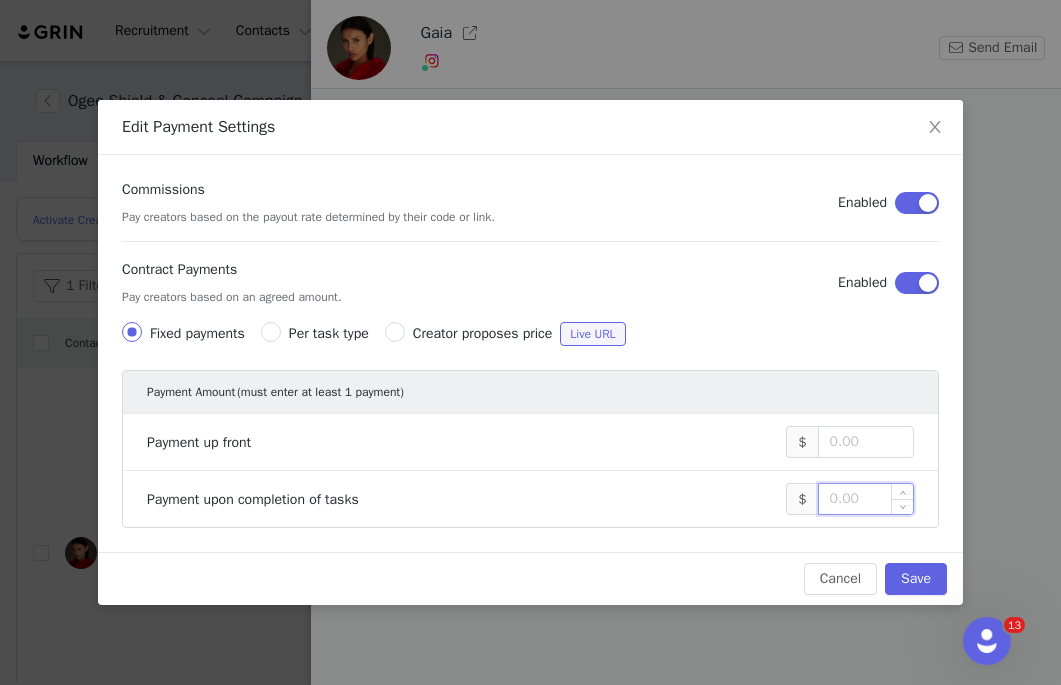 click at bounding box center [866, 499] 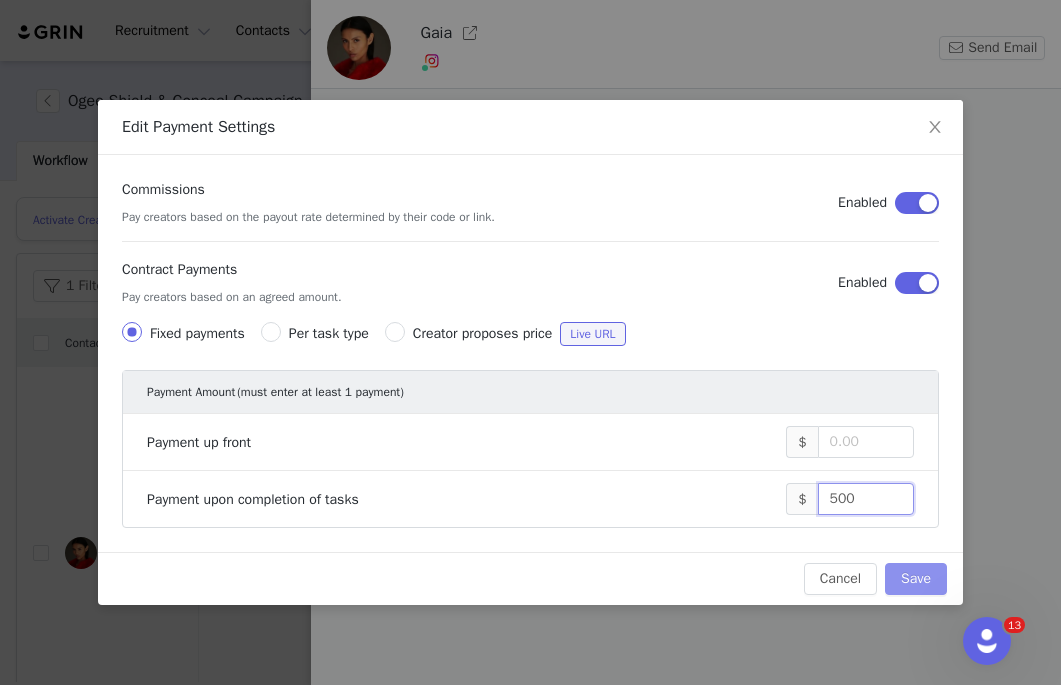 type on "500" 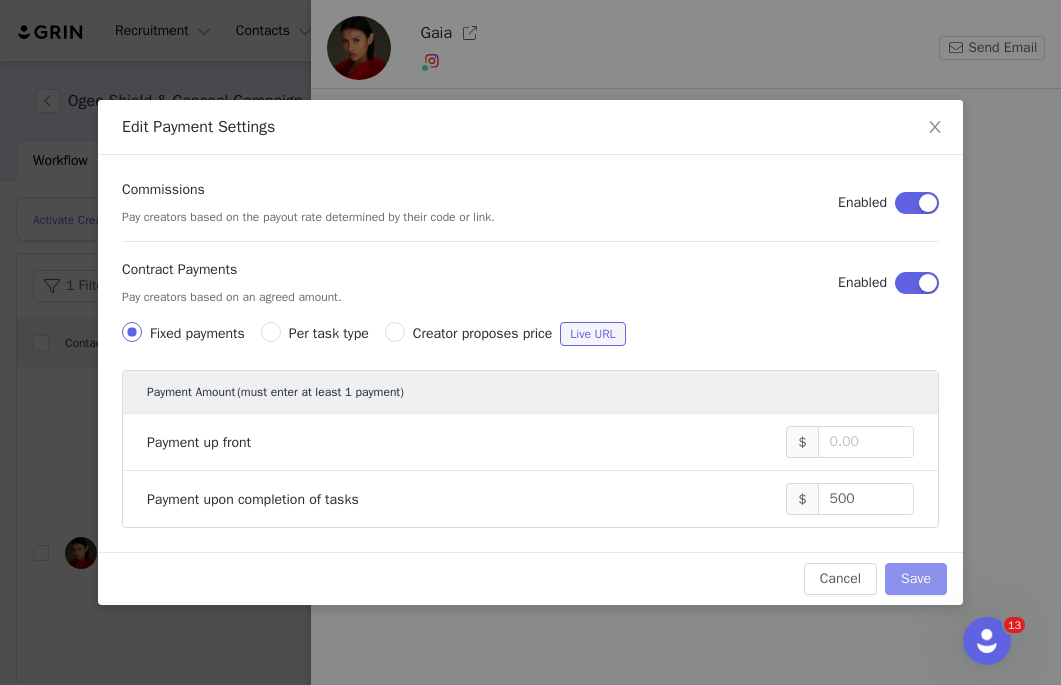 click on "Save" at bounding box center [916, 579] 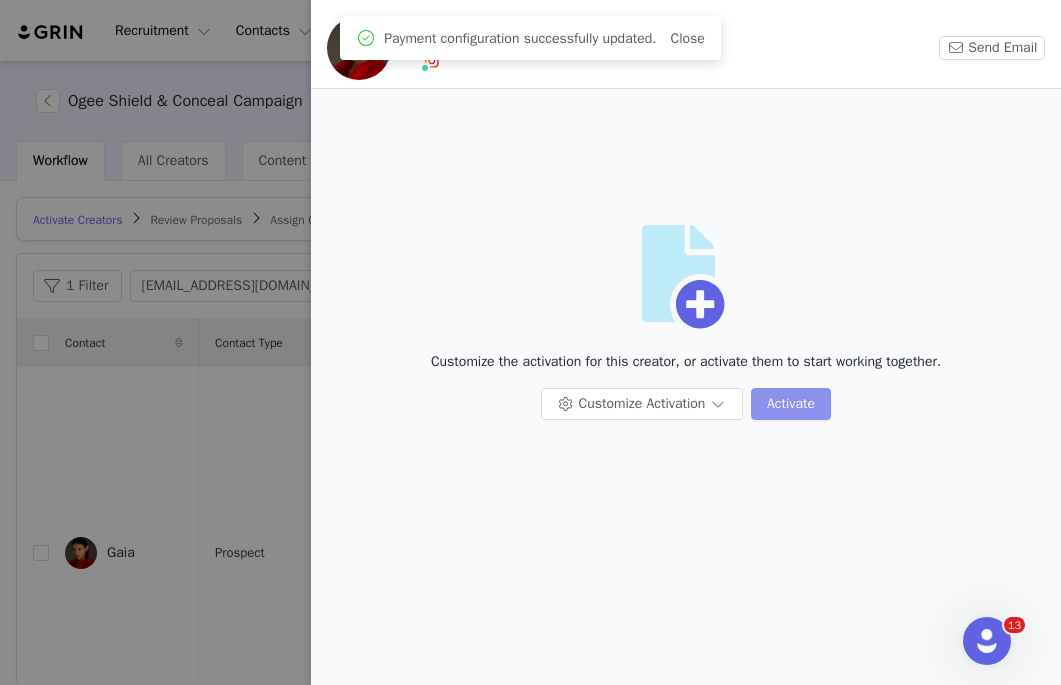click on "Activate" at bounding box center [791, 404] 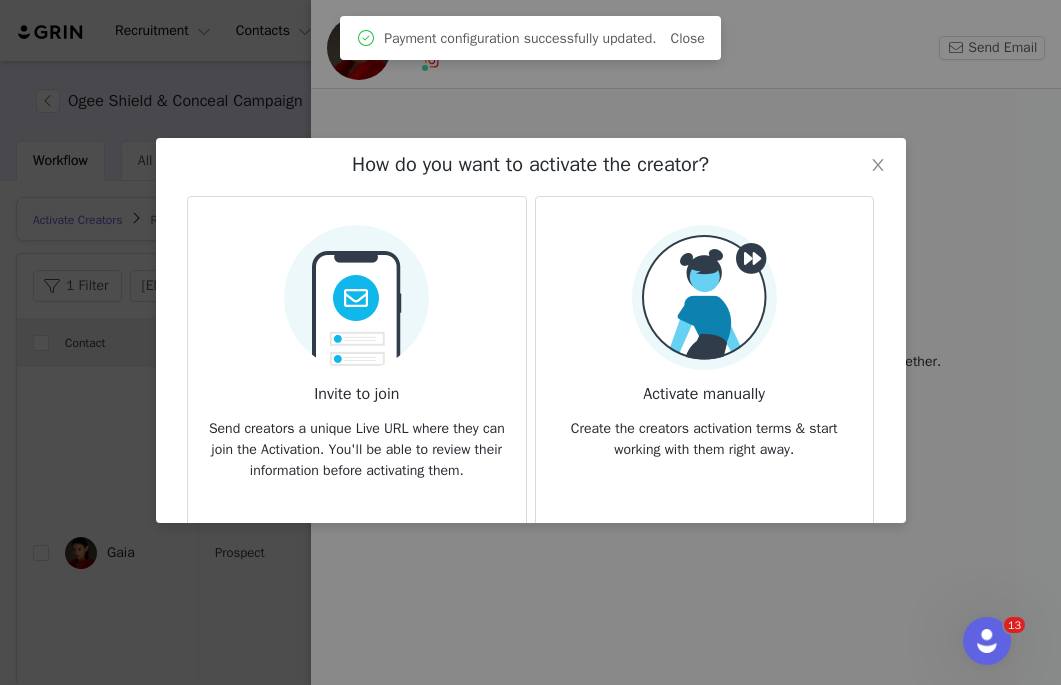 click at bounding box center (356, 291) 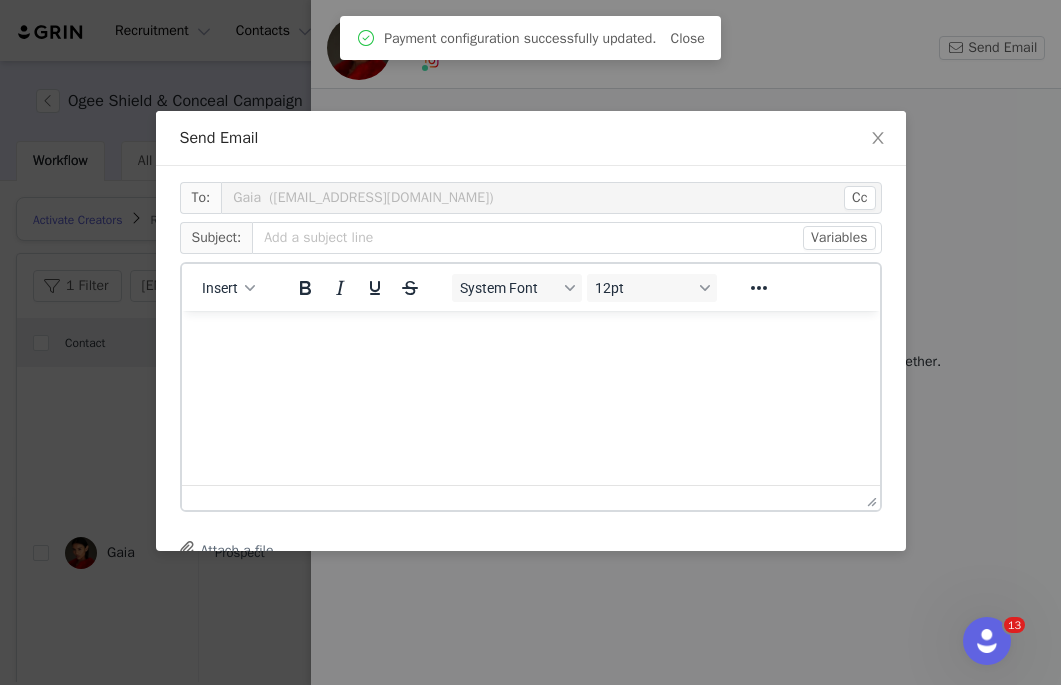 scroll, scrollTop: 0, scrollLeft: 0, axis: both 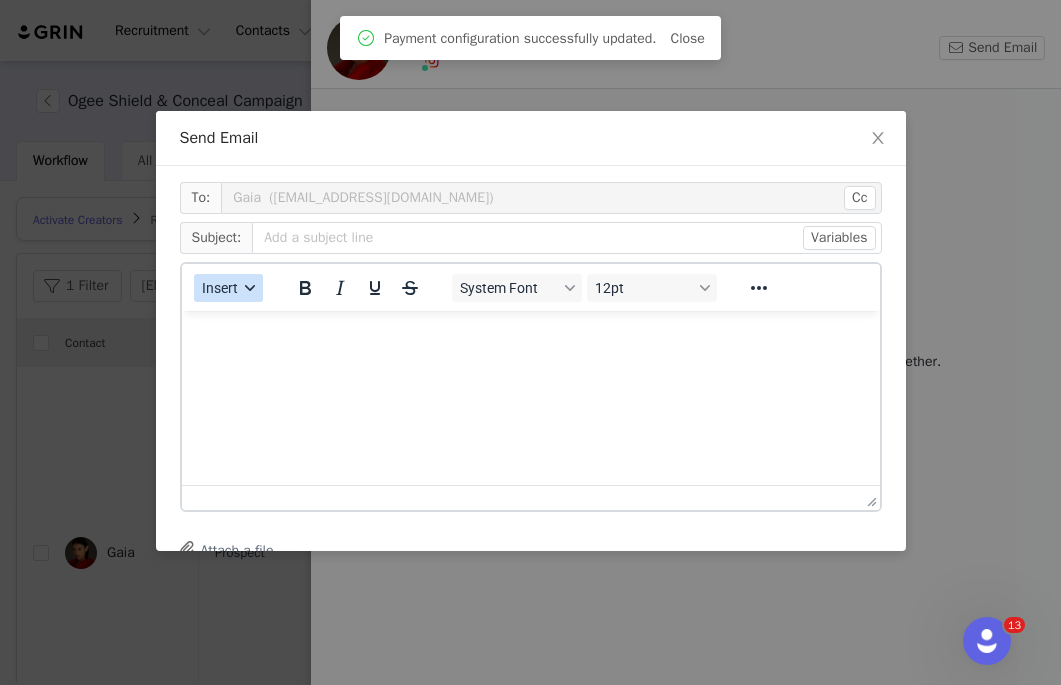 click on "Insert" at bounding box center (228, 288) 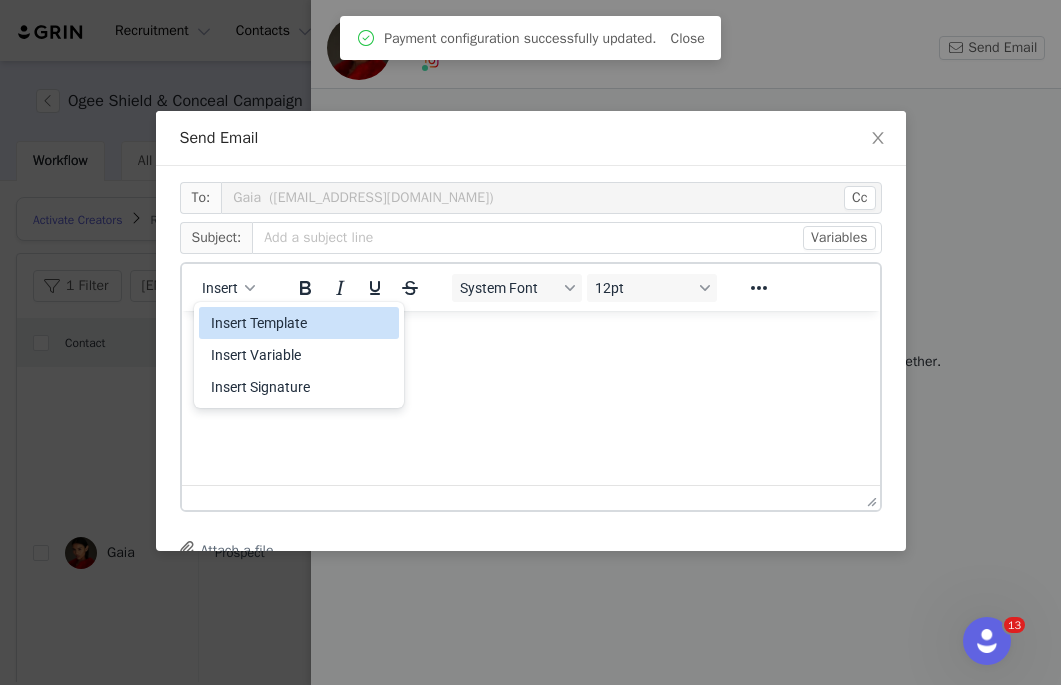 click on "Insert Template" at bounding box center [301, 323] 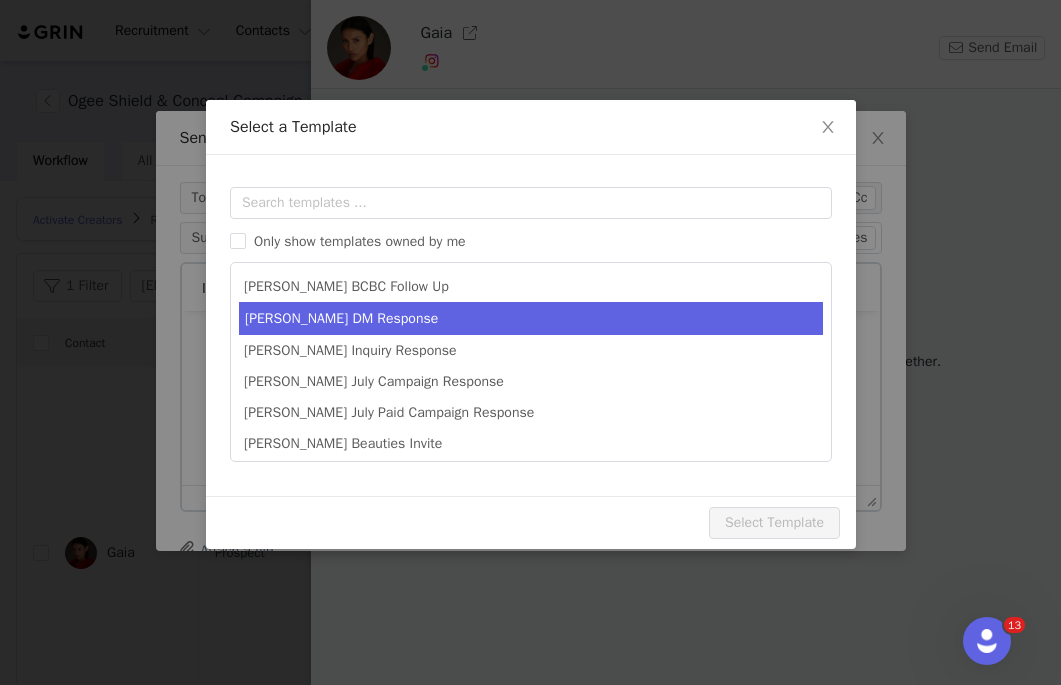scroll, scrollTop: 0, scrollLeft: 0, axis: both 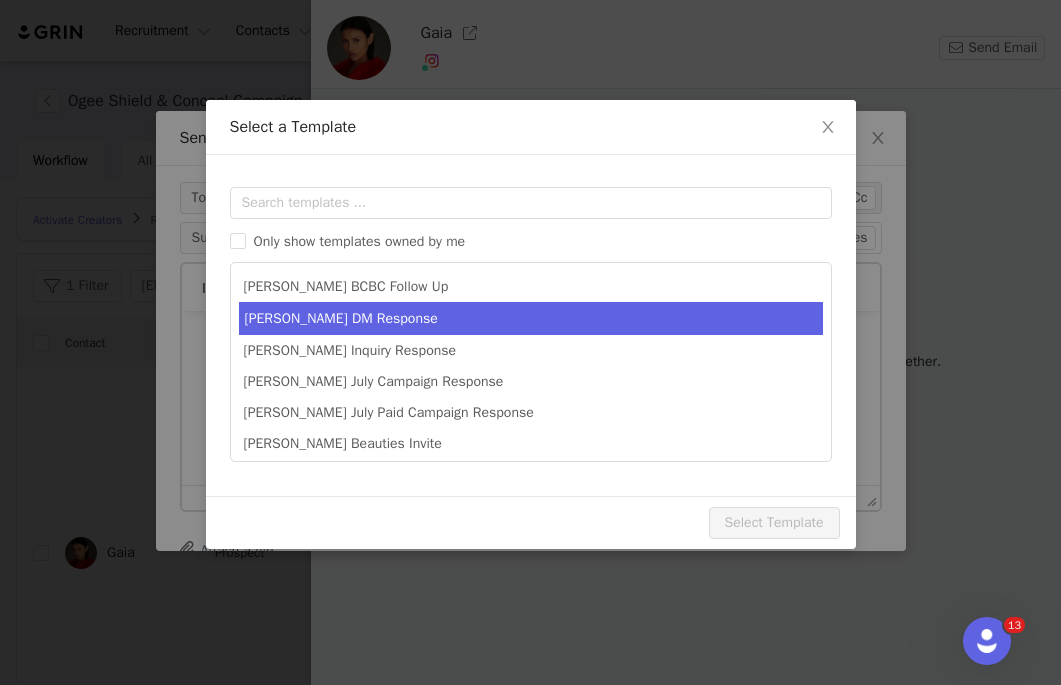 click on "[PERSON_NAME] DM Response" at bounding box center [531, 318] 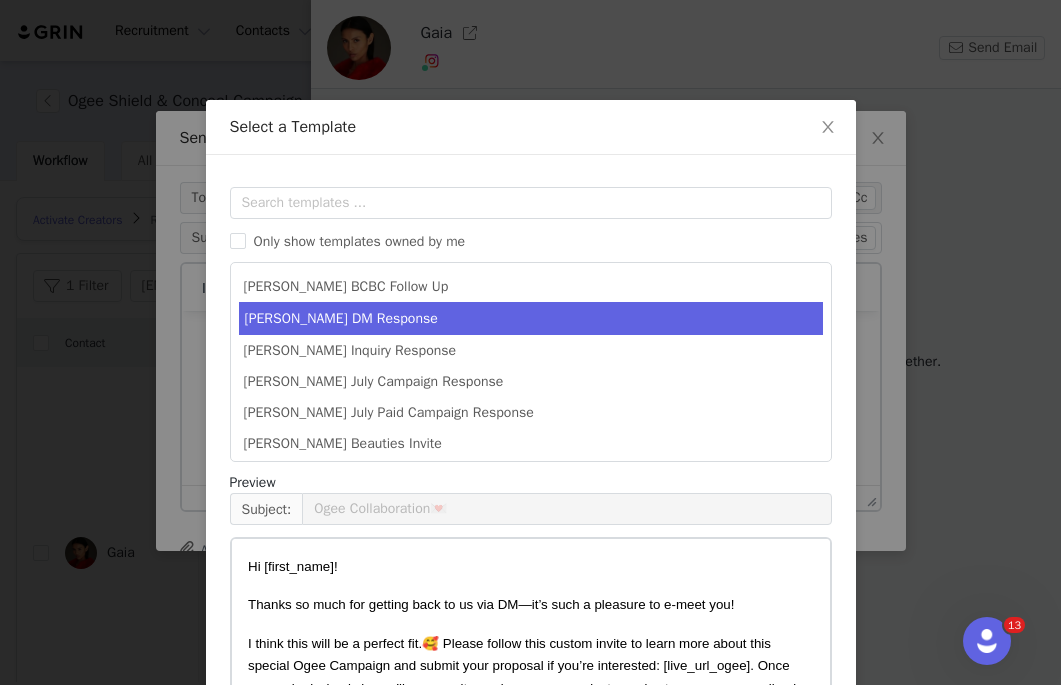 scroll, scrollTop: 303, scrollLeft: 0, axis: vertical 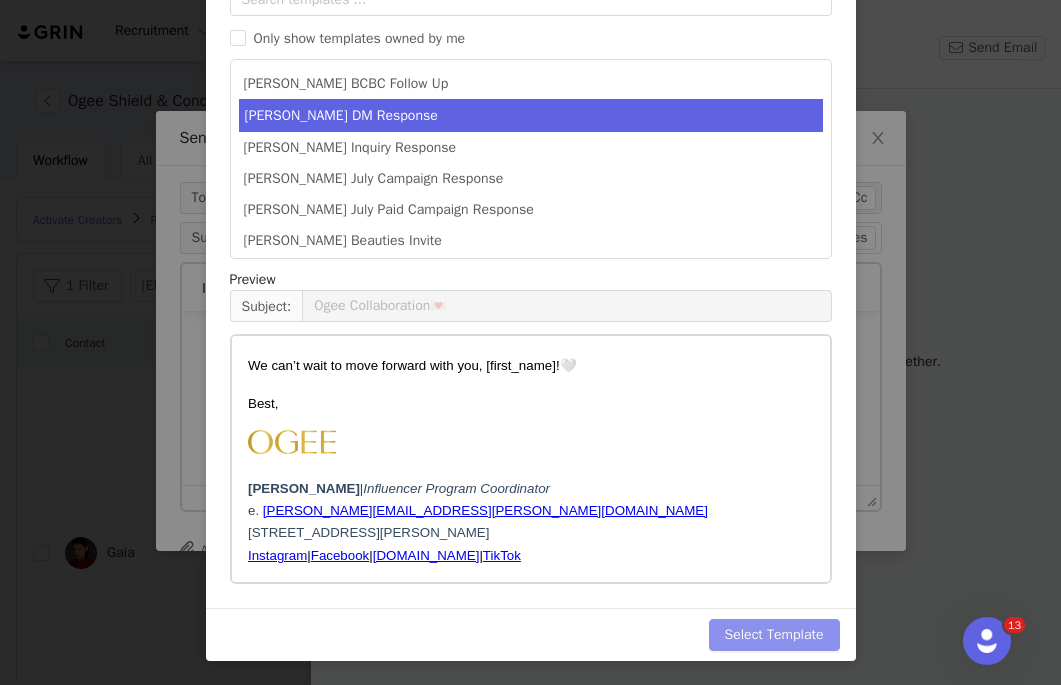 click on "Select Template" at bounding box center (774, 635) 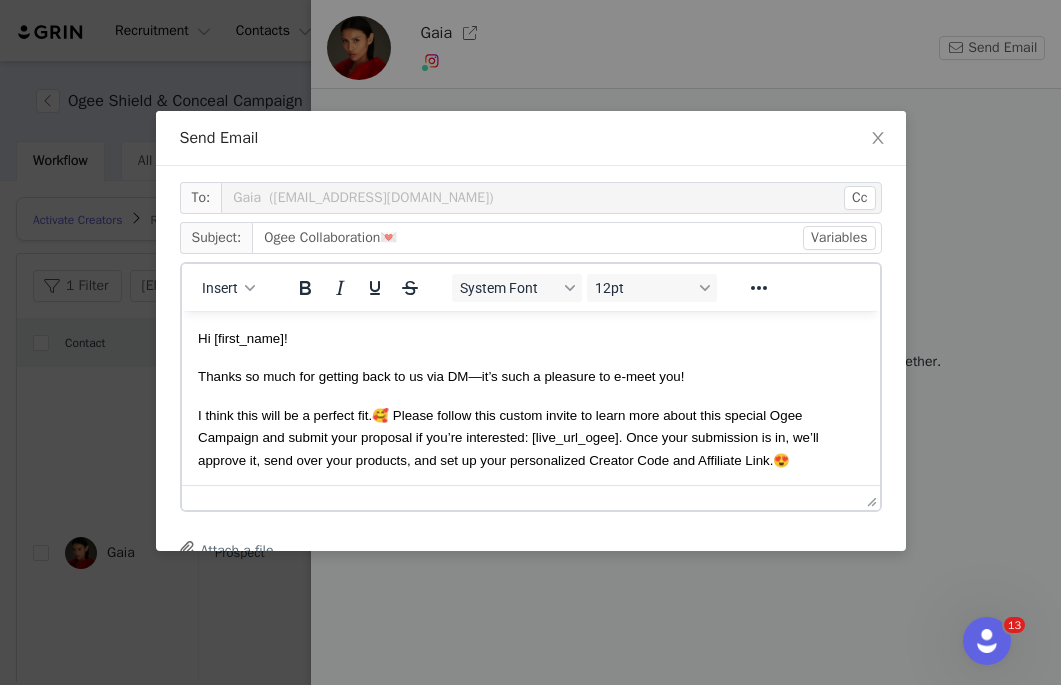 scroll, scrollTop: 0, scrollLeft: 0, axis: both 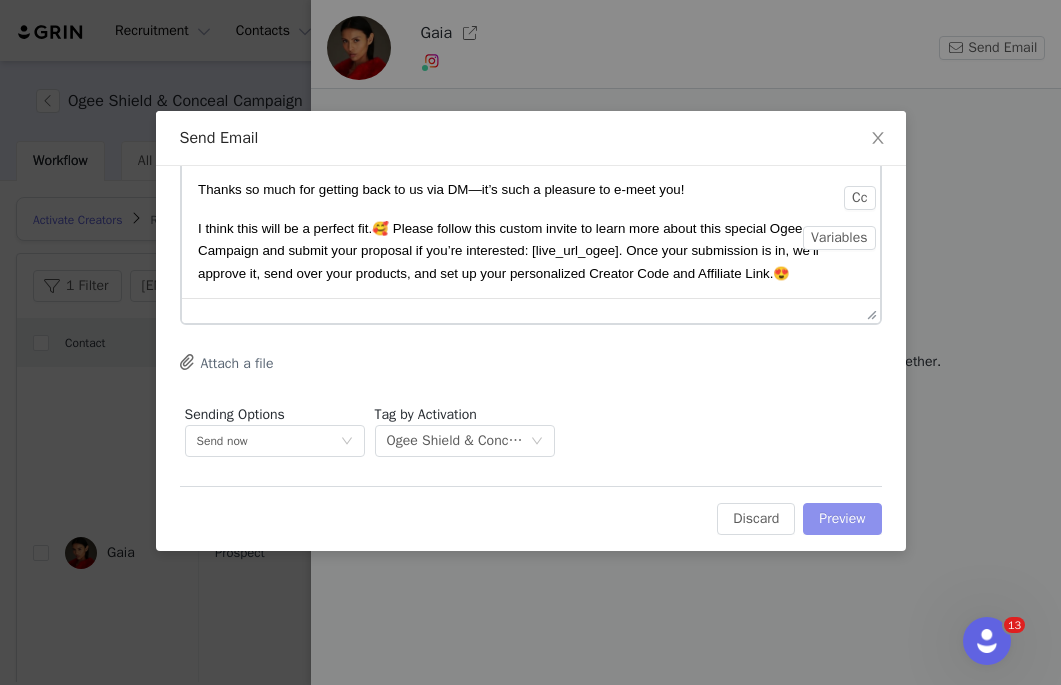 click on "Preview" at bounding box center [842, 519] 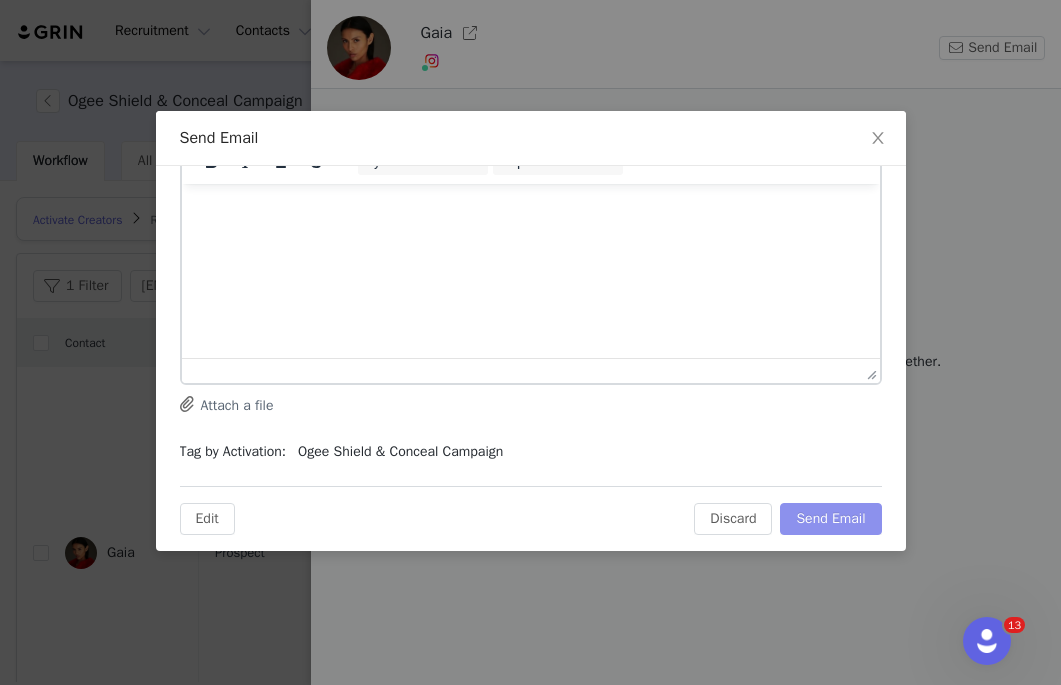 scroll, scrollTop: 0, scrollLeft: 0, axis: both 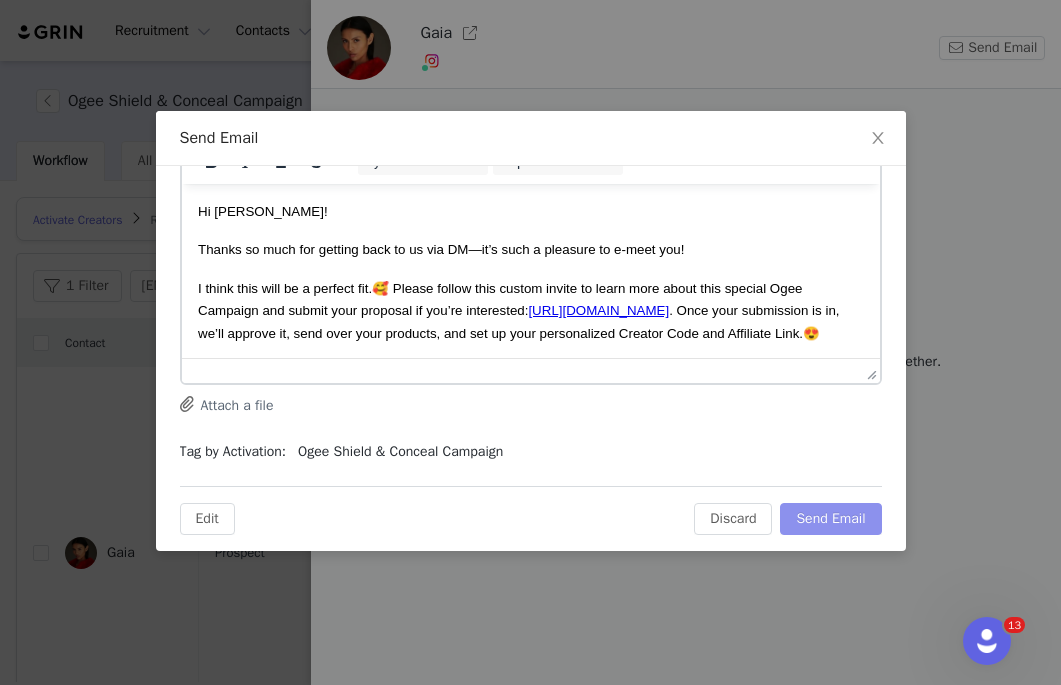 click on "Send Email" at bounding box center (830, 519) 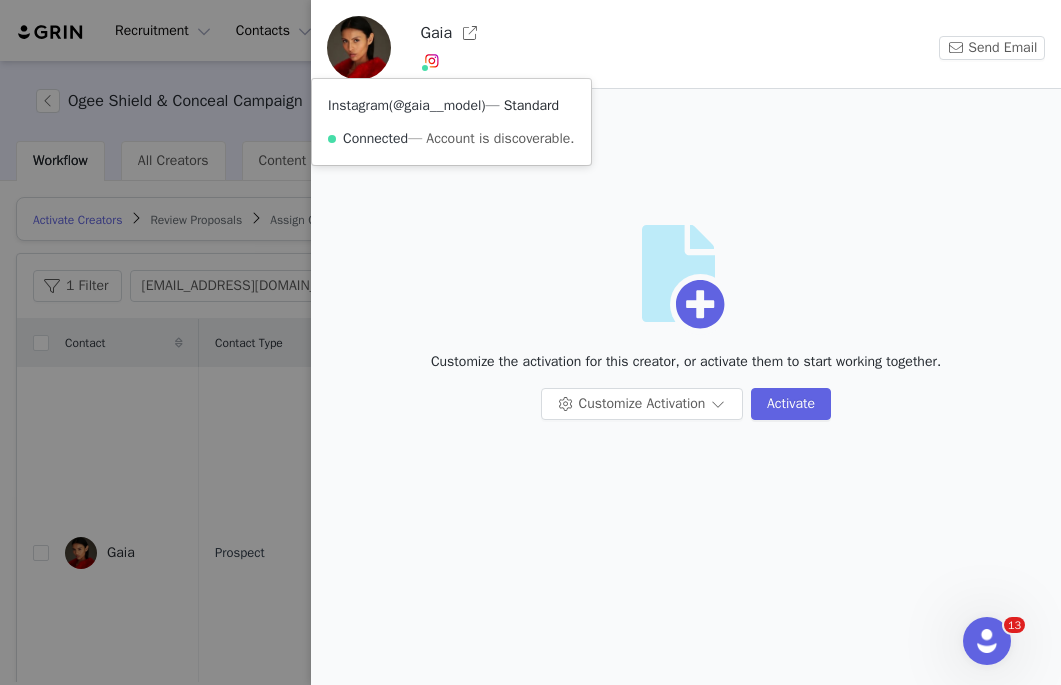 copy on "@gaia__model" 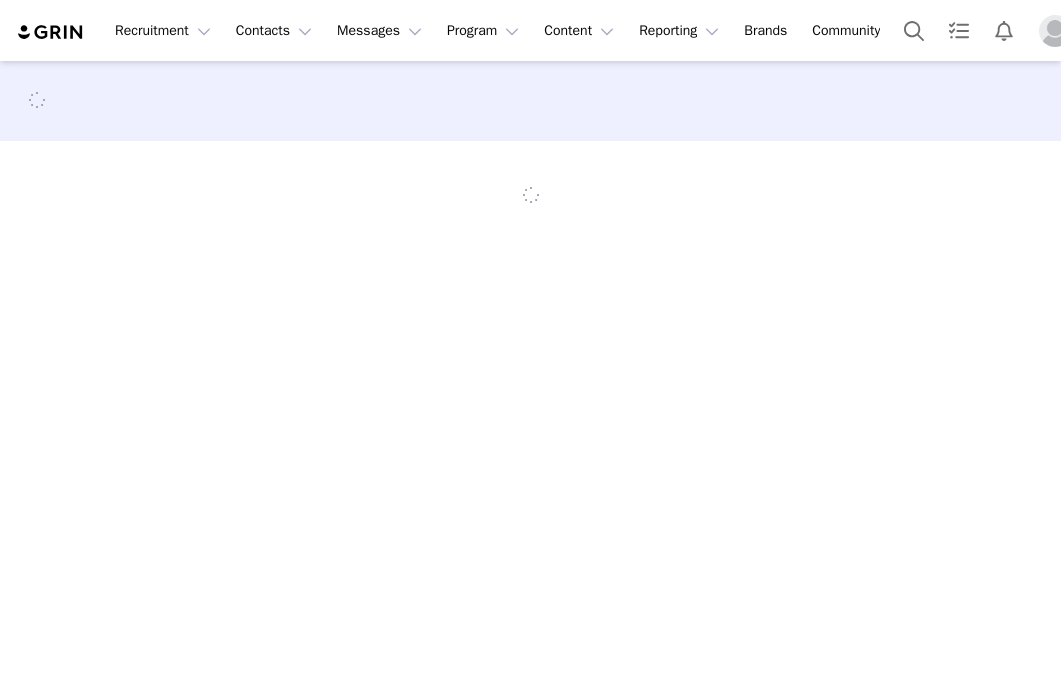 scroll, scrollTop: 0, scrollLeft: 0, axis: both 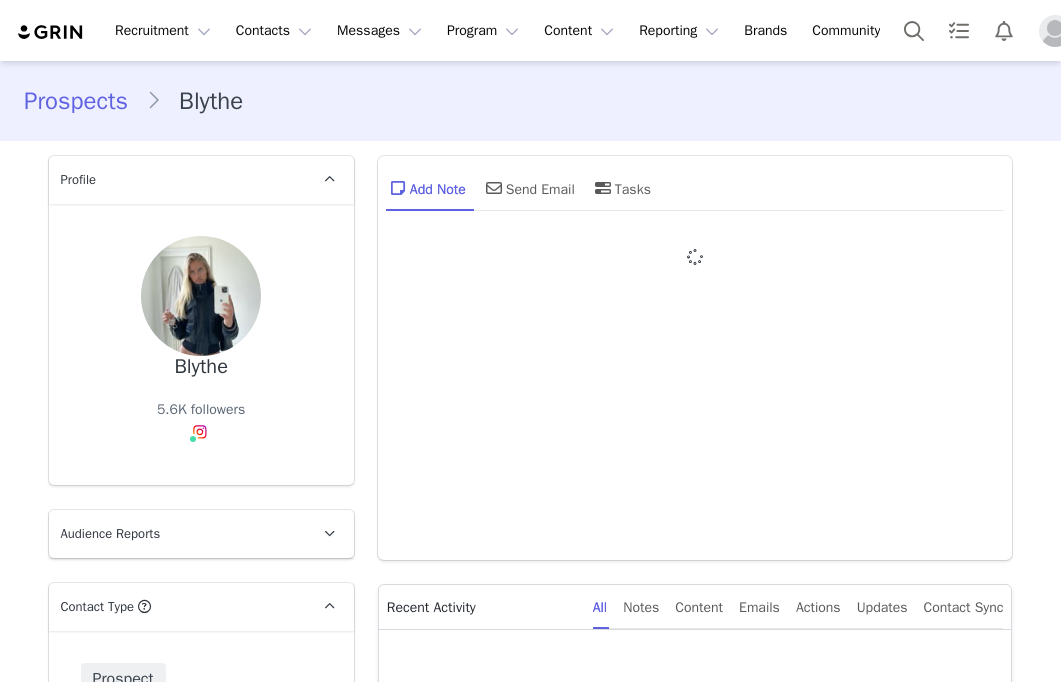 type on "+1 ([GEOGRAPHIC_DATA])" 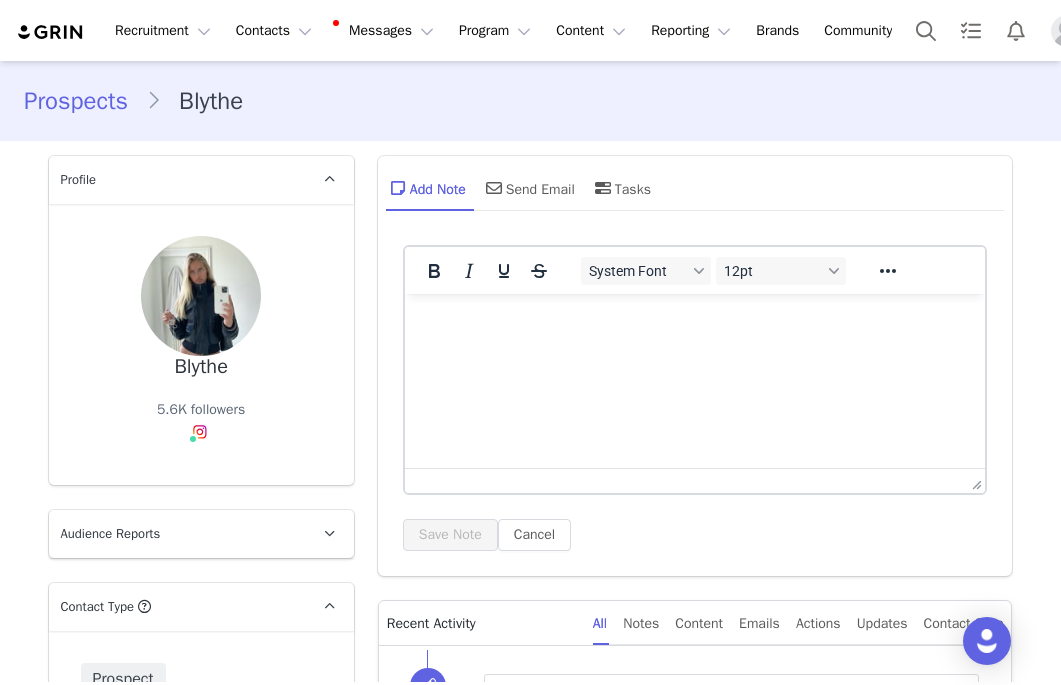 scroll, scrollTop: 0, scrollLeft: 0, axis: both 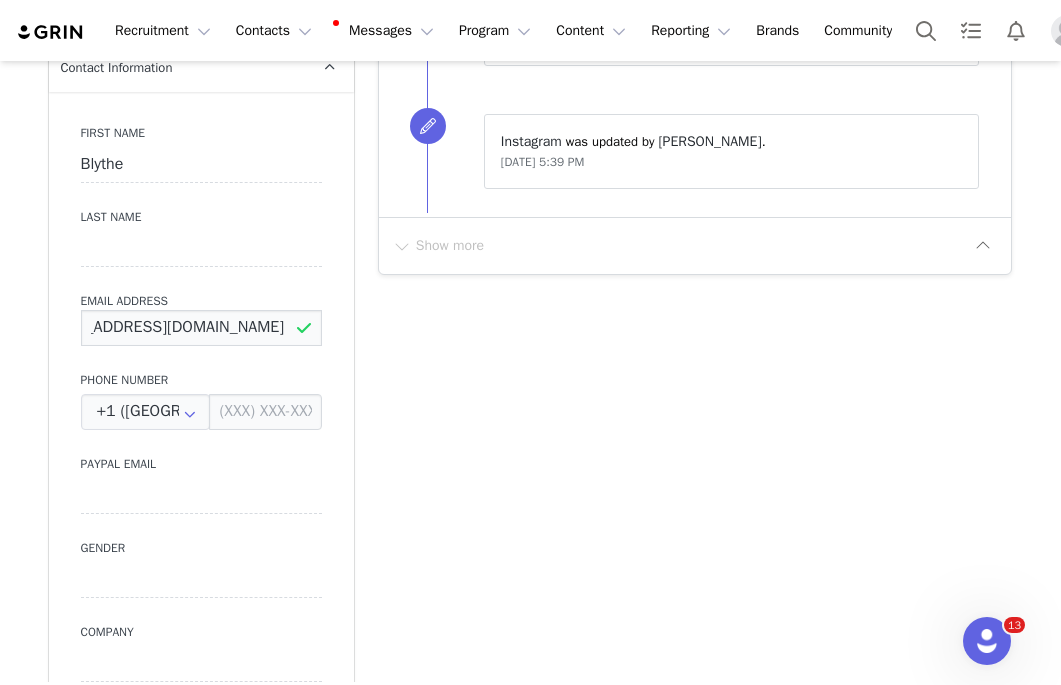 drag, startPoint x: 81, startPoint y: 329, endPoint x: 540, endPoint y: 330, distance: 459.0011 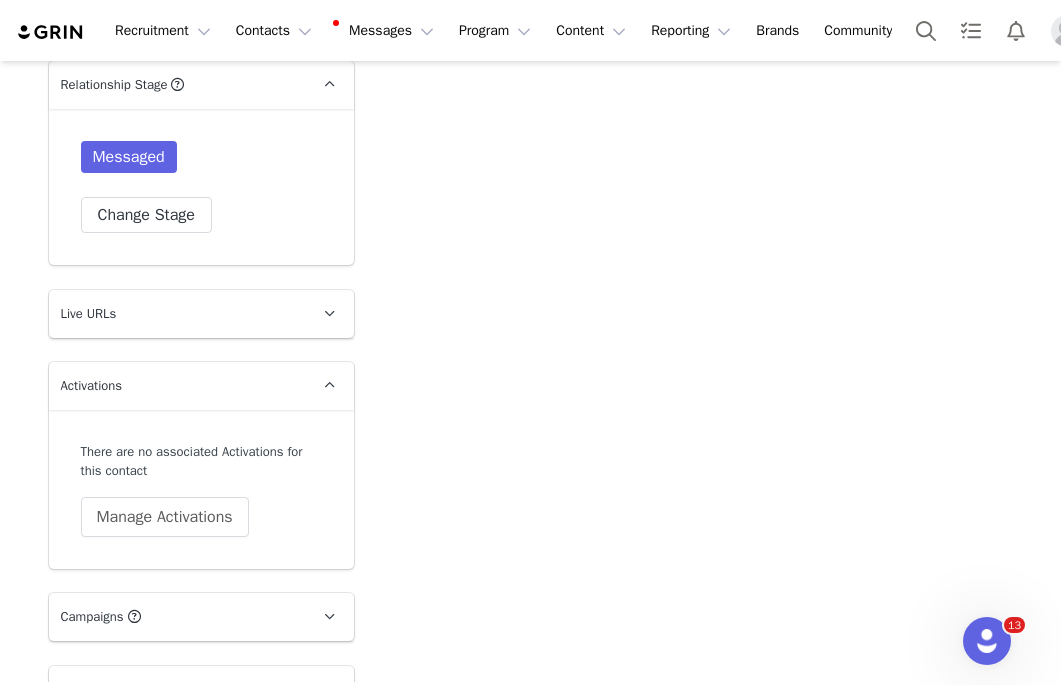 scroll, scrollTop: 2694, scrollLeft: 0, axis: vertical 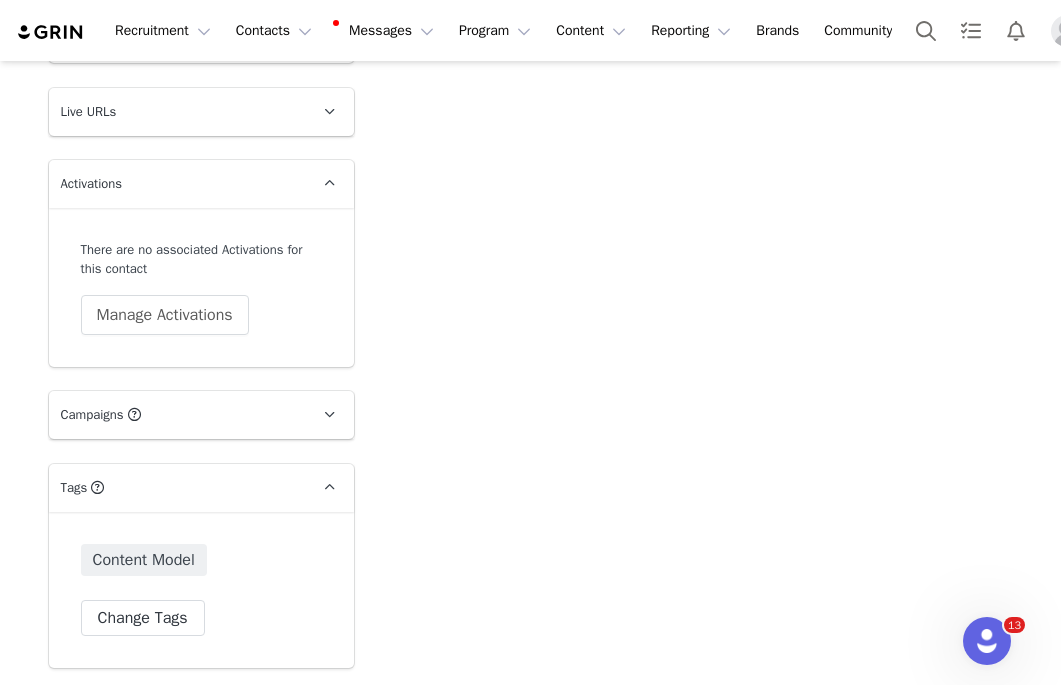 click on "Content Model  Change Tags" at bounding box center [201, 590] 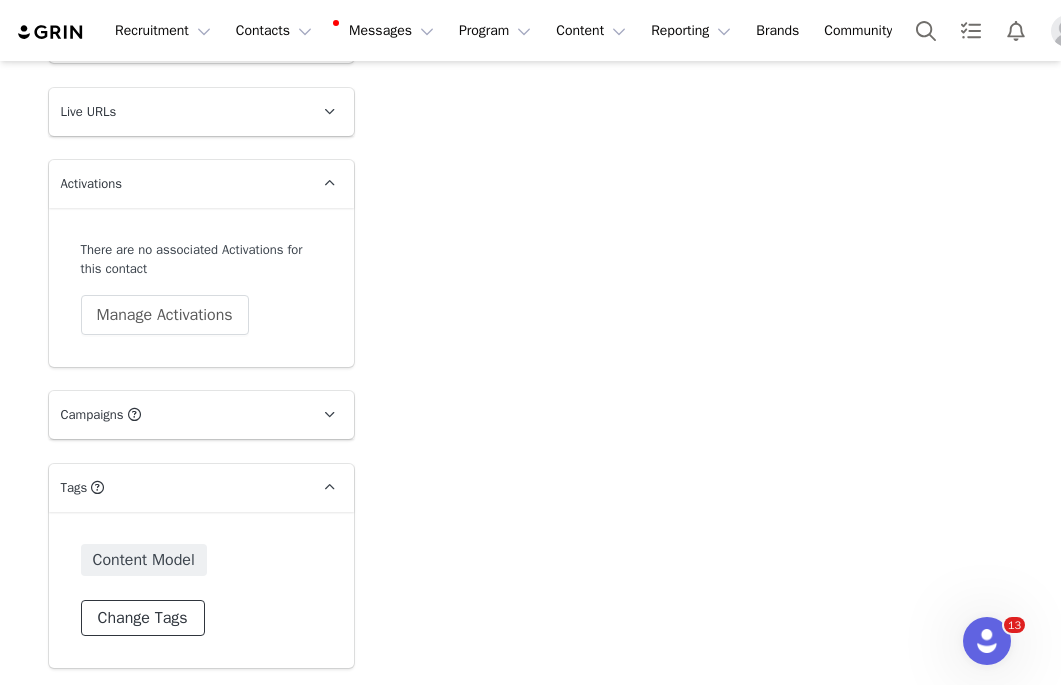 click on "Change Tags" at bounding box center (143, 618) 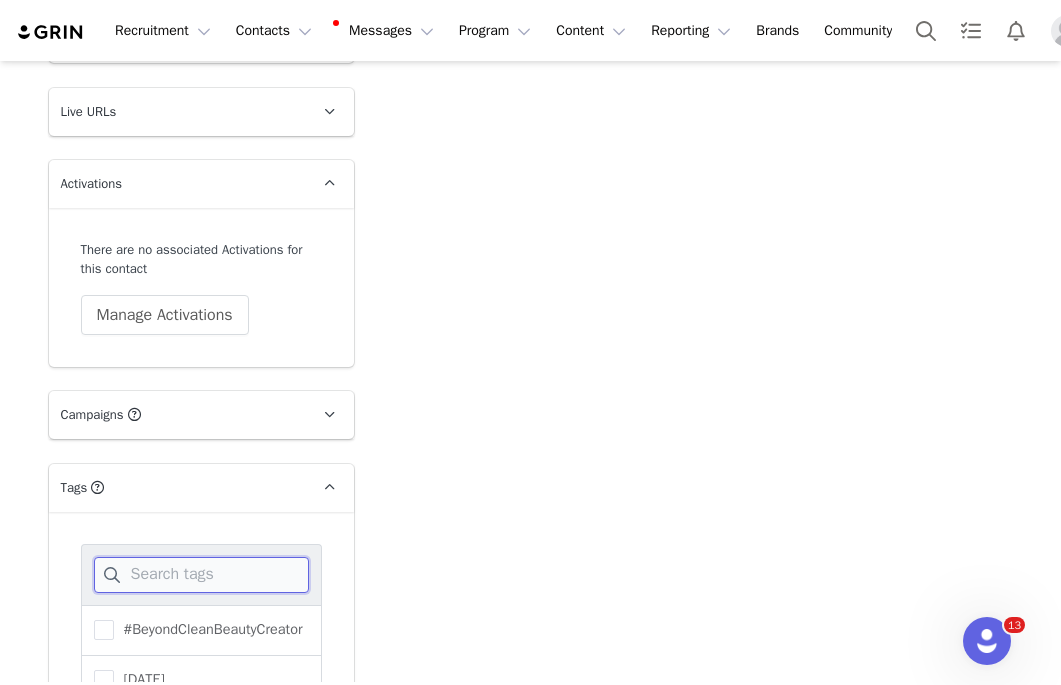 click at bounding box center [201, 575] 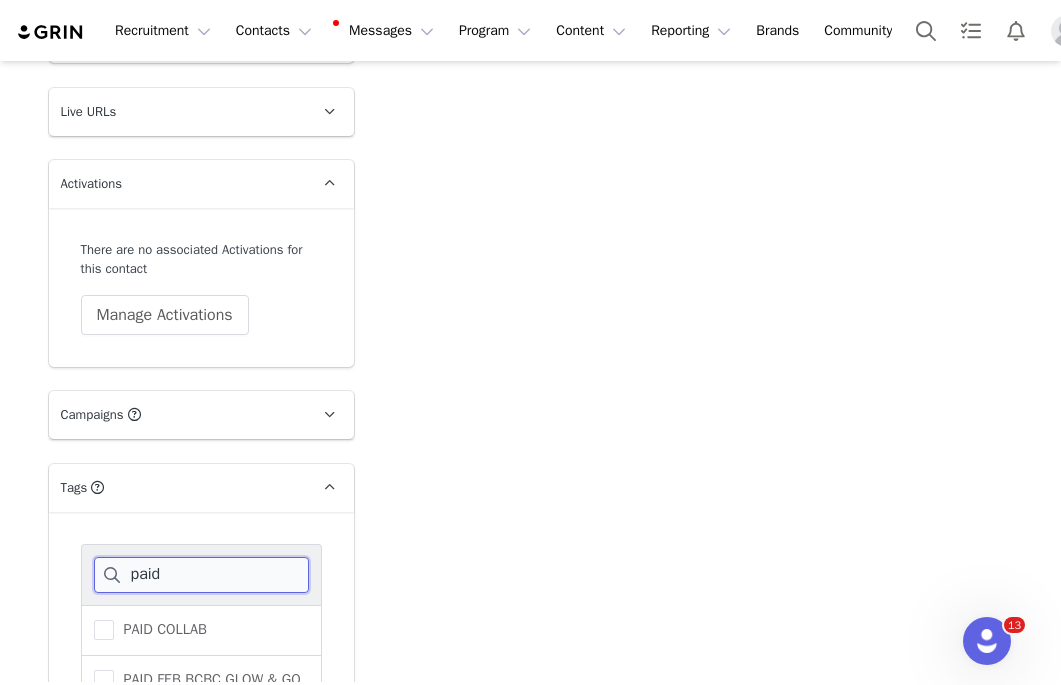 scroll, scrollTop: 2792, scrollLeft: 0, axis: vertical 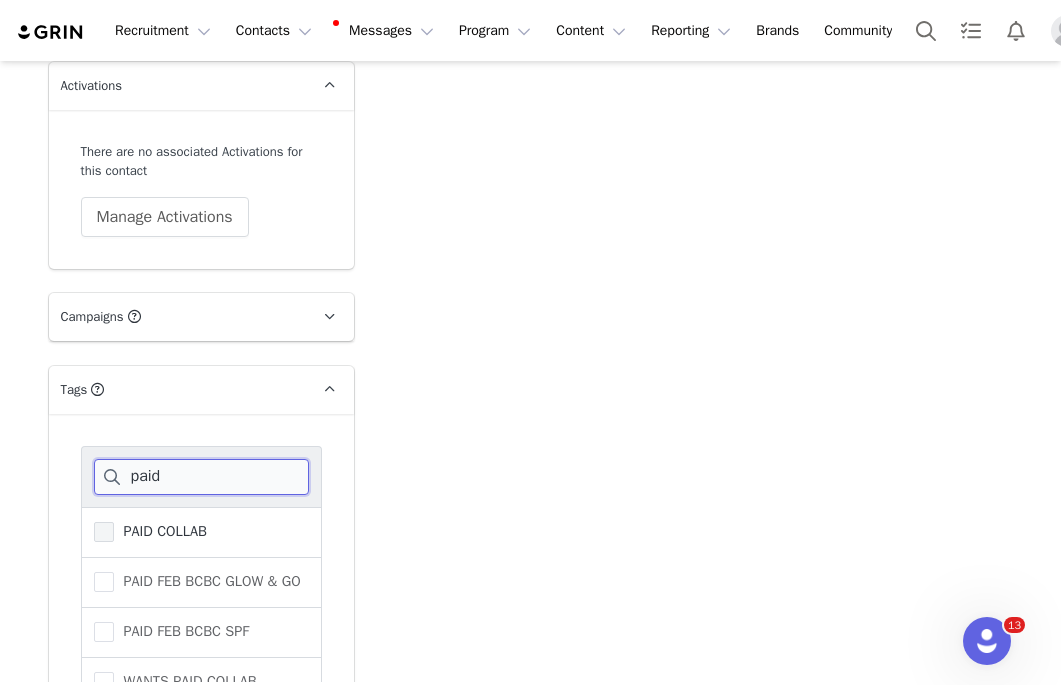 type on "paid" 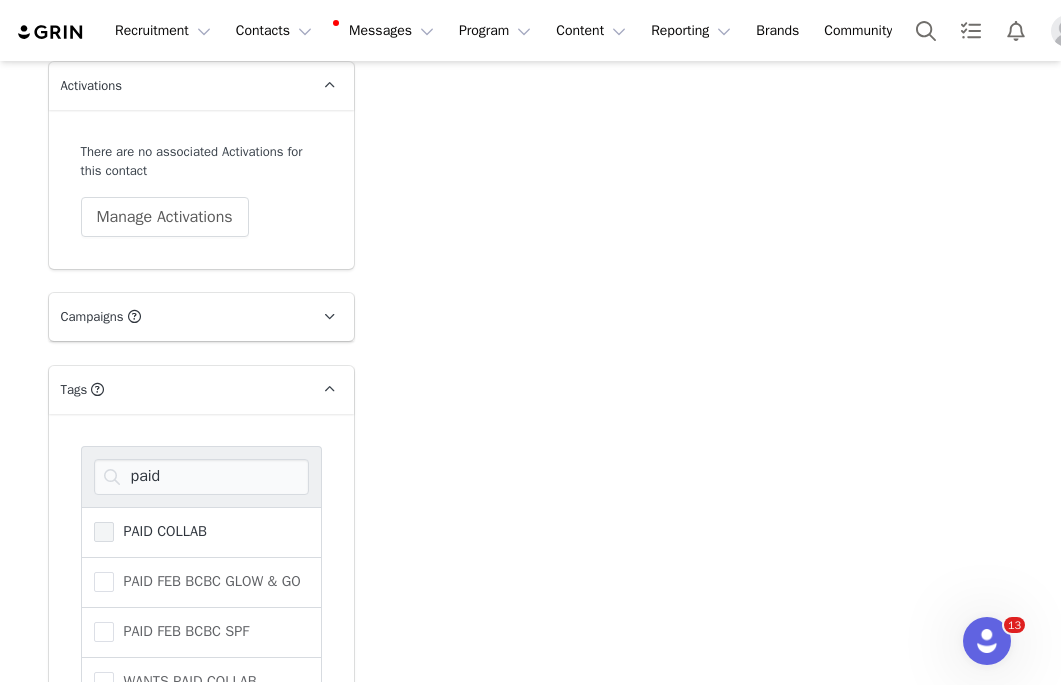 click at bounding box center (104, 532) 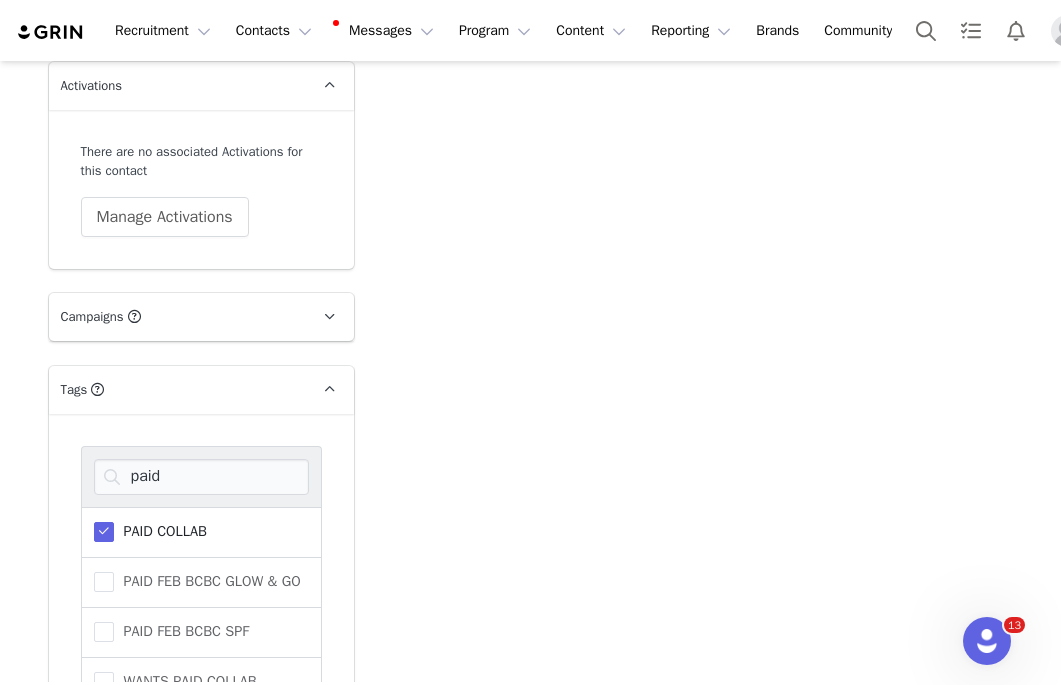 scroll, scrollTop: 2982, scrollLeft: 0, axis: vertical 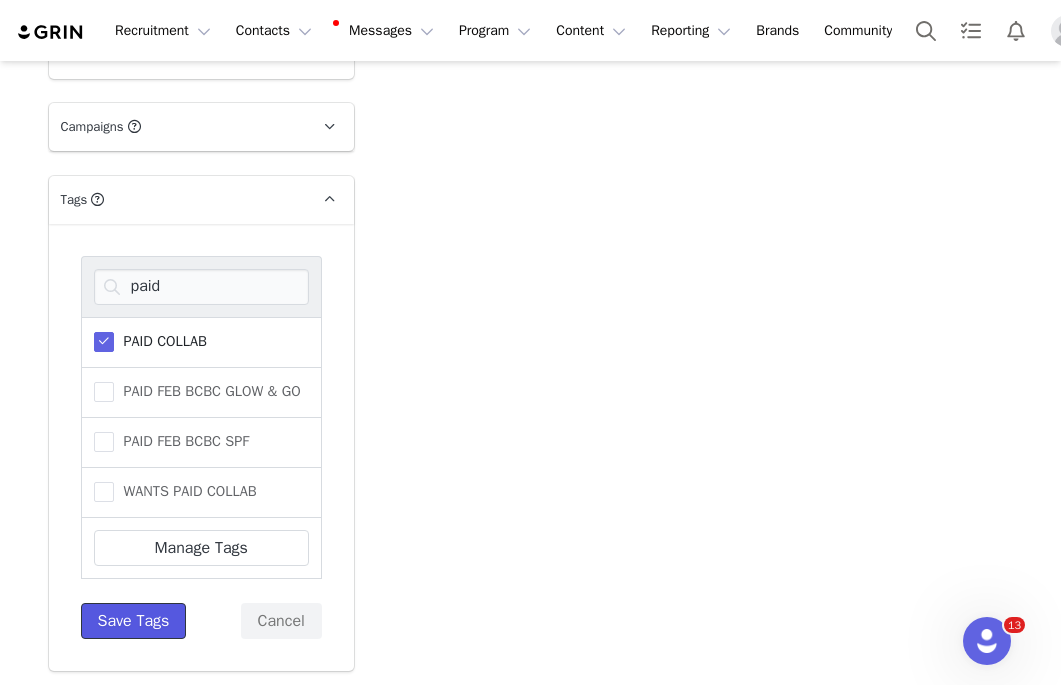 click on "Save Tags" at bounding box center [134, 621] 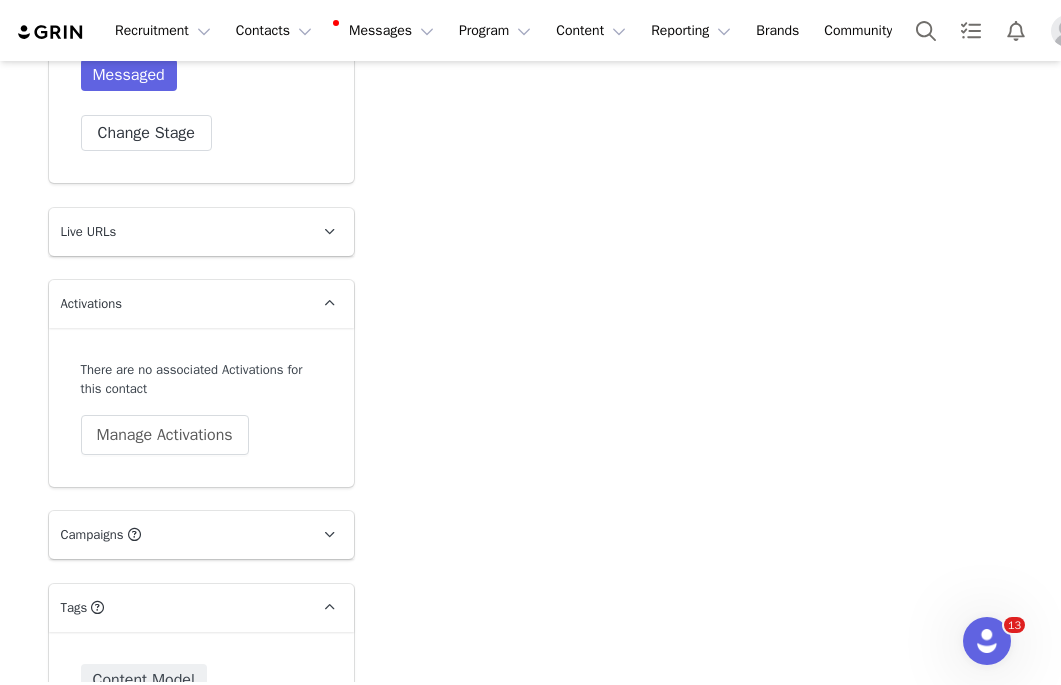 scroll, scrollTop: 2573, scrollLeft: 0, axis: vertical 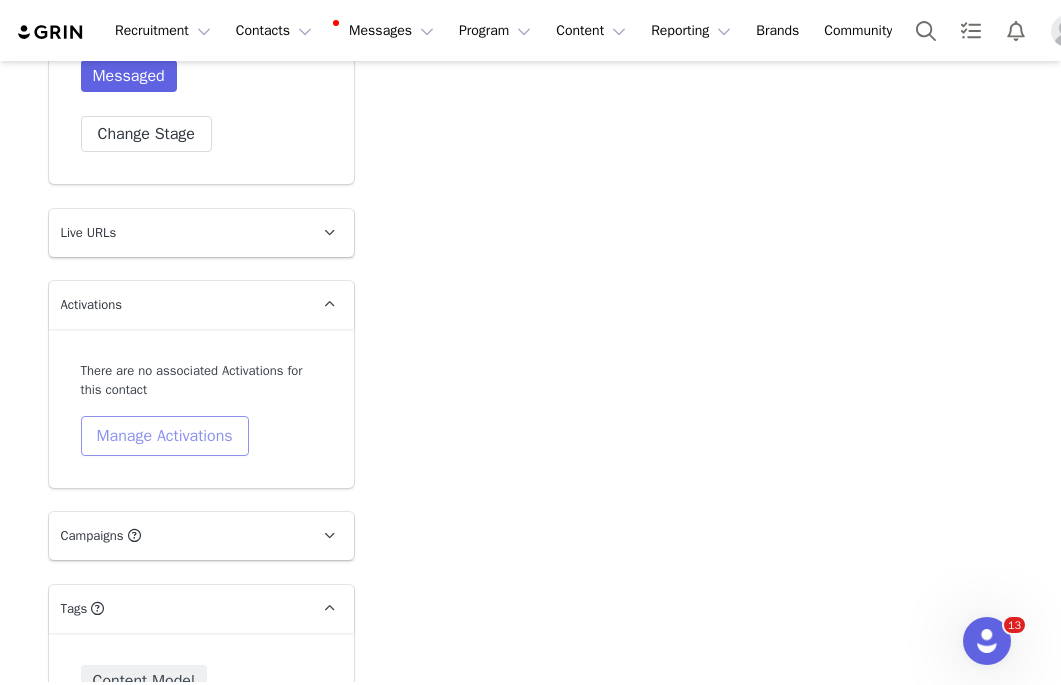 click on "Manage Activations" at bounding box center (165, 436) 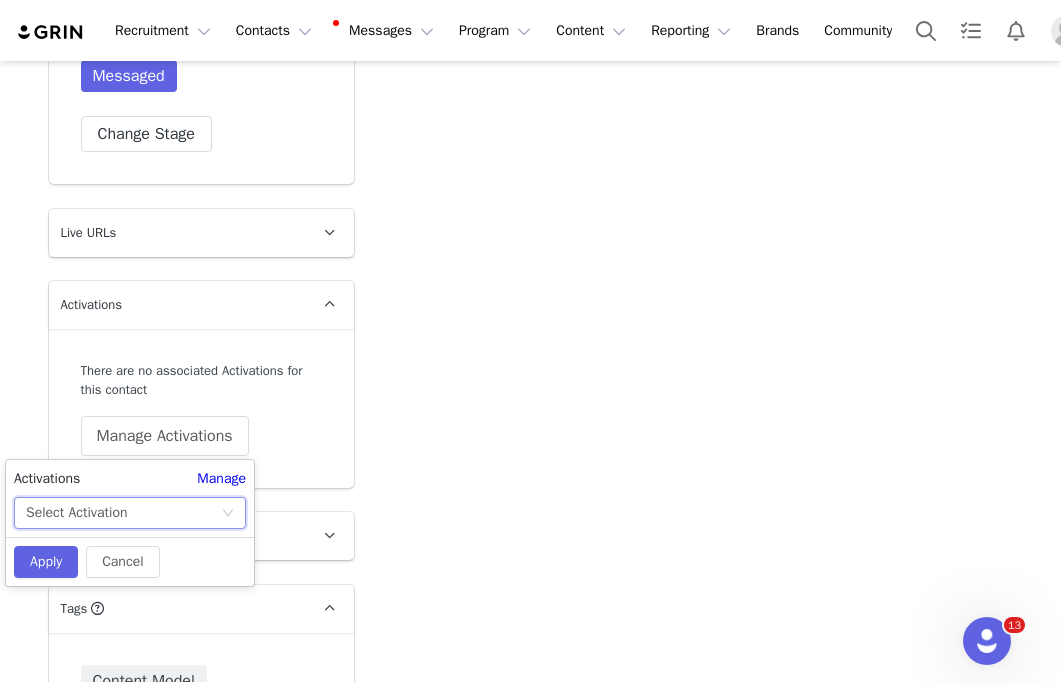 click on "Select Activation" at bounding box center (123, 513) 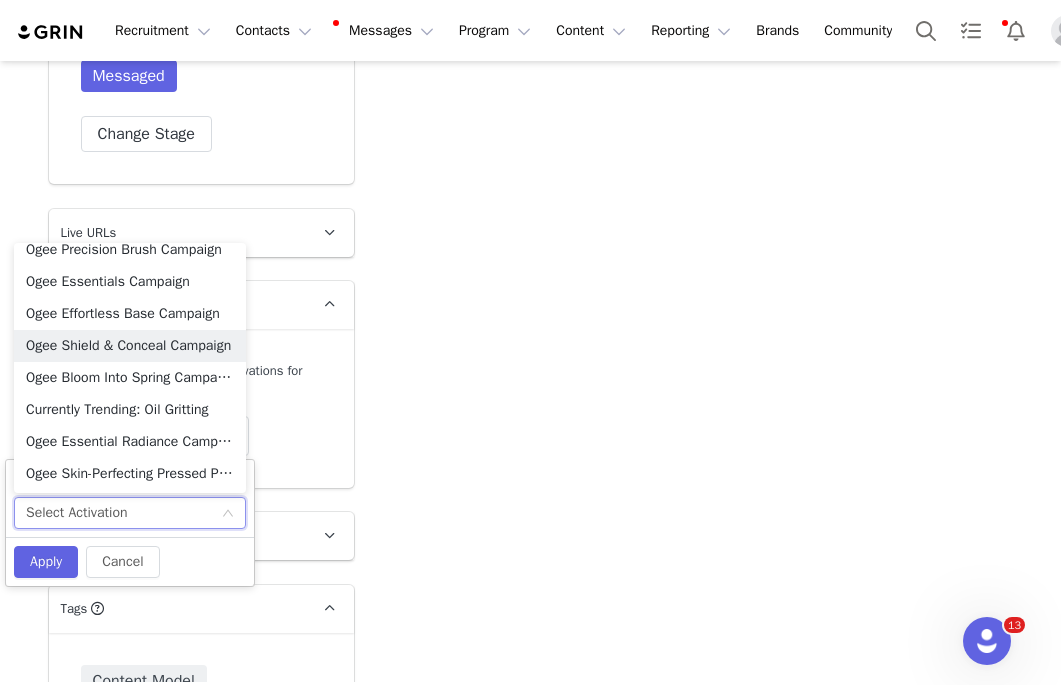 scroll, scrollTop: 1072, scrollLeft: 0, axis: vertical 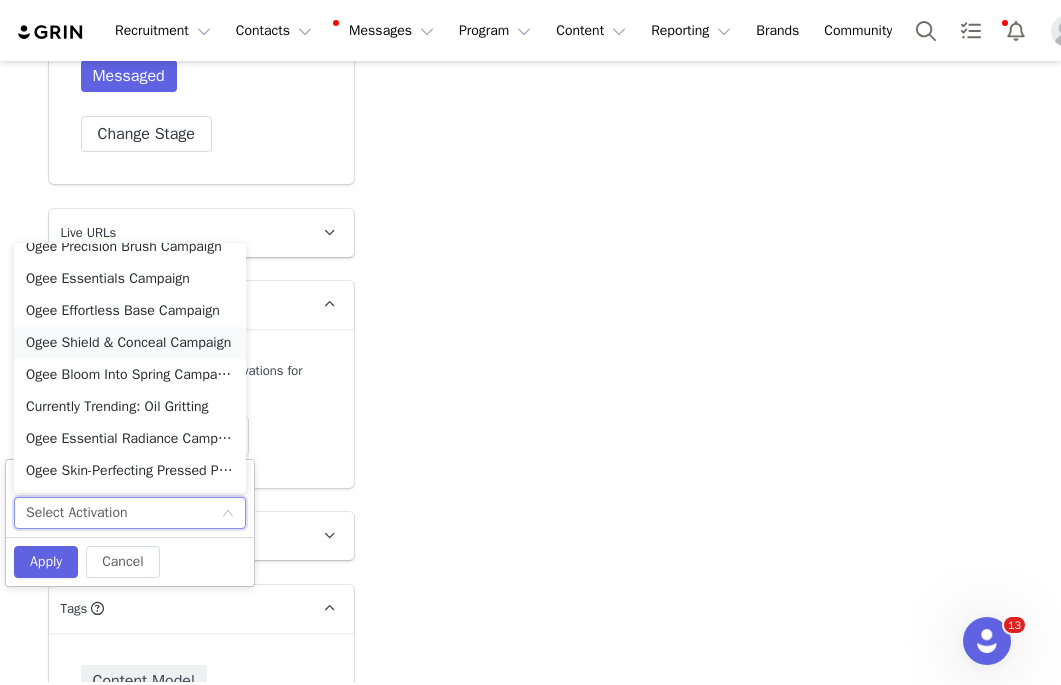click on "Ogee Shield & Conceal Campaign" at bounding box center (130, 343) 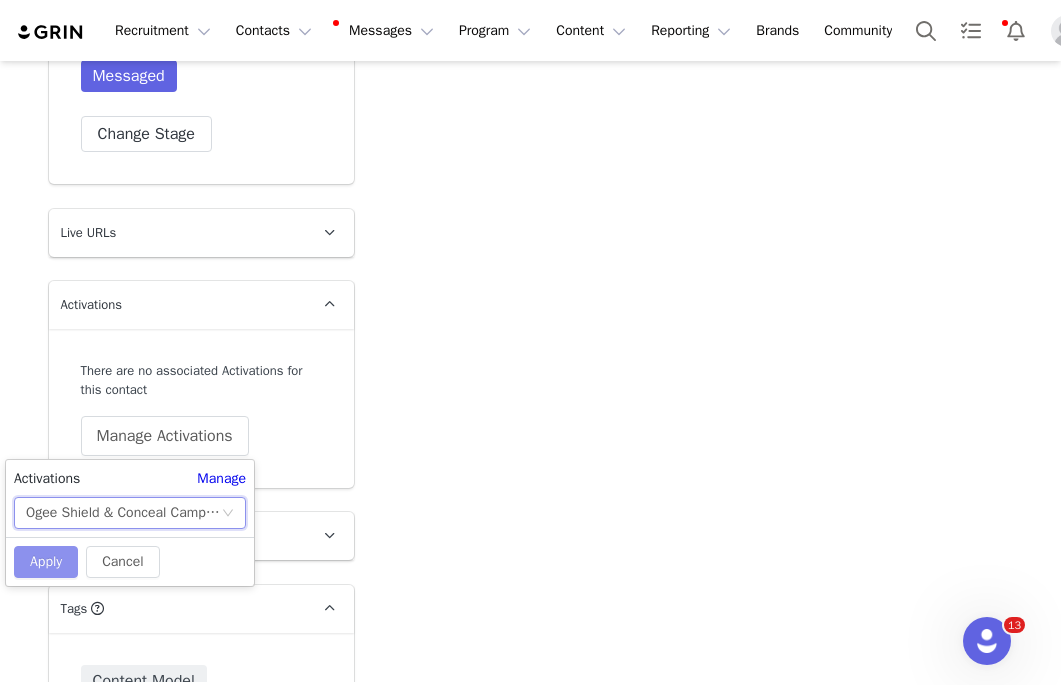click on "Apply" at bounding box center (46, 562) 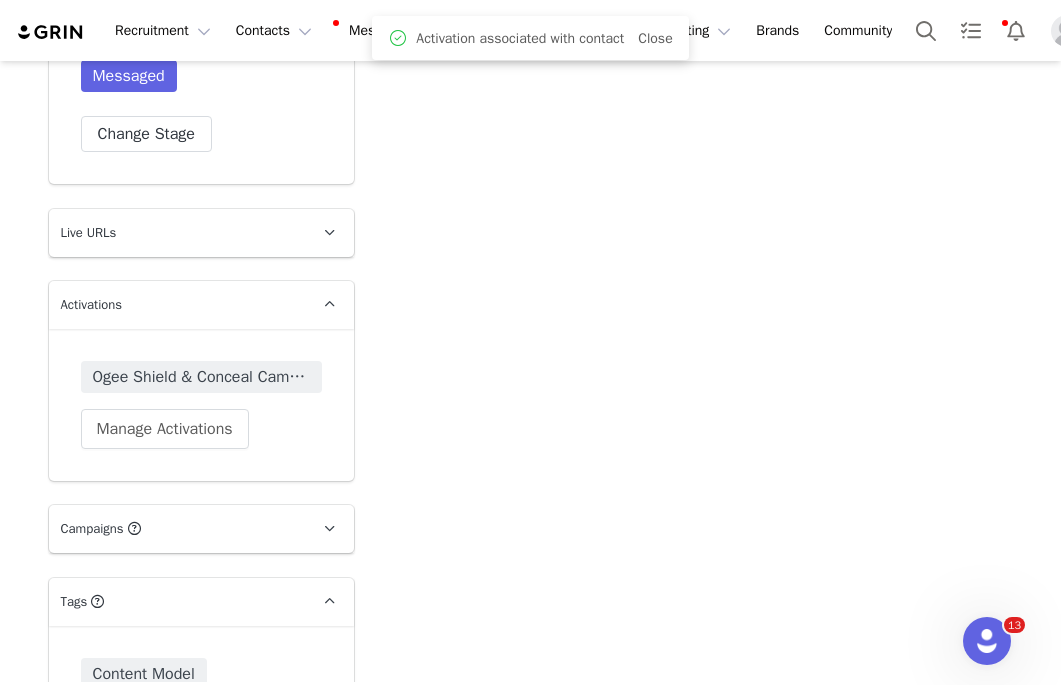 click on "Ogee Shield & Conceal Campaign" at bounding box center (201, 377) 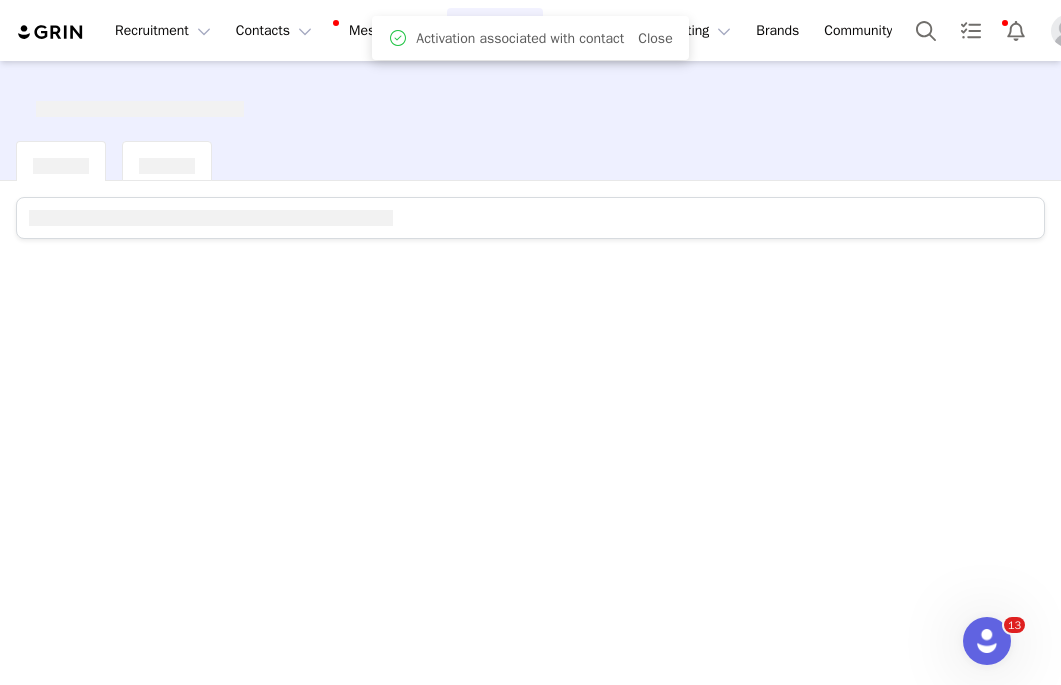 scroll, scrollTop: 0, scrollLeft: 0, axis: both 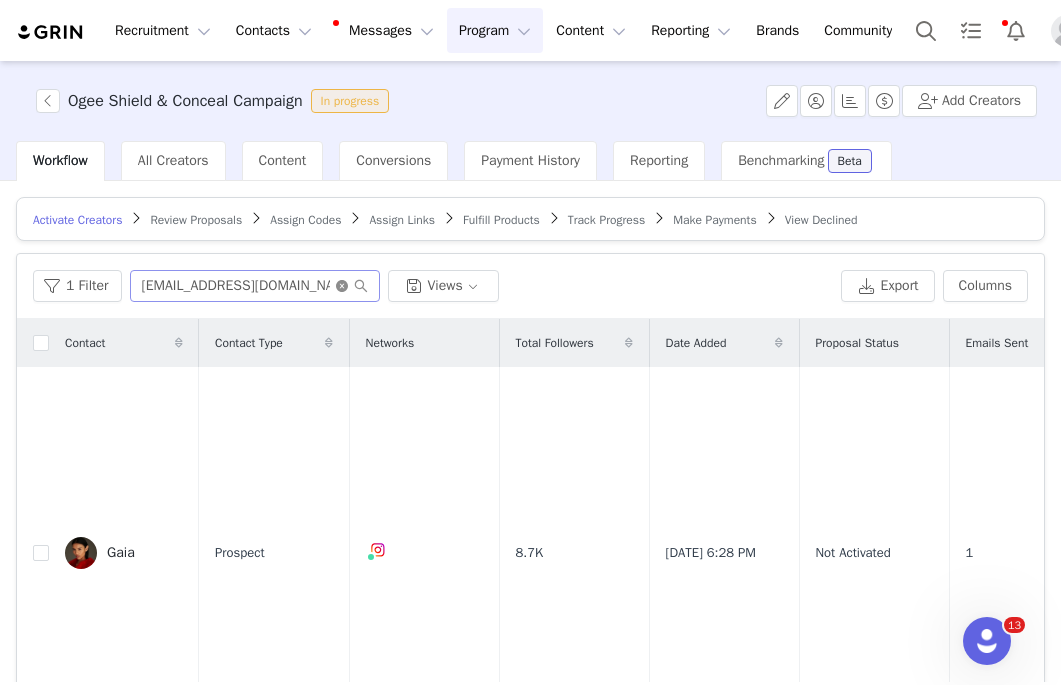 click 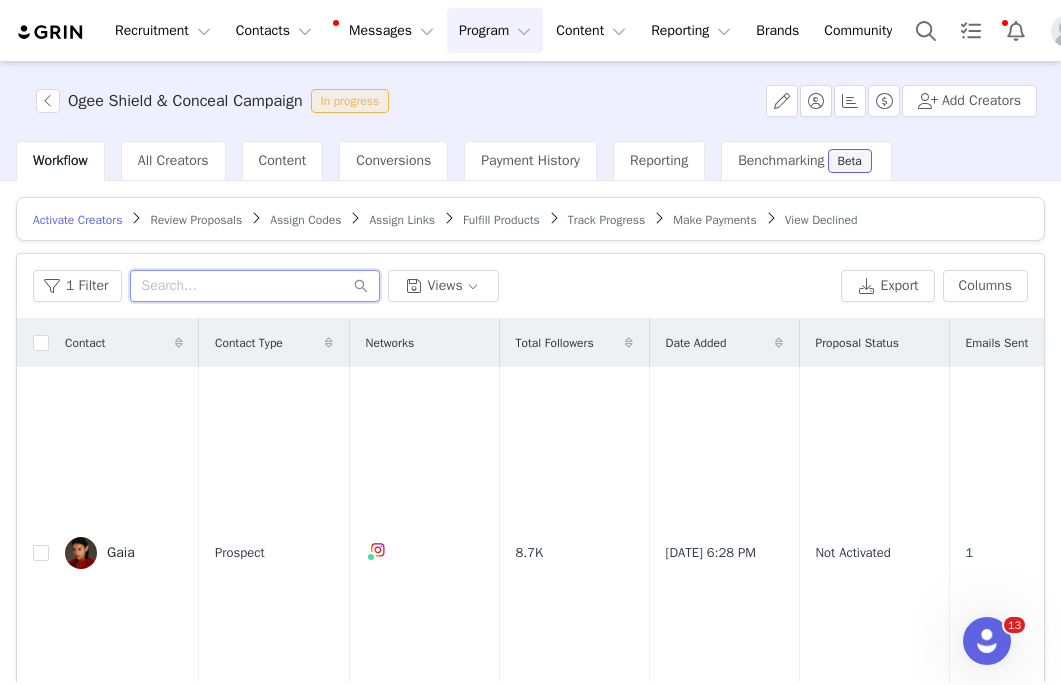 click at bounding box center [255, 286] 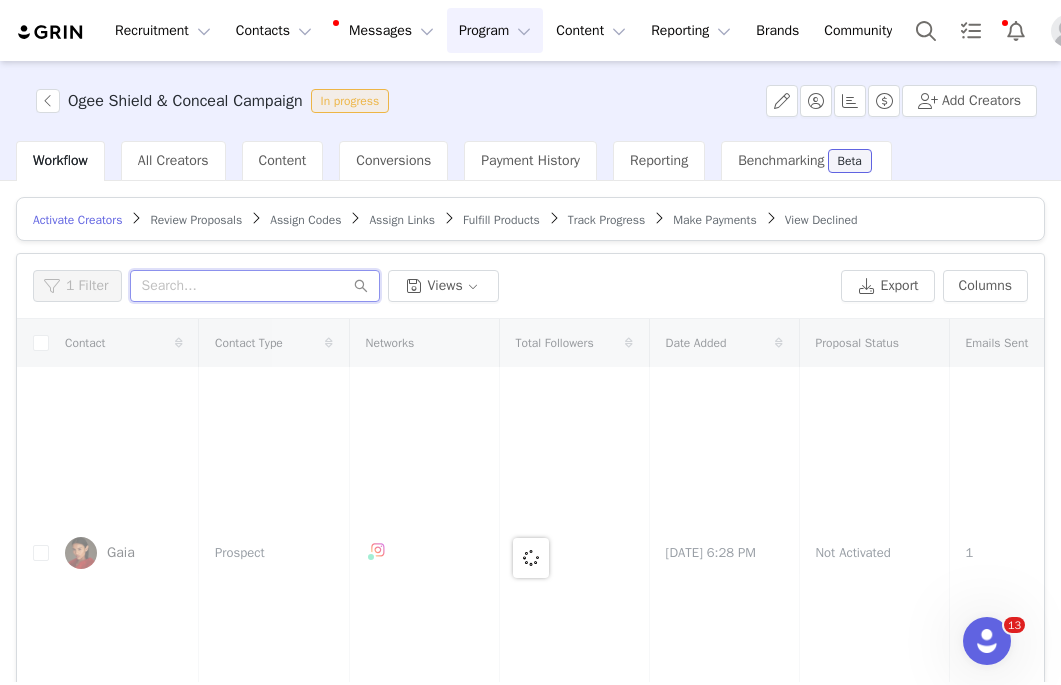 paste on "[EMAIL_ADDRESS][DOMAIN_NAME]" 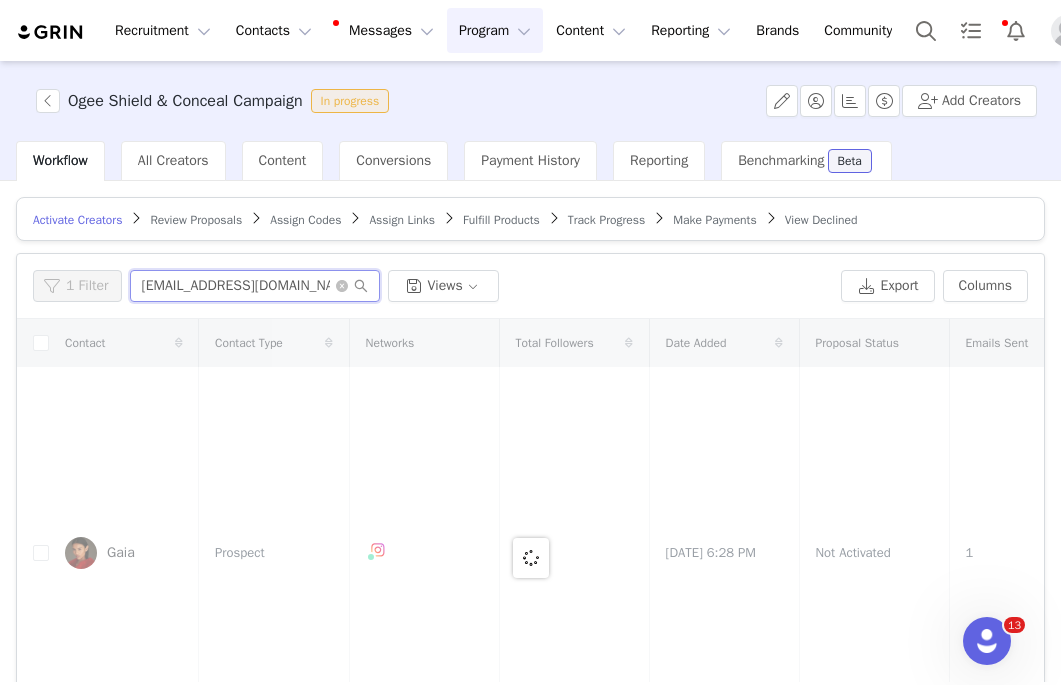 scroll, scrollTop: 0, scrollLeft: 13, axis: horizontal 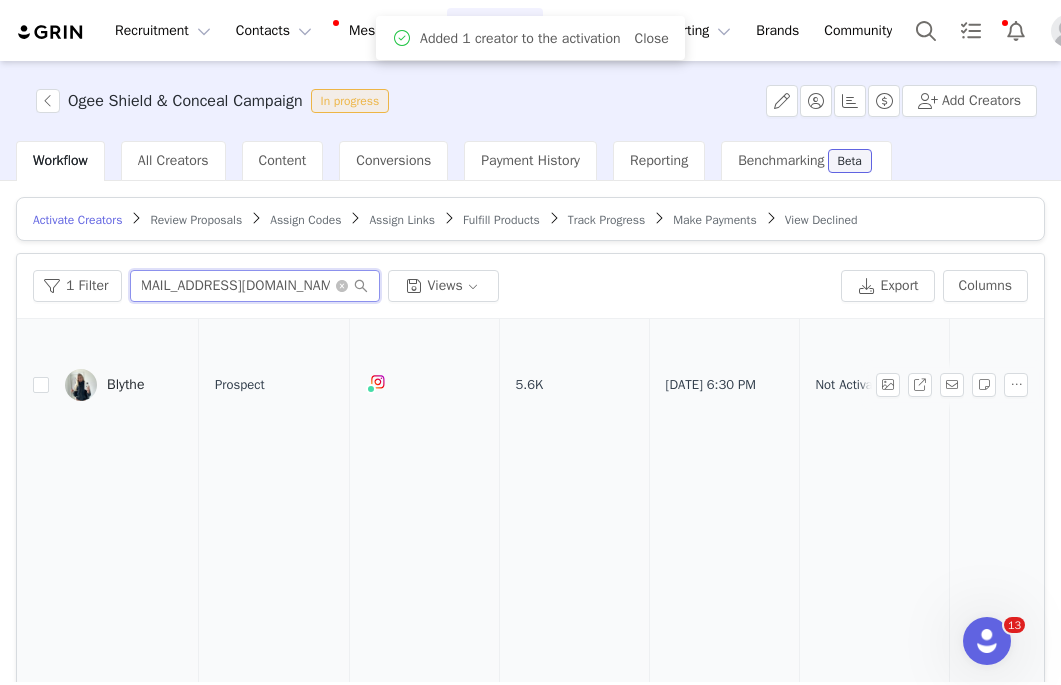 type on "[EMAIL_ADDRESS][DOMAIN_NAME]" 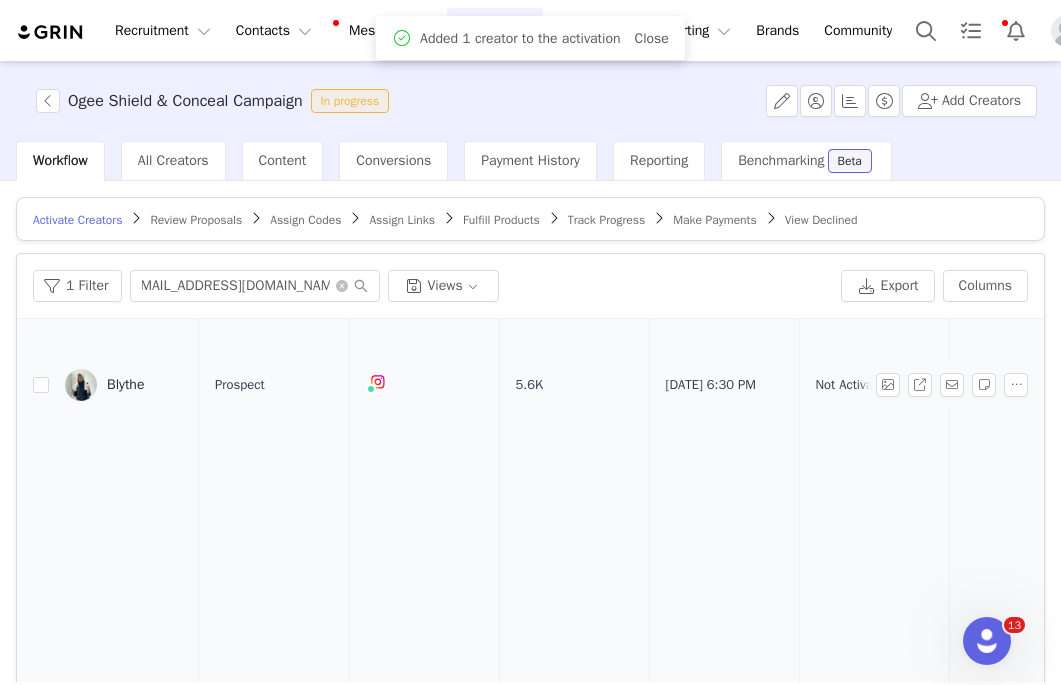 click on "Blythe" at bounding box center [125, 385] 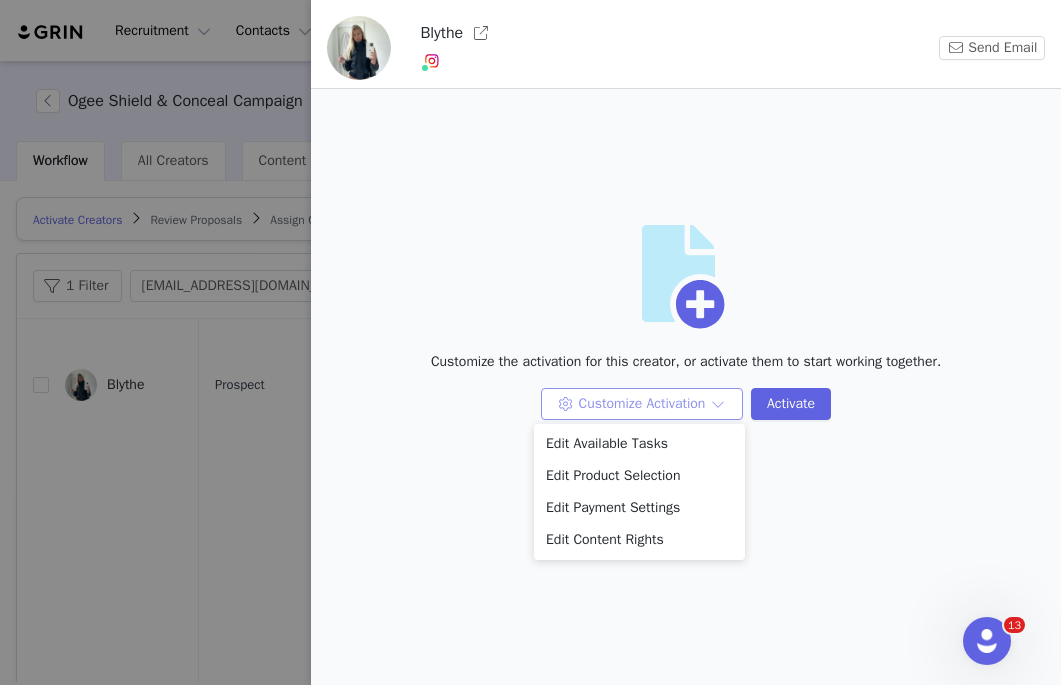click on "Customize Activation" at bounding box center [642, 404] 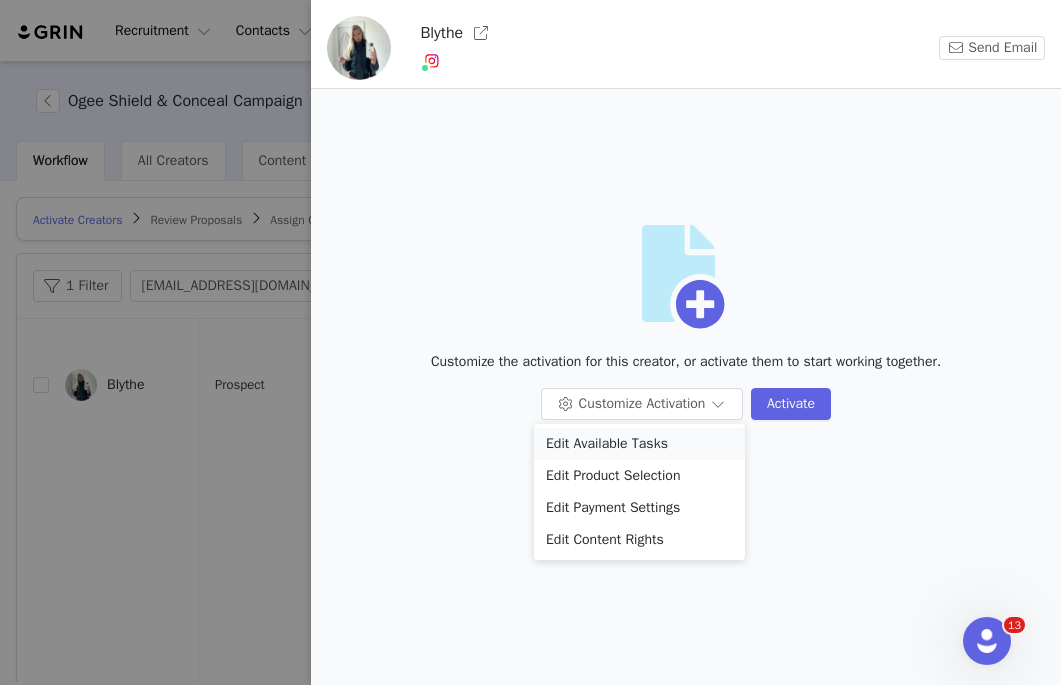 click on "Edit Available Tasks" at bounding box center (639, 444) 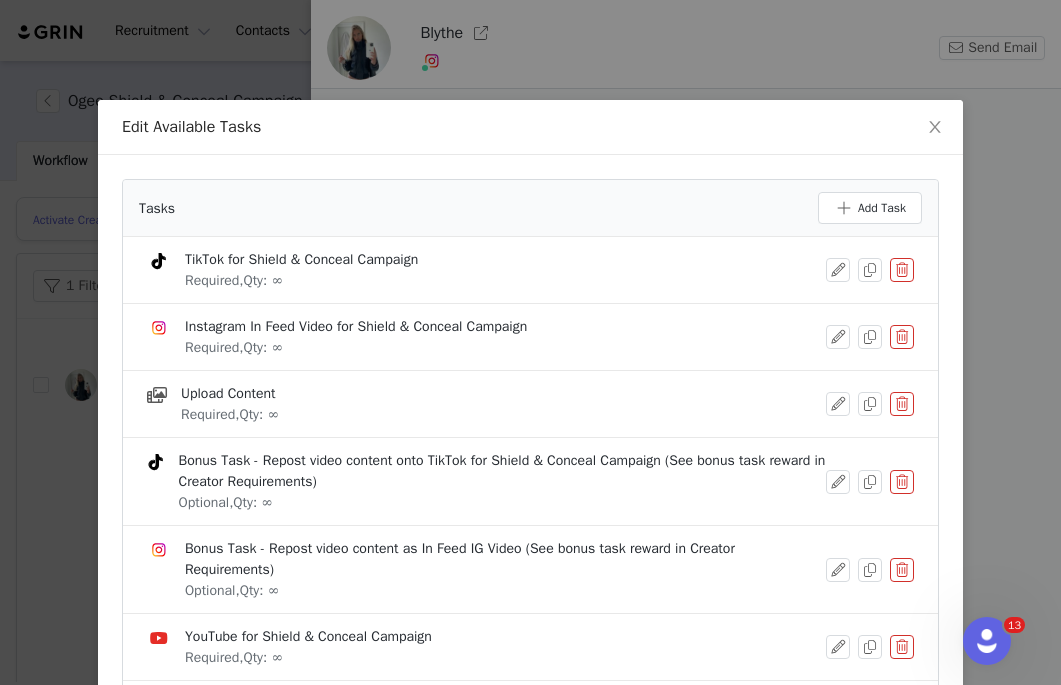 click at bounding box center (902, 270) 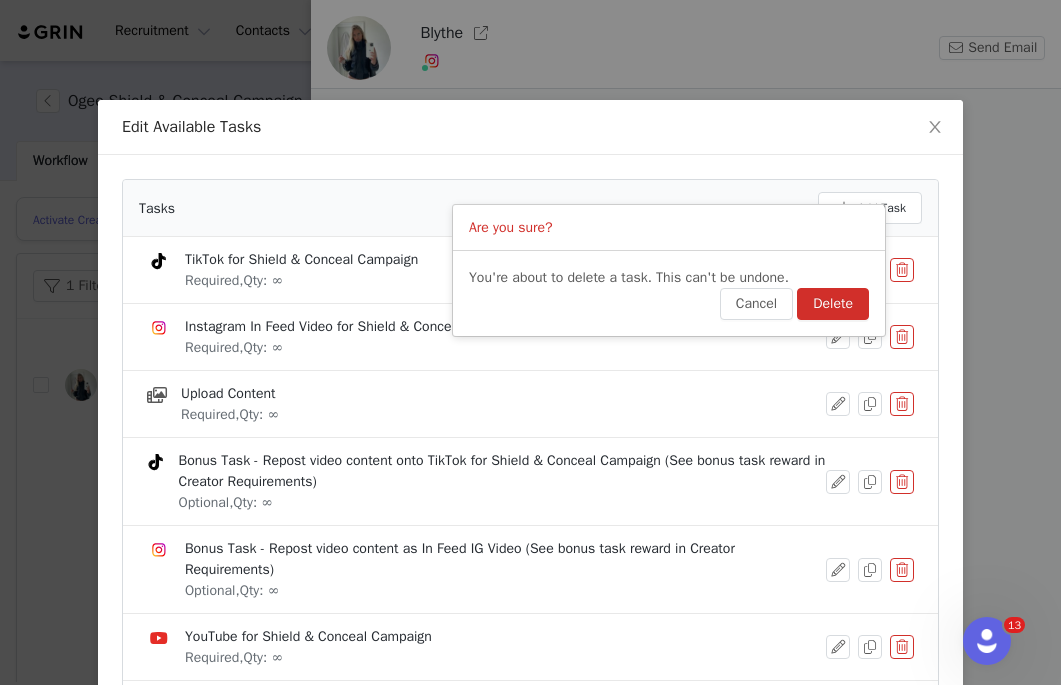 click on "Delete" at bounding box center (833, 304) 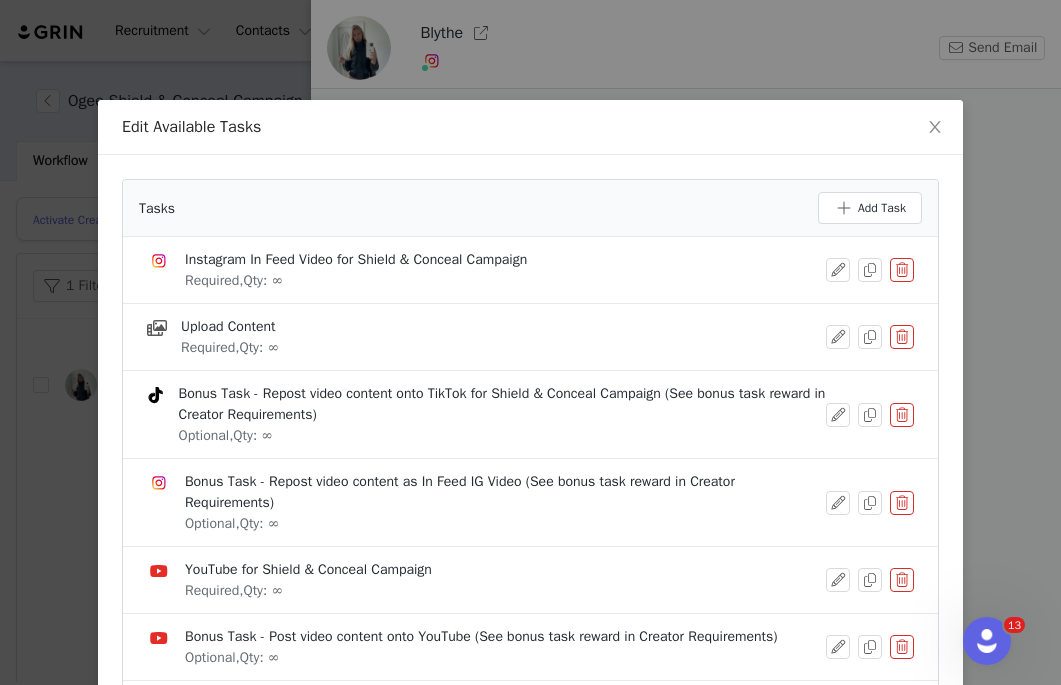 click at bounding box center [902, 503] 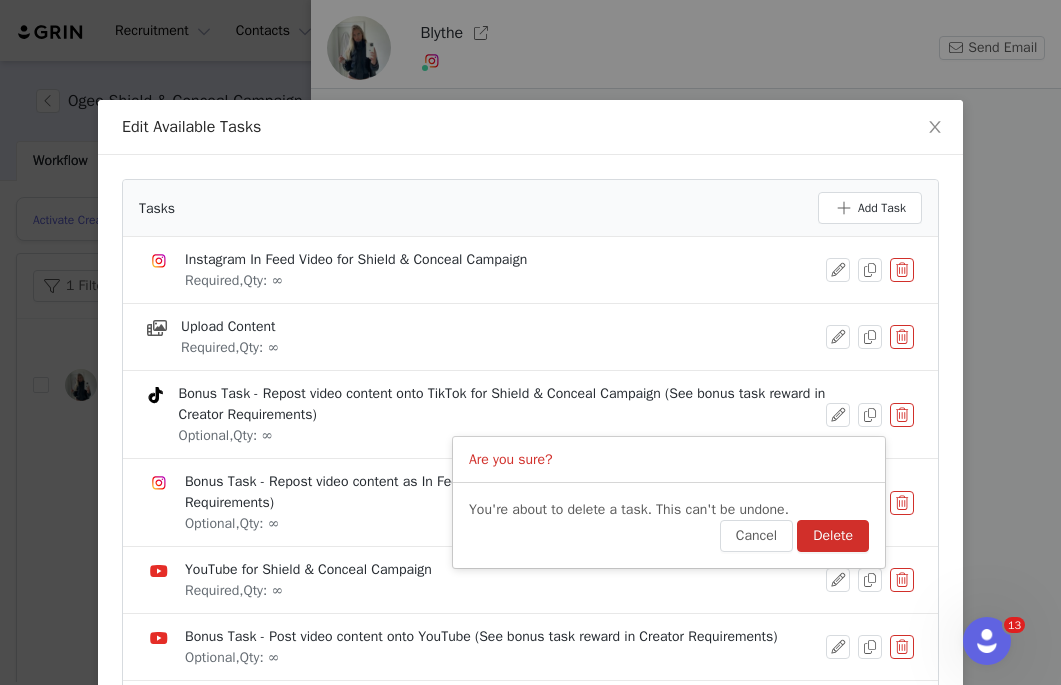 click on "Delete" at bounding box center (833, 536) 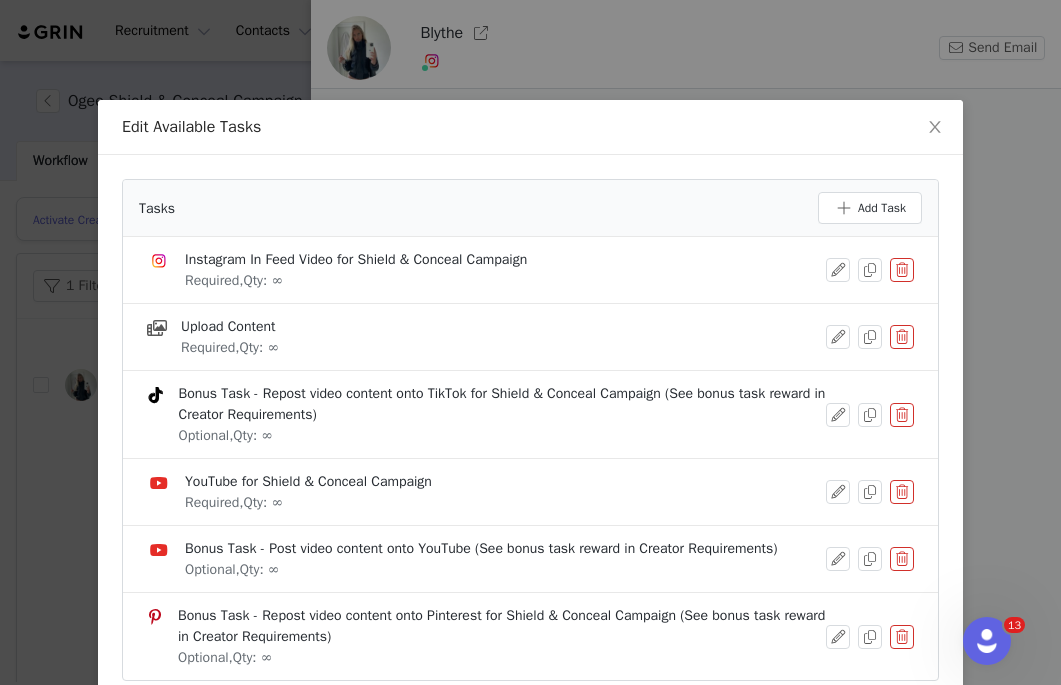 click at bounding box center [902, 559] 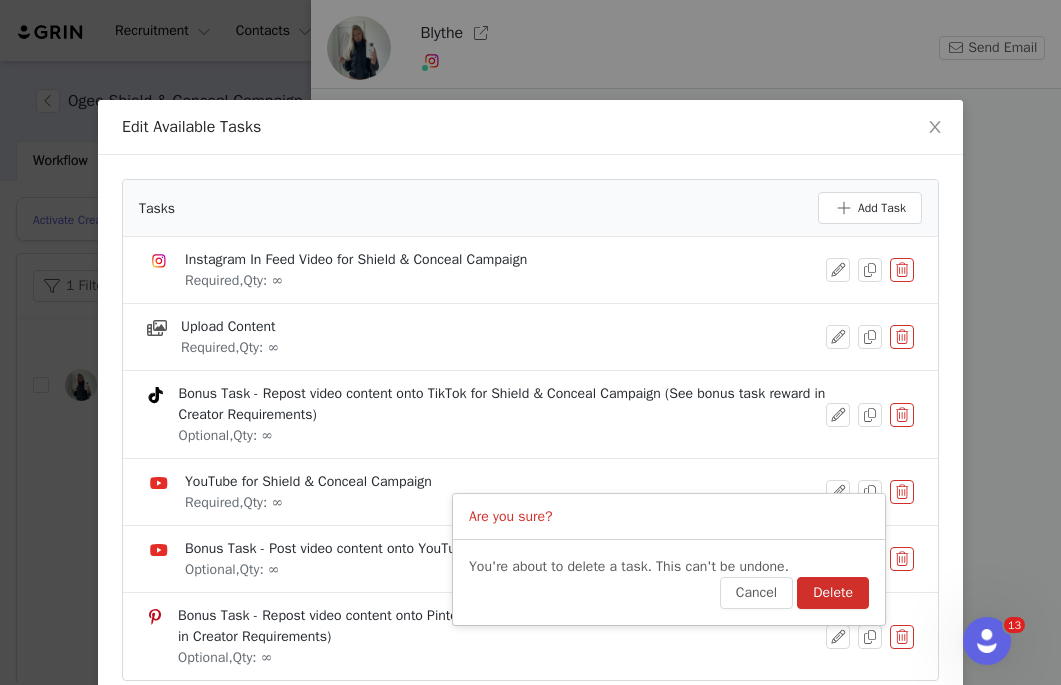 click on "Delete" at bounding box center (833, 593) 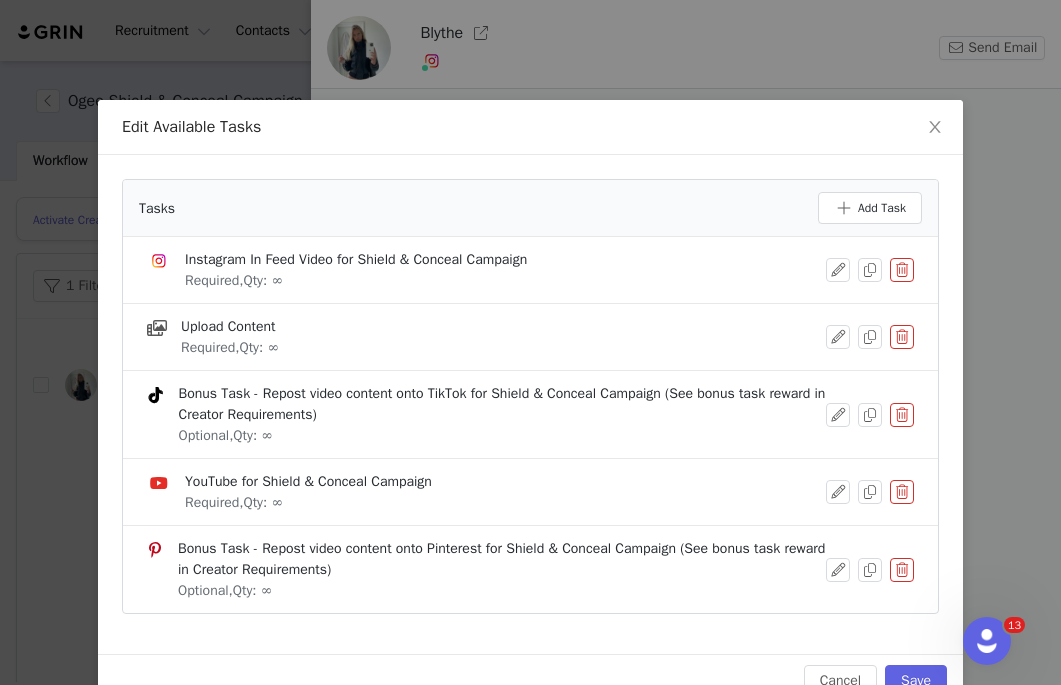 click at bounding box center [902, 570] 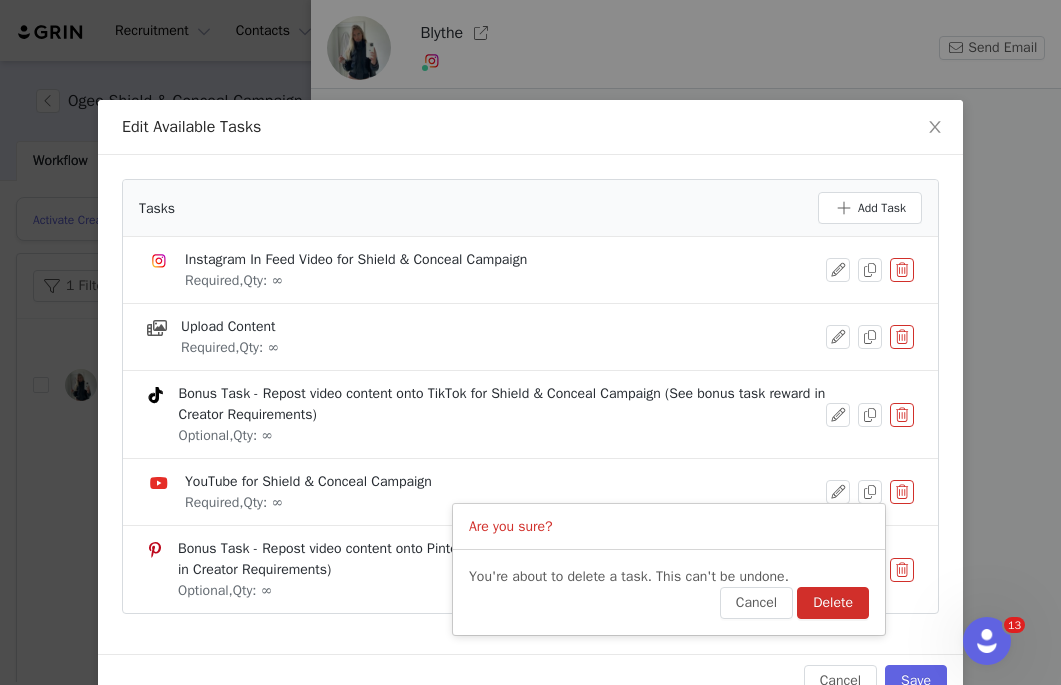 click on "You're about to delete a task. This can't be undone.       Cancel   Delete" at bounding box center [669, 592] 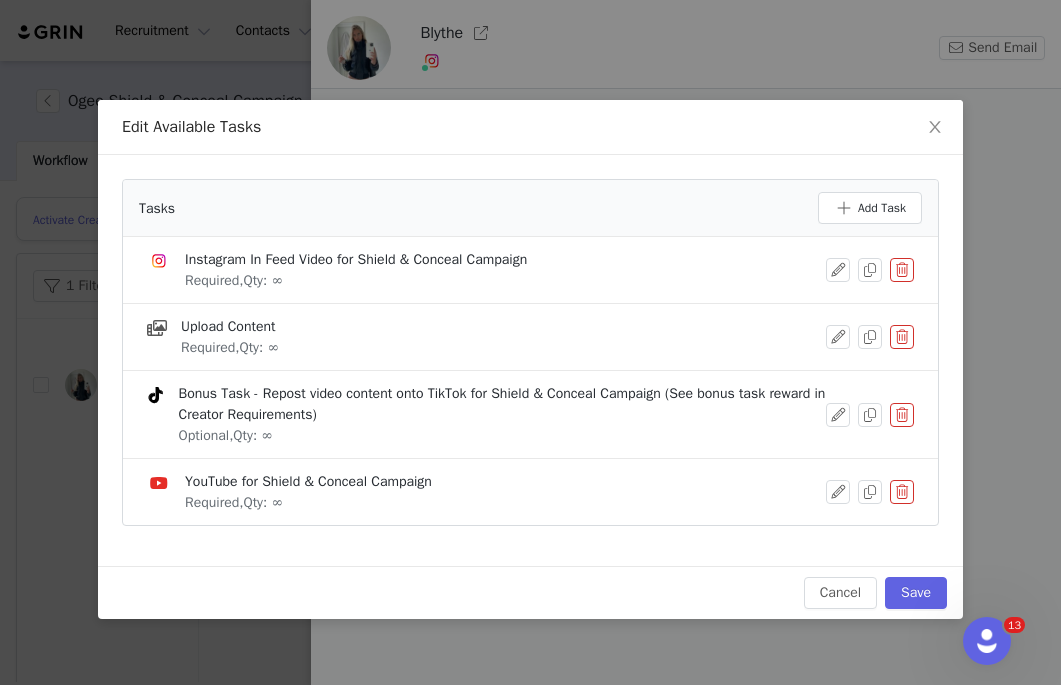 click at bounding box center (902, 492) 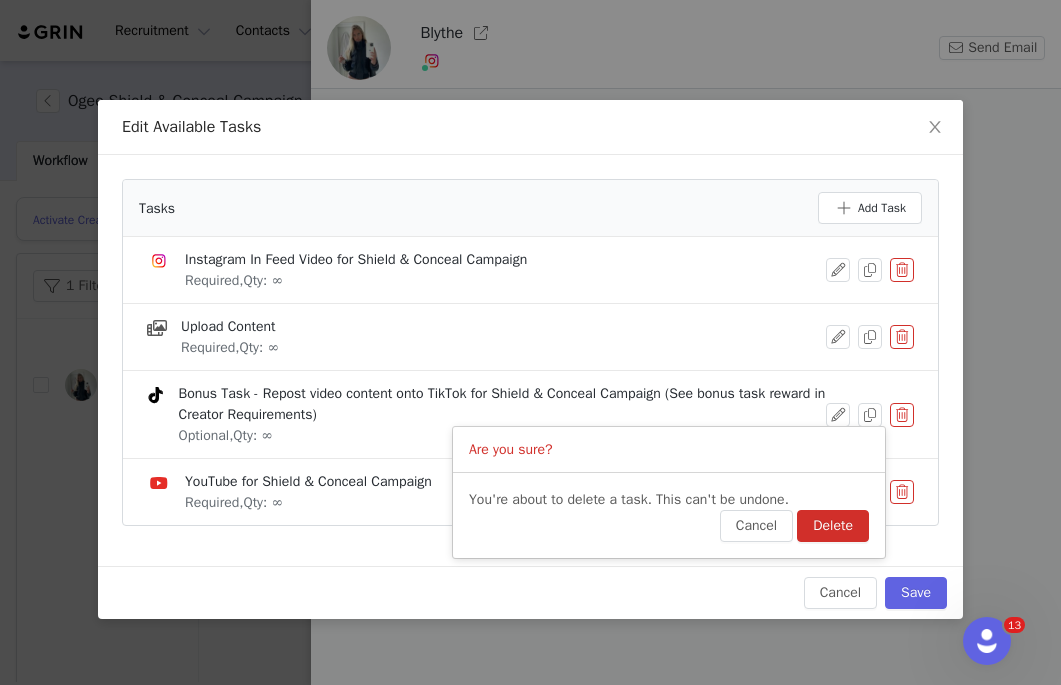 click on "Delete" at bounding box center [833, 526] 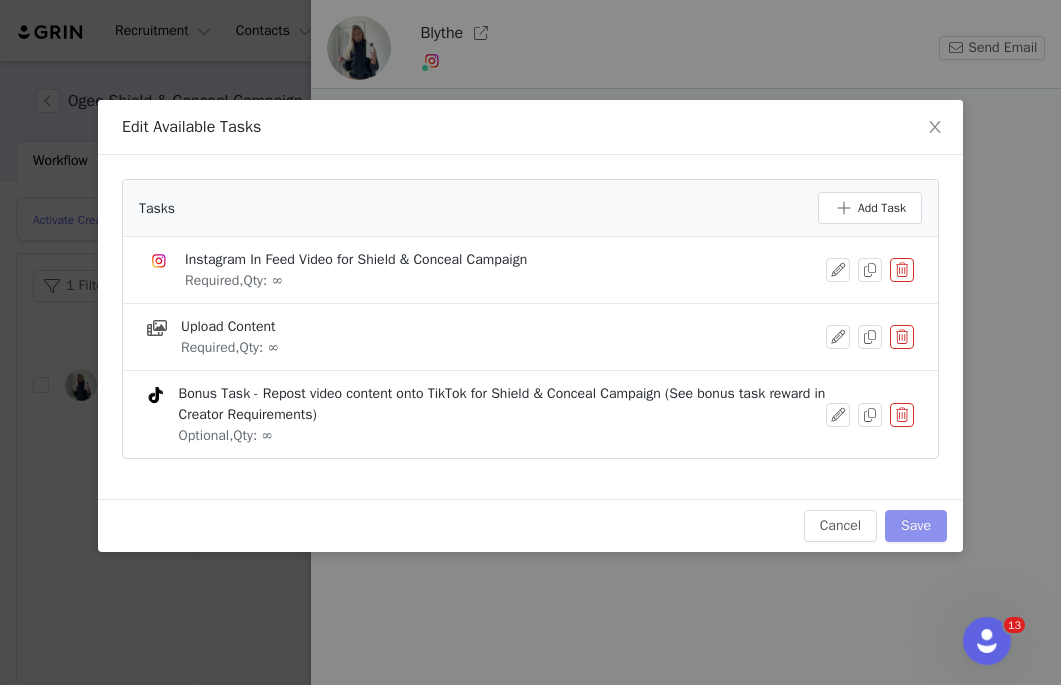 click on "Save" at bounding box center [916, 526] 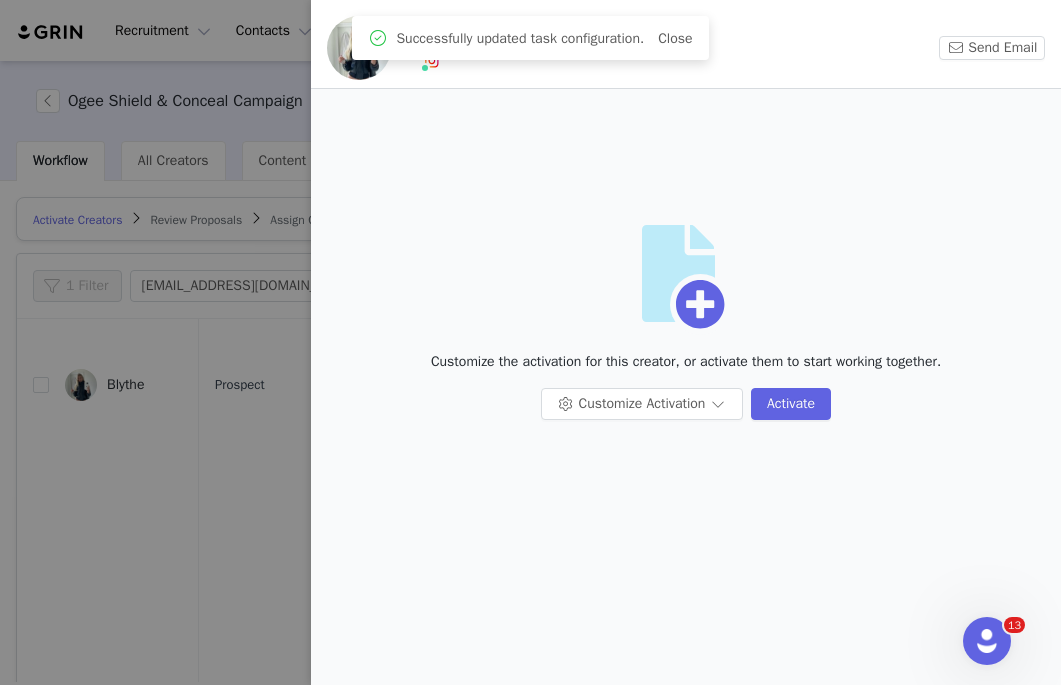 scroll, scrollTop: 0, scrollLeft: 0, axis: both 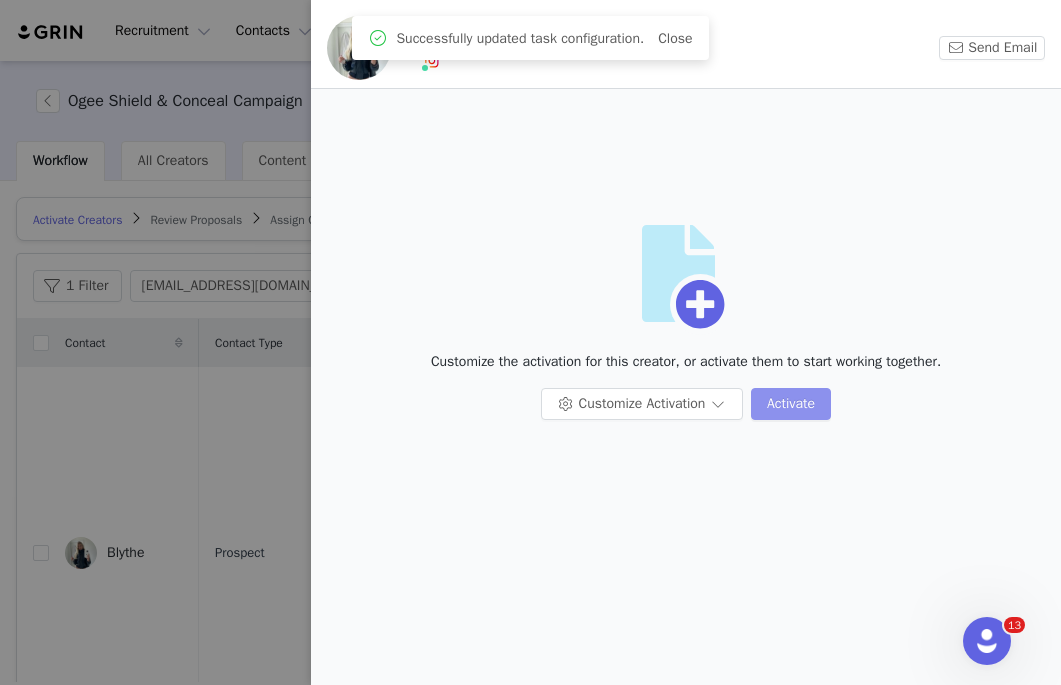 click on "Activate" at bounding box center [791, 404] 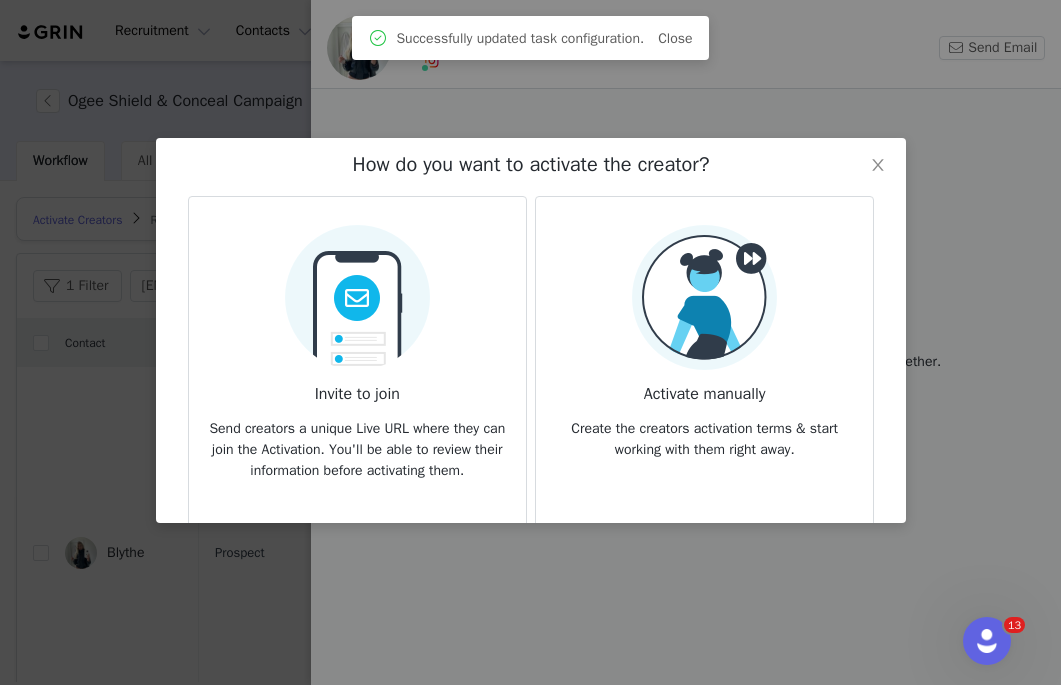 click at bounding box center [356, 291] 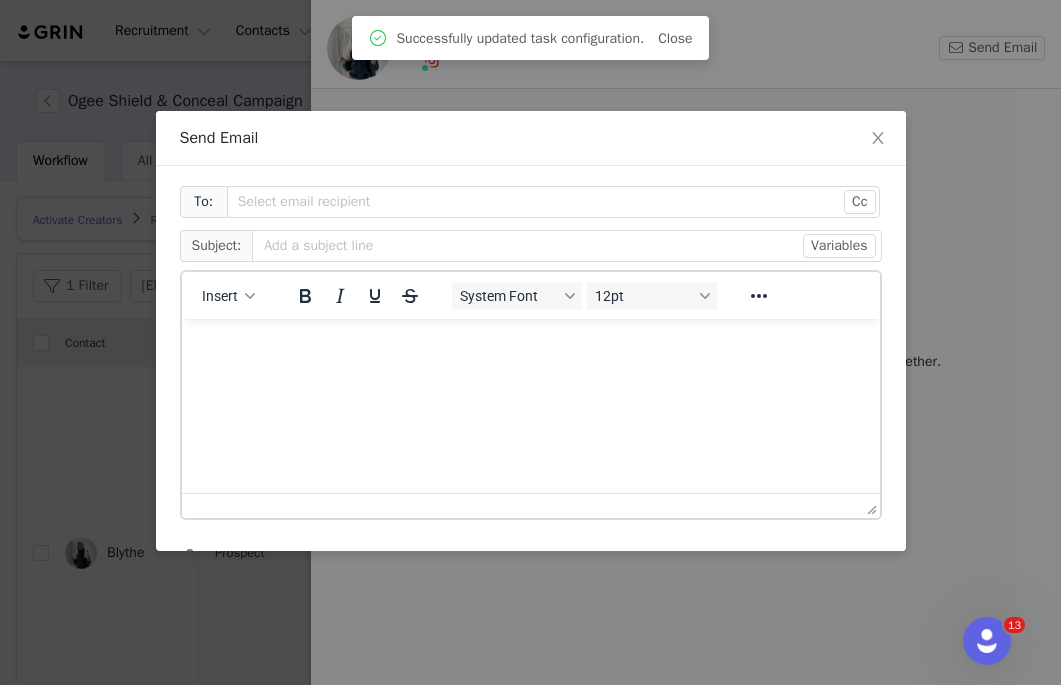 scroll, scrollTop: 0, scrollLeft: 0, axis: both 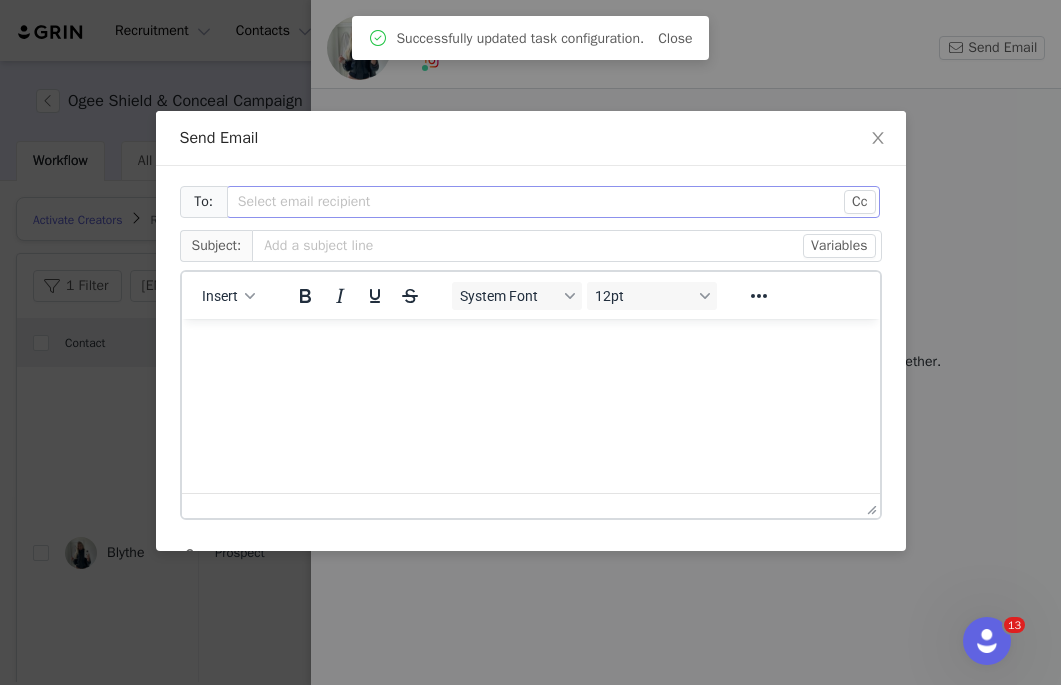 click on "Select email recipient" at bounding box center (542, 202) 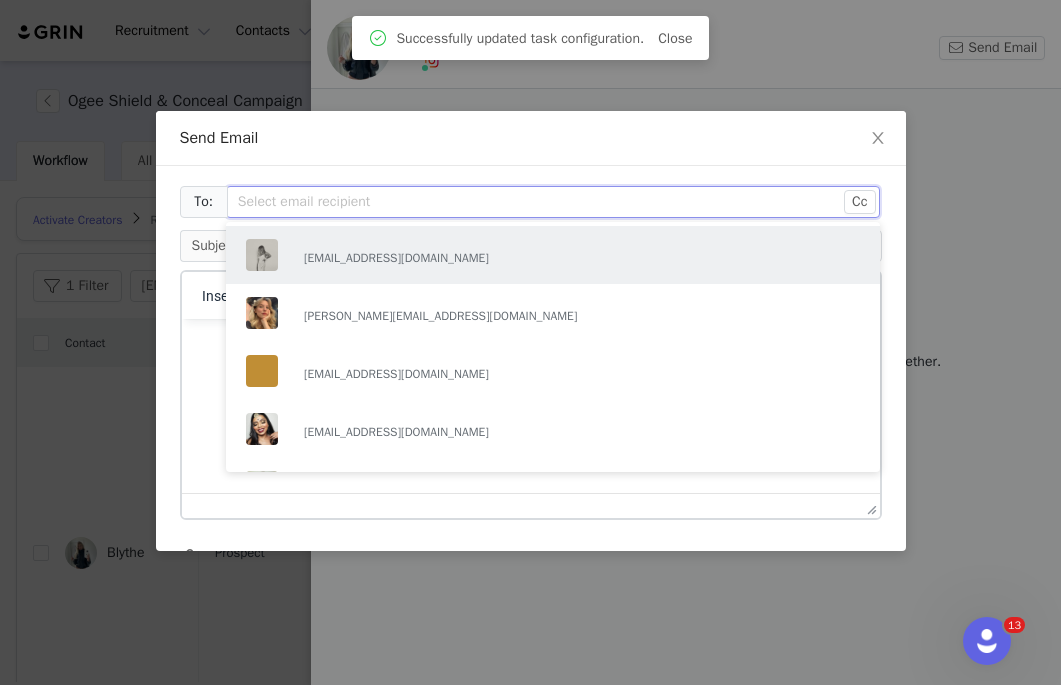 paste on "blythesaskiagoodman@gmail.com" 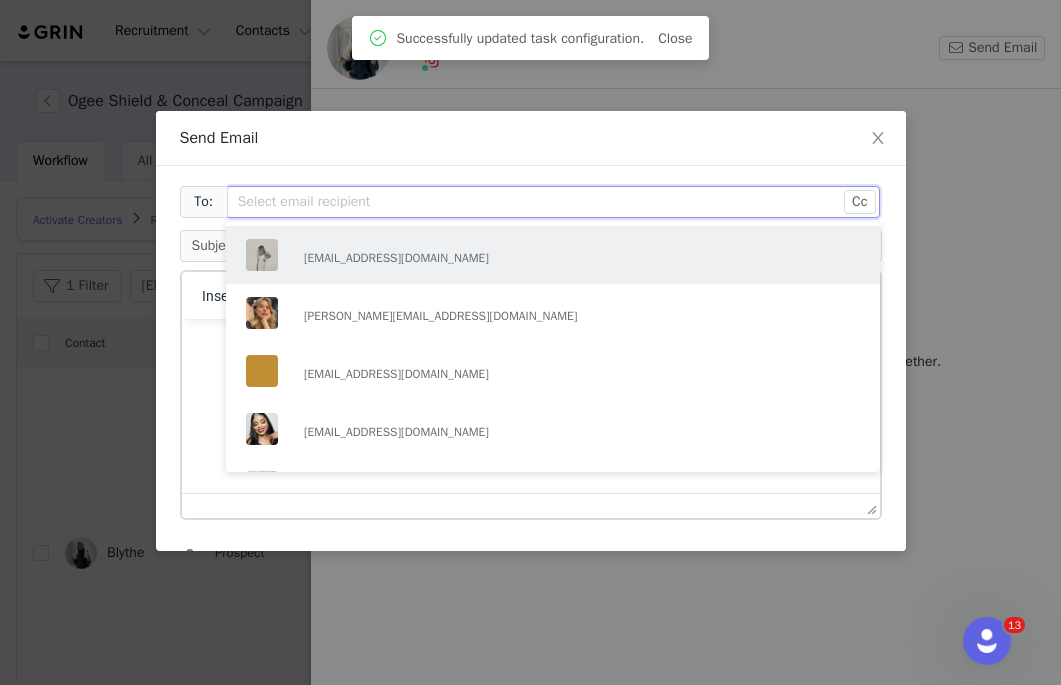 type on "blythesaskiagoodman@gmail.com" 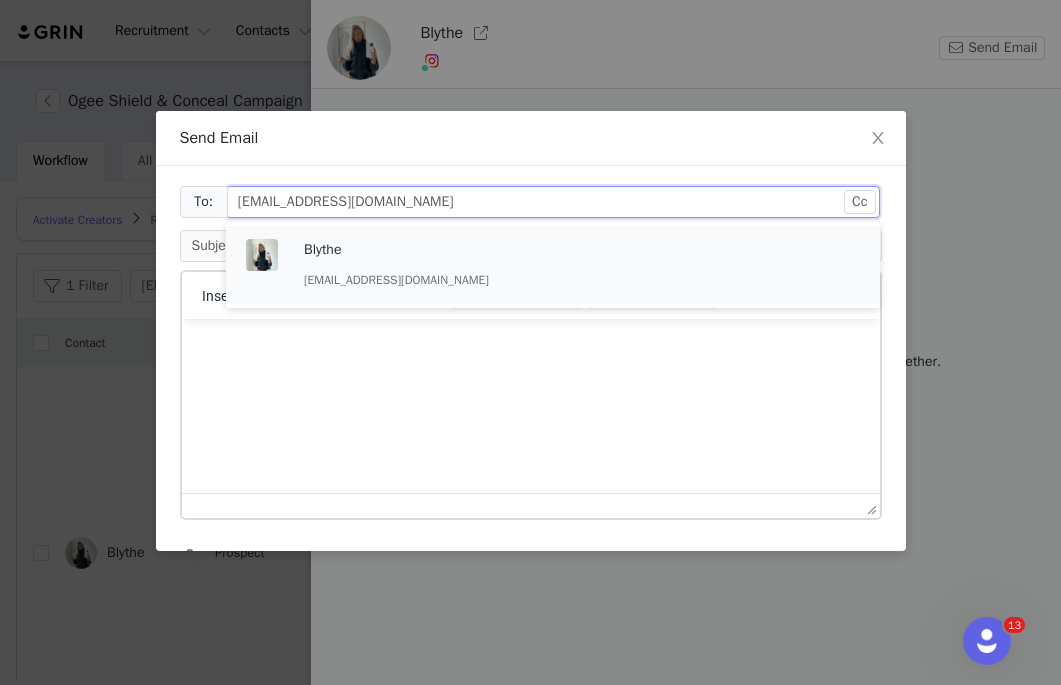 click on "Blythe" at bounding box center (414, 250) 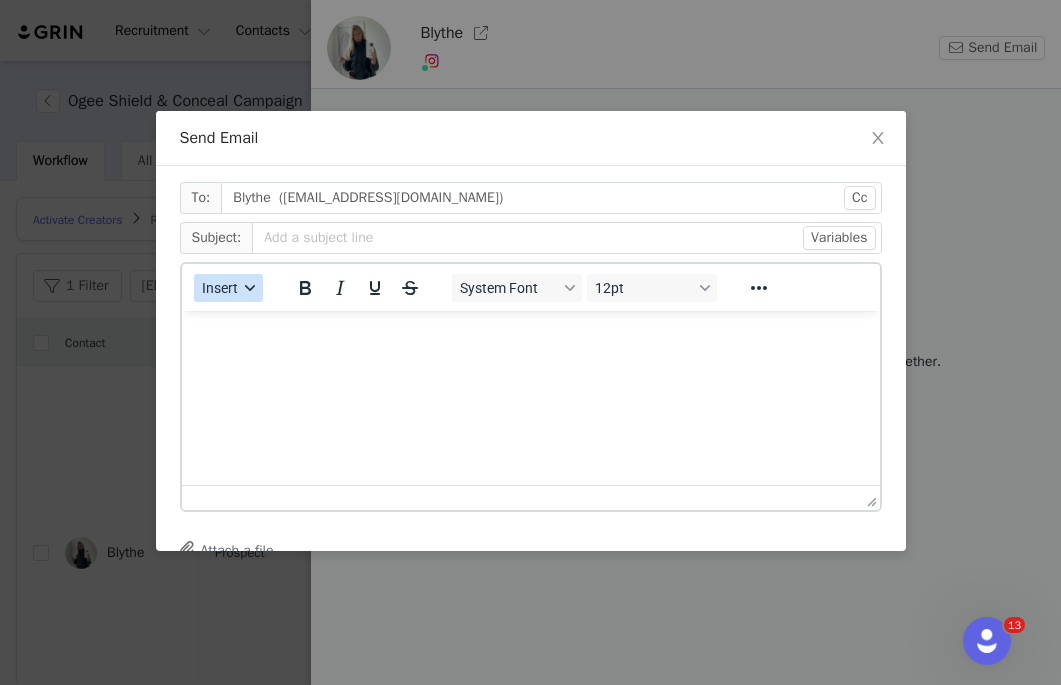click on "Insert" at bounding box center [228, 288] 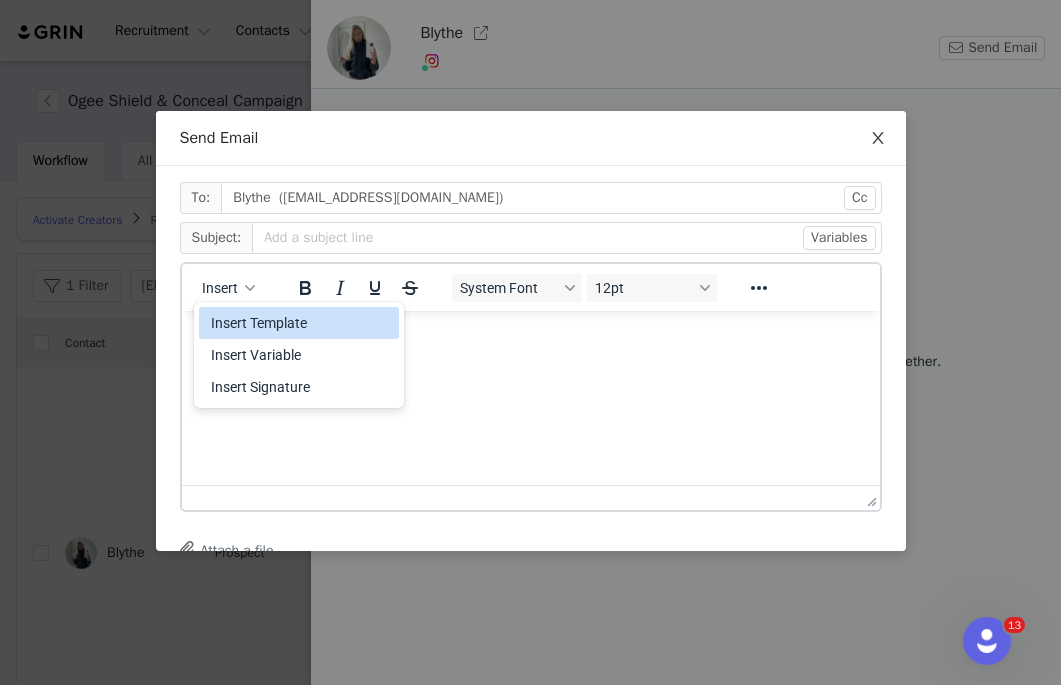click 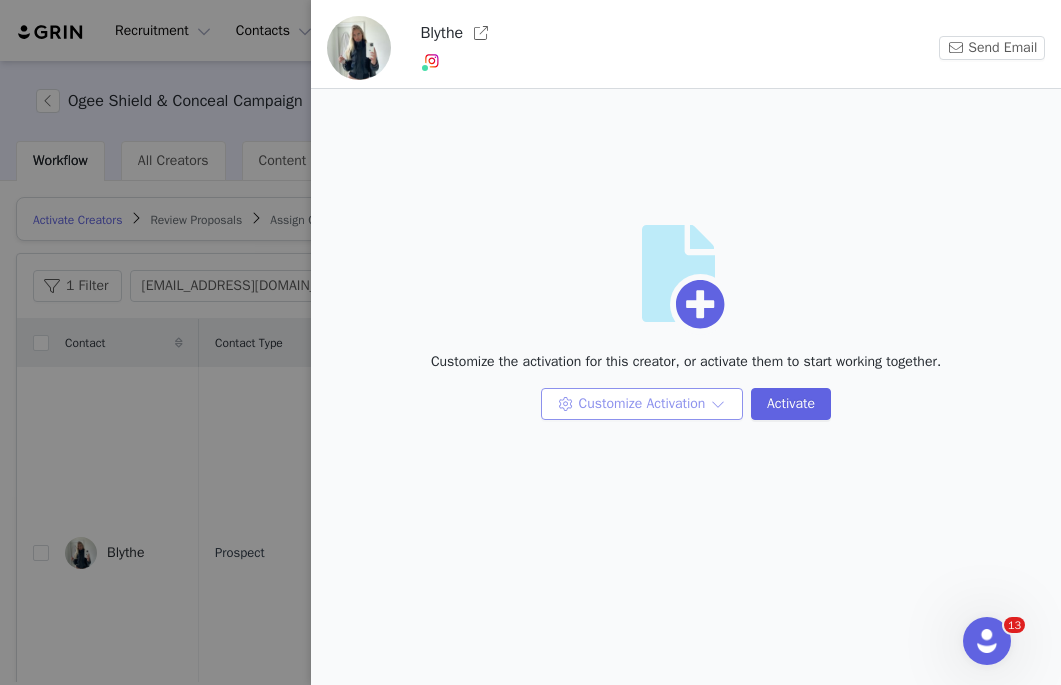 click on "Customize Activation" at bounding box center (642, 404) 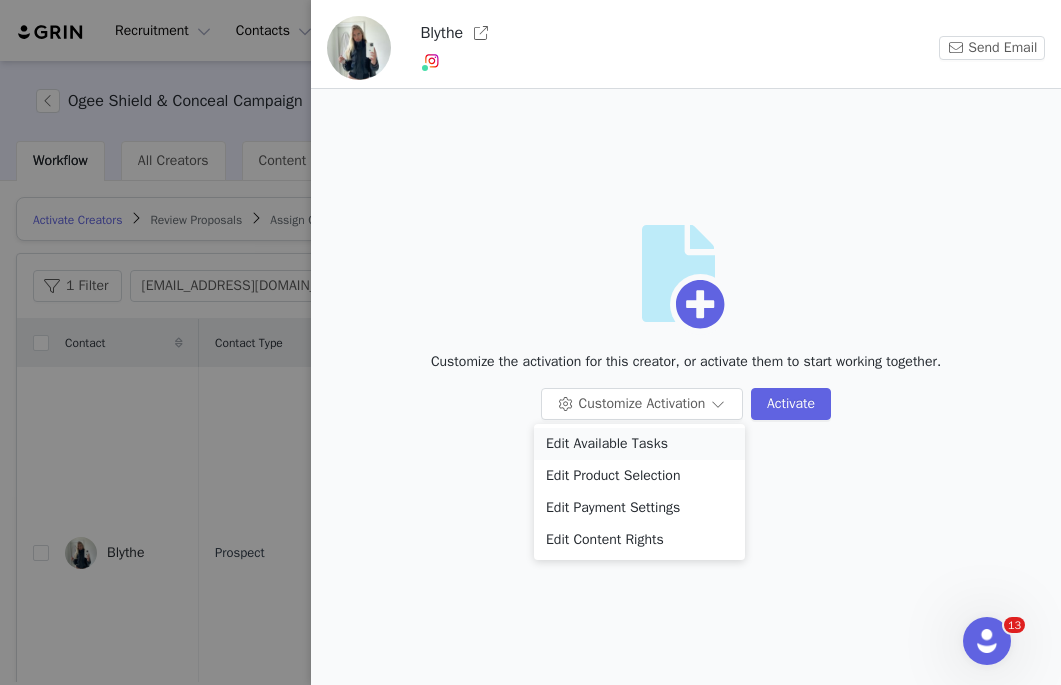 click on "Edit Available Tasks" at bounding box center [639, 444] 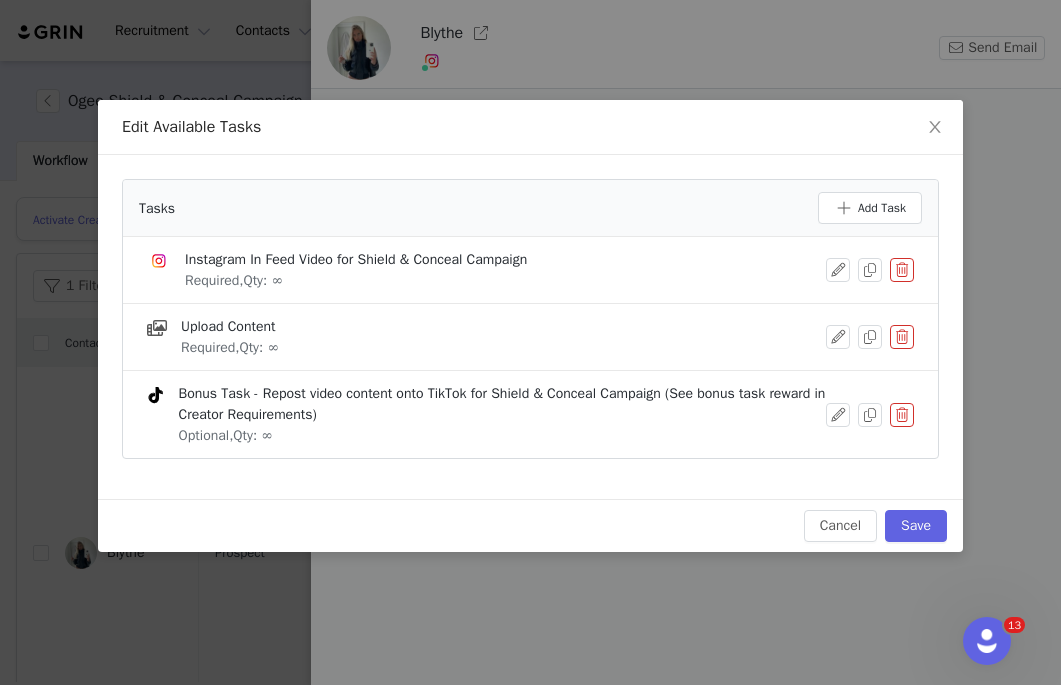 click on "Edit Available Tasks Tasks     Add Task Instagram In Feed Video for Shield & Conceal Campaign  Required,   Qty: ∞              Upload Content  Required,   Qty: ∞              Bonus Task - Repost video content onto TikTok for Shield & Conceal Campaign (See bonus task reward in Creator Requirements)  Optional,   Qty: ∞                    Cancel Save" at bounding box center [530, 342] 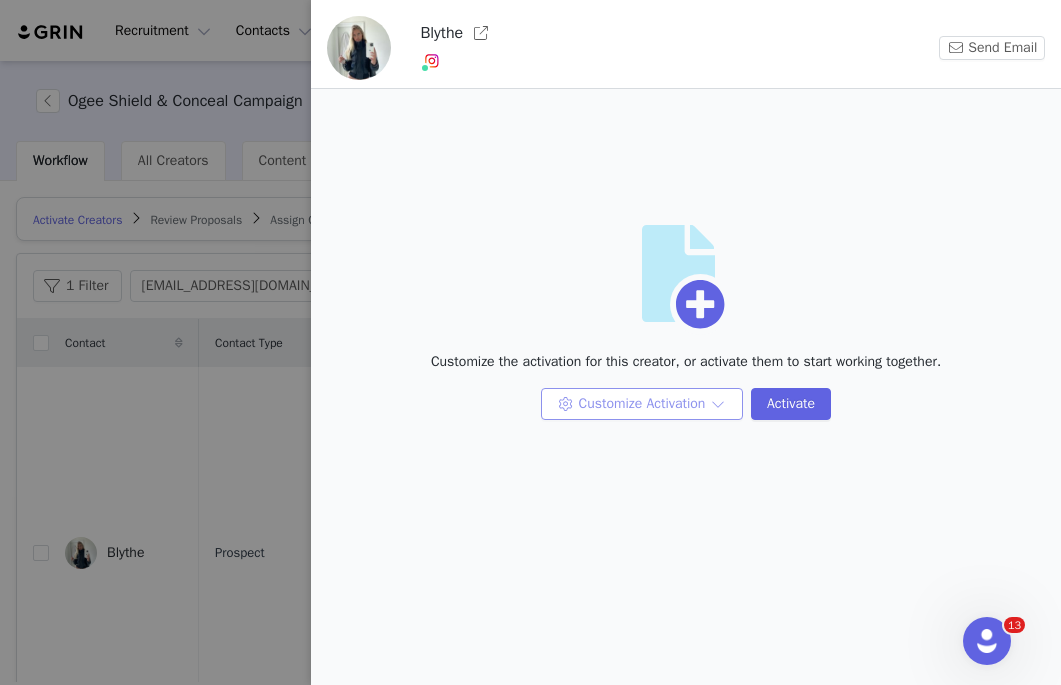 click on "Customize Activation" at bounding box center [642, 404] 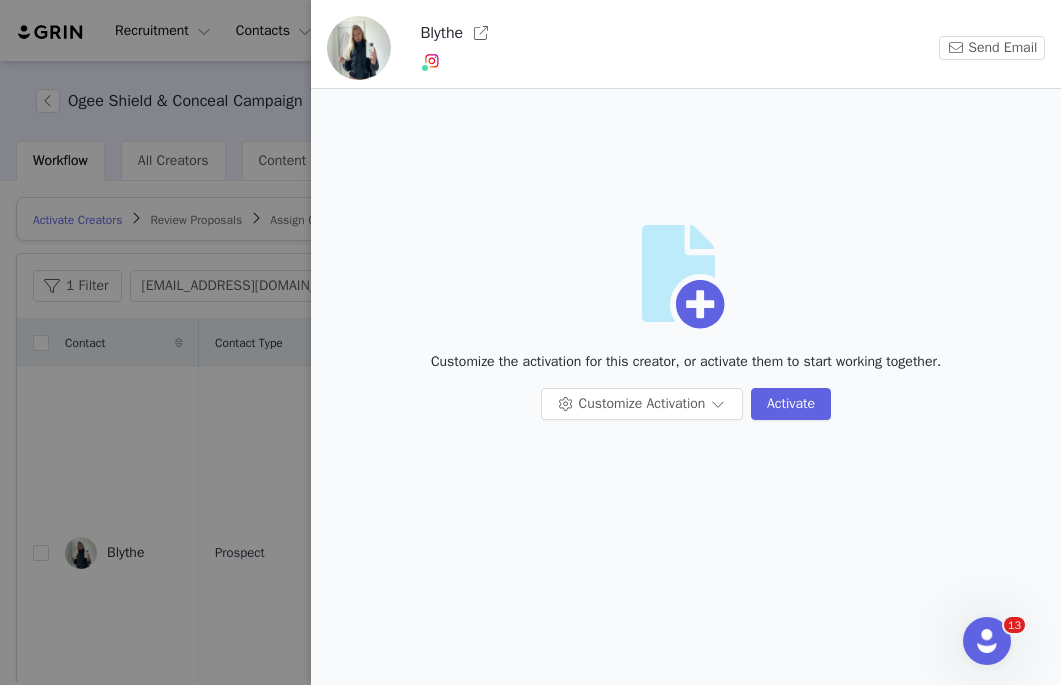click on "Artboard Customize the activation for this creator, or activate them to start working together. Customize Activation Activate" at bounding box center (686, 330) 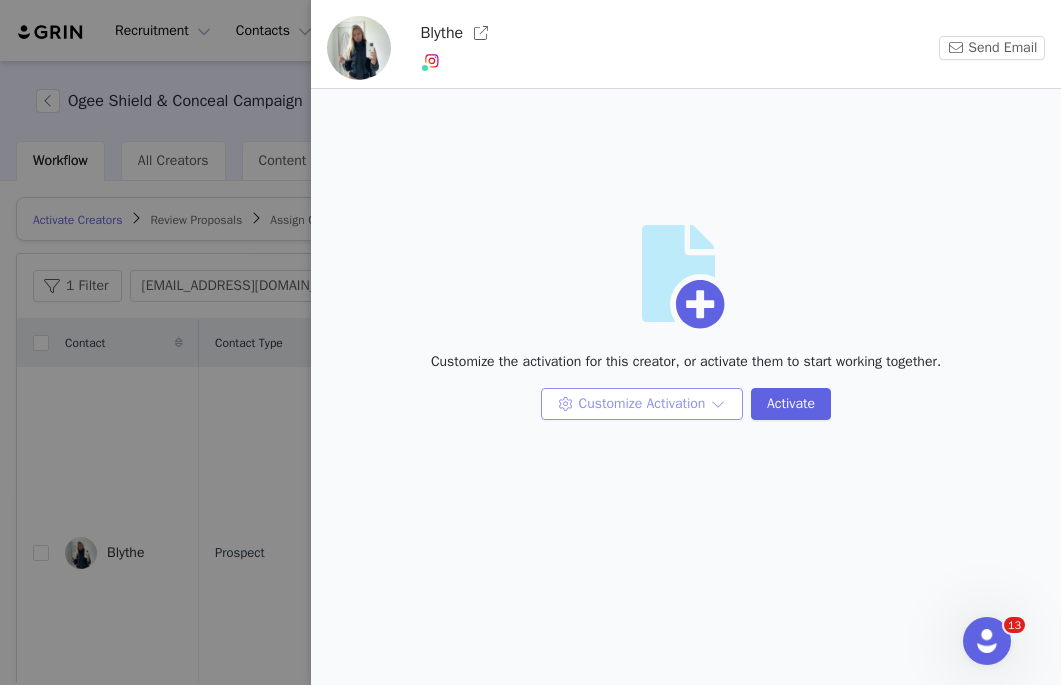 click on "Customize Activation" at bounding box center (642, 404) 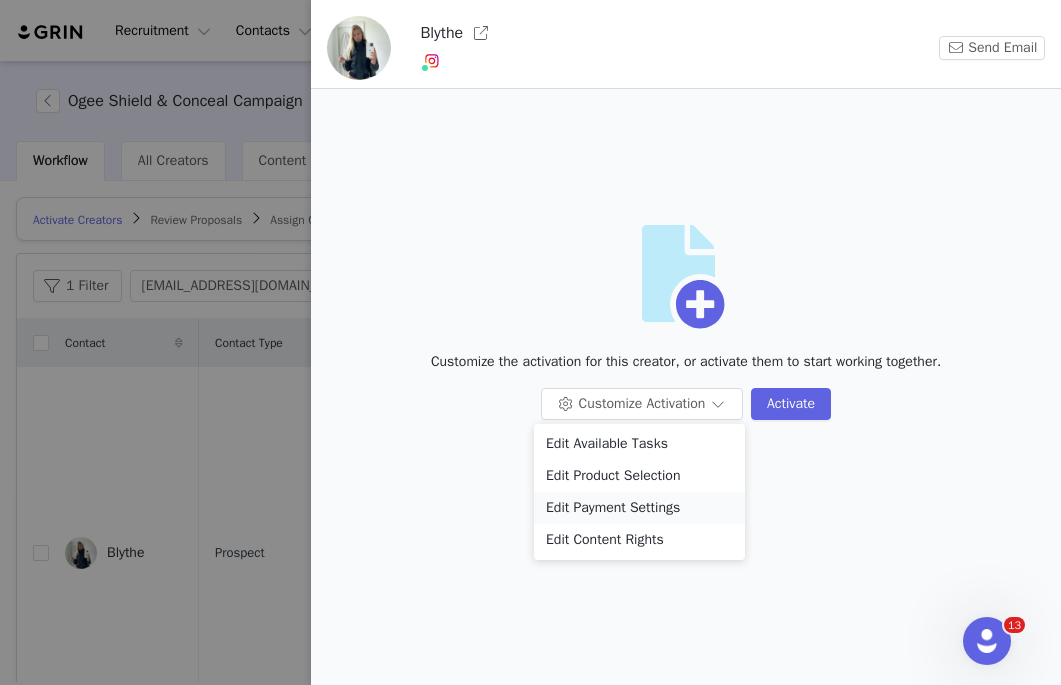 click on "Edit Payment Settings" at bounding box center (639, 508) 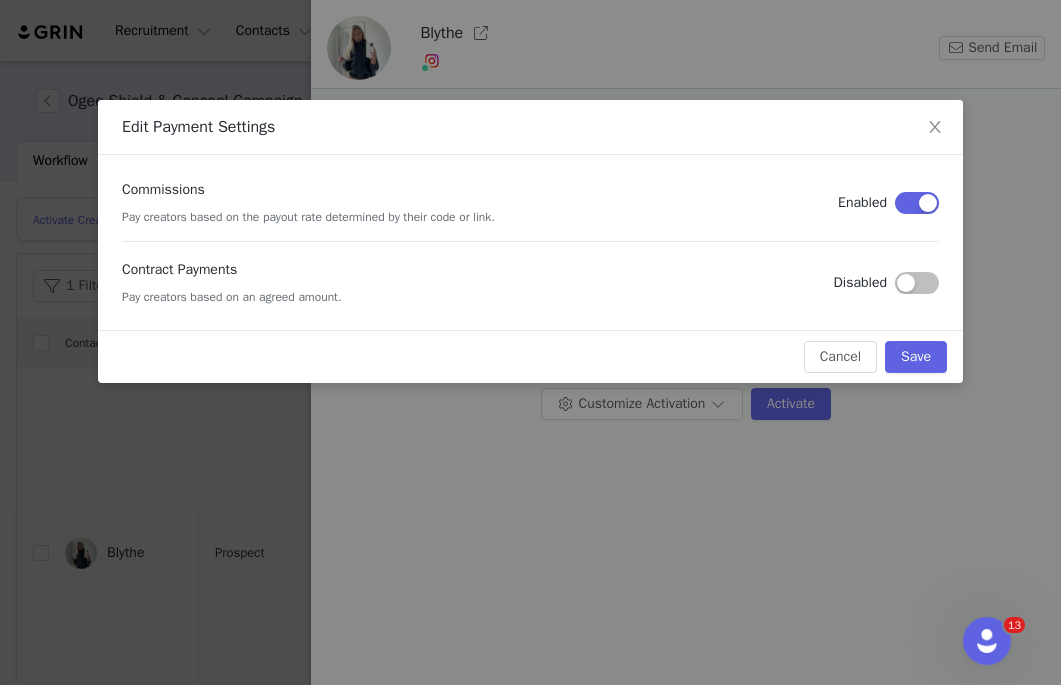 click at bounding box center (917, 283) 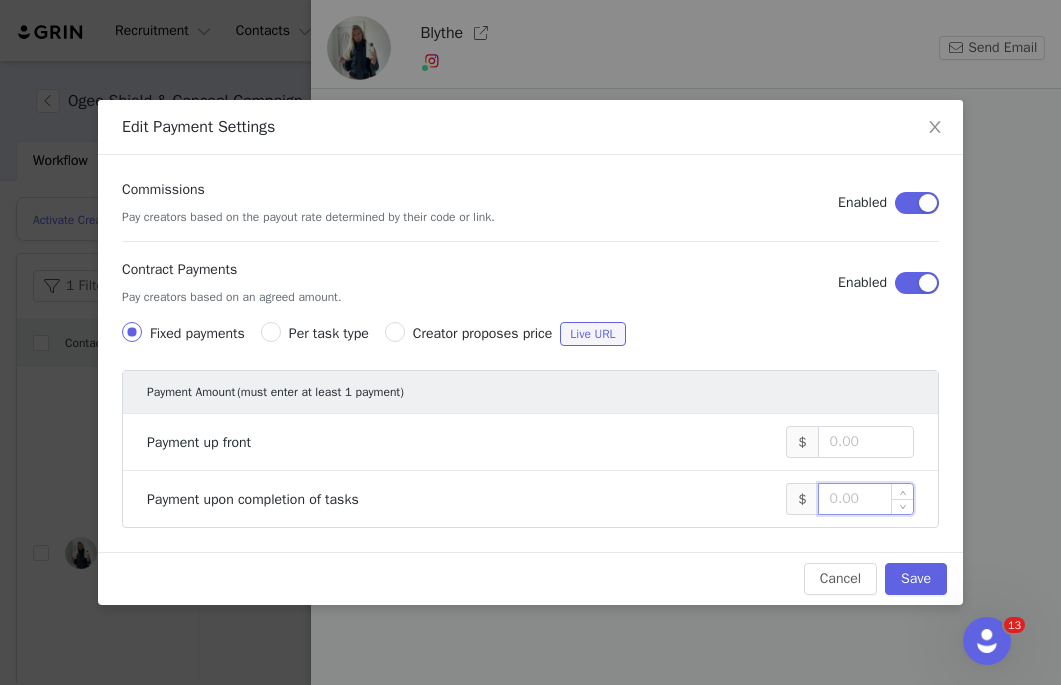 click at bounding box center [866, 499] 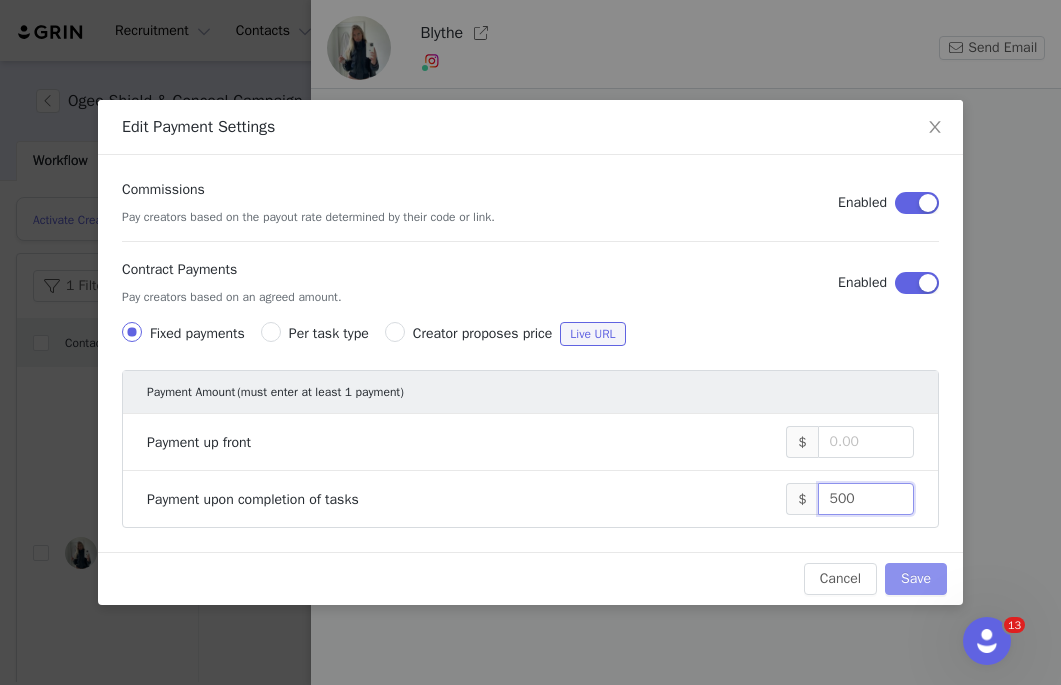 type on "500" 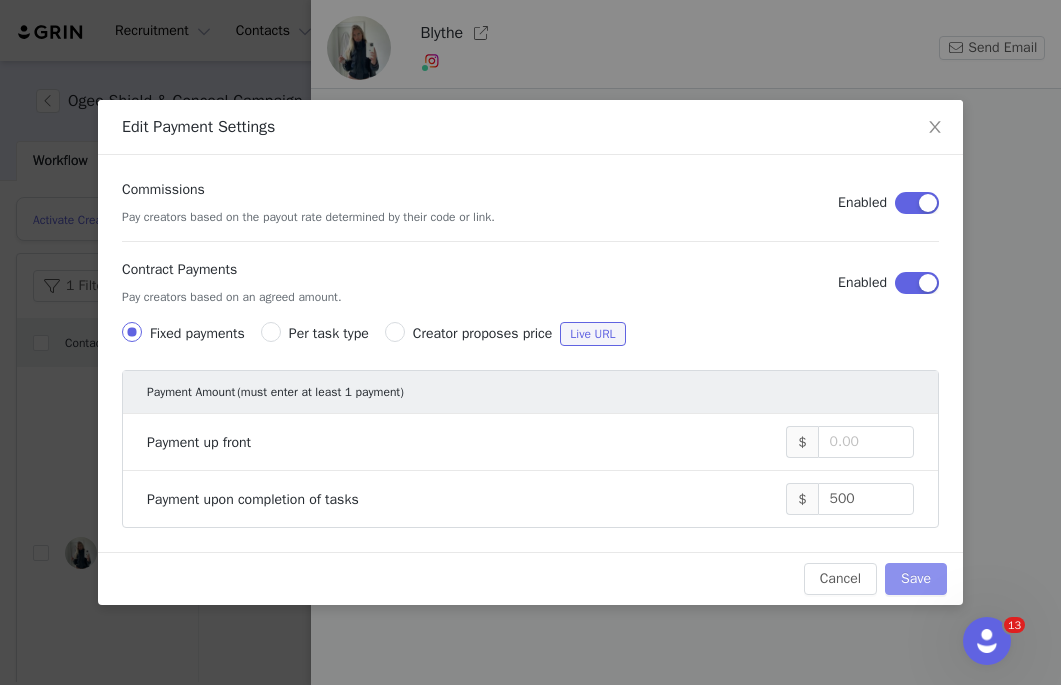 click on "Save" at bounding box center [916, 579] 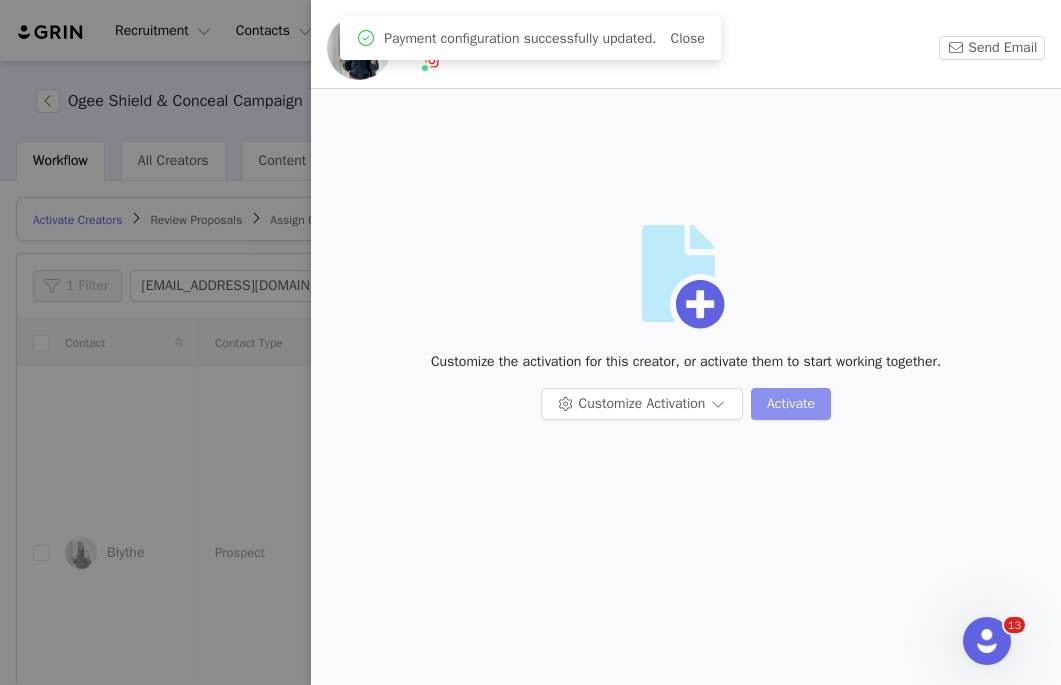 click on "Activate" at bounding box center [791, 404] 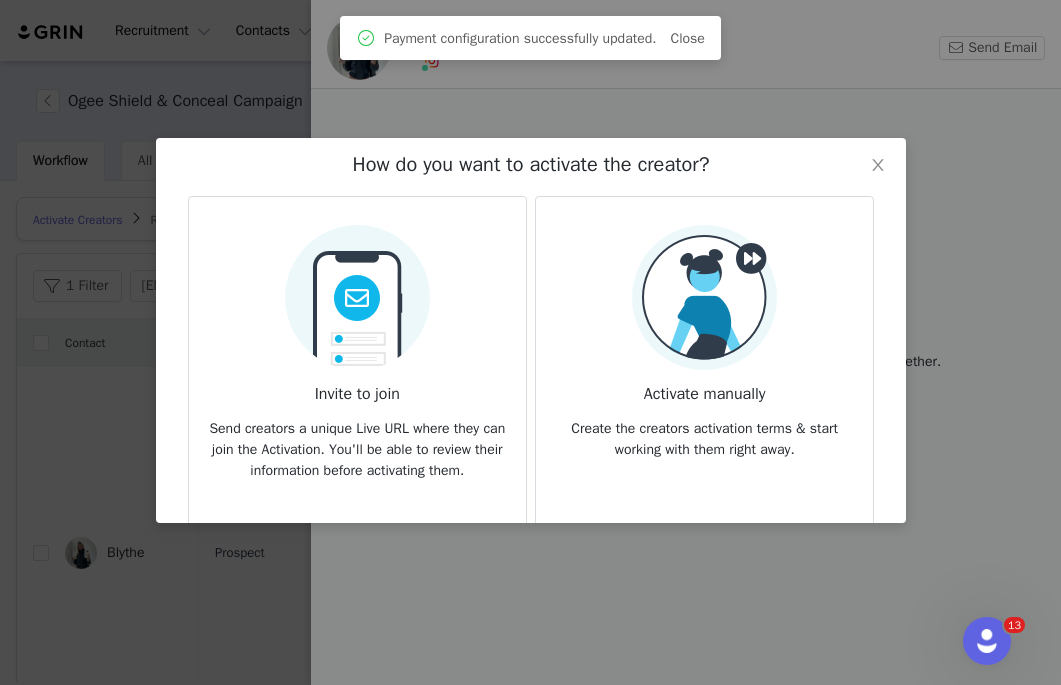 click on "Invite to join" at bounding box center (356, 388) 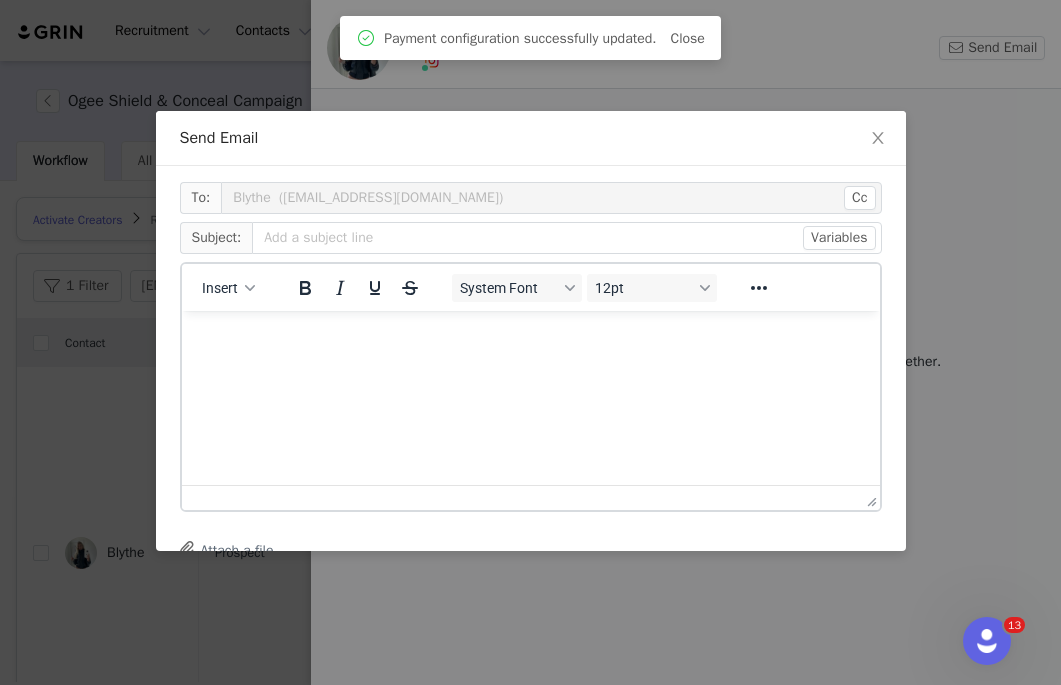 scroll, scrollTop: 0, scrollLeft: 0, axis: both 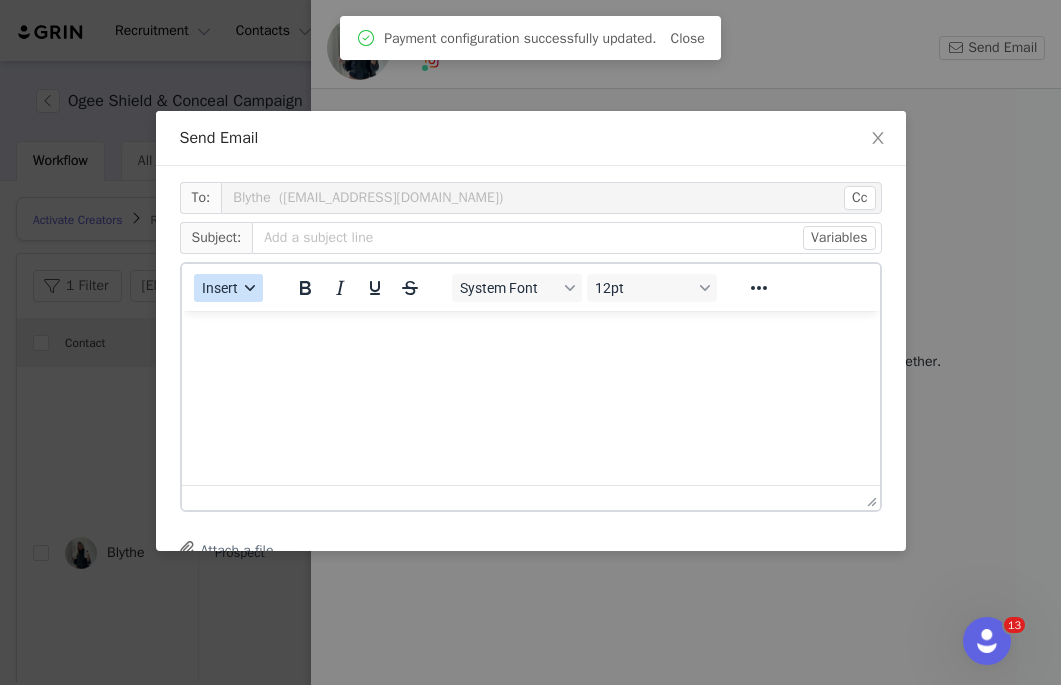 click 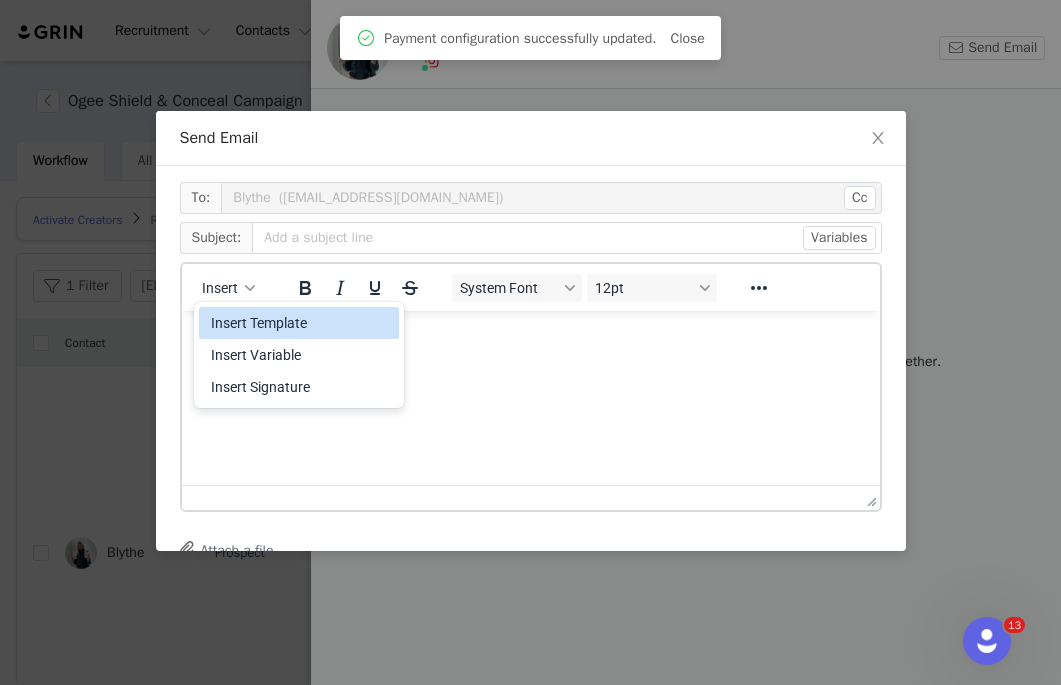 click on "Insert Template" at bounding box center [301, 323] 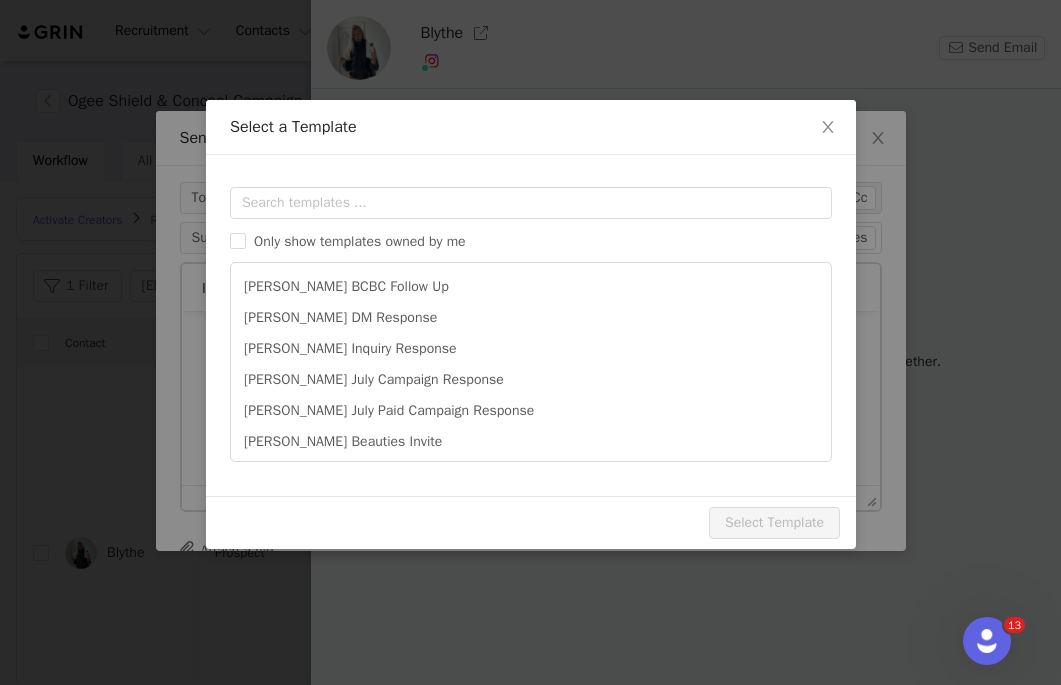 scroll, scrollTop: 0, scrollLeft: 0, axis: both 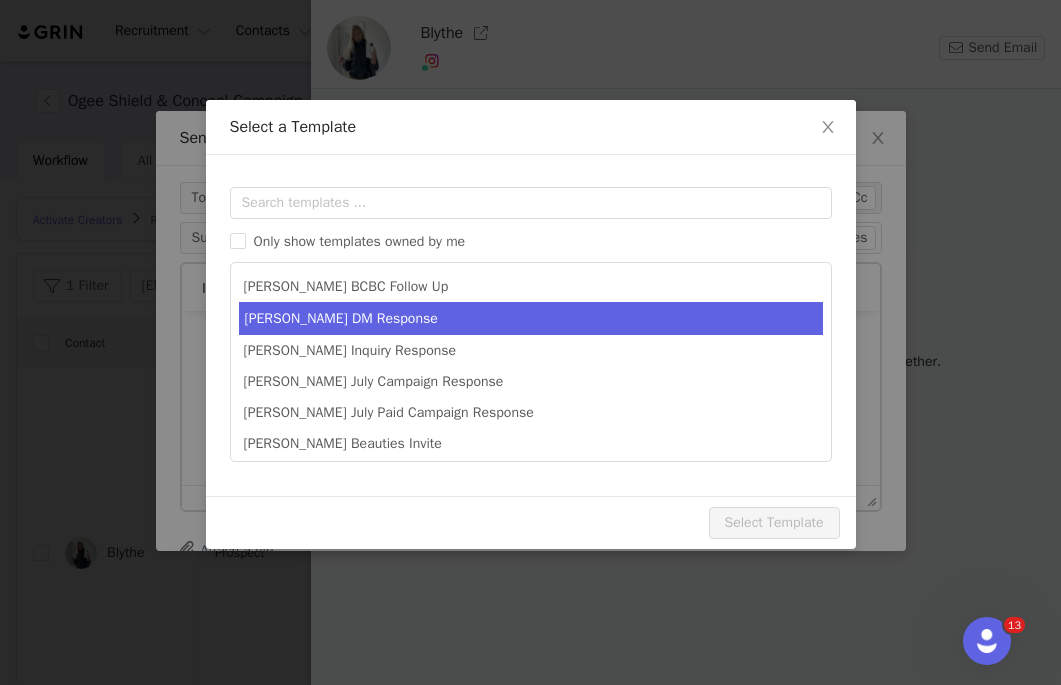 click on "[PERSON_NAME] DM Response" at bounding box center (531, 318) 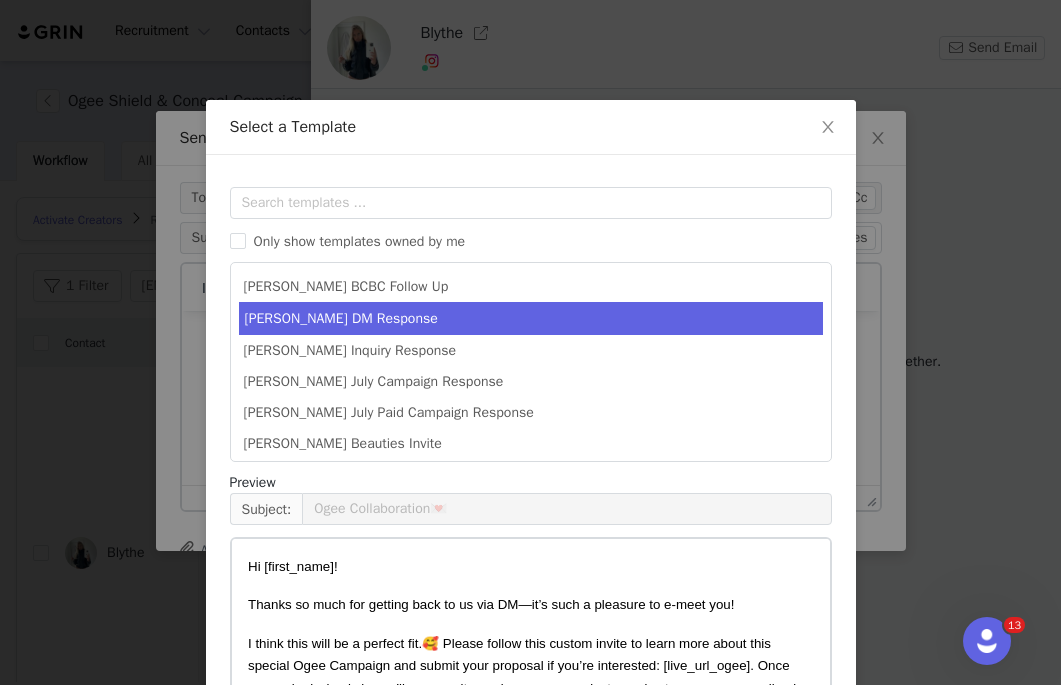 scroll, scrollTop: 303, scrollLeft: 0, axis: vertical 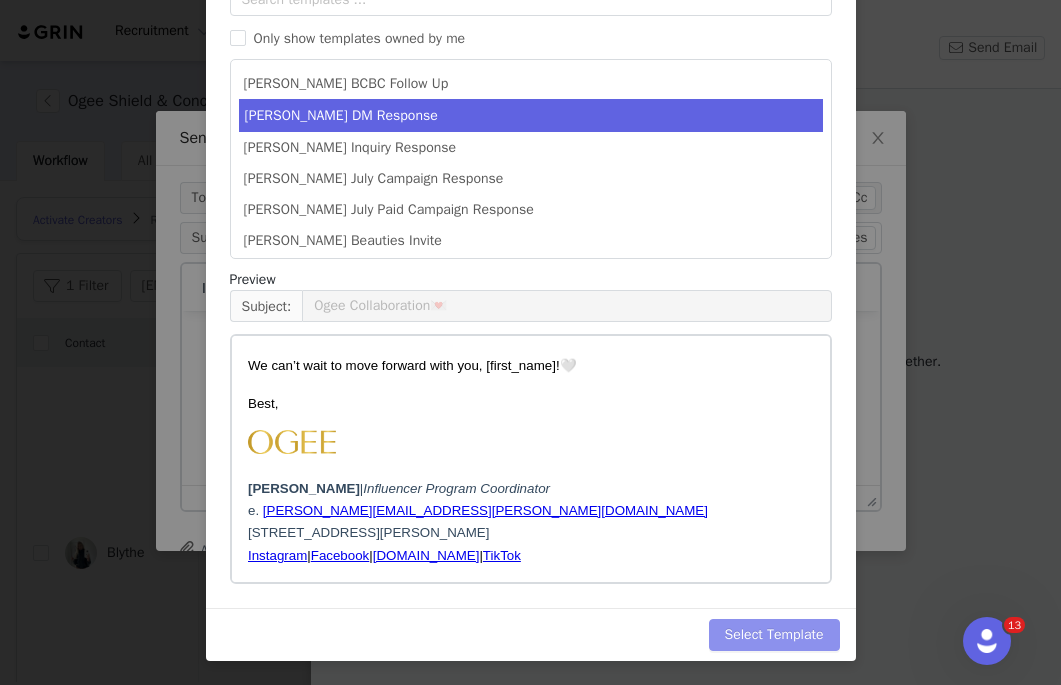 click on "Select Template" at bounding box center (774, 635) 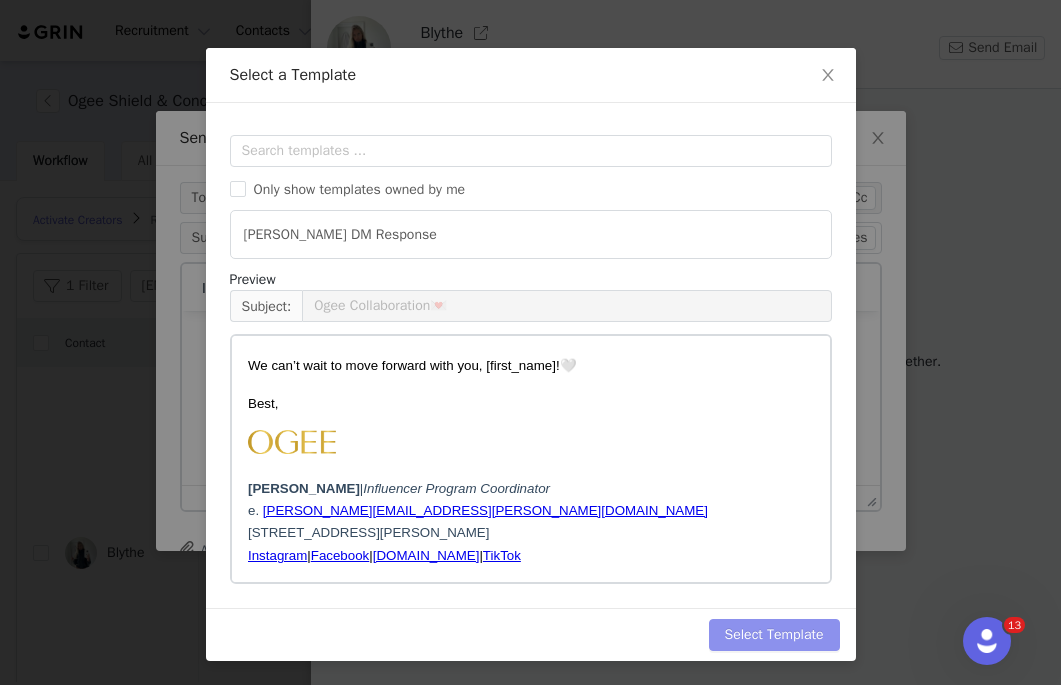 scroll, scrollTop: 0, scrollLeft: 0, axis: both 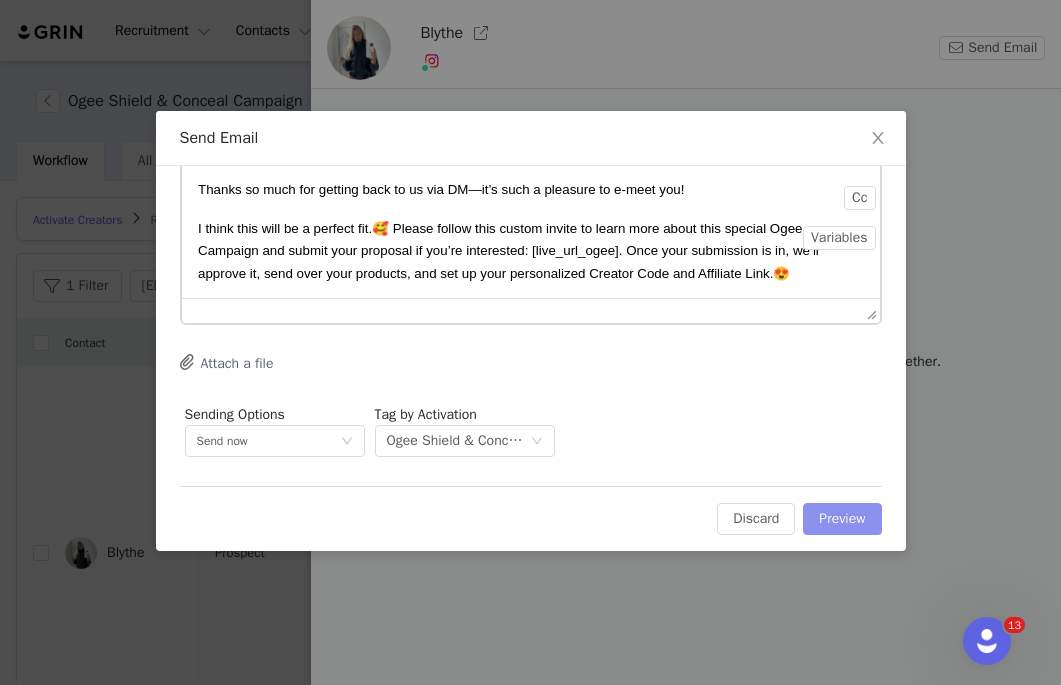 click on "Preview" at bounding box center [842, 519] 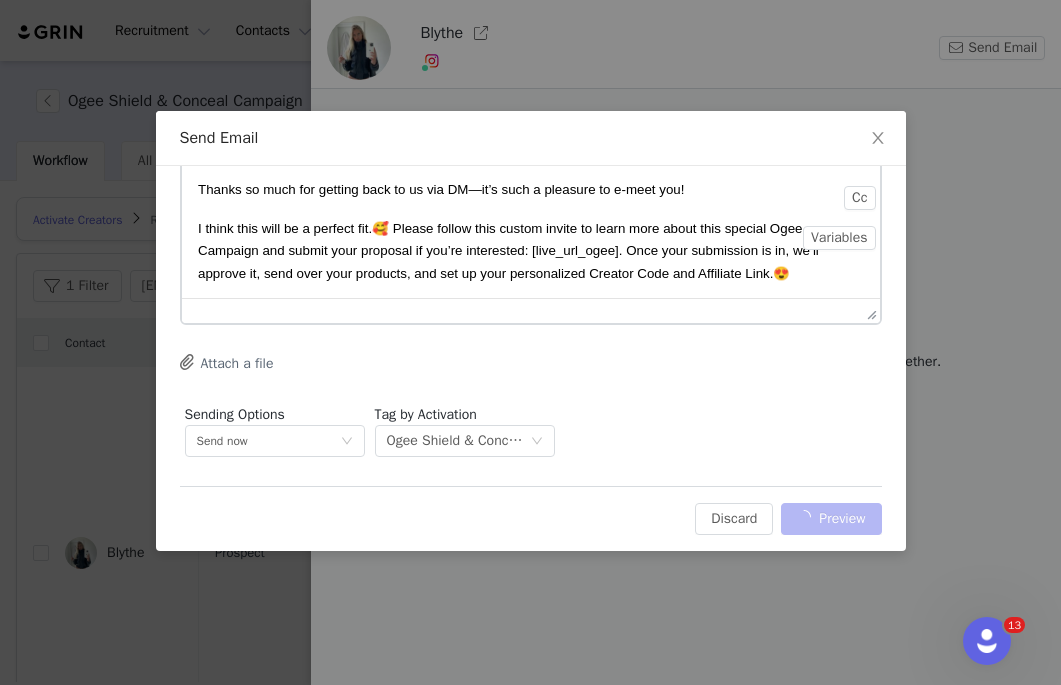 scroll, scrollTop: 0, scrollLeft: 0, axis: both 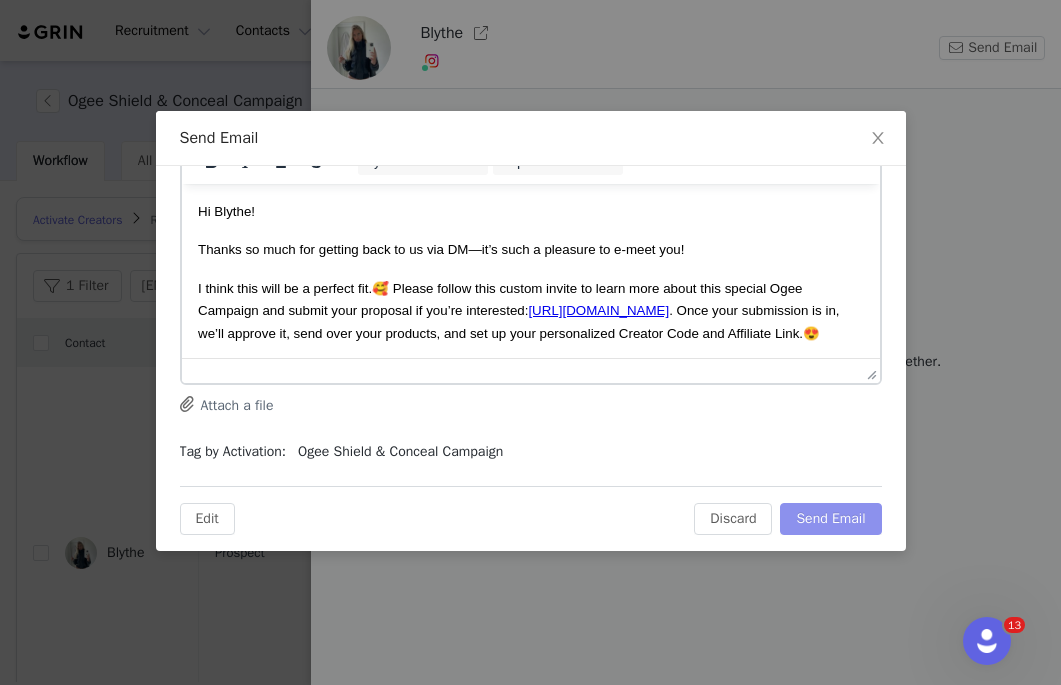 click on "Send Email" at bounding box center [830, 519] 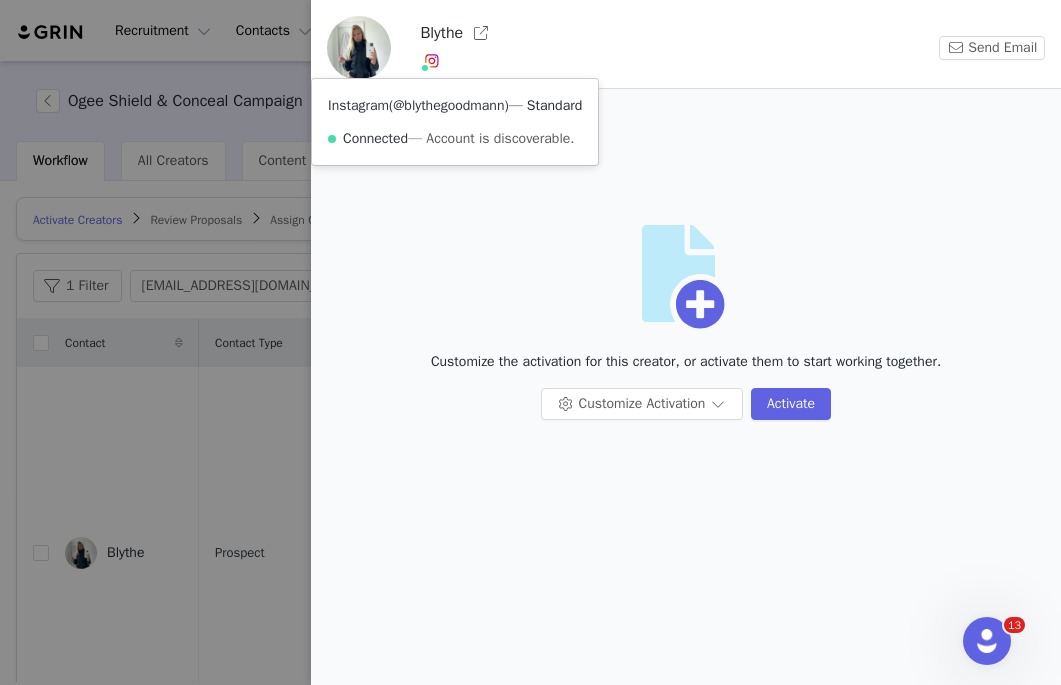 copy on "@blythegoodmann" 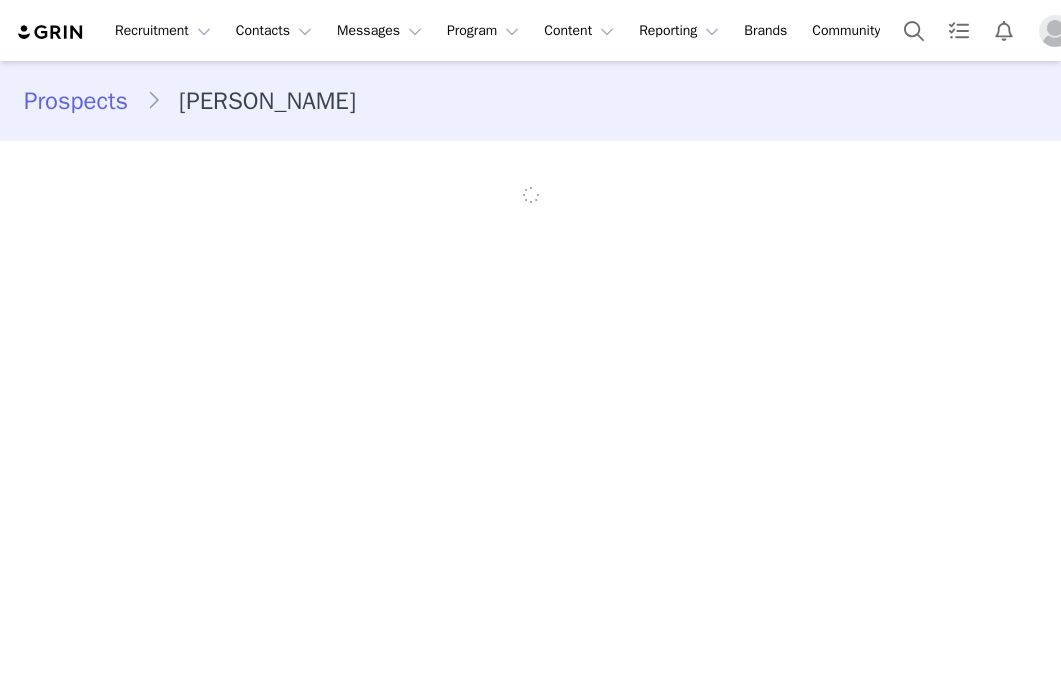 scroll, scrollTop: 0, scrollLeft: 0, axis: both 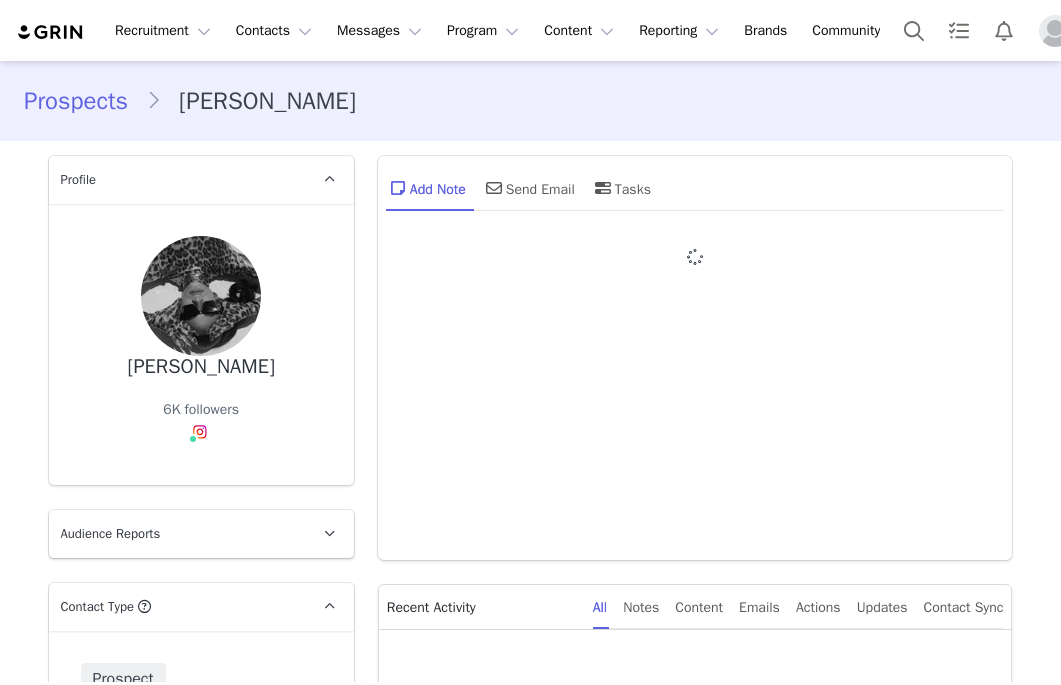 type on "+1 ([GEOGRAPHIC_DATA])" 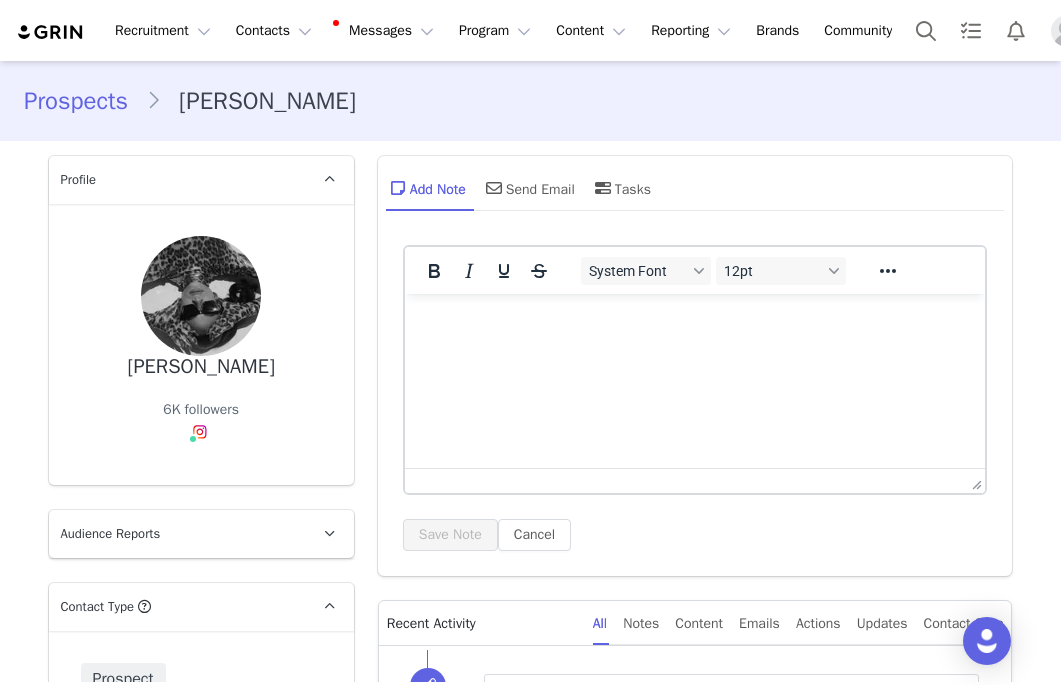 scroll, scrollTop: 0, scrollLeft: 0, axis: both 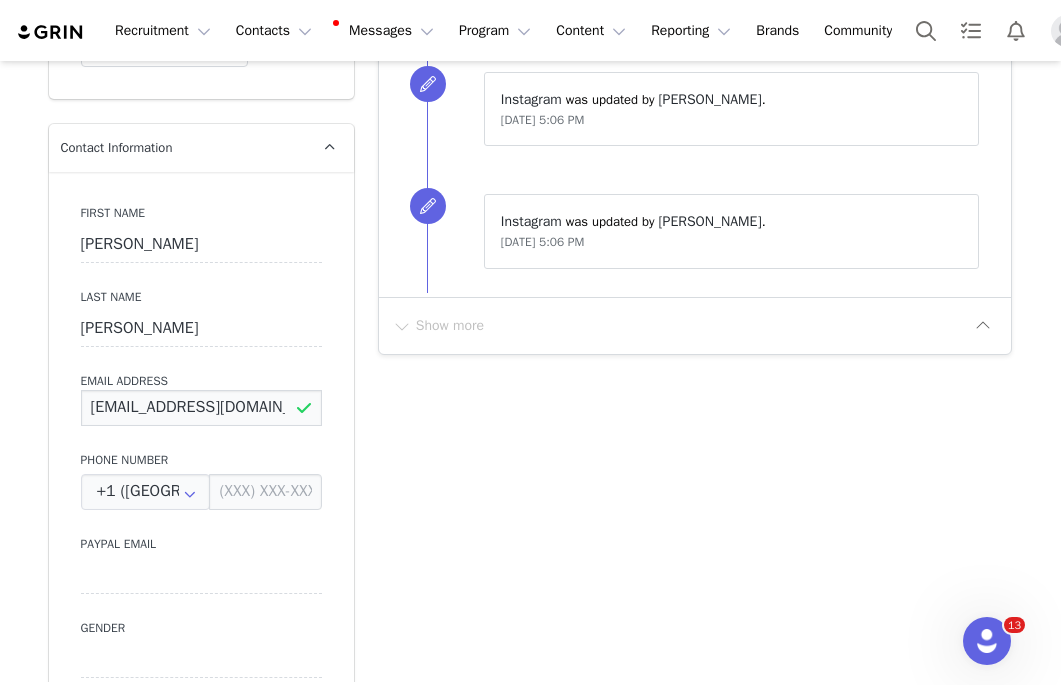 drag, startPoint x: 285, startPoint y: 410, endPoint x: -40, endPoint y: 419, distance: 325.1246 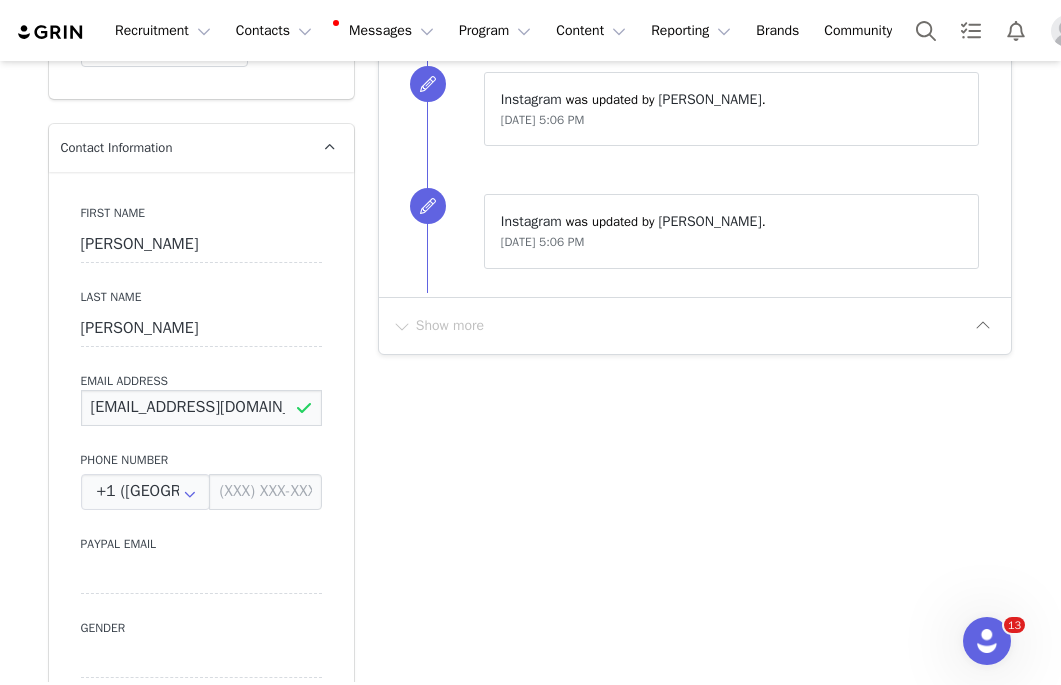 scroll, scrollTop: 0, scrollLeft: 6, axis: horizontal 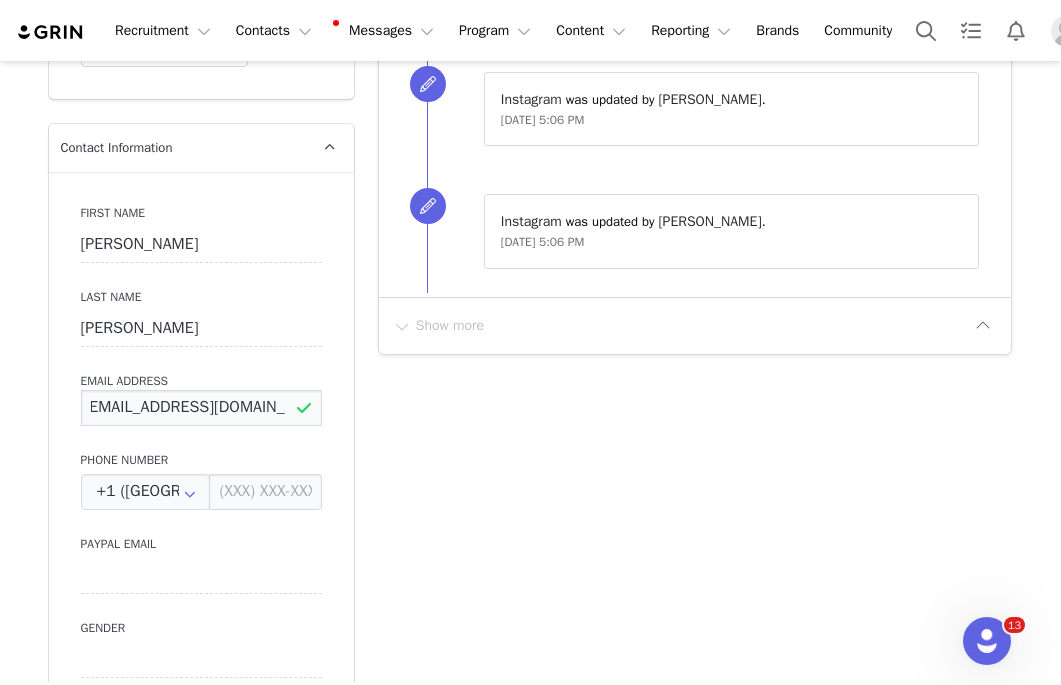 drag, startPoint x: 89, startPoint y: 408, endPoint x: 340, endPoint y: 407, distance: 251.002 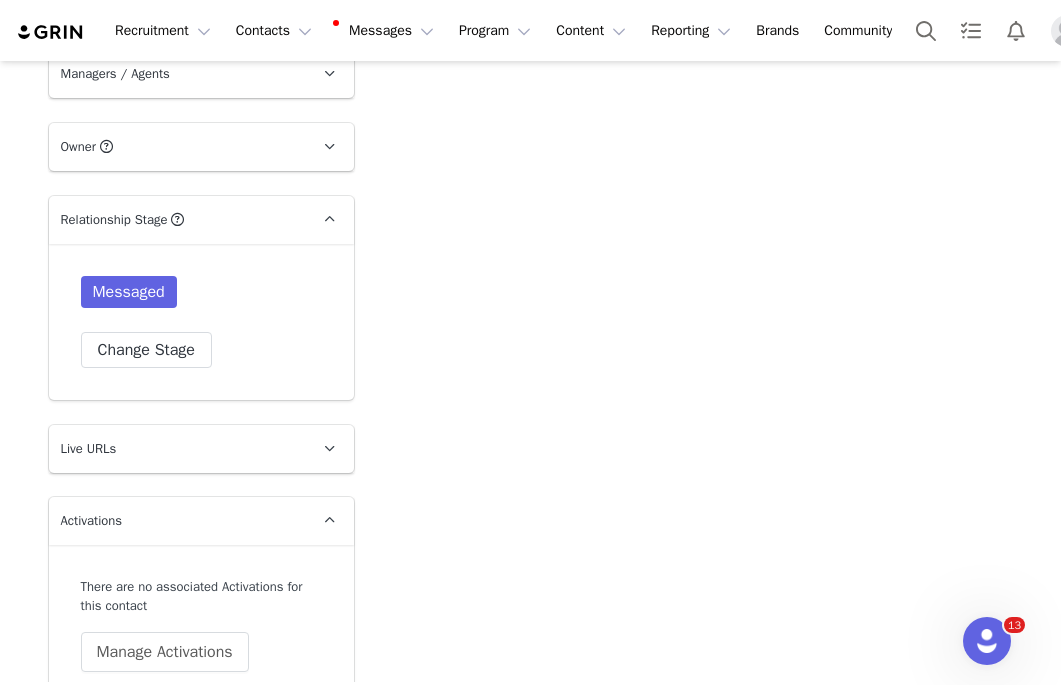 scroll, scrollTop: 2694, scrollLeft: 0, axis: vertical 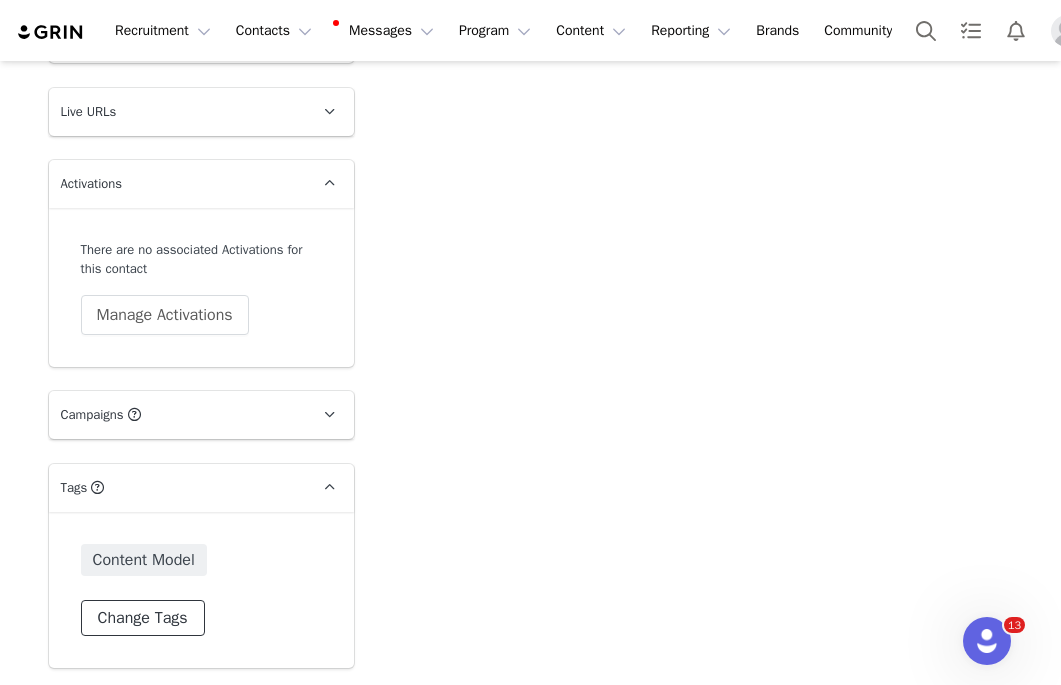 click on "Change Tags" at bounding box center (143, 618) 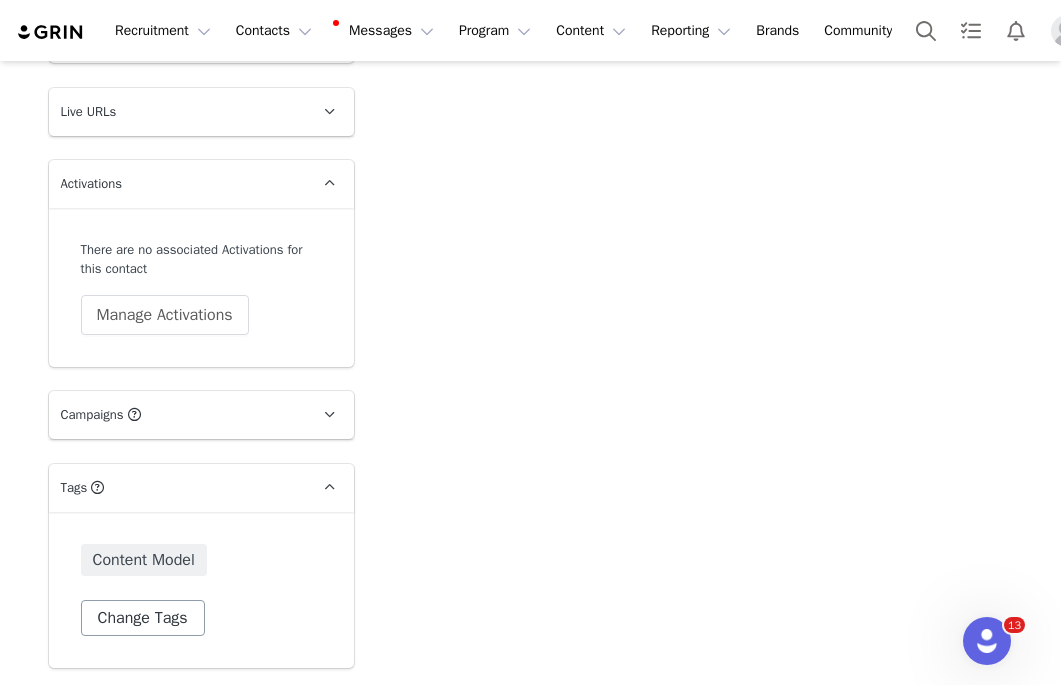 scroll, scrollTop: 0, scrollLeft: 0, axis: both 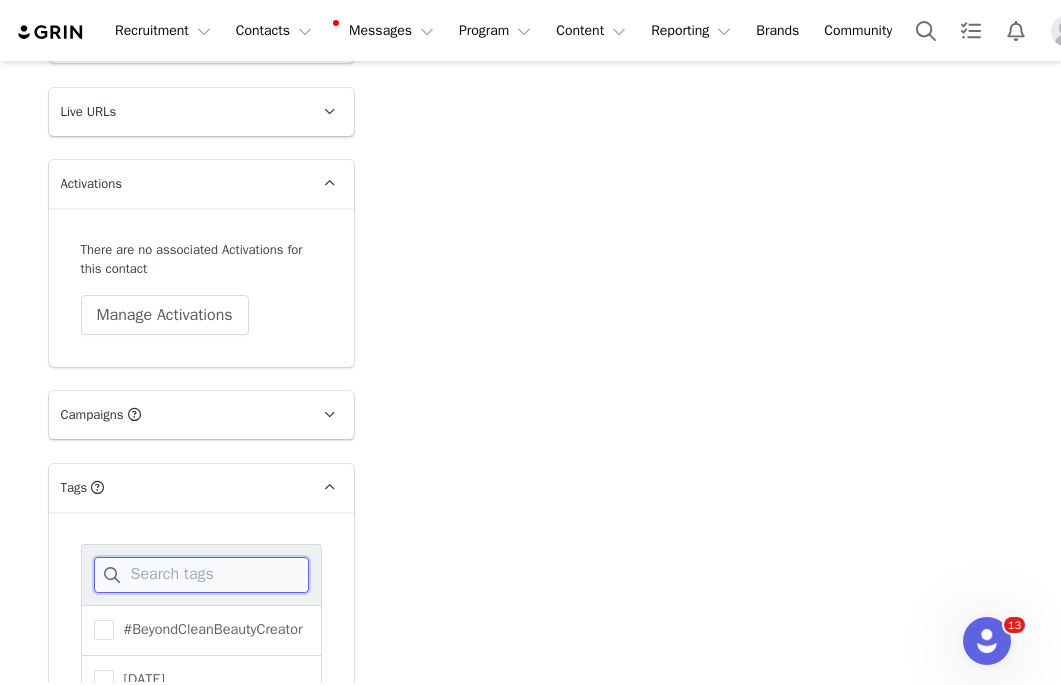click at bounding box center (201, 575) 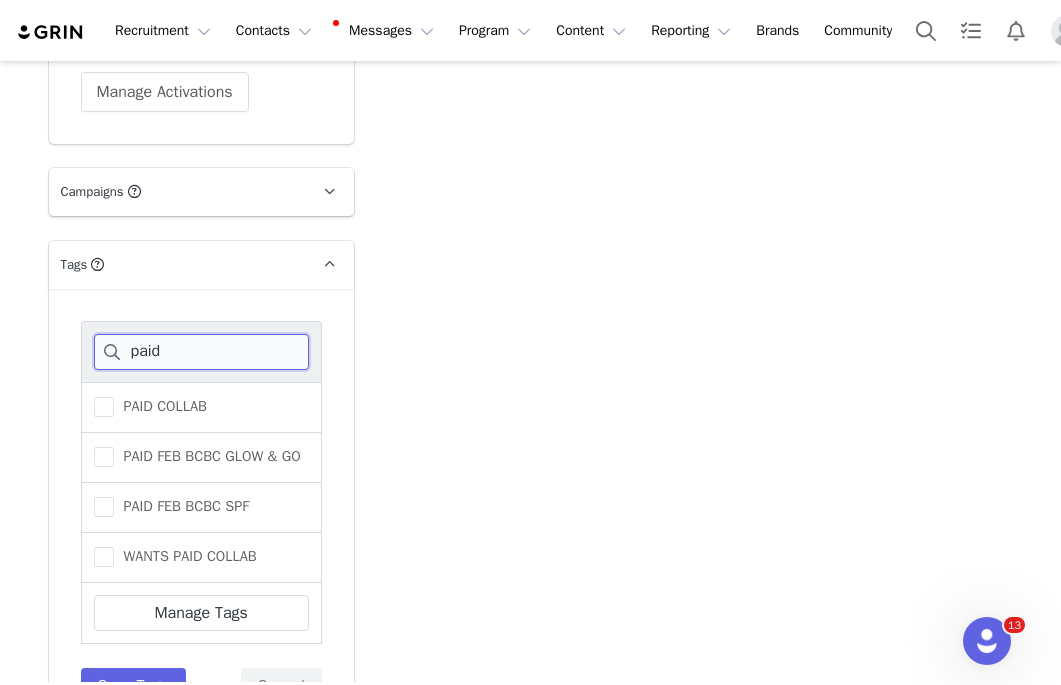 scroll, scrollTop: 2982, scrollLeft: 0, axis: vertical 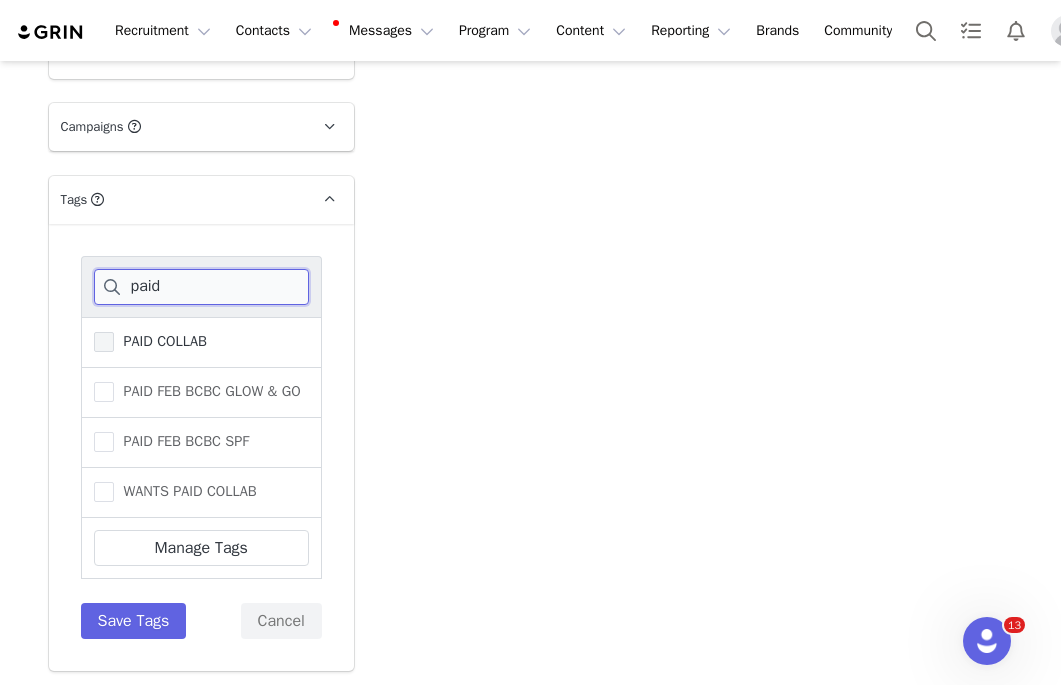 type on "paid" 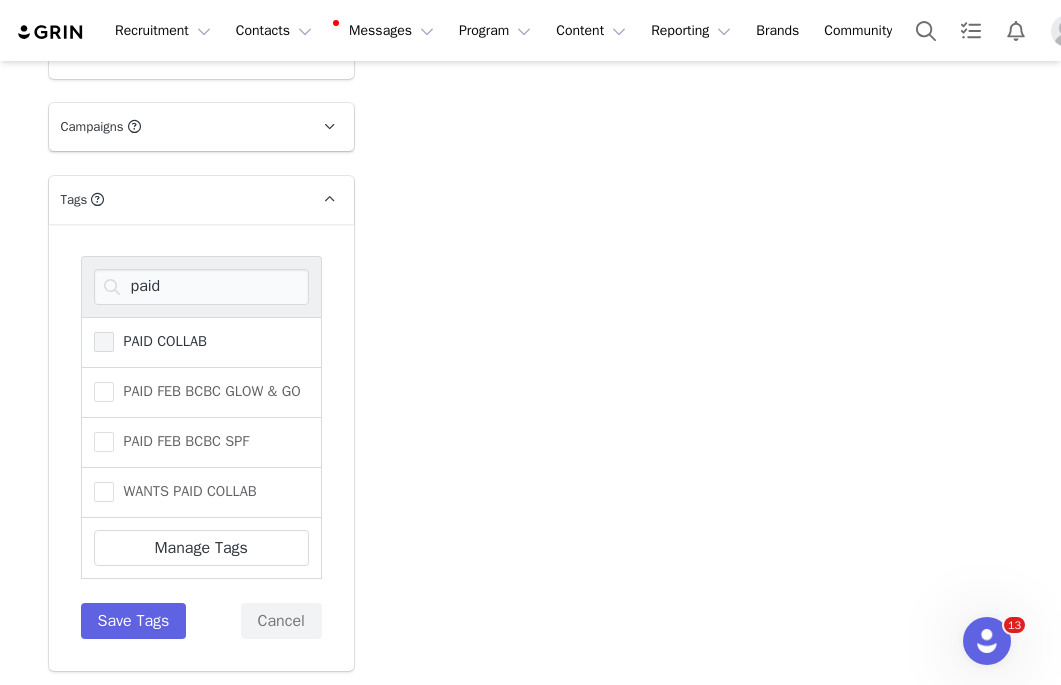 click at bounding box center [104, 342] 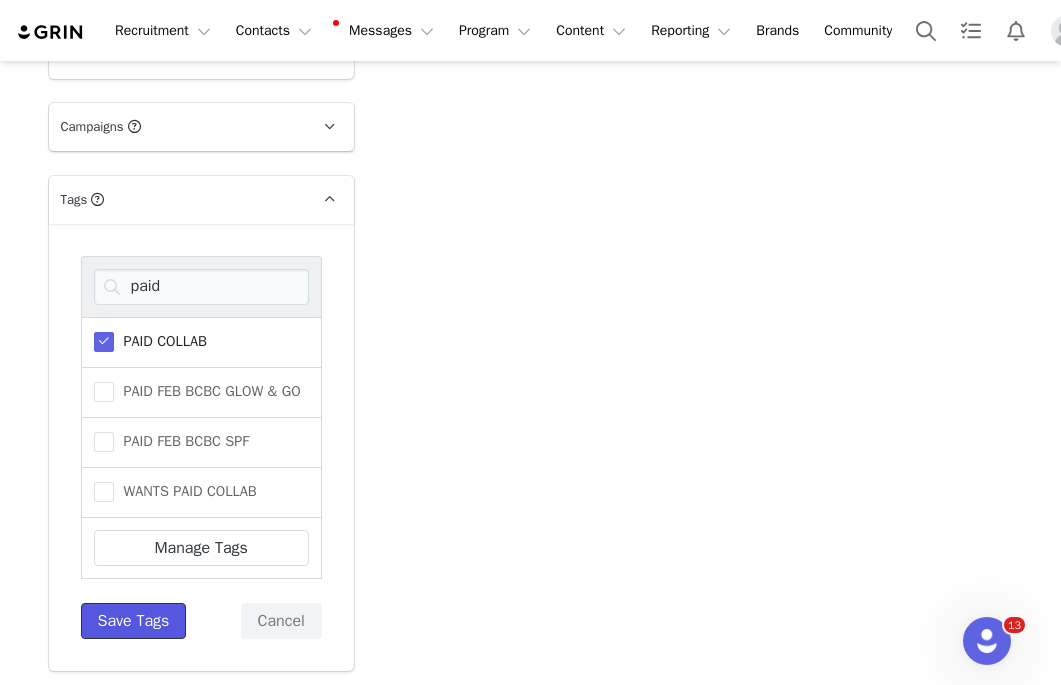 click on "Save Tags" at bounding box center (134, 621) 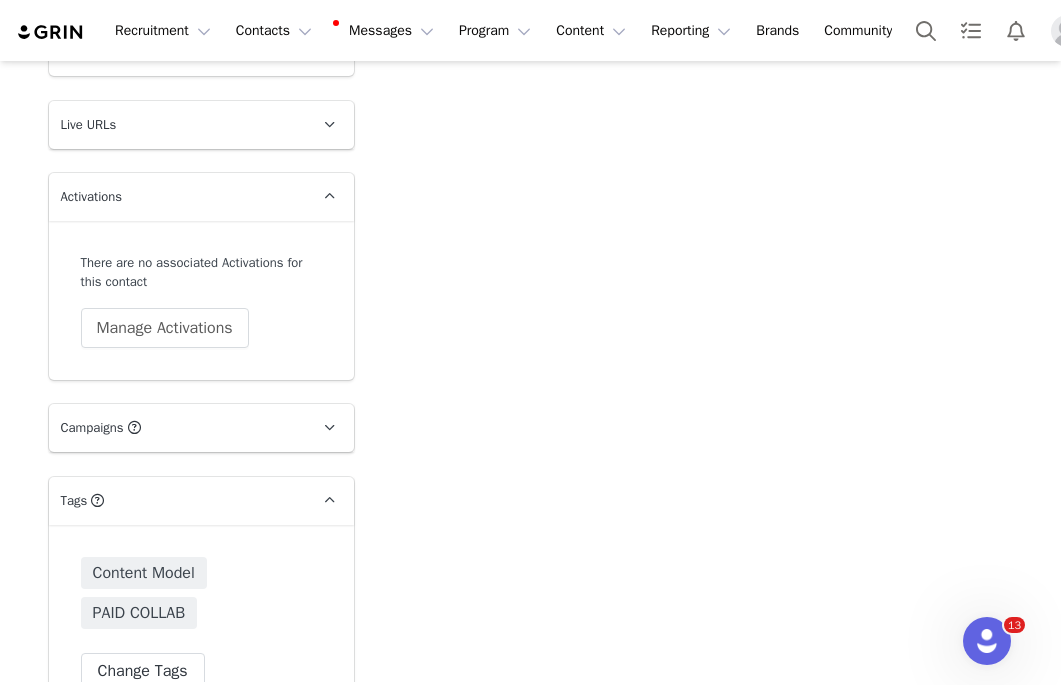 scroll, scrollTop: 2734, scrollLeft: 0, axis: vertical 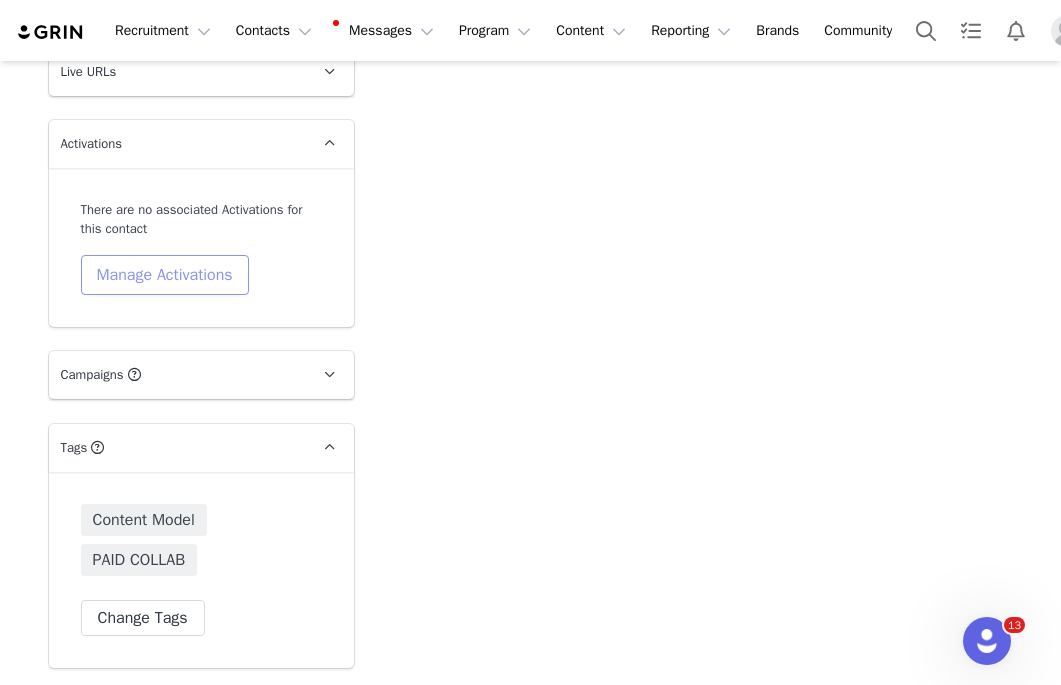 click on "Manage Activations" at bounding box center [165, 275] 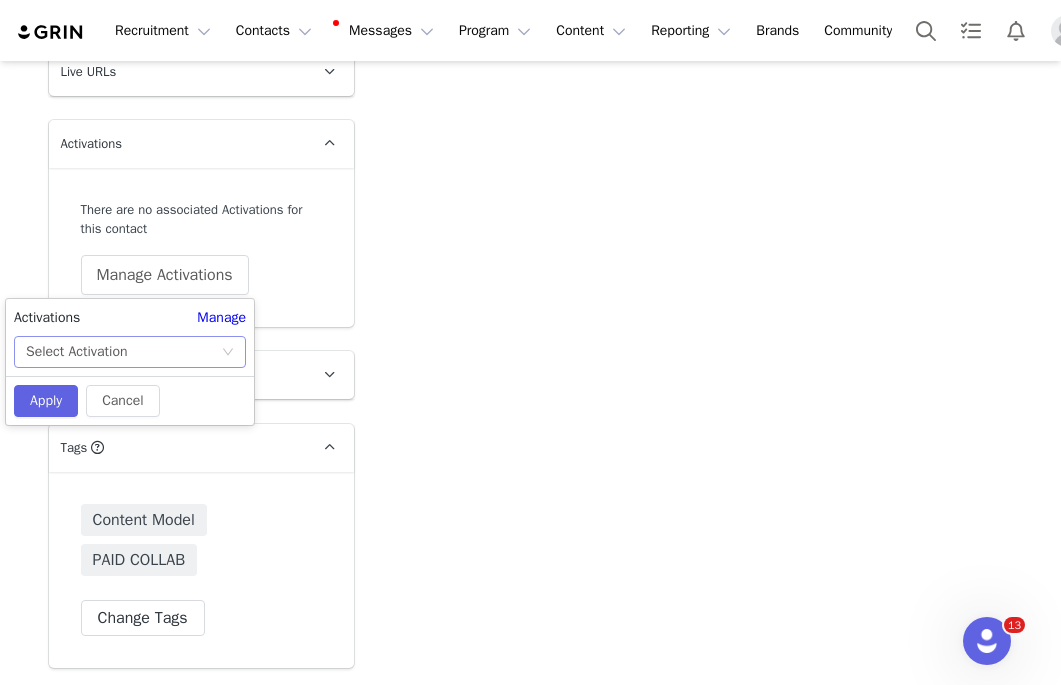 click on "Select Activation" at bounding box center [123, 352] 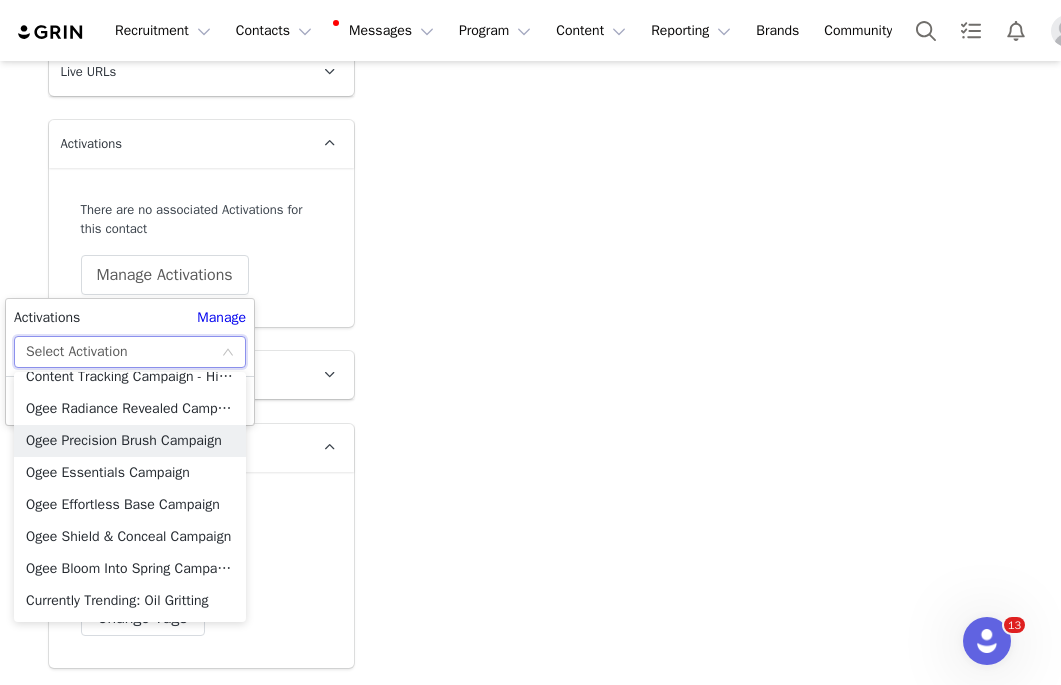 scroll, scrollTop: 1018, scrollLeft: 0, axis: vertical 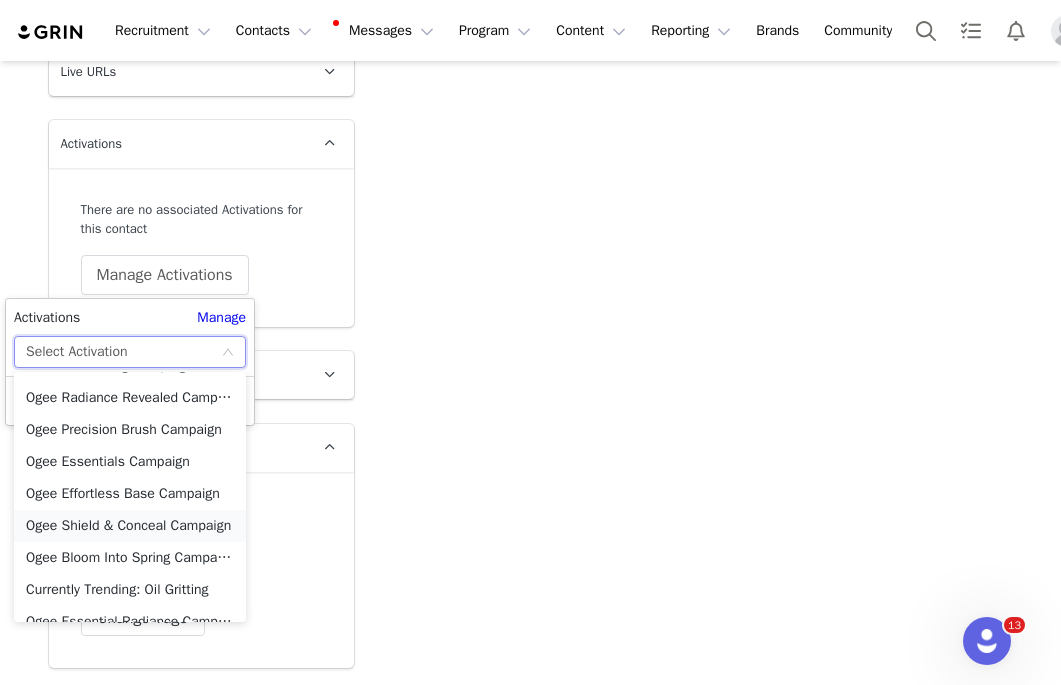click on "Ogee Shield & Conceal Campaign" at bounding box center (130, 526) 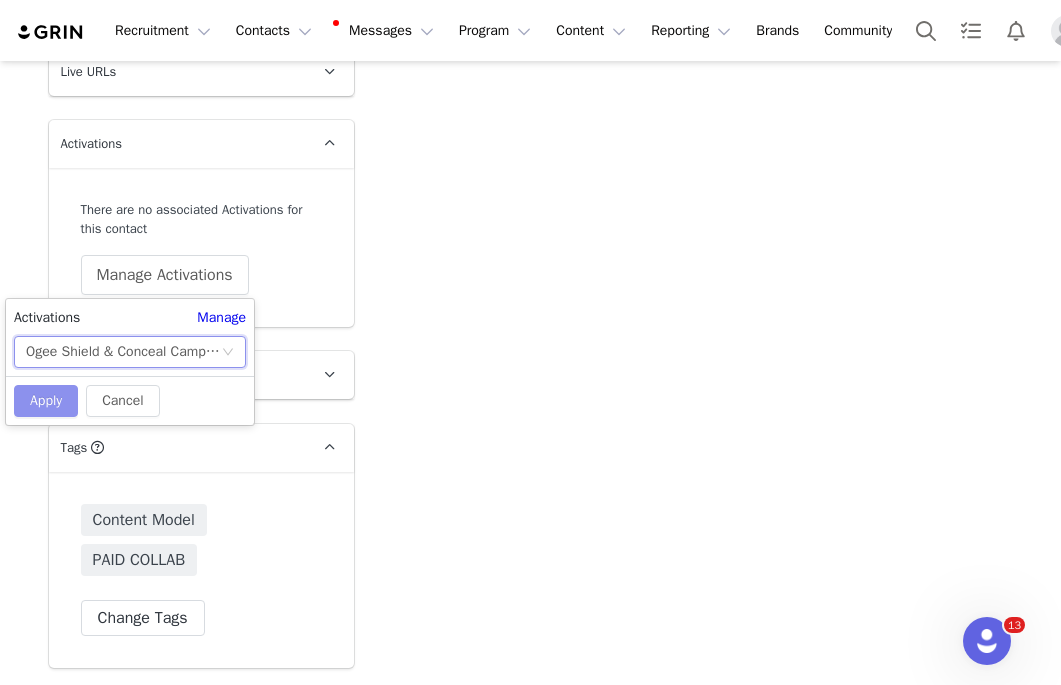 click on "Apply" at bounding box center (46, 401) 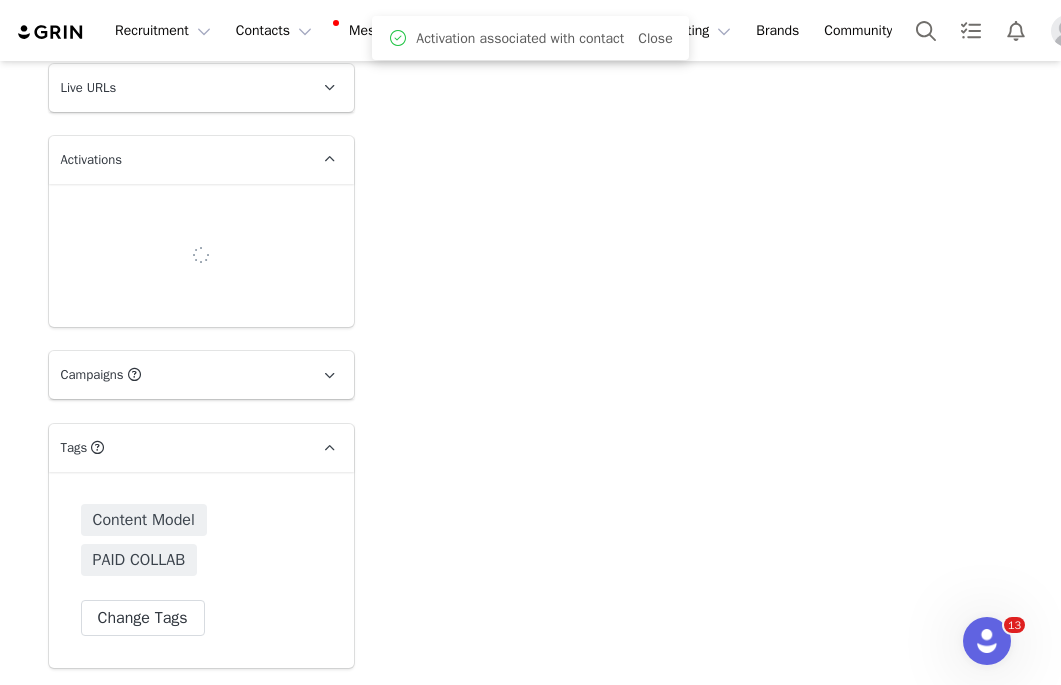 scroll, scrollTop: 2727, scrollLeft: 0, axis: vertical 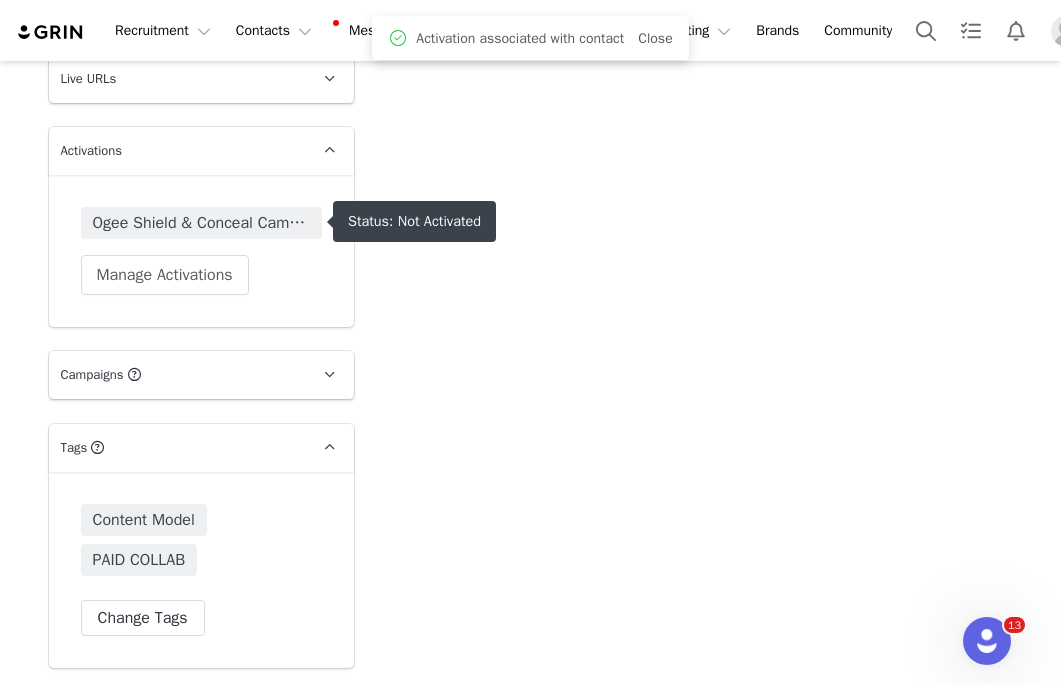 click on "Ogee Shield & Conceal Campaign" at bounding box center (201, 223) 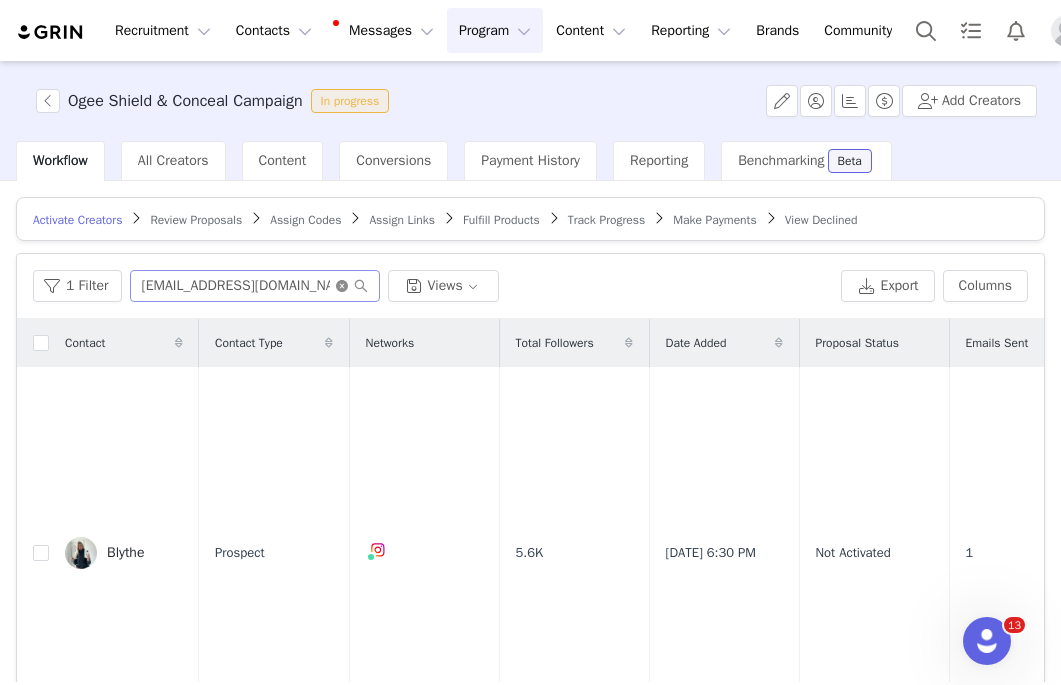 click 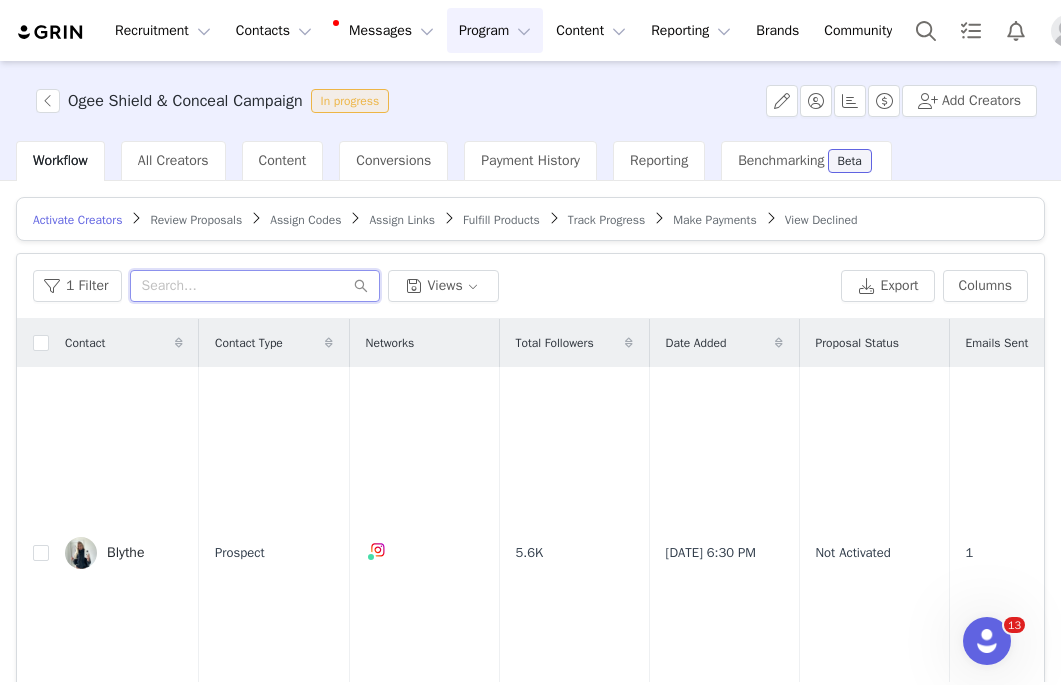 click at bounding box center [255, 286] 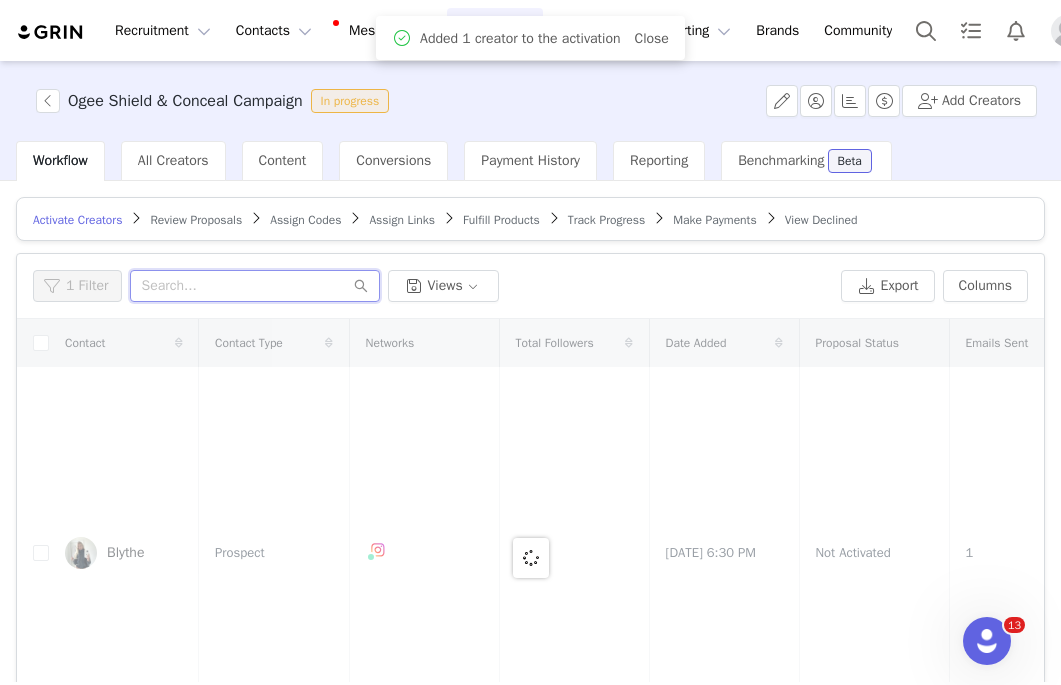 paste on "[EMAIL_ADDRESS][DOMAIN_NAME]" 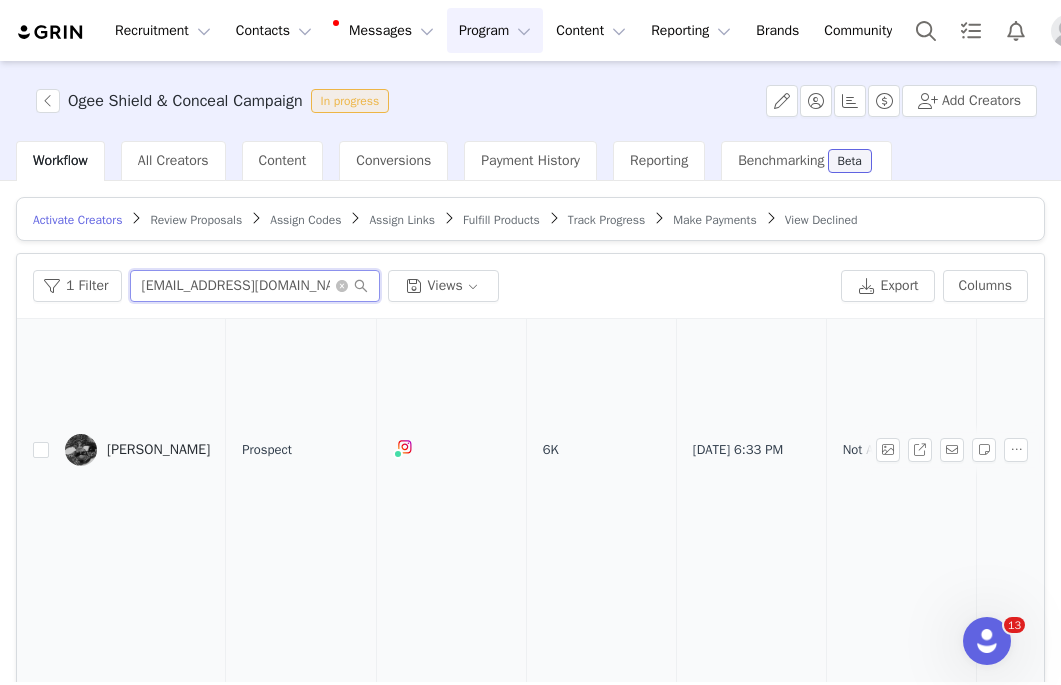 scroll, scrollTop: 569, scrollLeft: 0, axis: vertical 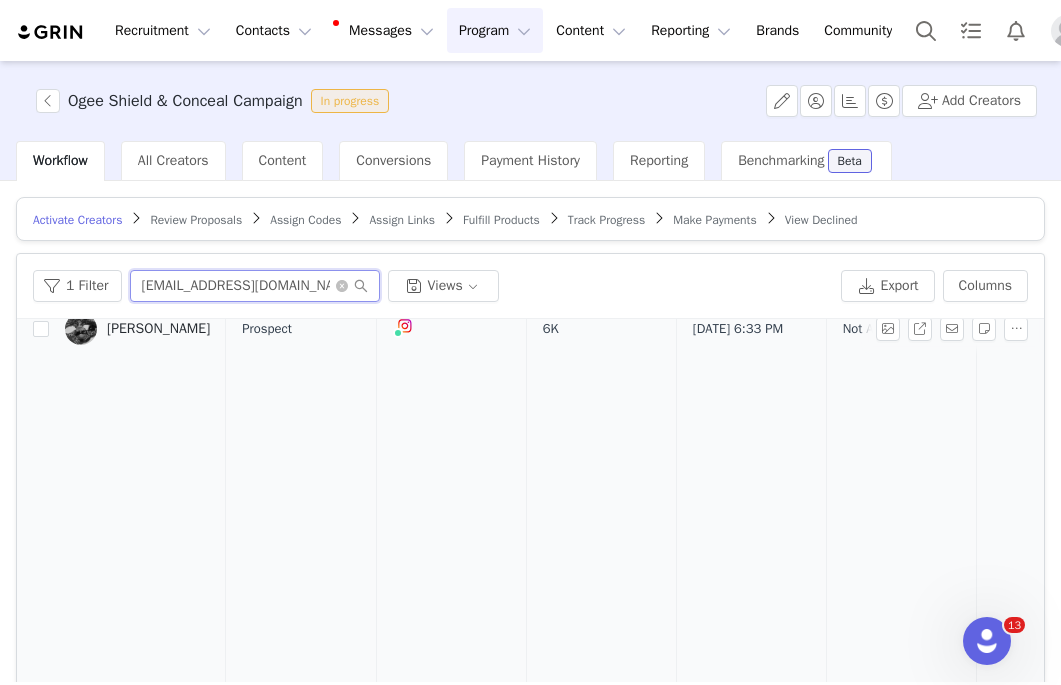 type on "[EMAIL_ADDRESS][DOMAIN_NAME]" 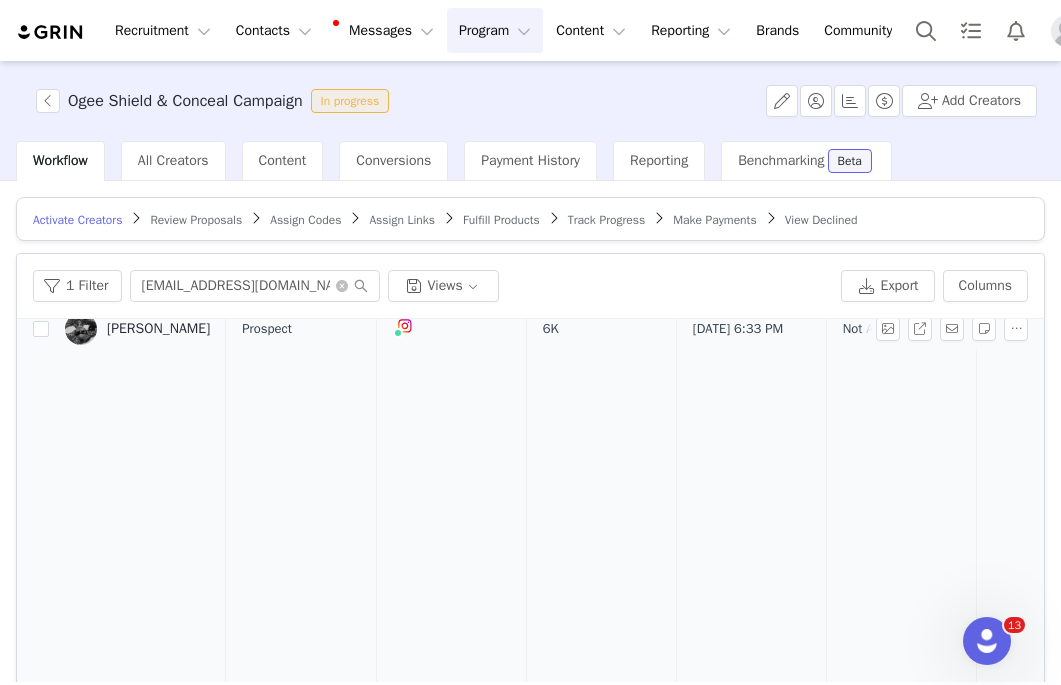 click on "[PERSON_NAME]" at bounding box center [158, 329] 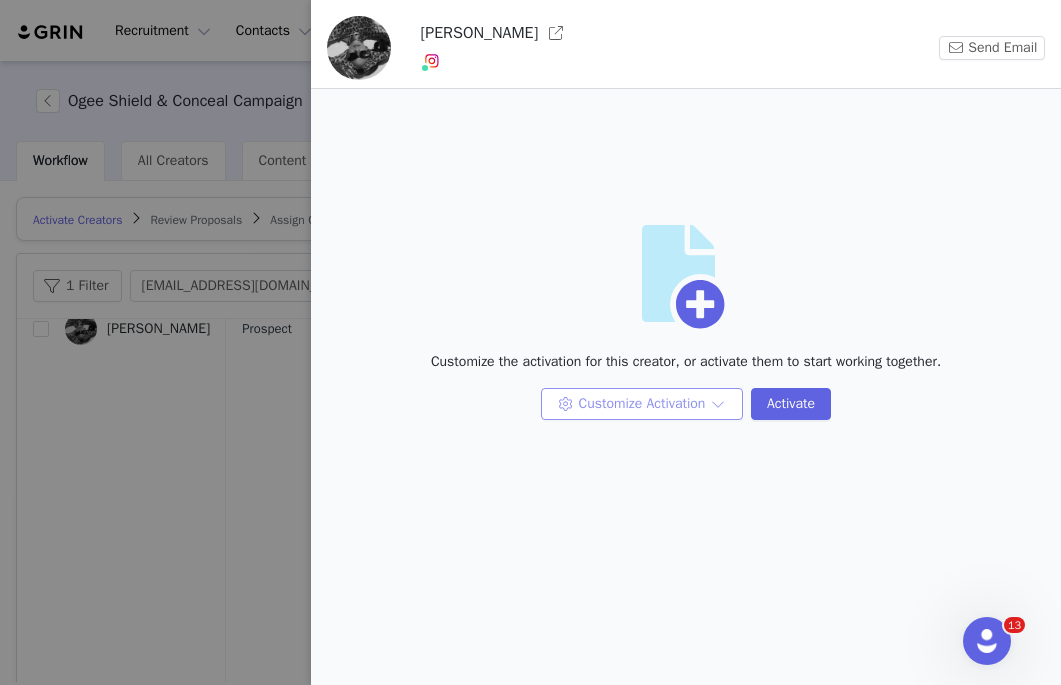 click on "Customize Activation" at bounding box center (642, 404) 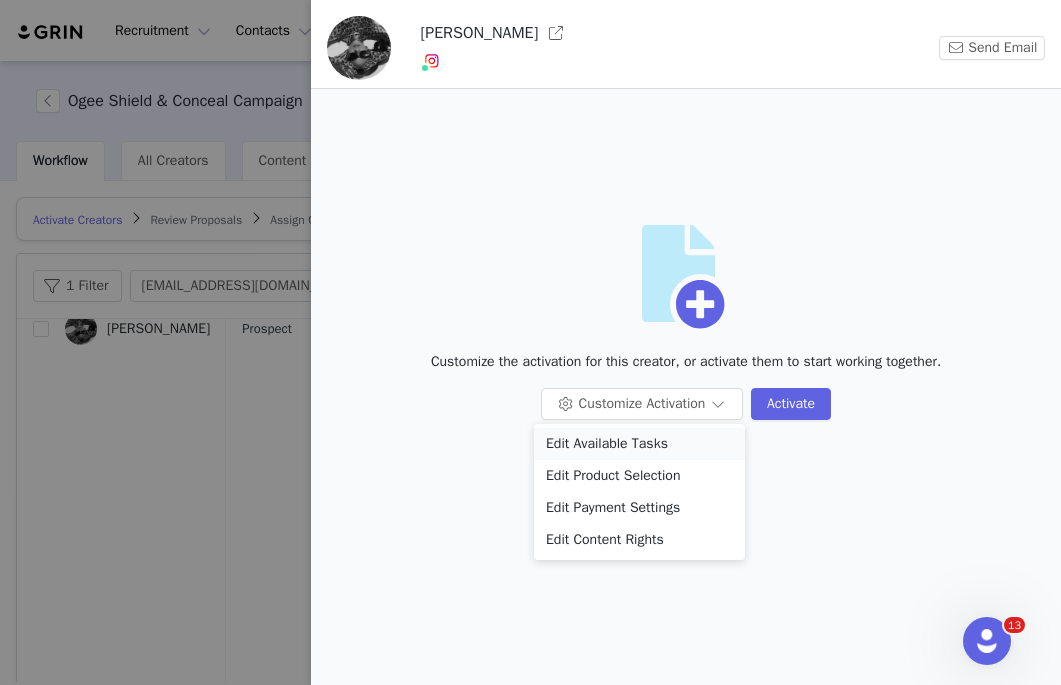 click on "Edit Available Tasks" at bounding box center [639, 444] 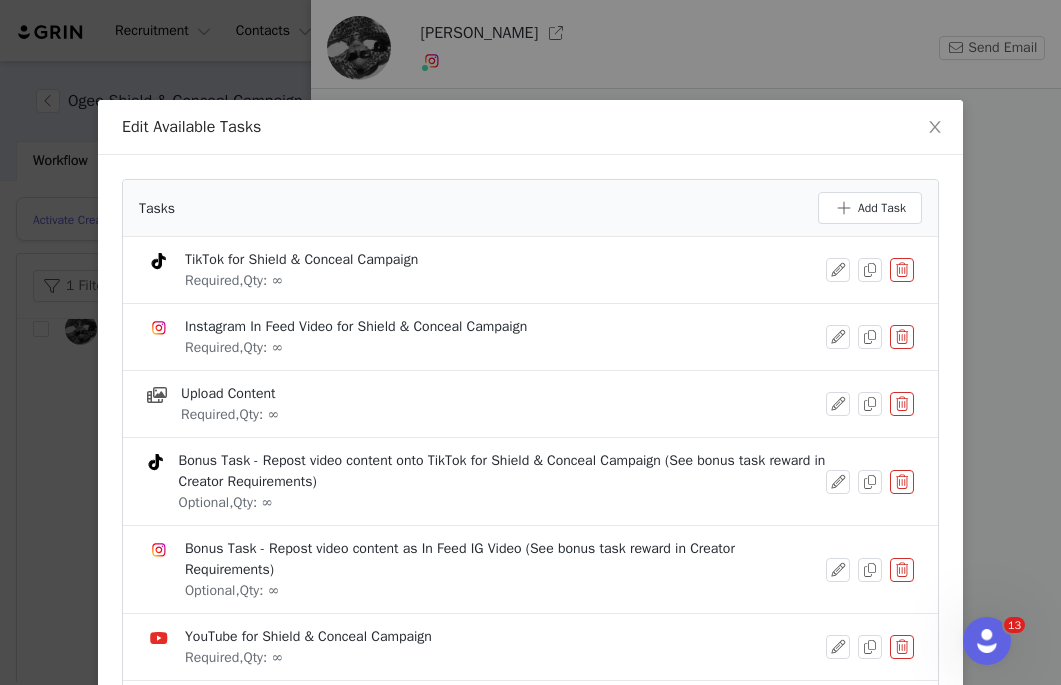 click at bounding box center [902, 270] 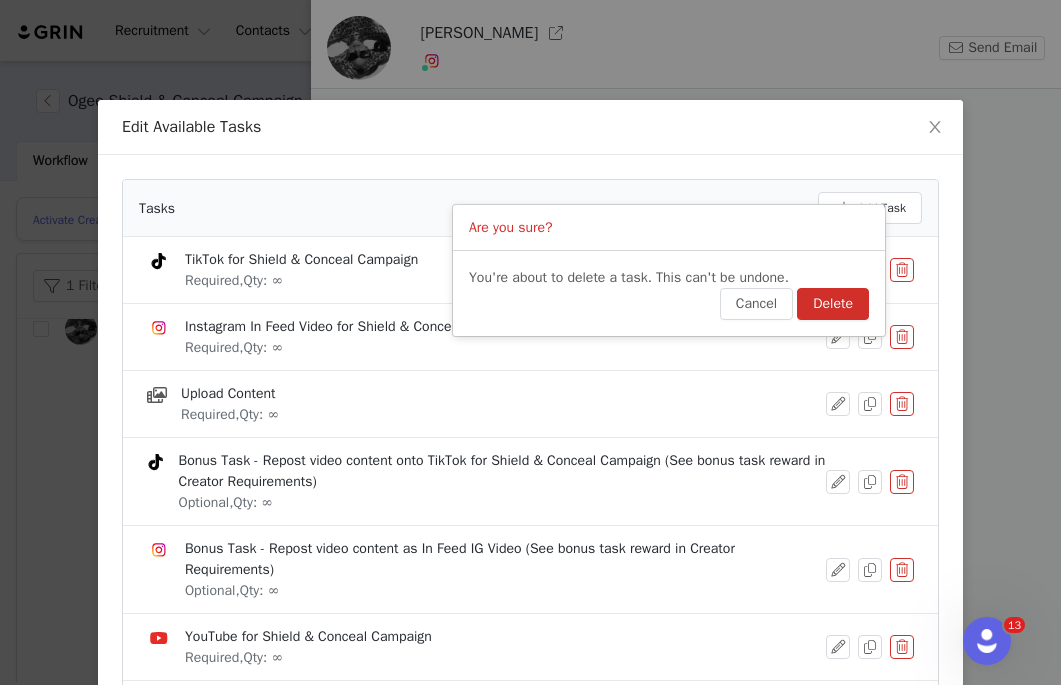 click on "Delete" at bounding box center (833, 304) 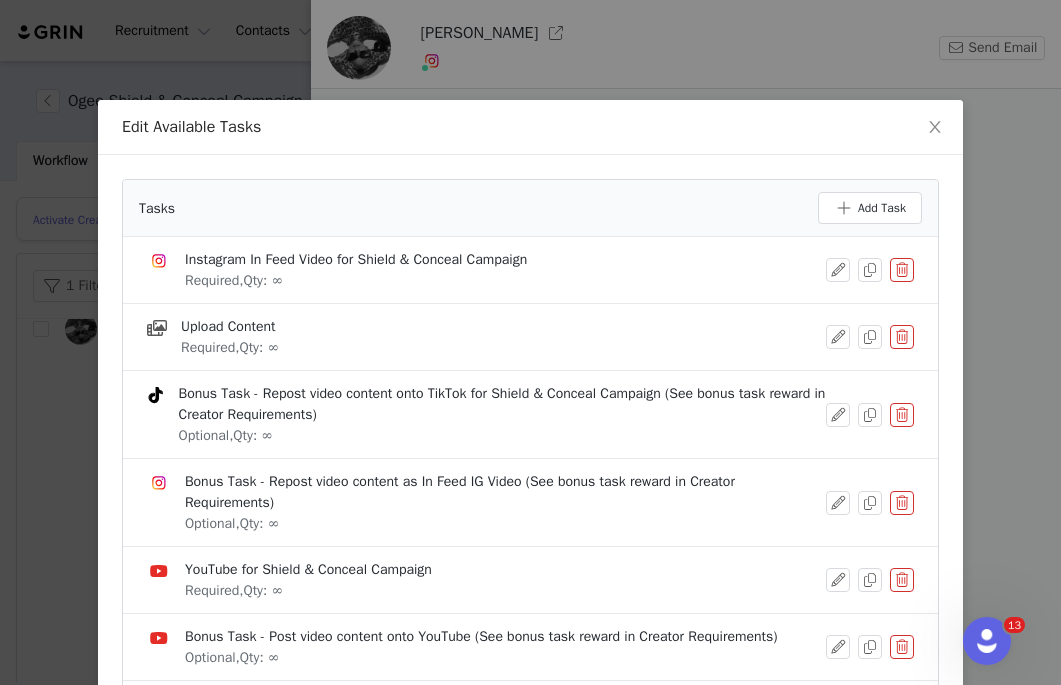 click at bounding box center [902, 503] 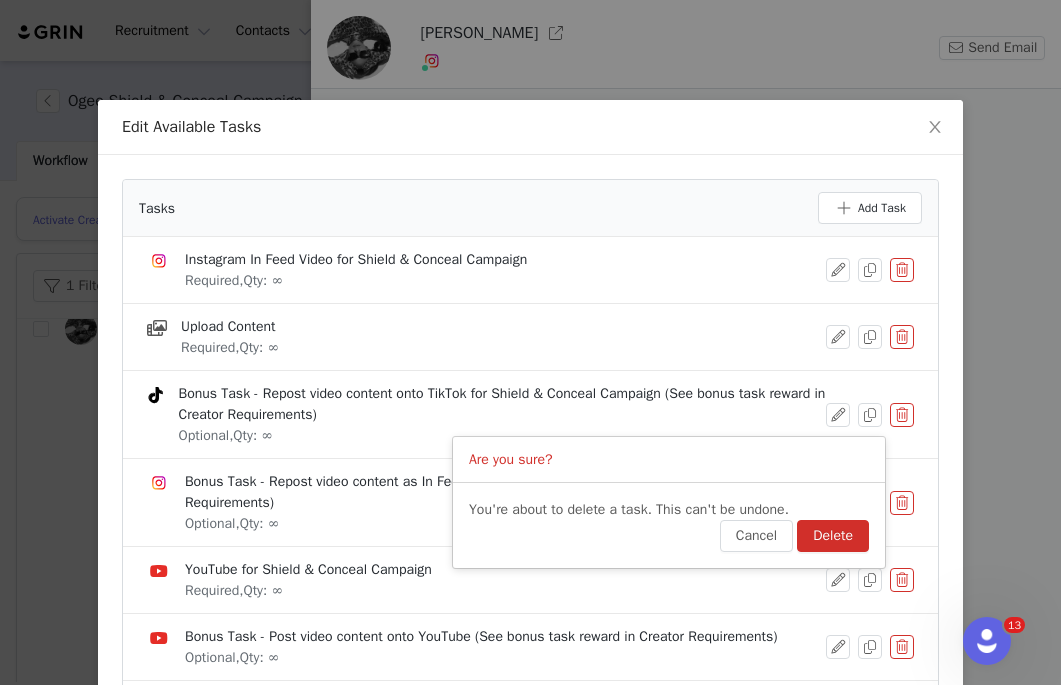 click on "Delete" at bounding box center [833, 536] 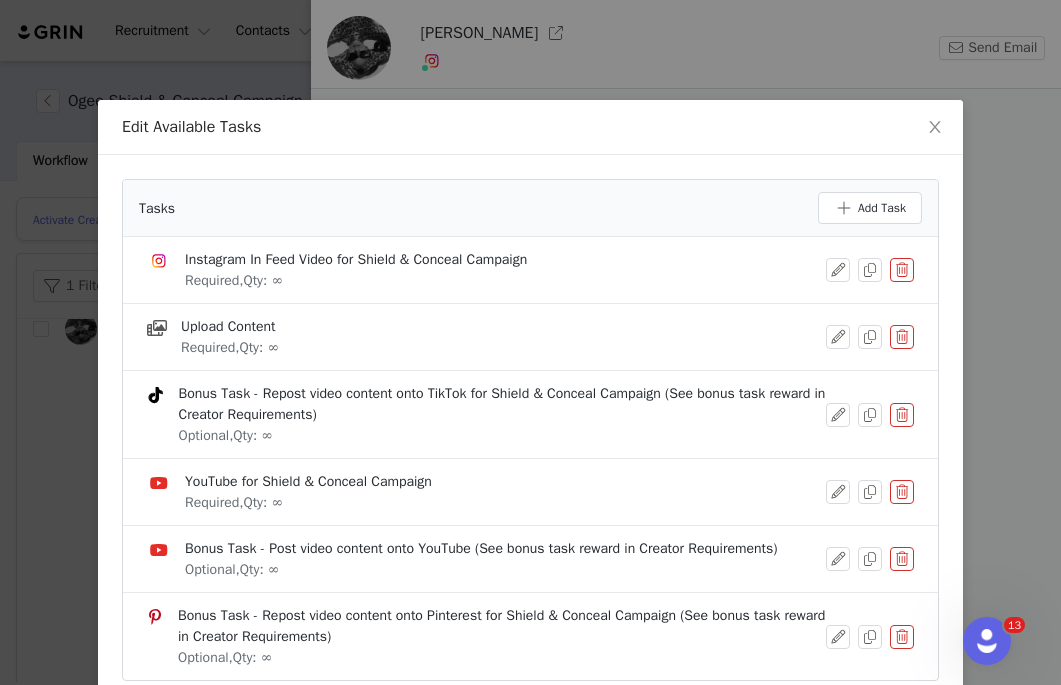 click at bounding box center (902, 559) 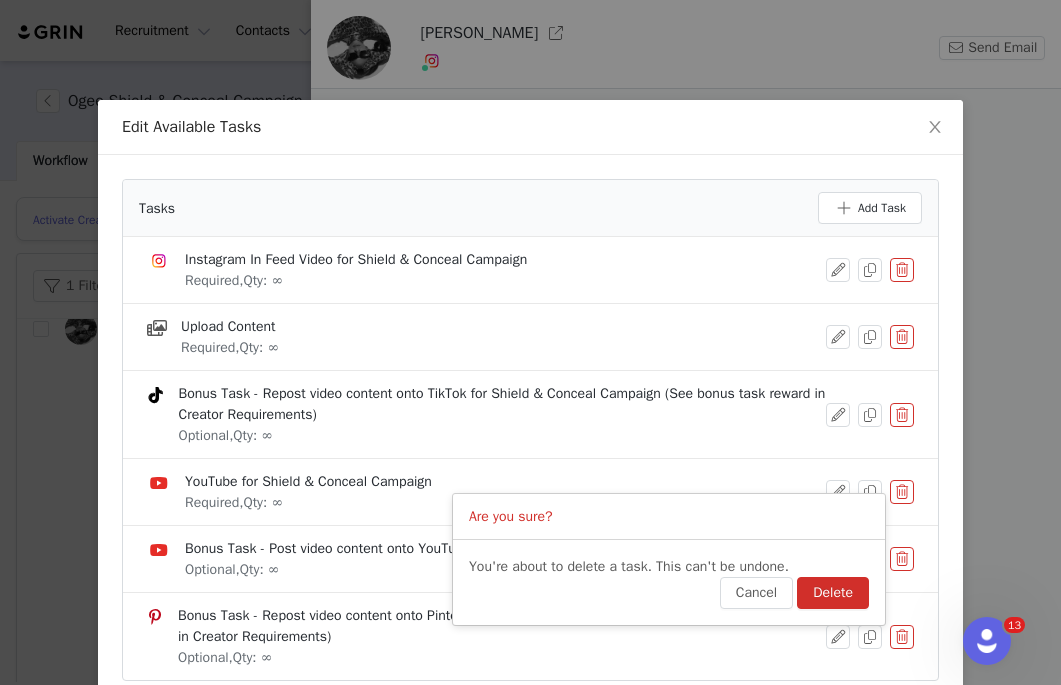 click on "Delete" at bounding box center [833, 593] 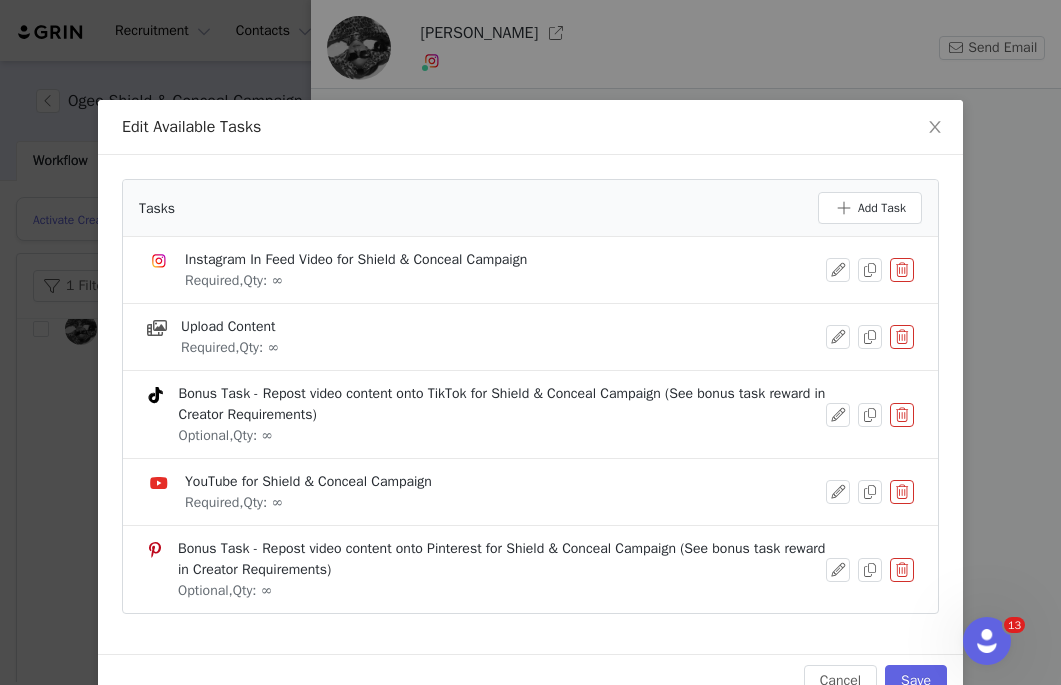 click at bounding box center [902, 492] 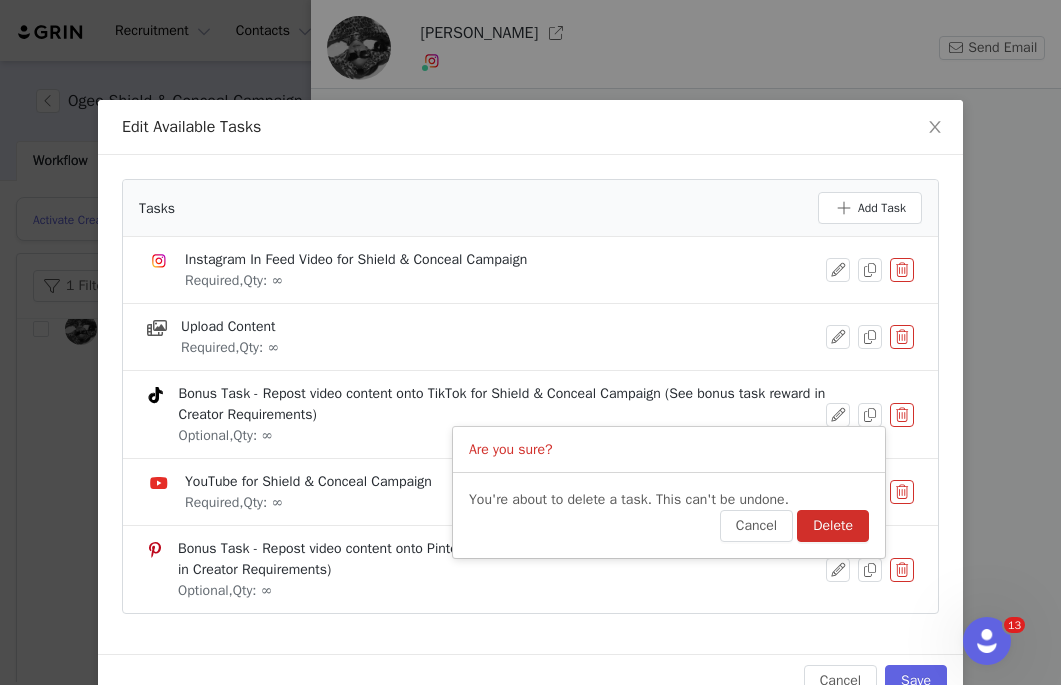 click on "You're about to delete a task. This can't be undone.       Cancel   Delete" at bounding box center (669, 515) 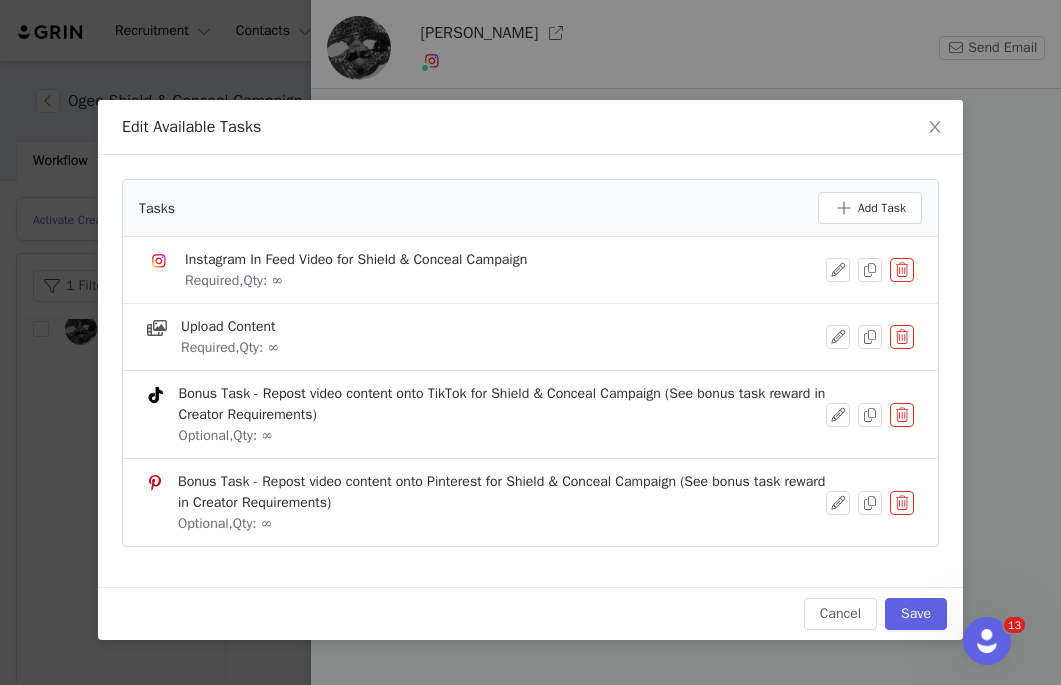 click at bounding box center (902, 503) 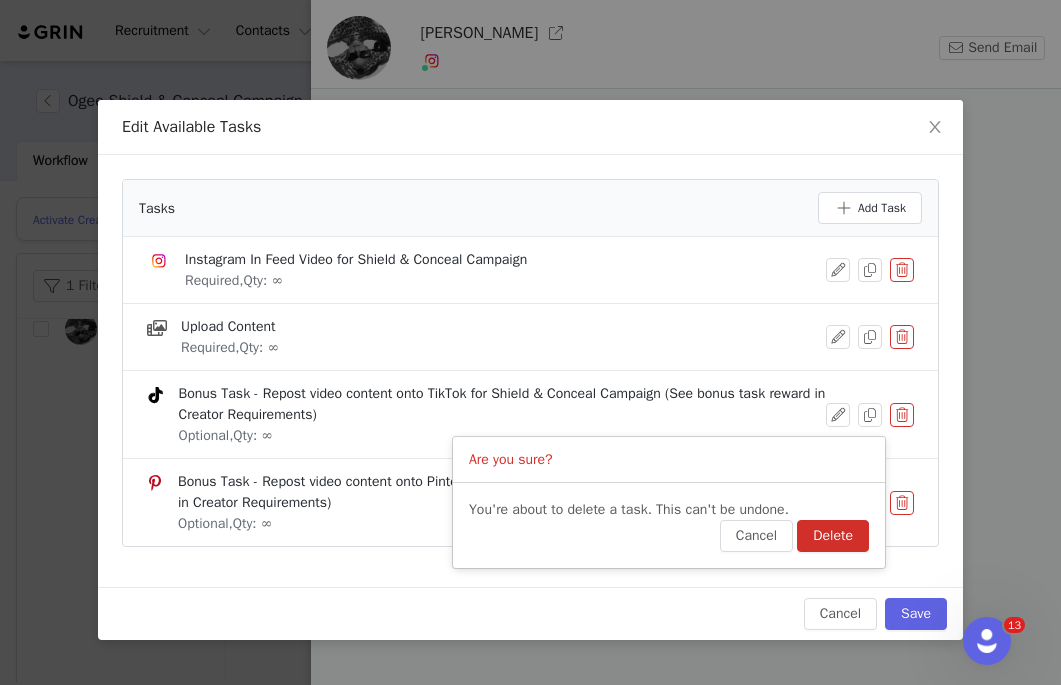 click on "Delete" at bounding box center [833, 536] 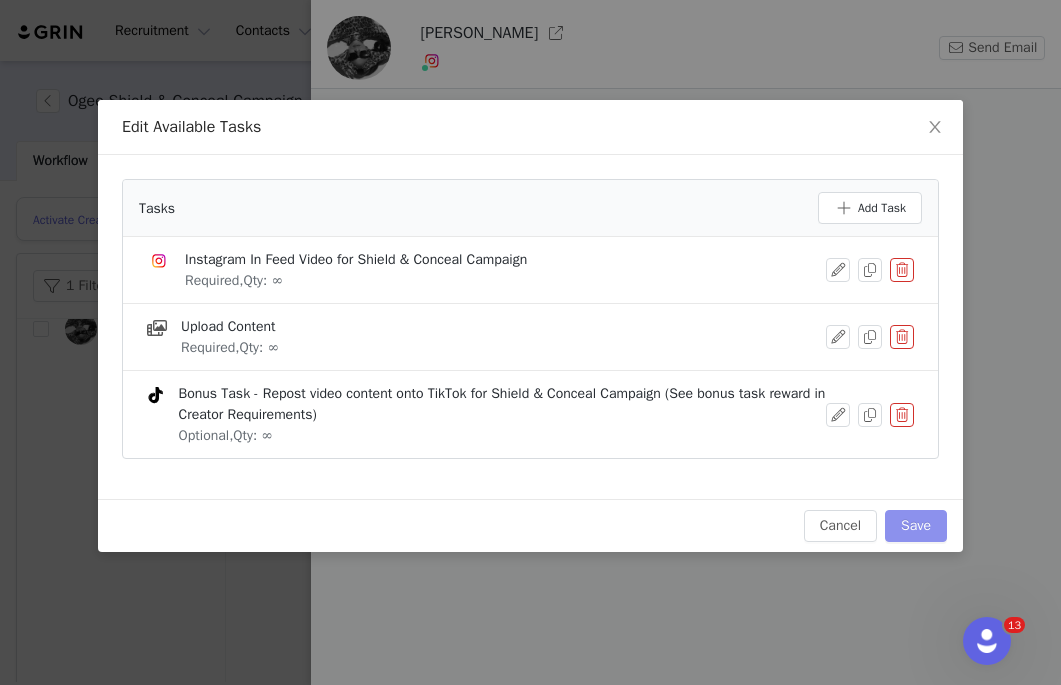 click on "Save" at bounding box center (916, 526) 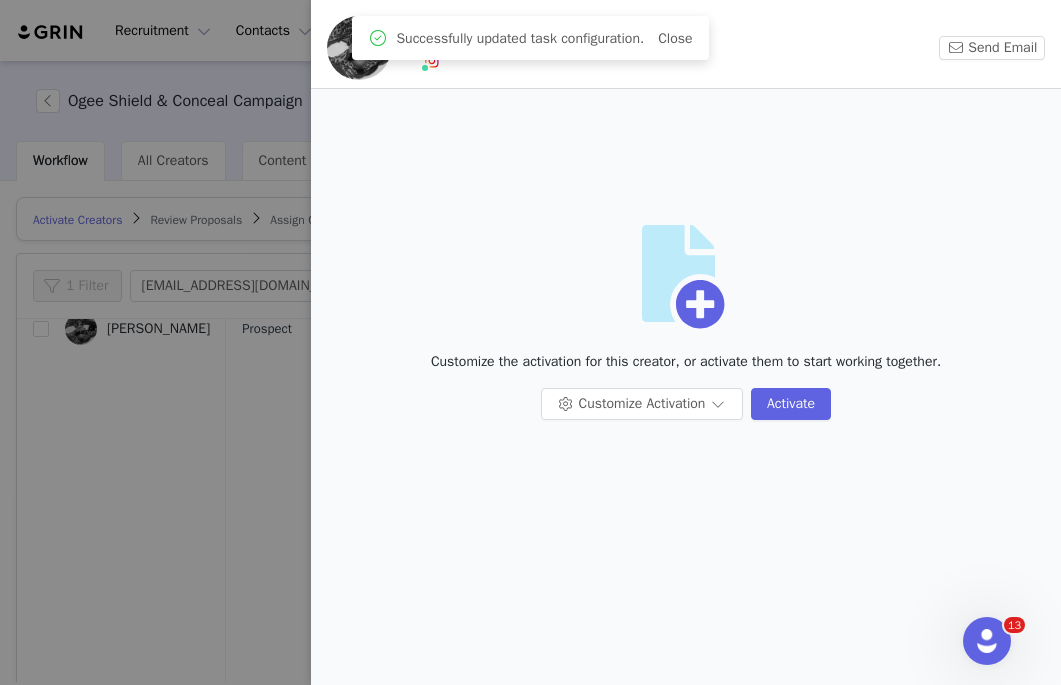 scroll, scrollTop: 0, scrollLeft: 0, axis: both 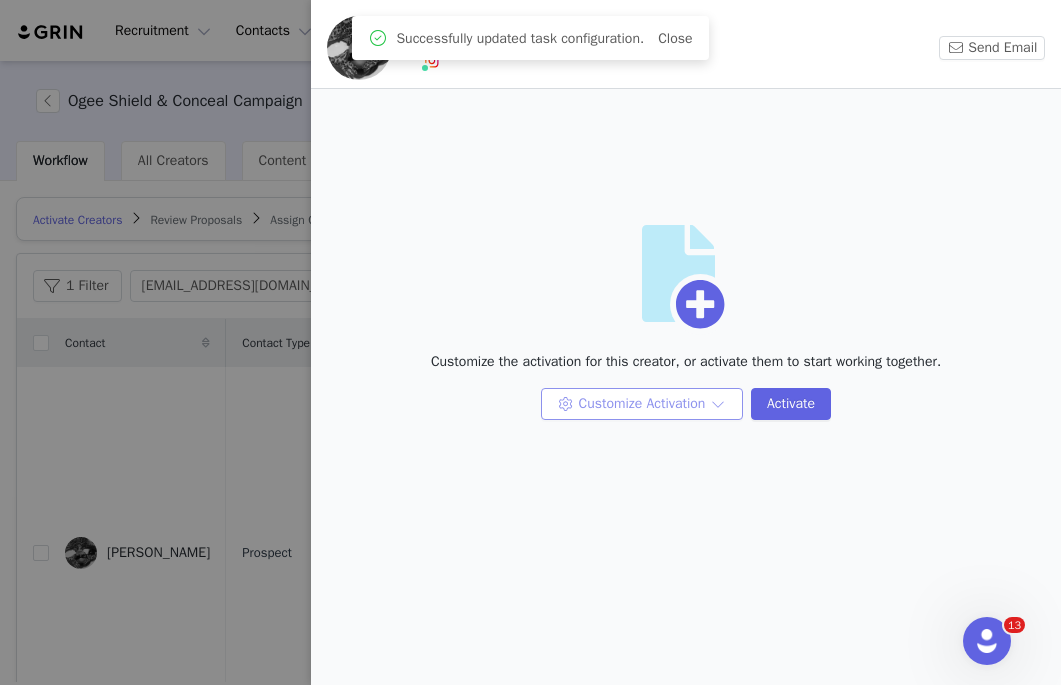 click on "Customize Activation" at bounding box center [642, 404] 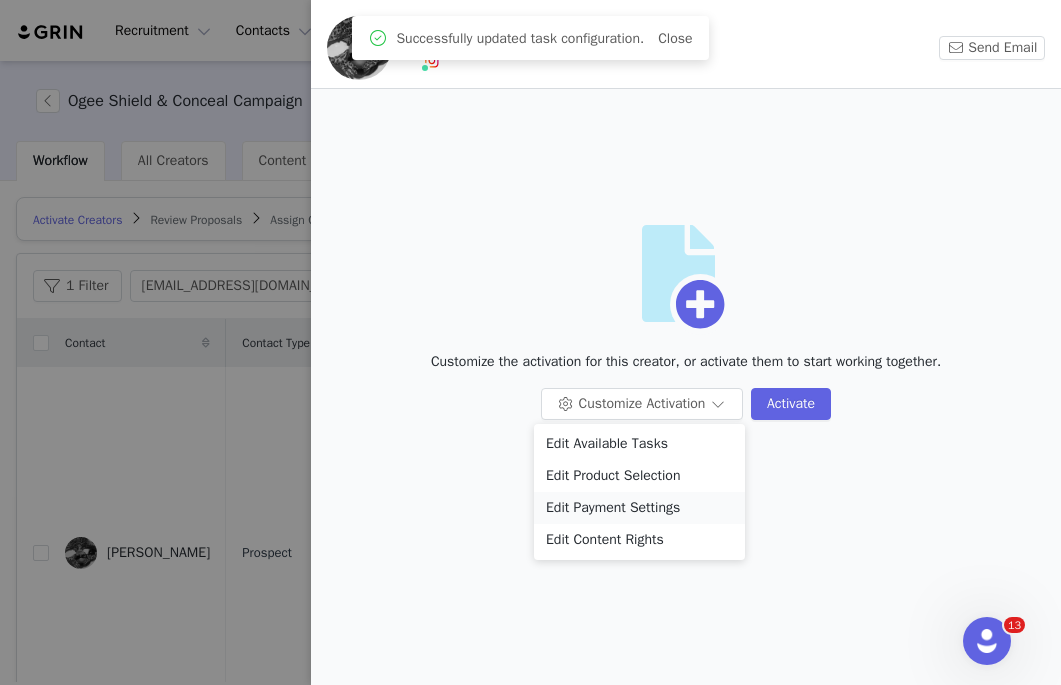 click on "Edit Payment Settings" at bounding box center (639, 508) 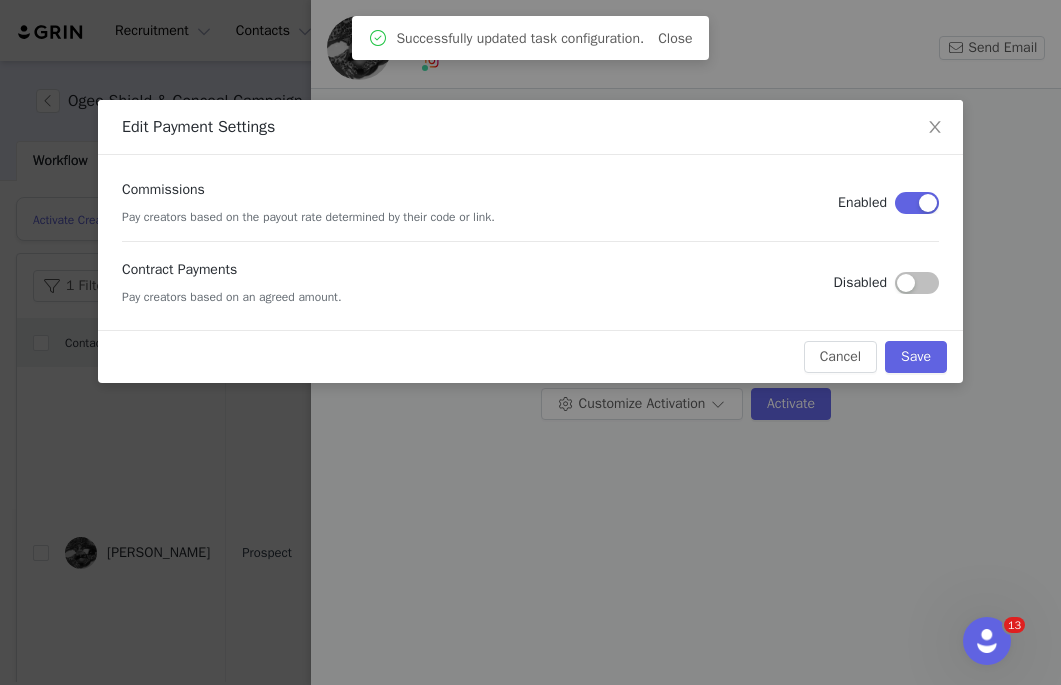 click at bounding box center (917, 283) 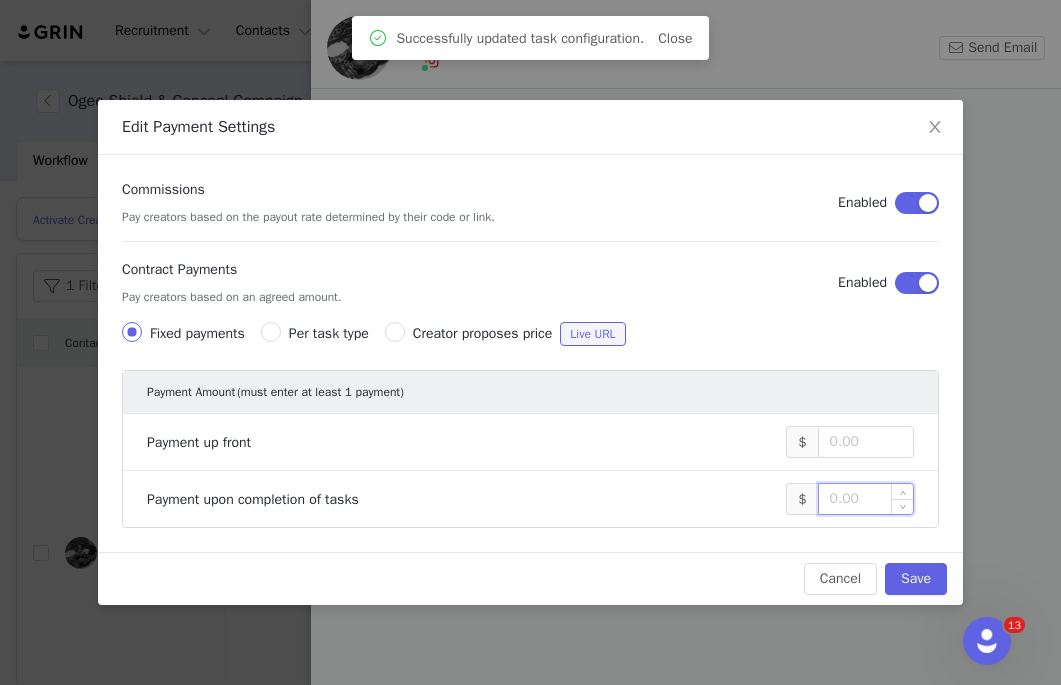 click at bounding box center [866, 499] 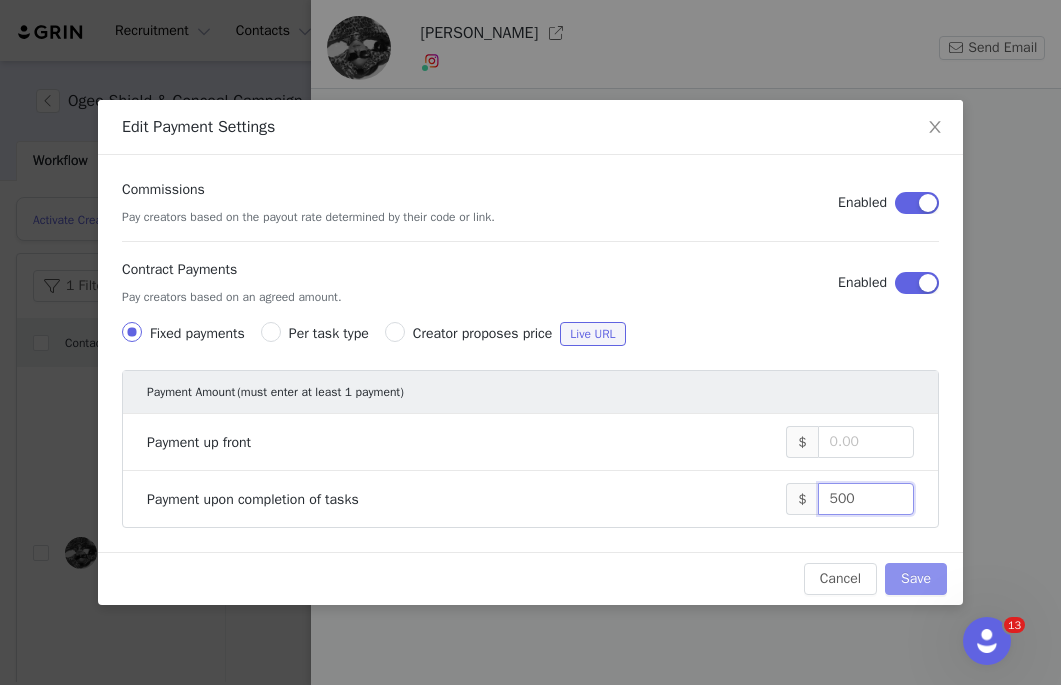 type on "500" 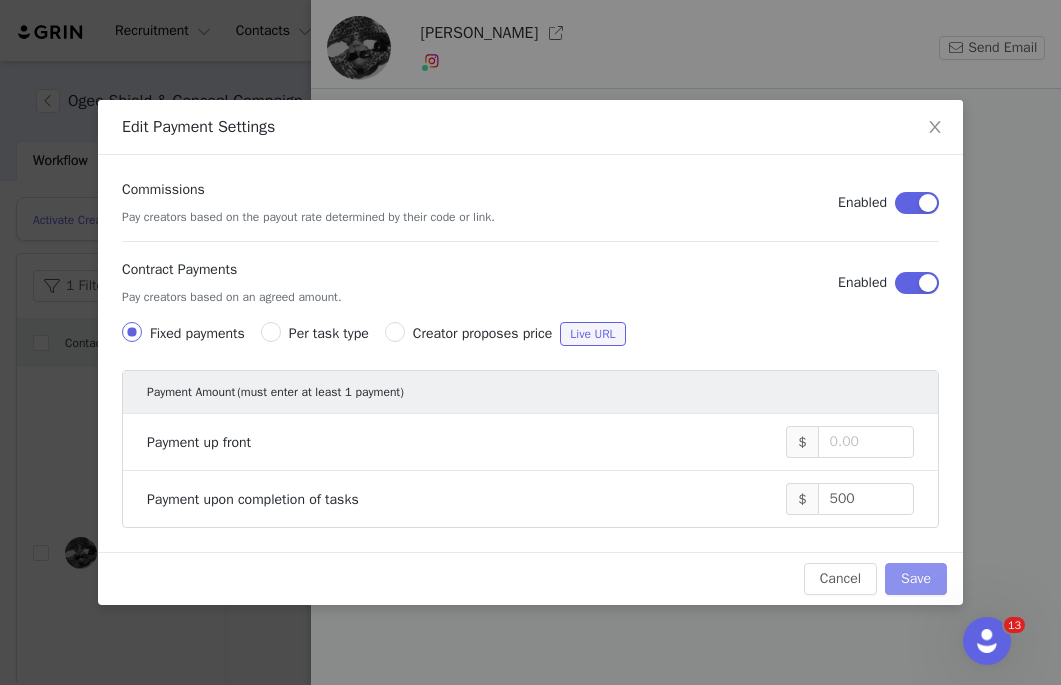 click on "Save" at bounding box center [916, 579] 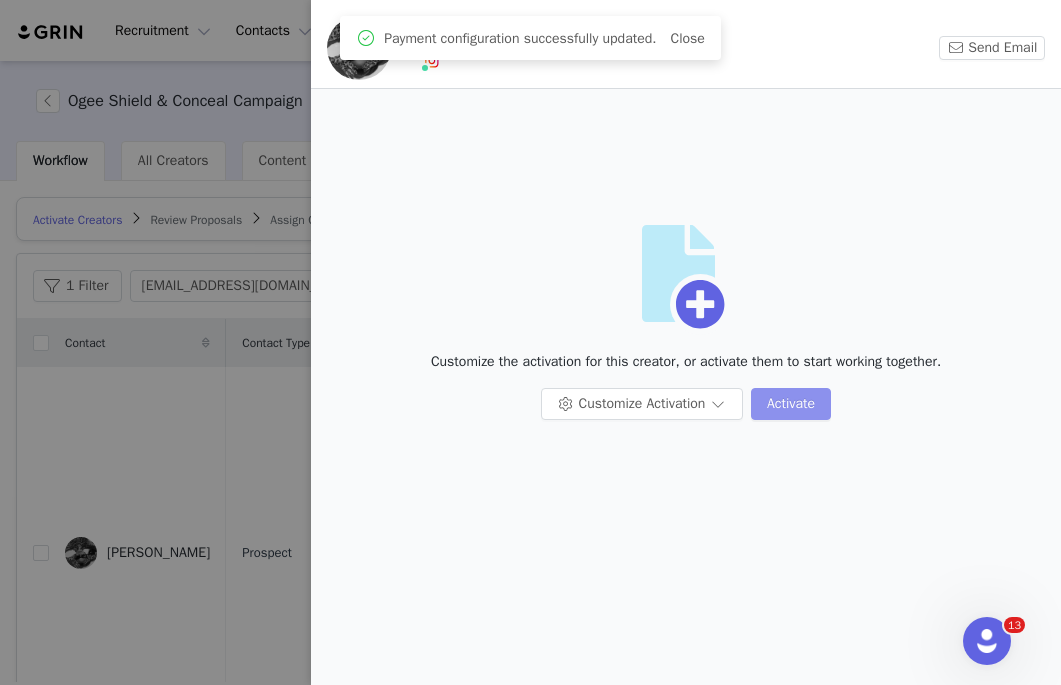 click on "Activate" at bounding box center (791, 404) 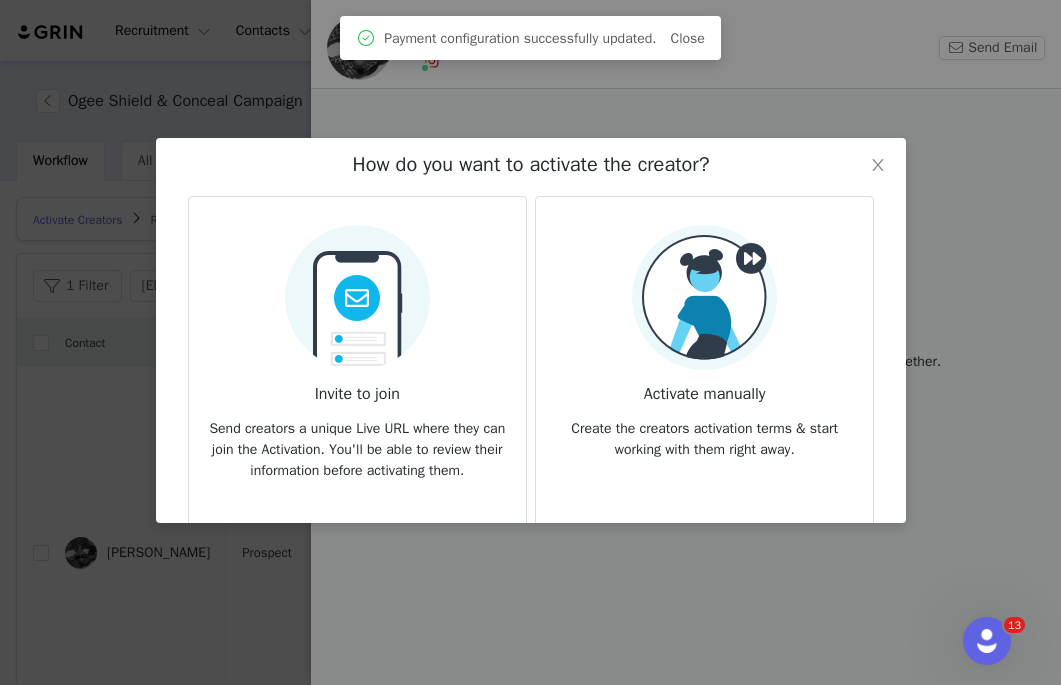 click on "Invite to join" at bounding box center [356, 388] 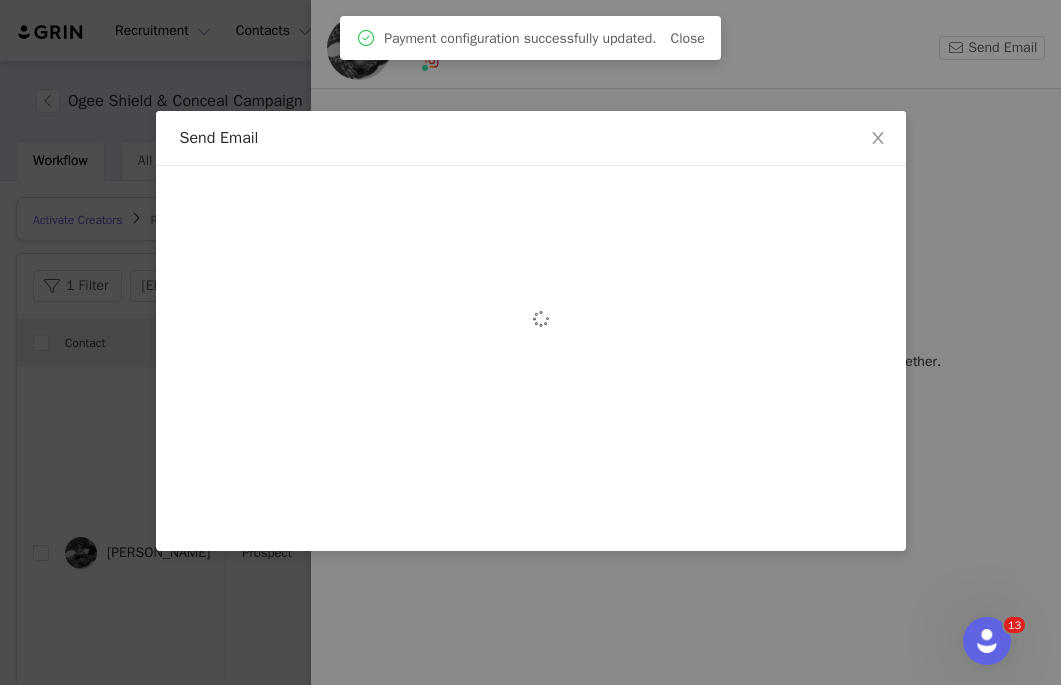 scroll, scrollTop: 0, scrollLeft: 0, axis: both 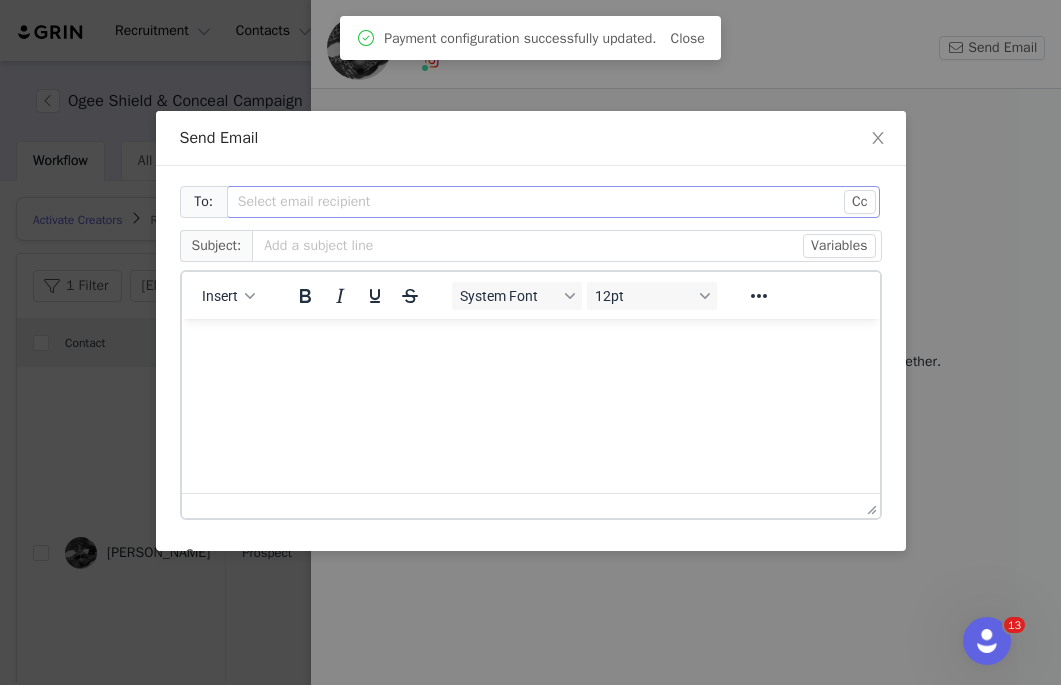 click on "Select email recipient" at bounding box center (542, 202) 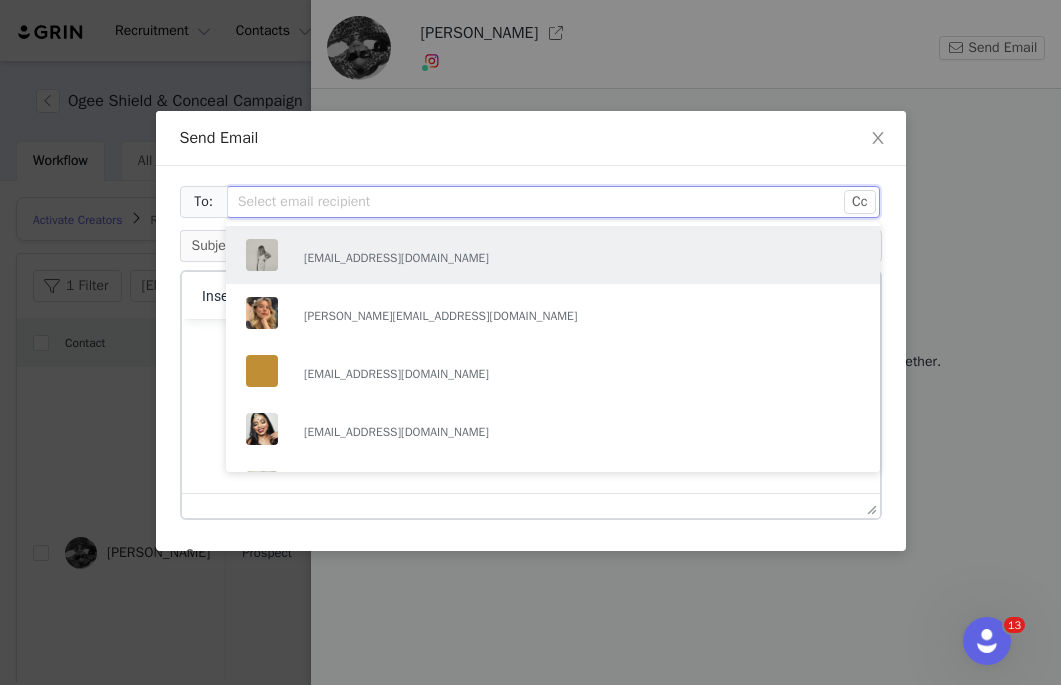 paste on "[EMAIL_ADDRESS][DOMAIN_NAME]" 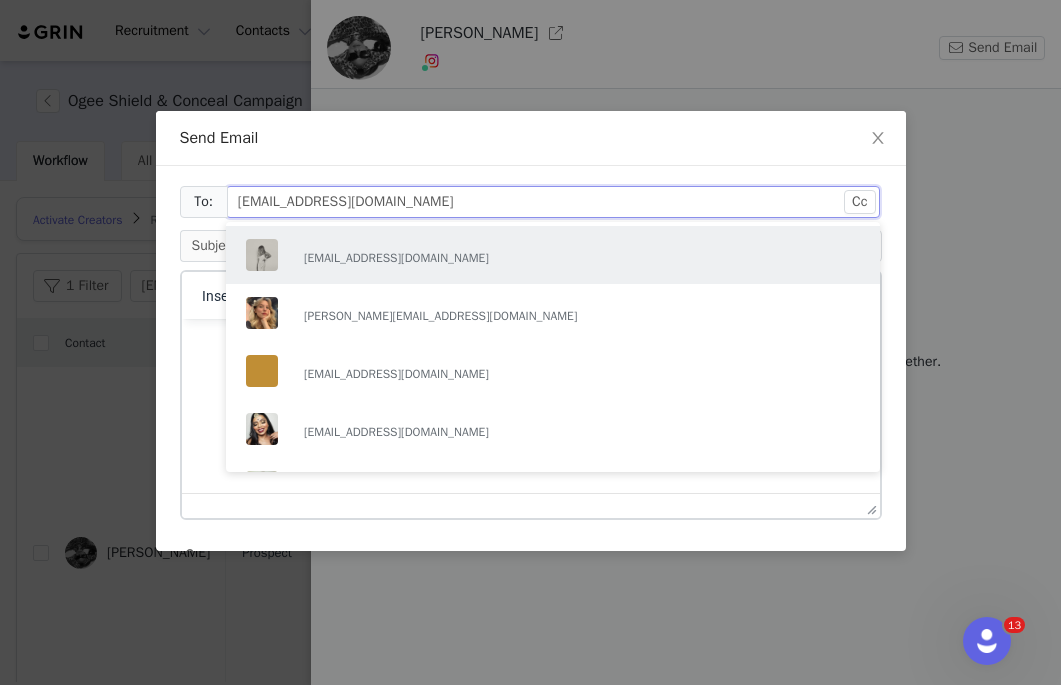type on "[EMAIL_ADDRESS][DOMAIN_NAME]" 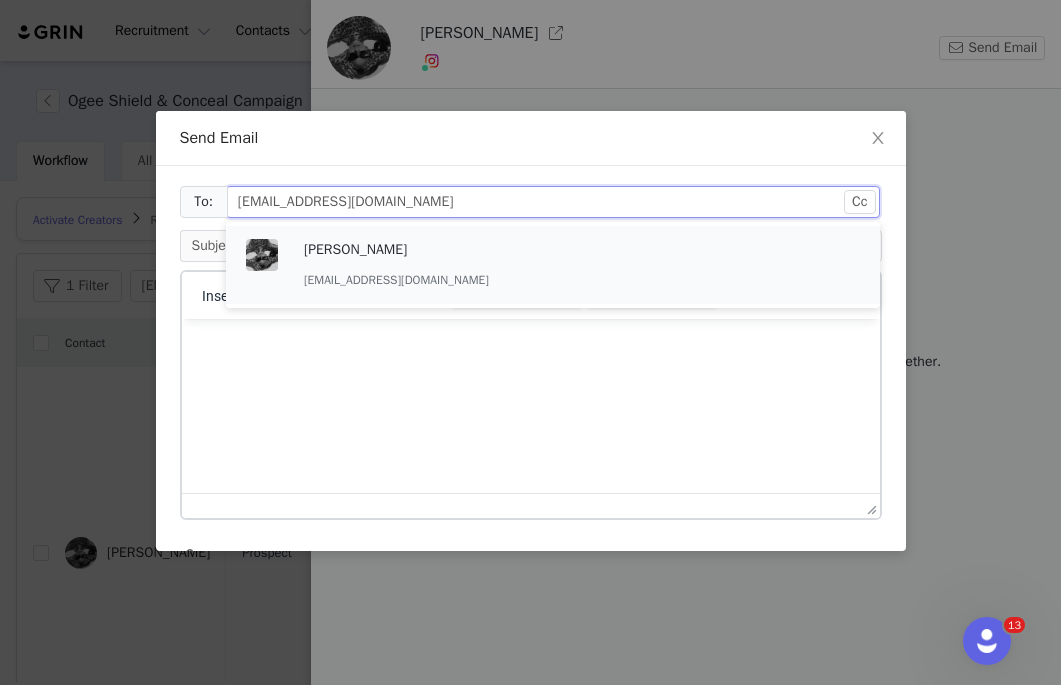 click on "[EMAIL_ADDRESS][DOMAIN_NAME]" at bounding box center [414, 280] 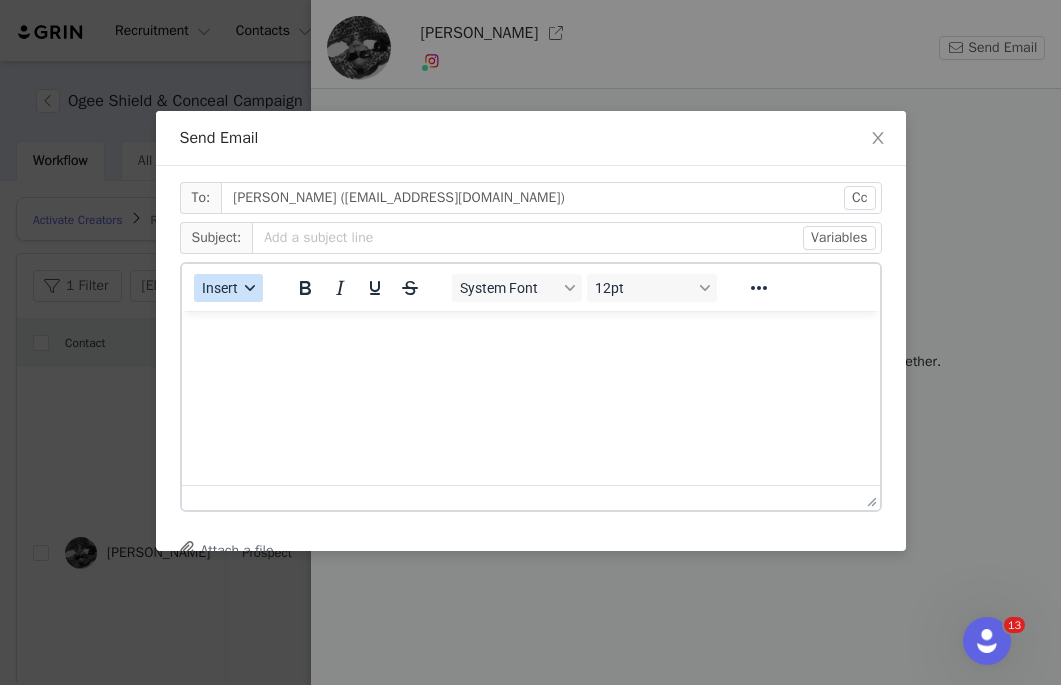click 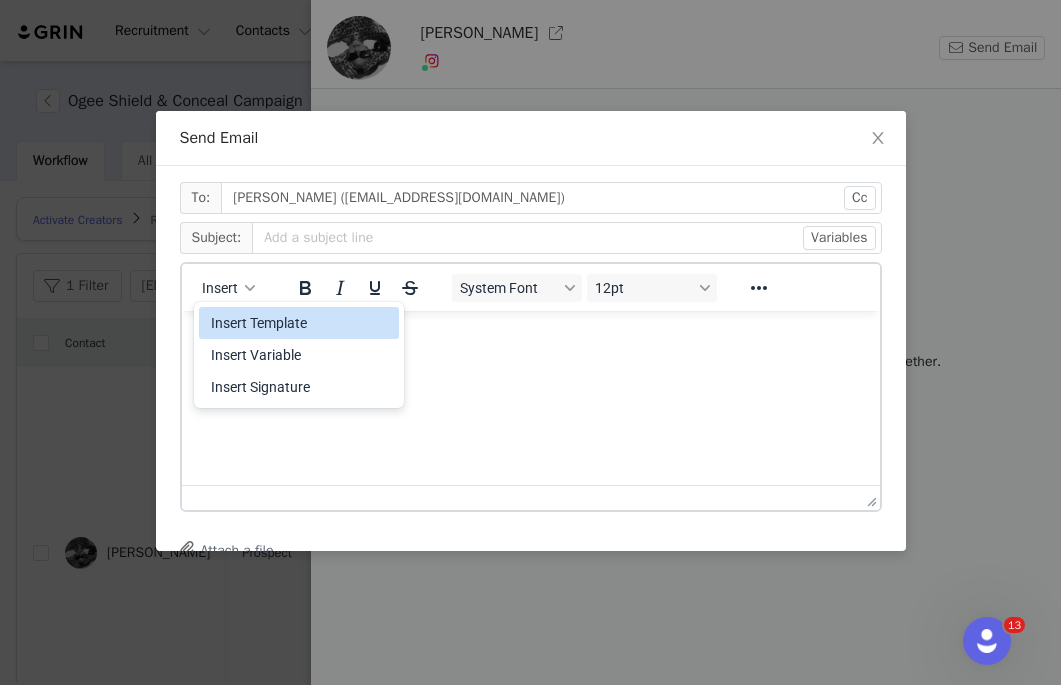 click on "Insert Template" at bounding box center (301, 323) 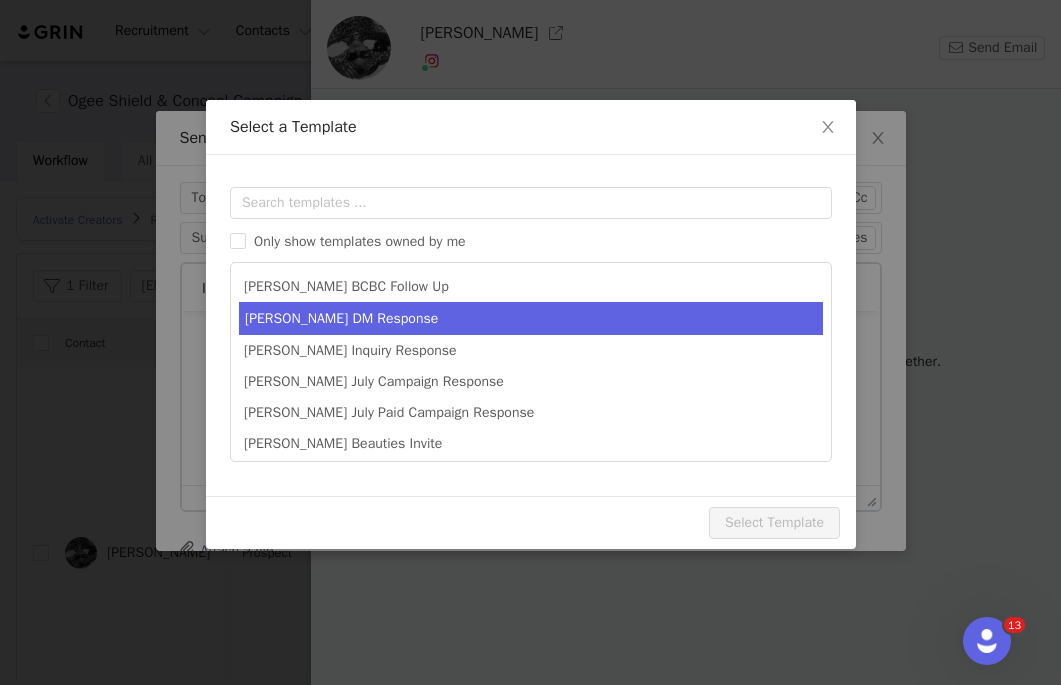 scroll, scrollTop: 0, scrollLeft: 0, axis: both 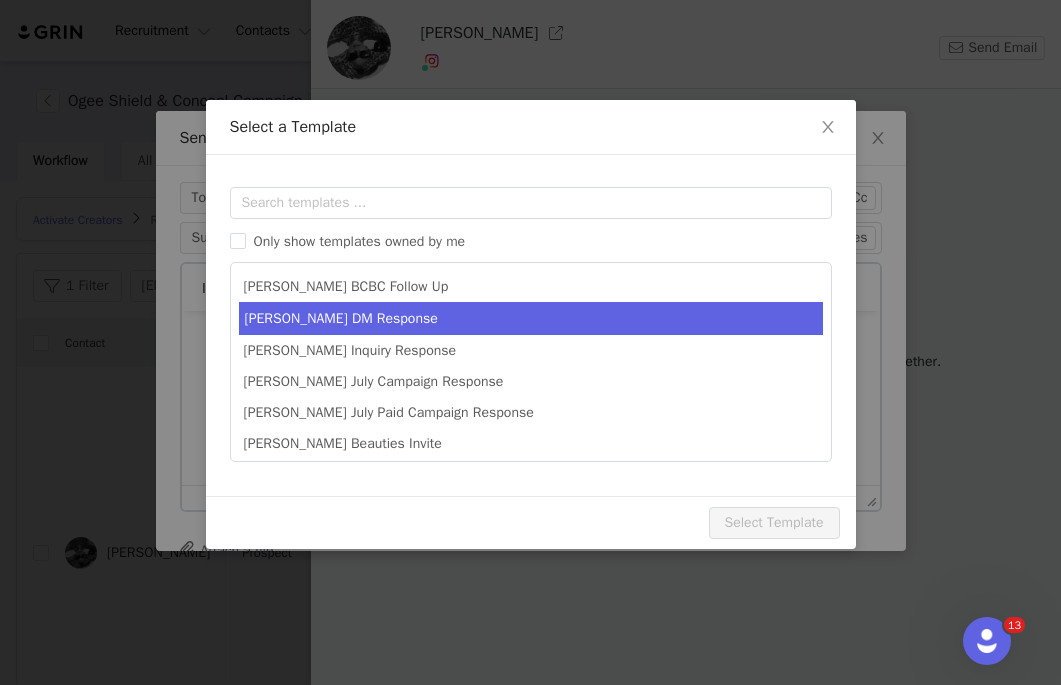 click on "[PERSON_NAME] DM Response" at bounding box center (531, 318) 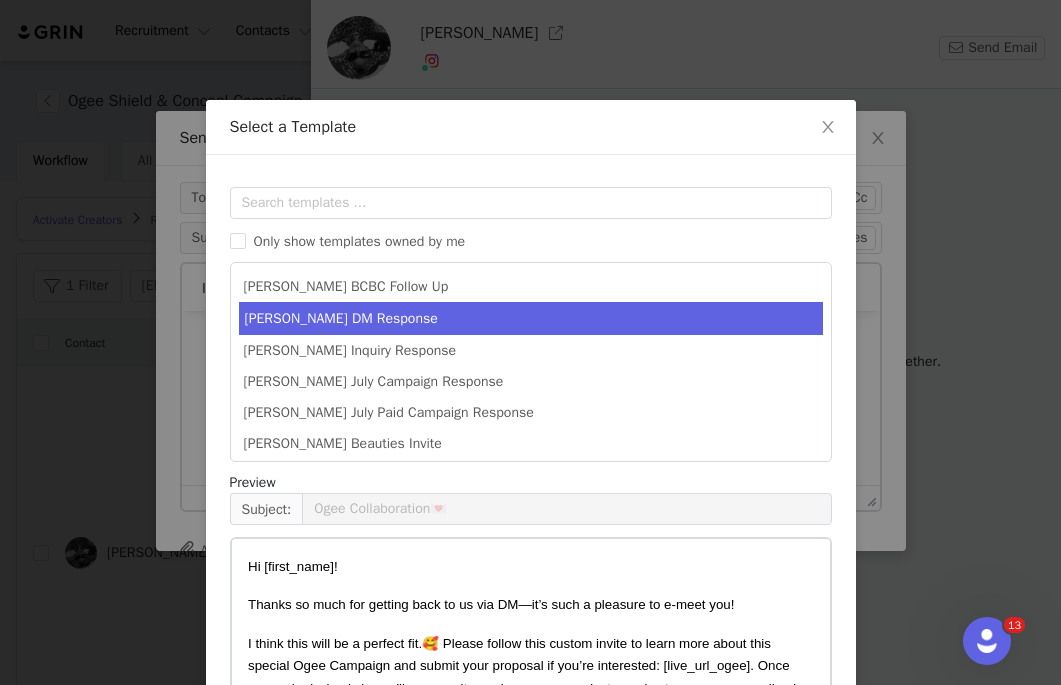 scroll, scrollTop: 303, scrollLeft: 0, axis: vertical 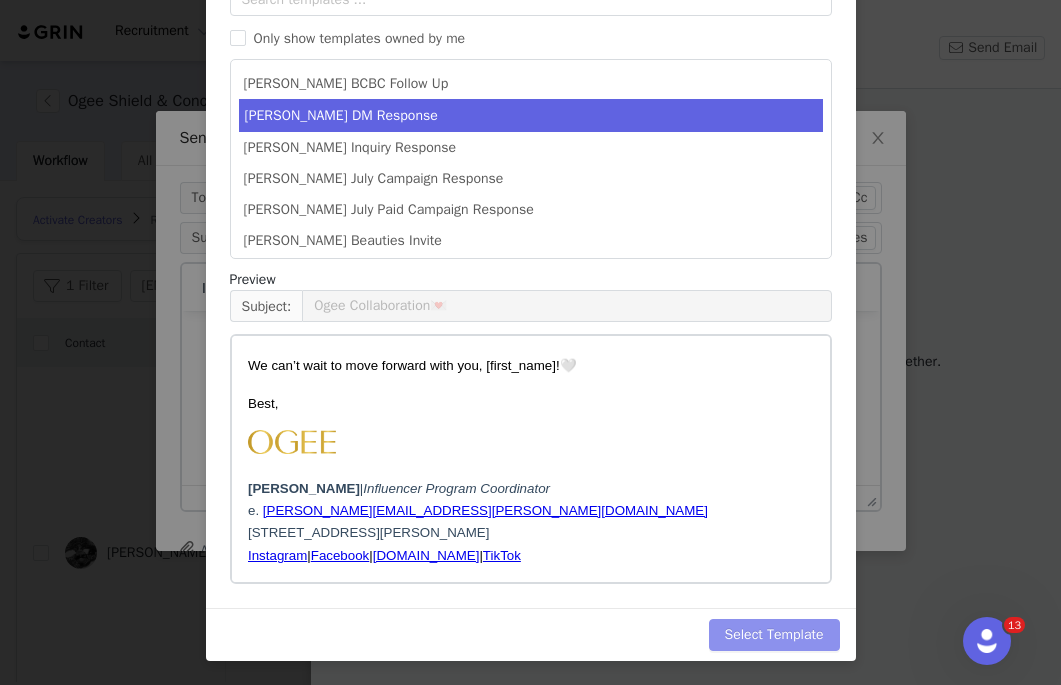click on "Select Template" at bounding box center (774, 635) 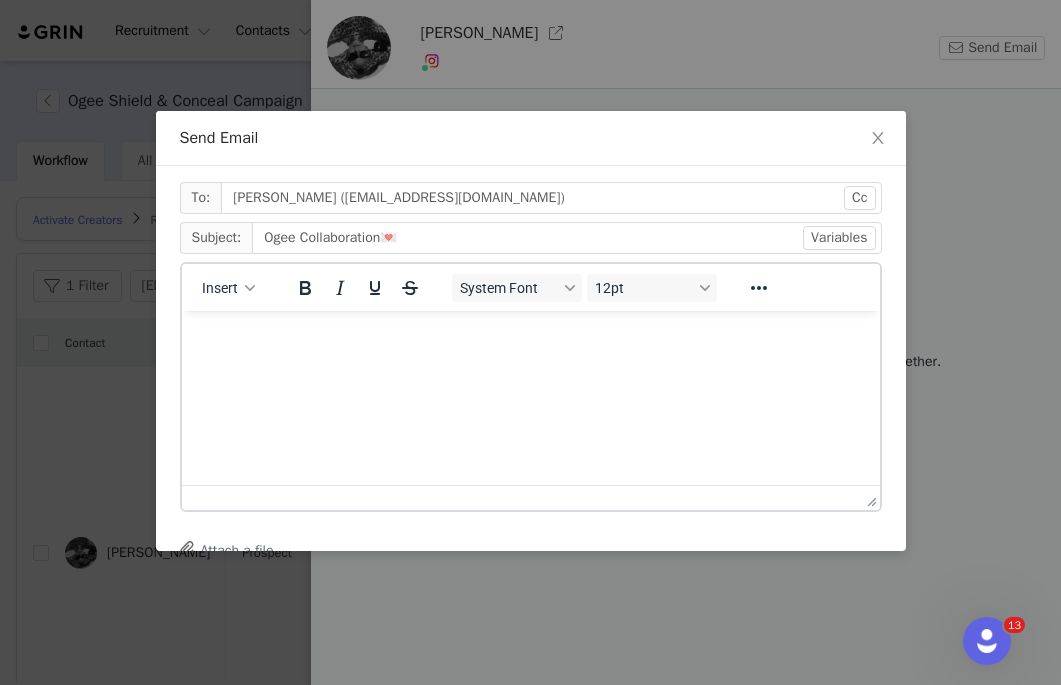 scroll, scrollTop: 0, scrollLeft: 0, axis: both 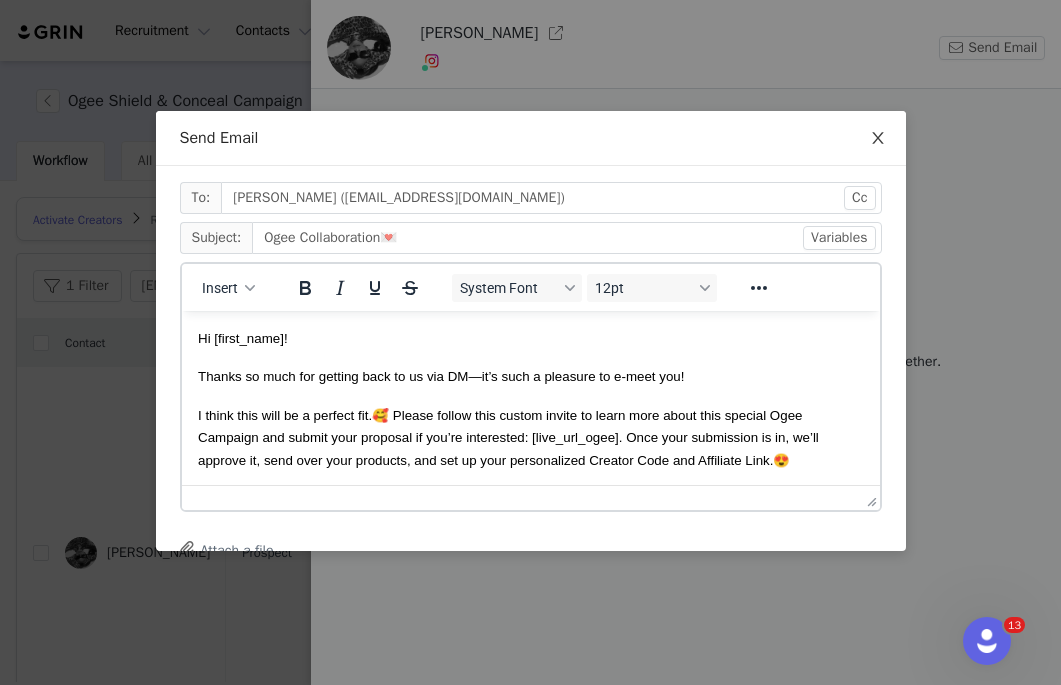click 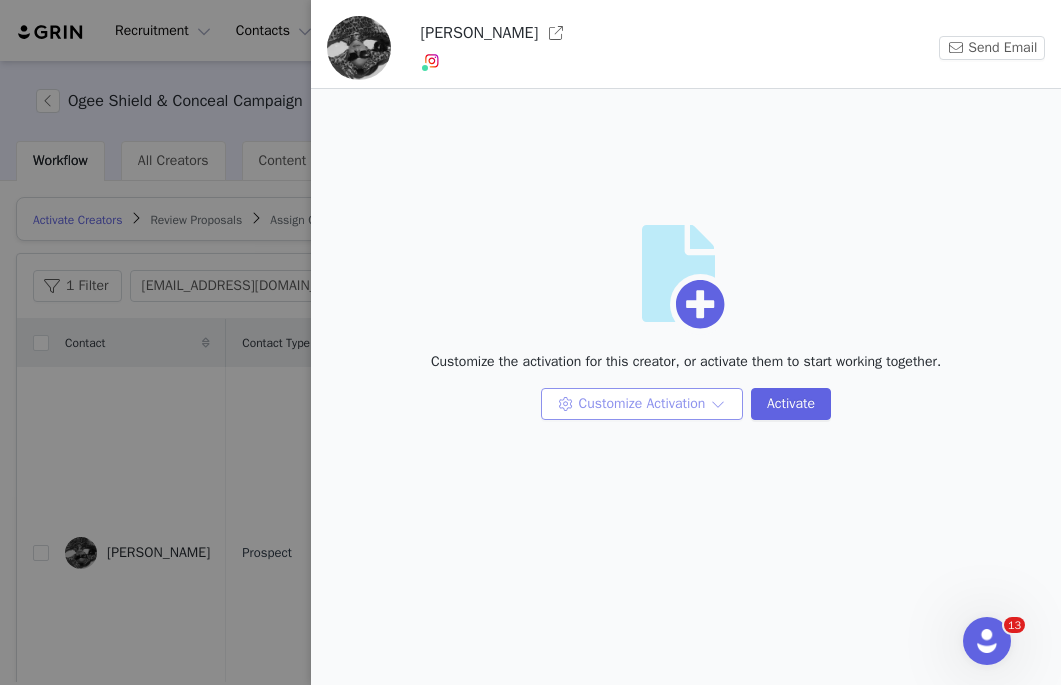 click on "Customize Activation" at bounding box center (642, 404) 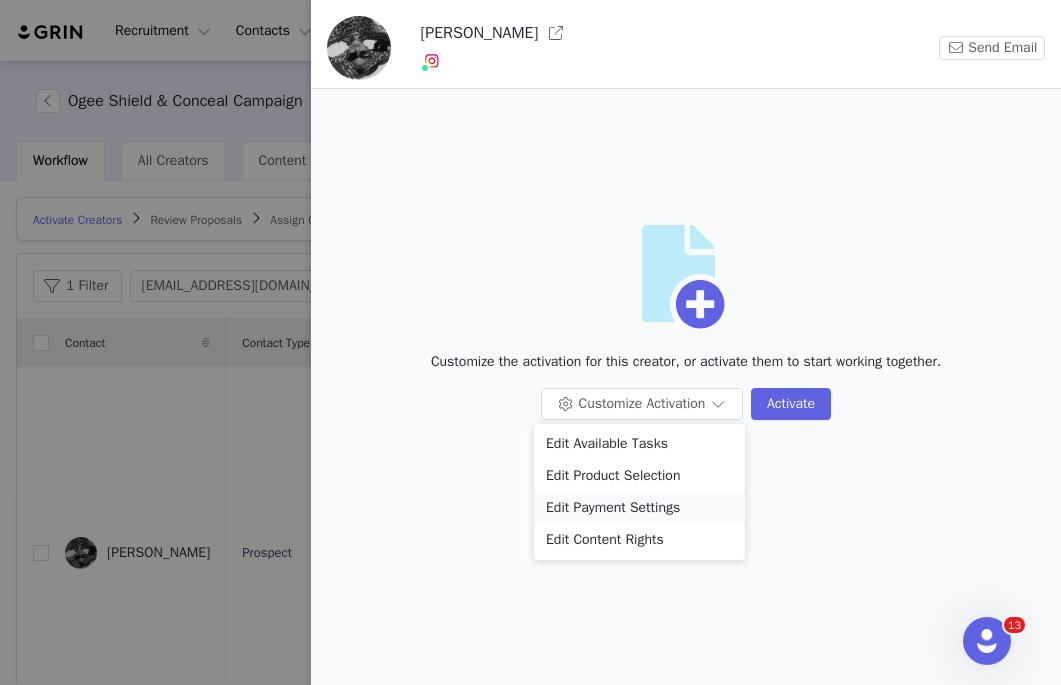 click on "Edit Payment Settings" at bounding box center (639, 508) 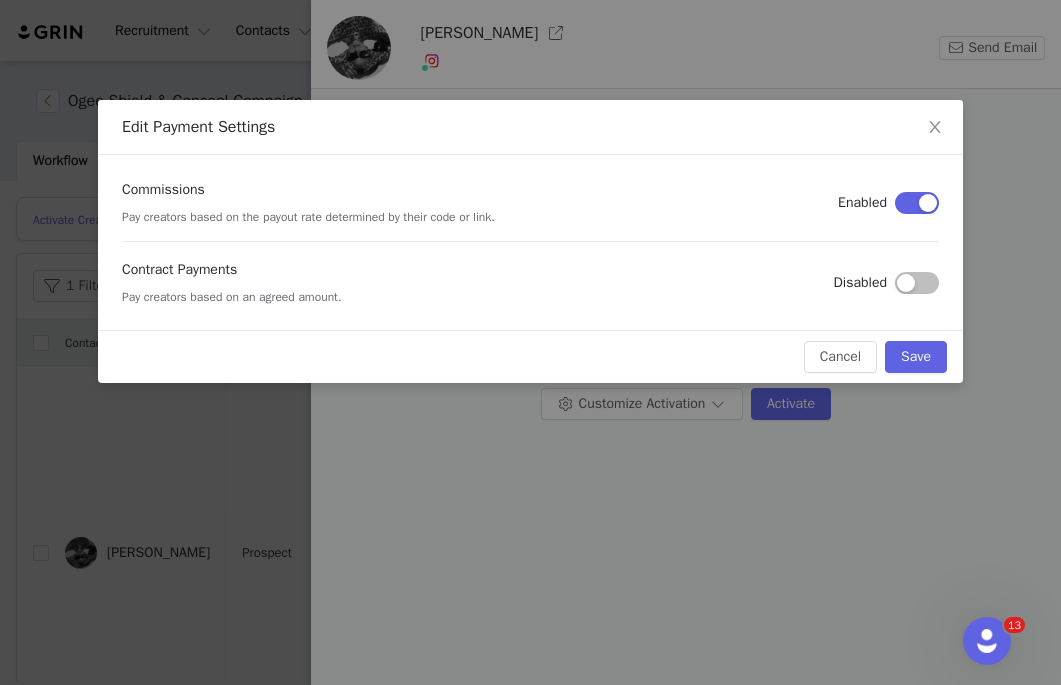 click at bounding box center (917, 283) 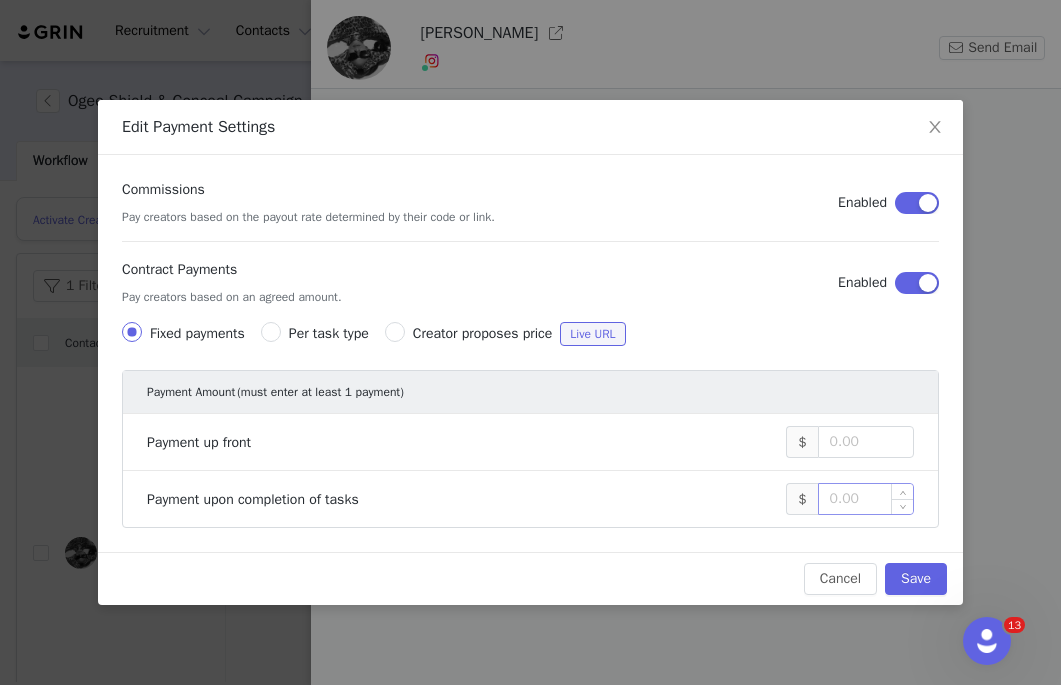click at bounding box center [866, 499] 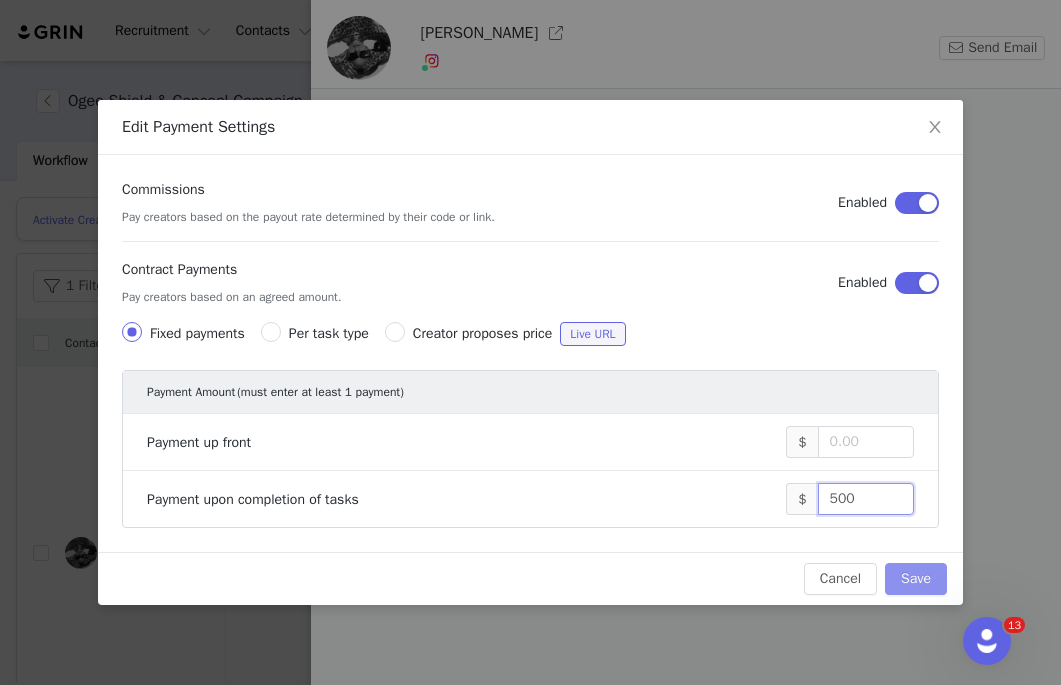 type on "500" 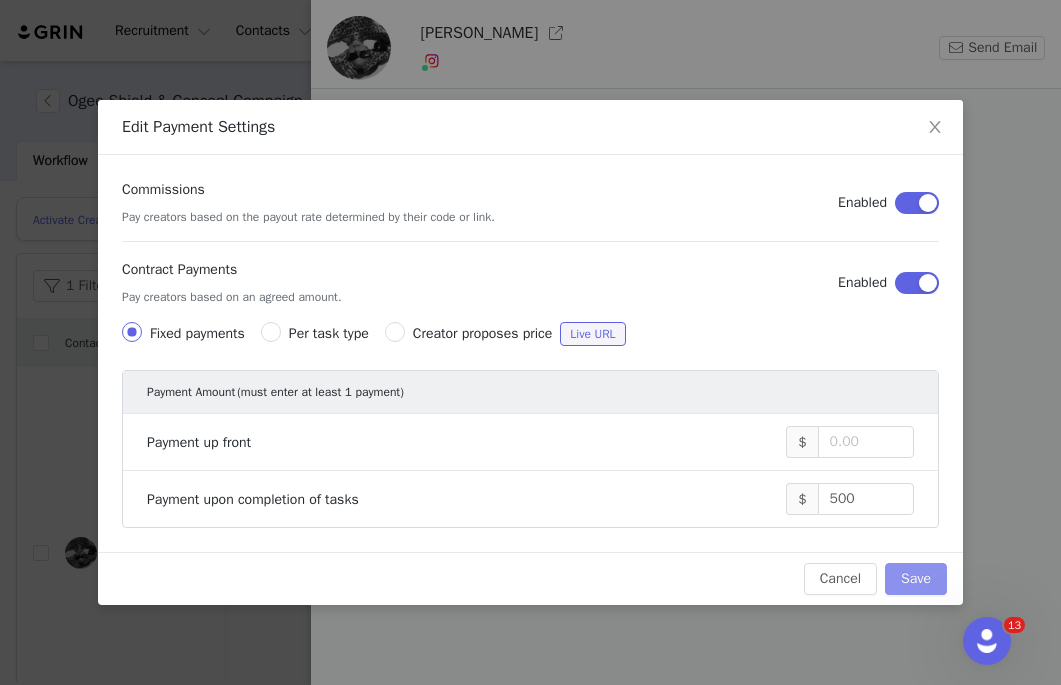 click on "Save" at bounding box center (916, 579) 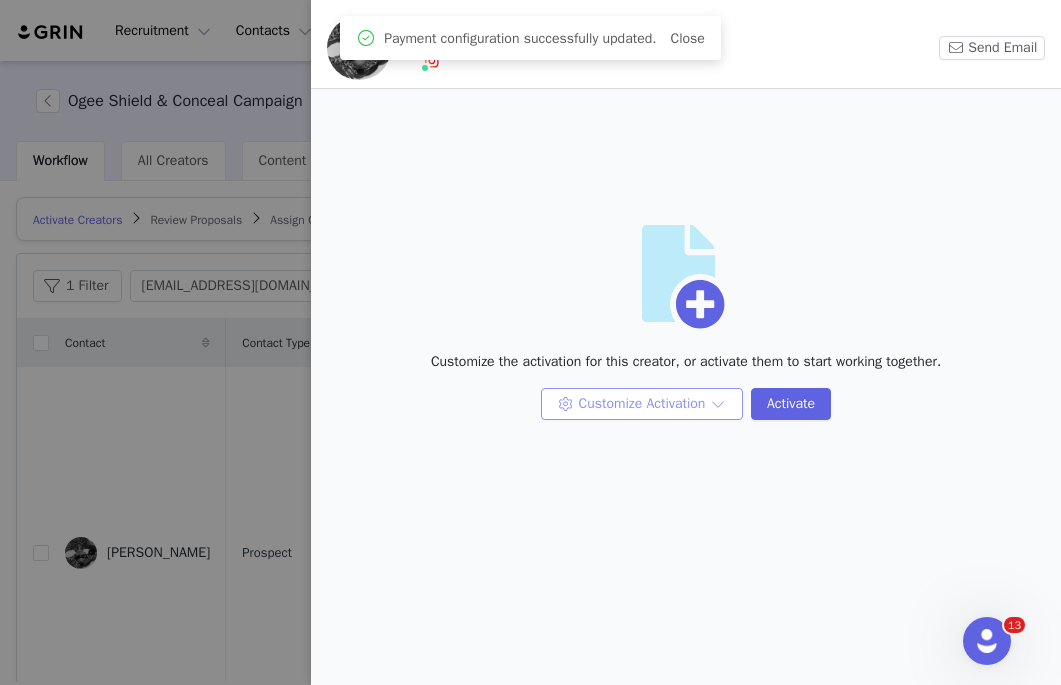click on "Customize Activation" at bounding box center [642, 404] 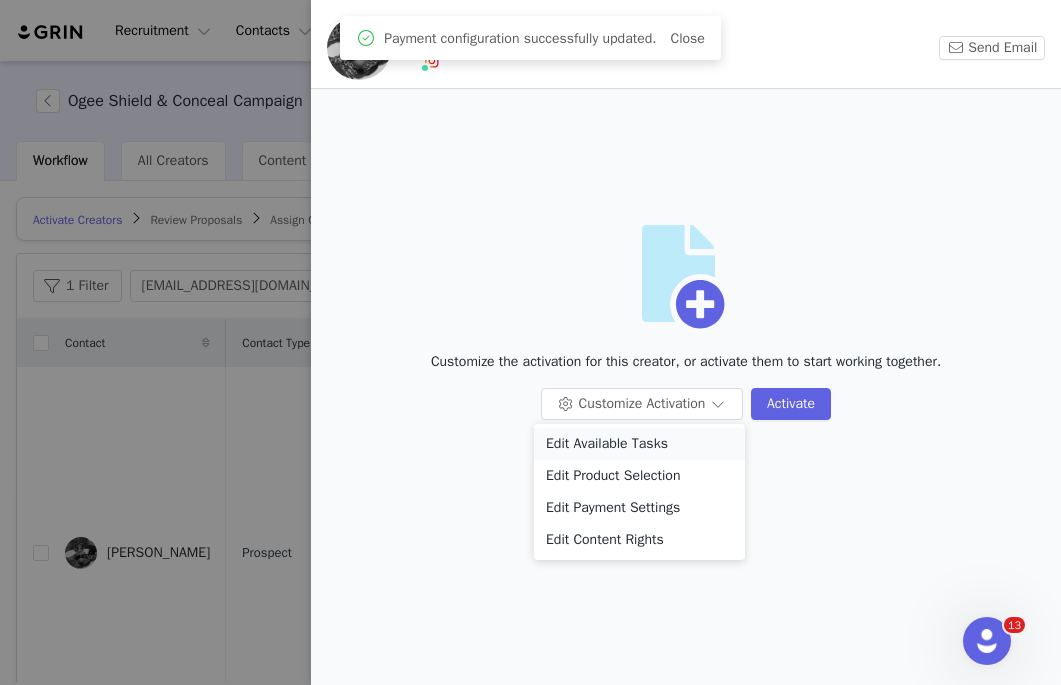 click on "Edit Available Tasks" at bounding box center [639, 444] 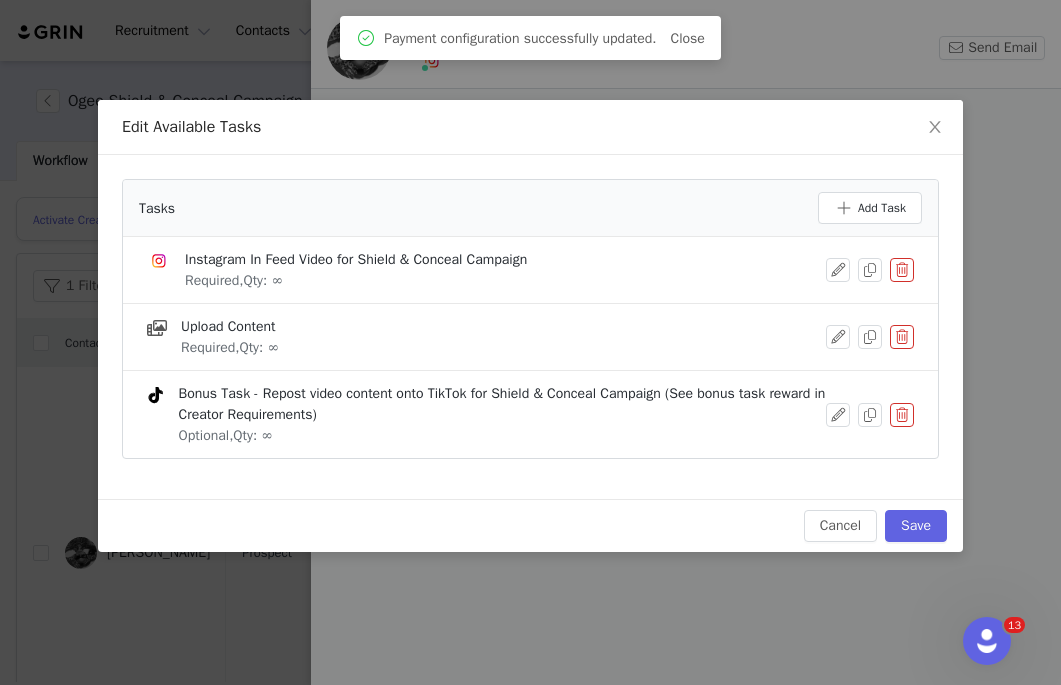 click on "Edit Available Tasks Tasks     Add Task Instagram In Feed Video for Shield & Conceal Campaign  Required,   Qty: ∞              Upload Content  Required,   Qty: ∞              Bonus Task - Repost video content onto TikTok for Shield & Conceal Campaign (See bonus task reward in Creator Requirements)  Optional,   Qty: ∞                    Cancel Save" at bounding box center (530, 342) 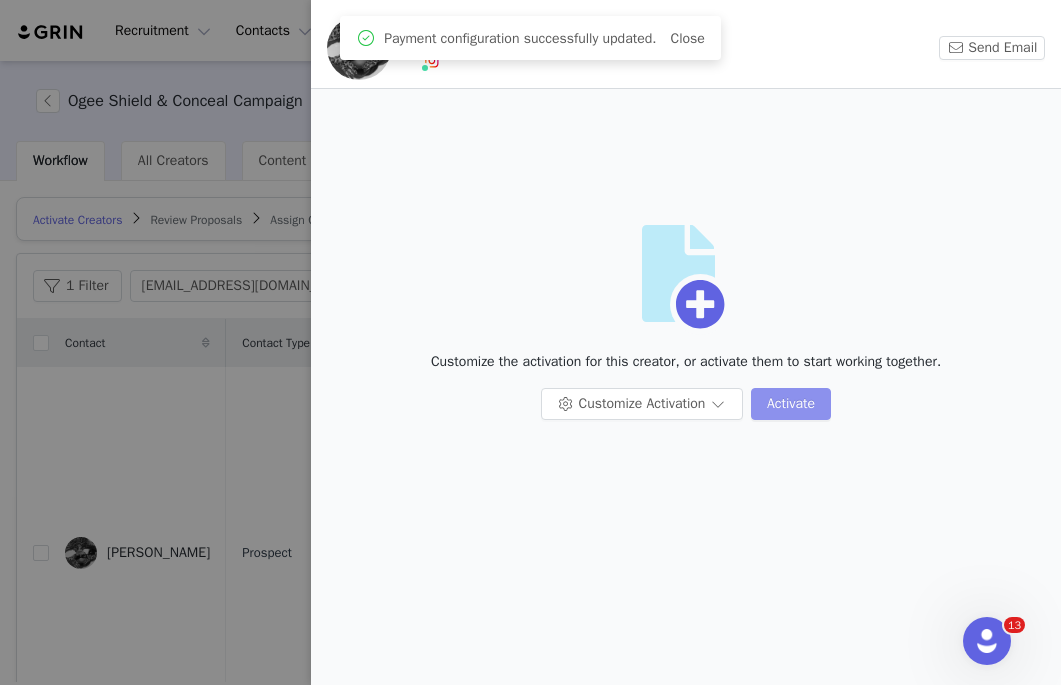 click on "Activate" at bounding box center [791, 404] 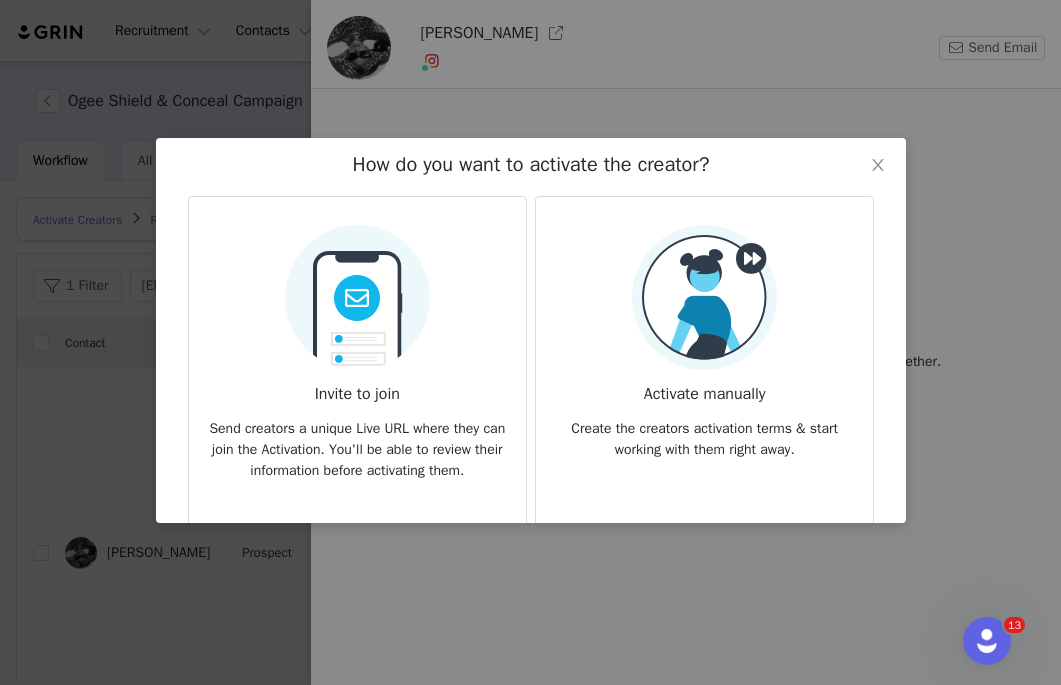 click at bounding box center (356, 291) 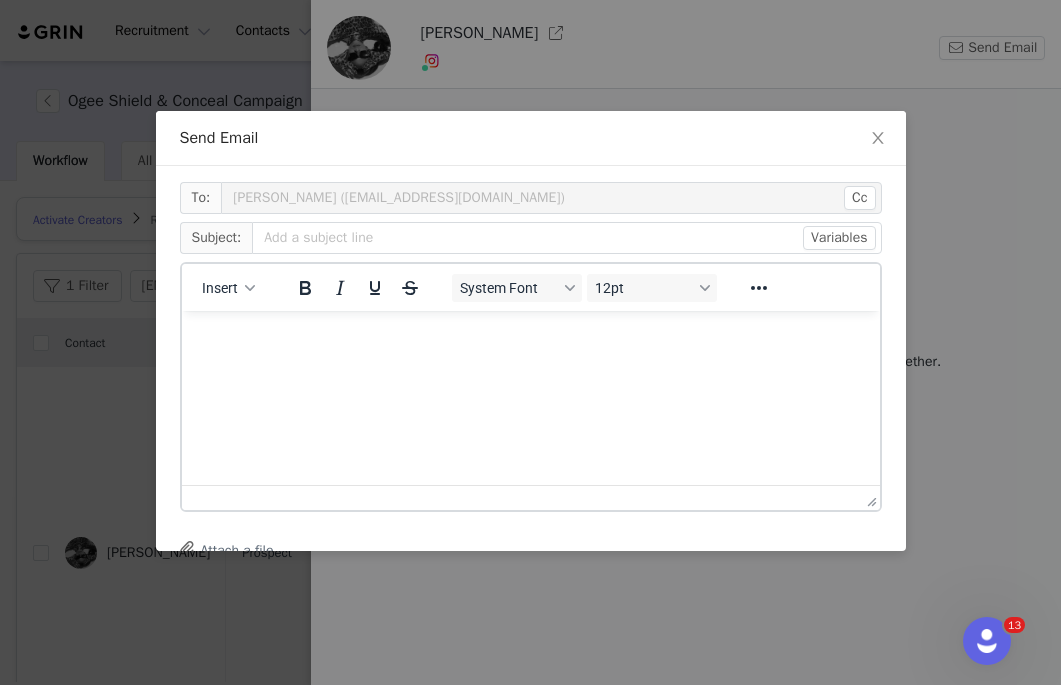 scroll, scrollTop: 0, scrollLeft: 0, axis: both 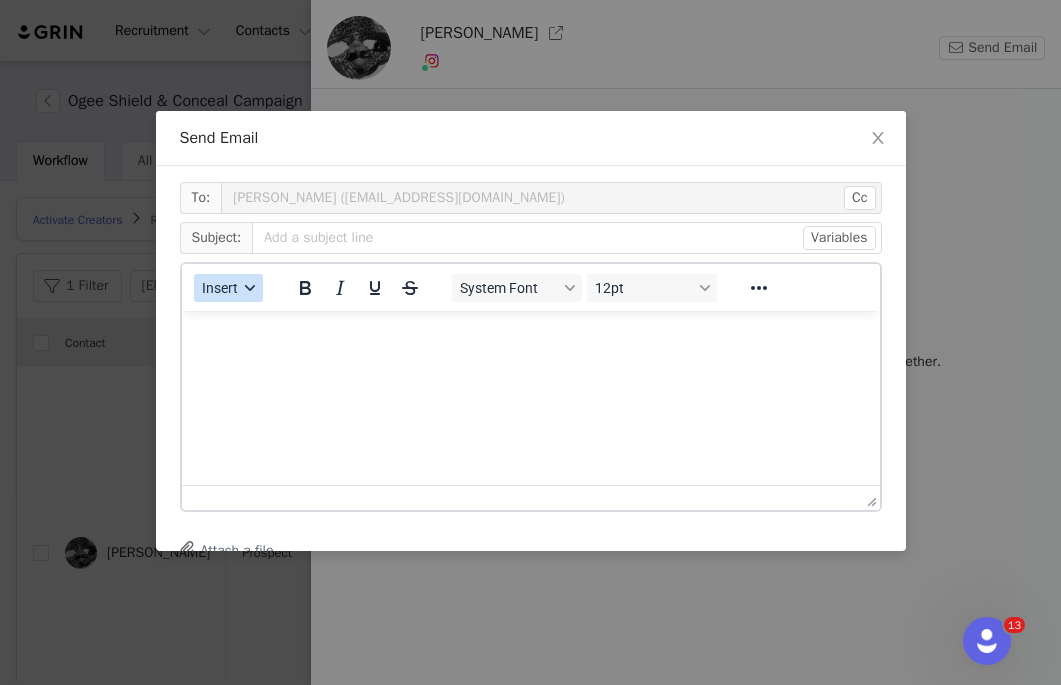 click at bounding box center (250, 288) 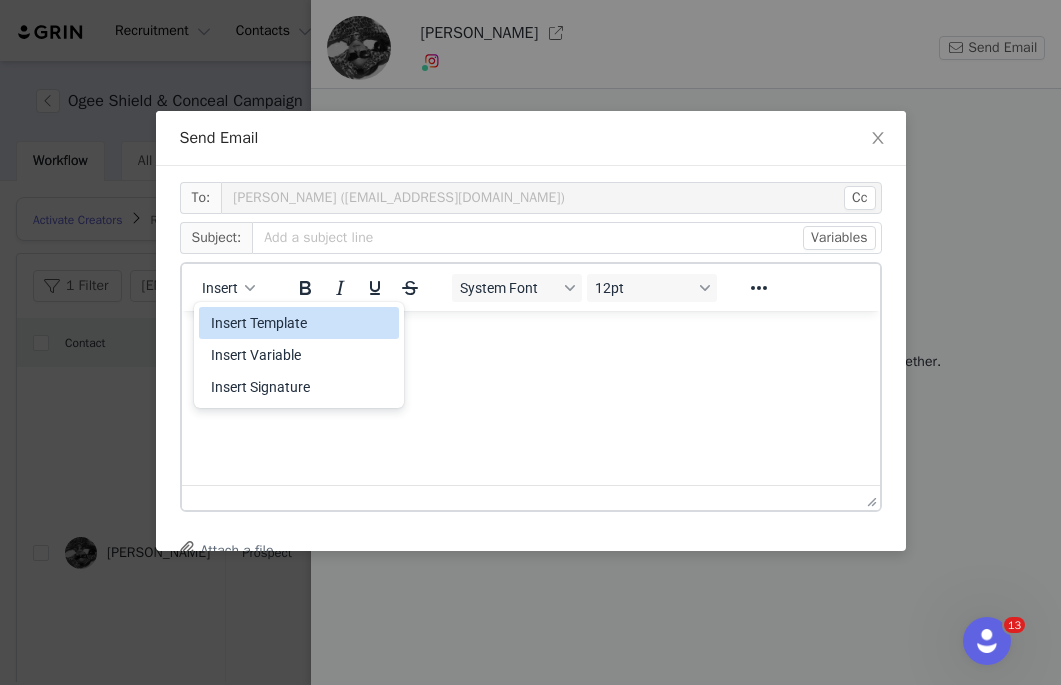 click on "Insert Template" at bounding box center [301, 323] 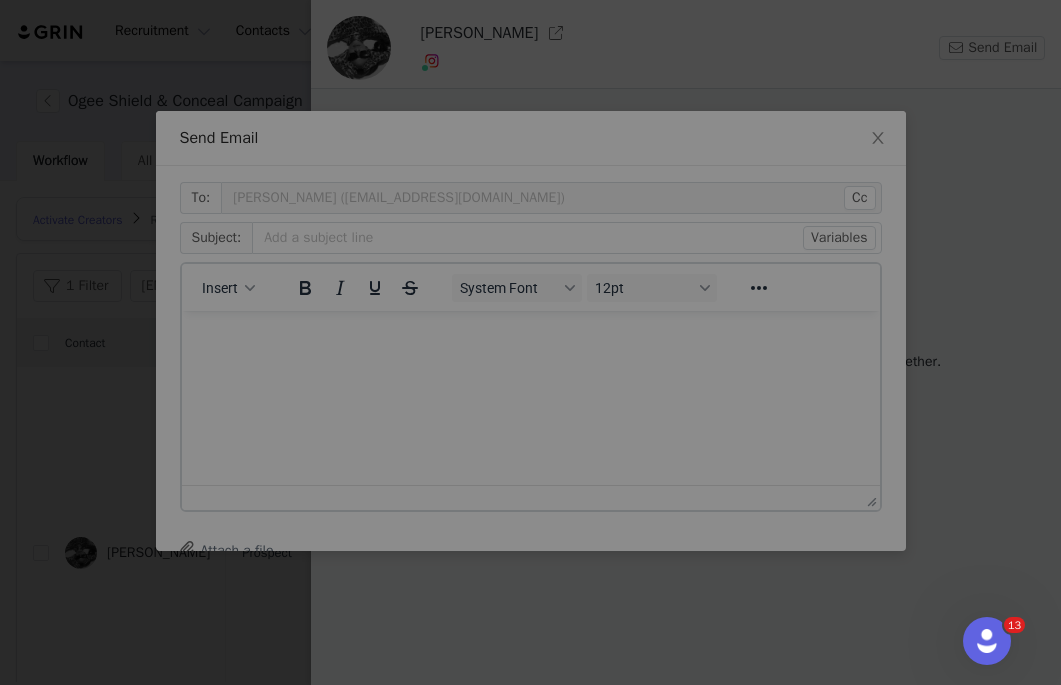 scroll, scrollTop: 0, scrollLeft: 0, axis: both 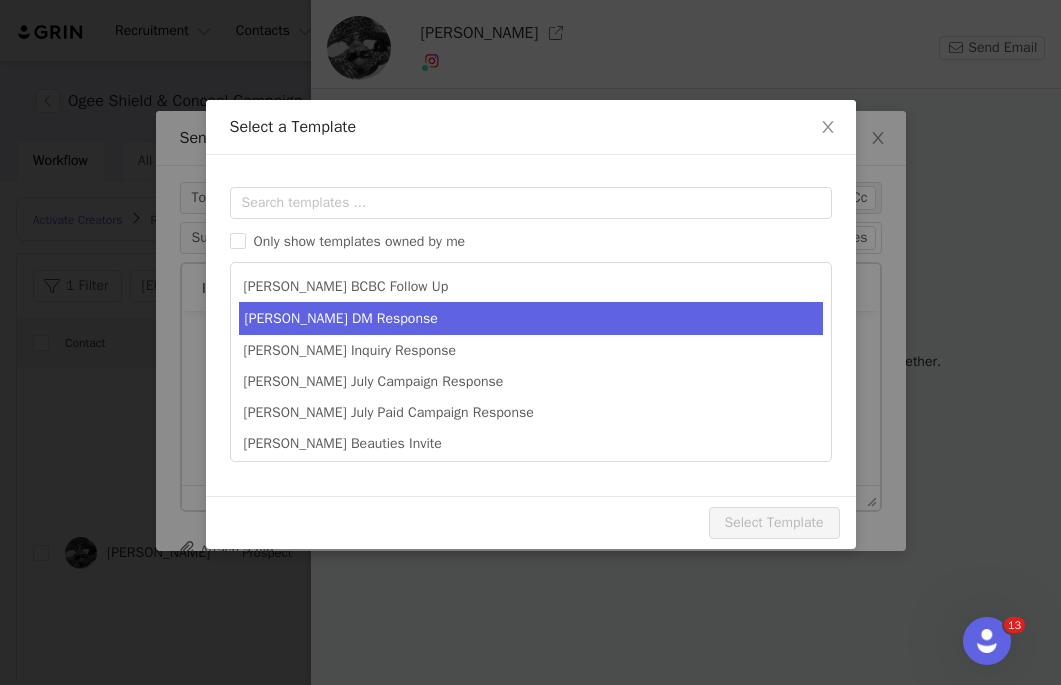 click on "[PERSON_NAME] DM Response" at bounding box center [531, 318] 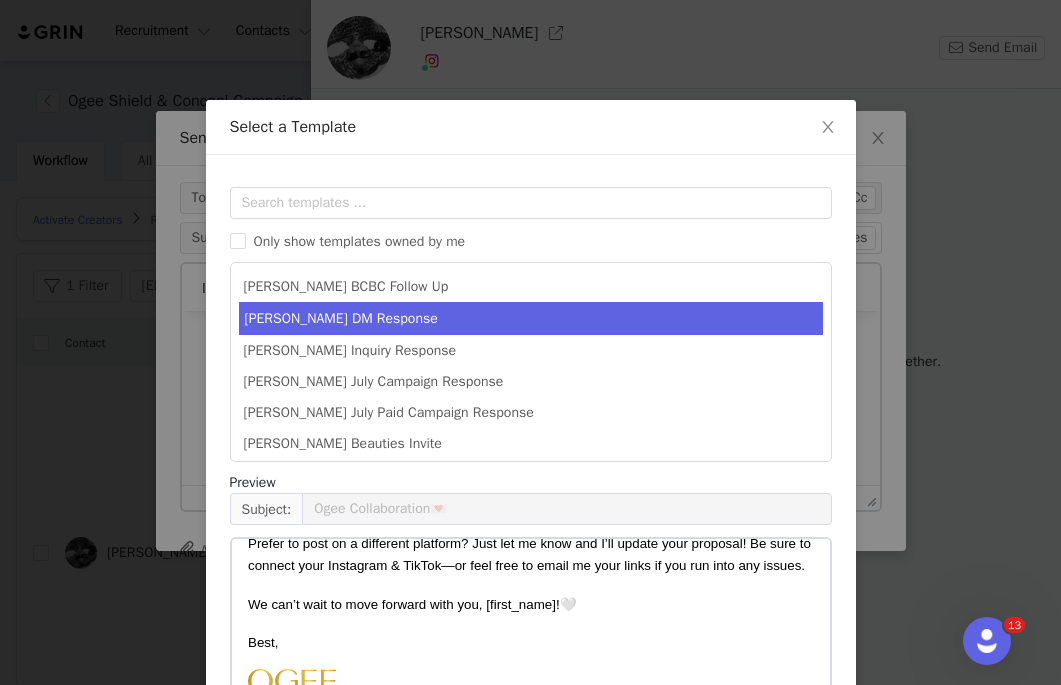 scroll, scrollTop: 303, scrollLeft: 0, axis: vertical 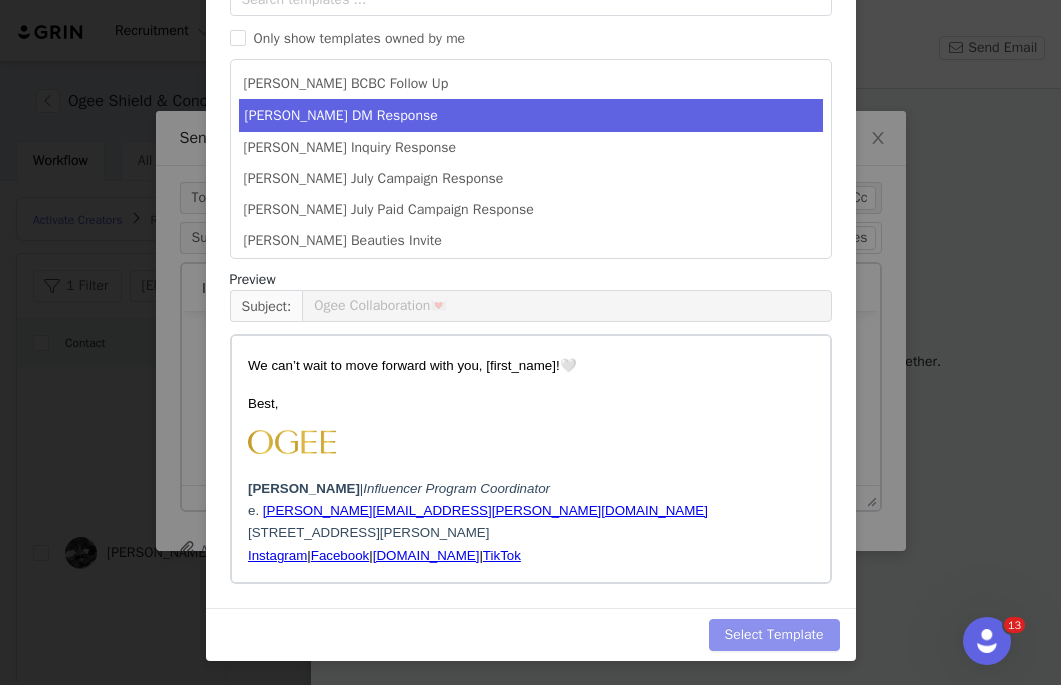 click on "Select Template" at bounding box center [774, 635] 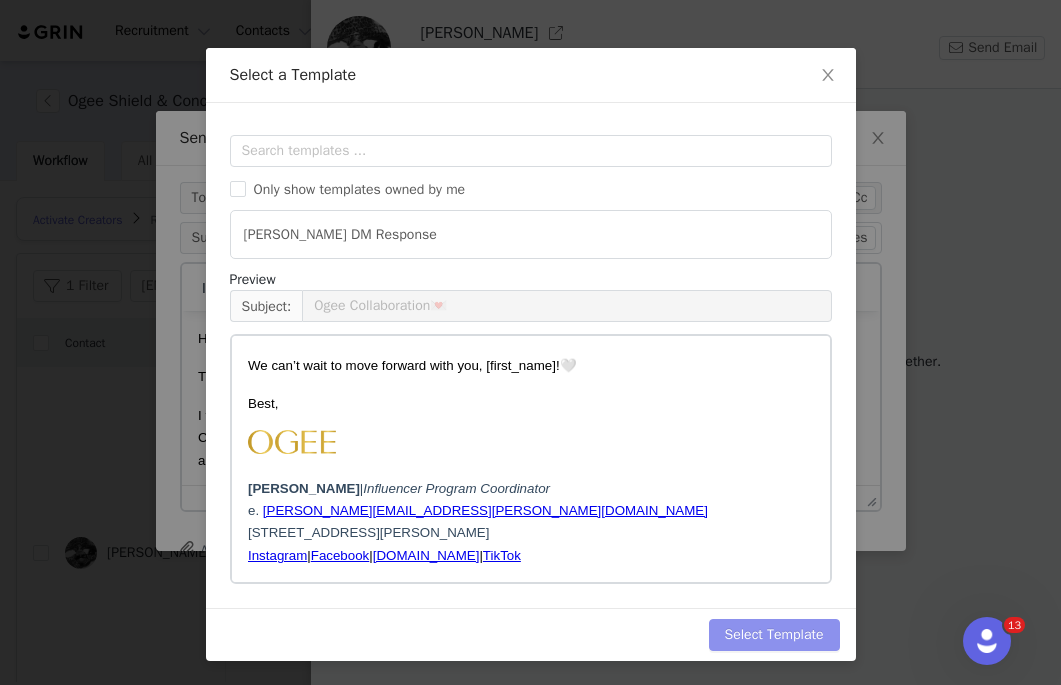 scroll, scrollTop: 0, scrollLeft: 0, axis: both 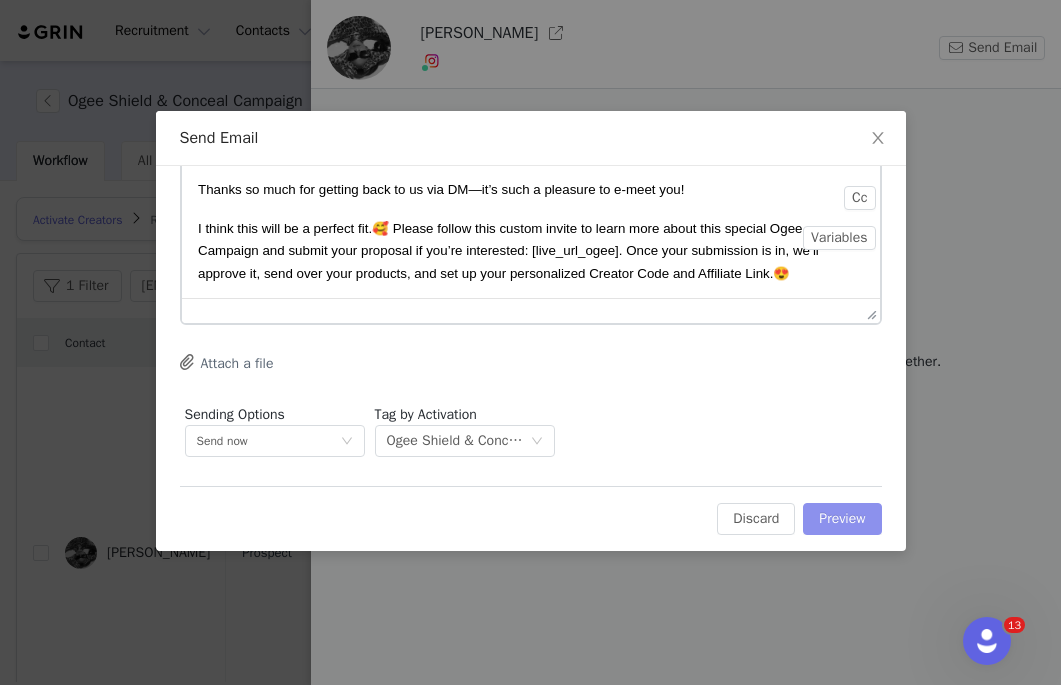 click on "Preview" at bounding box center (842, 519) 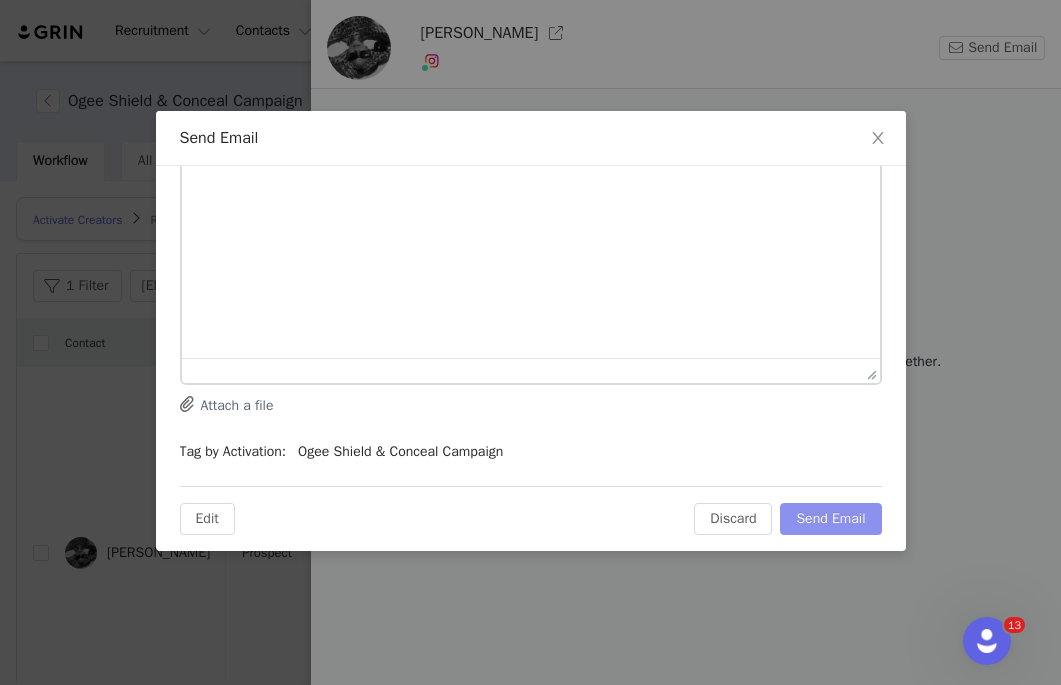 scroll, scrollTop: 0, scrollLeft: 0, axis: both 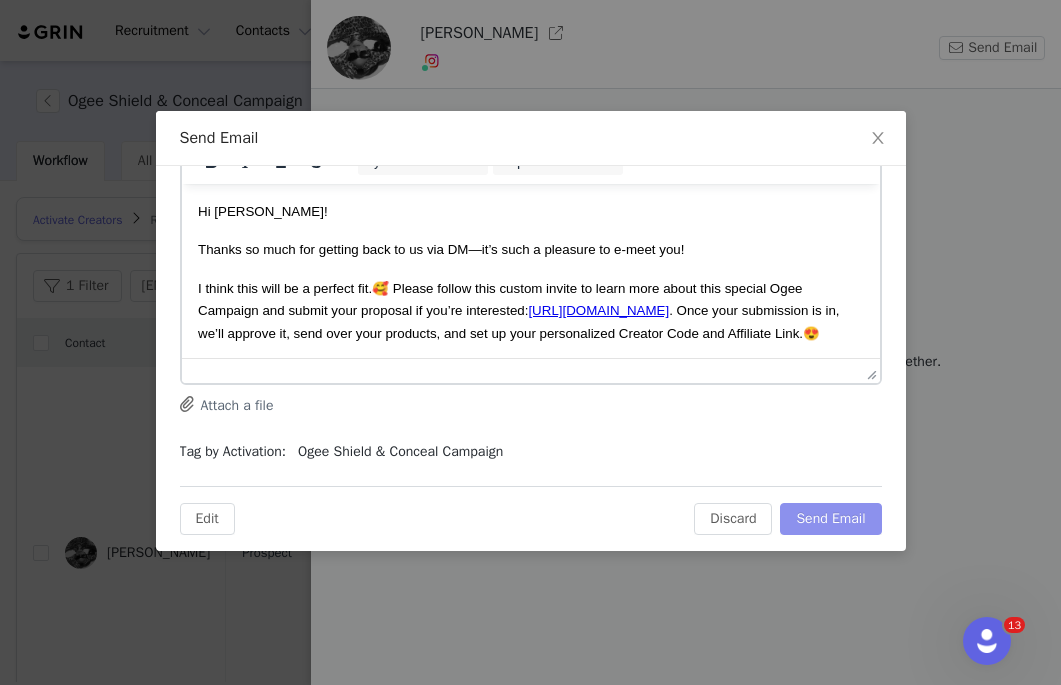 click on "Send Email" at bounding box center [830, 519] 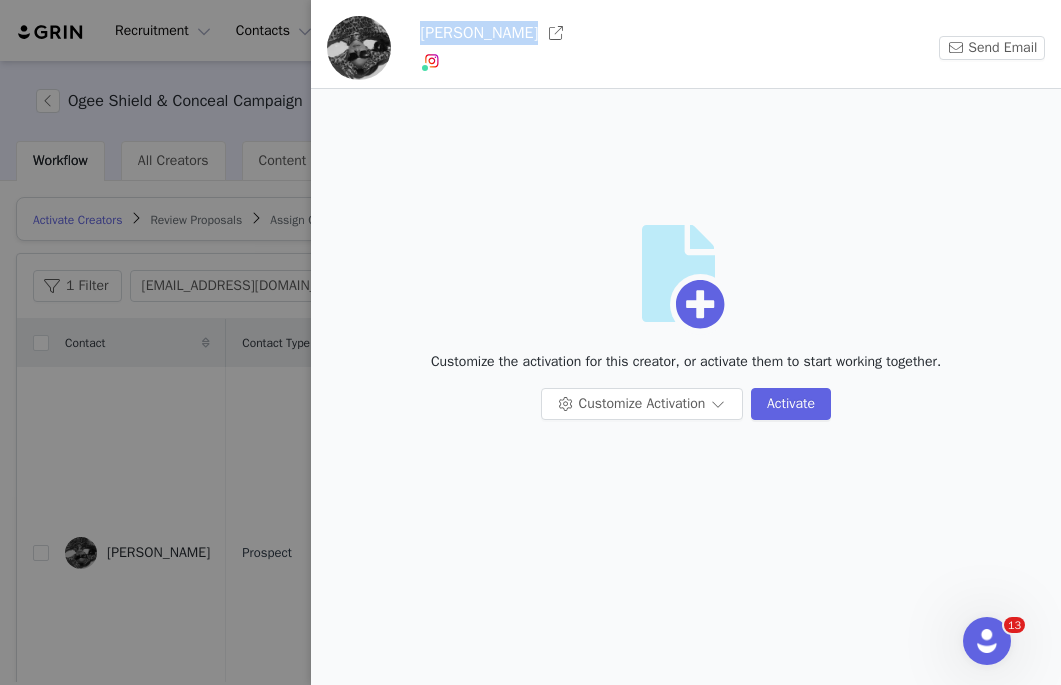 drag, startPoint x: 422, startPoint y: 33, endPoint x: 529, endPoint y: 36, distance: 107.042046 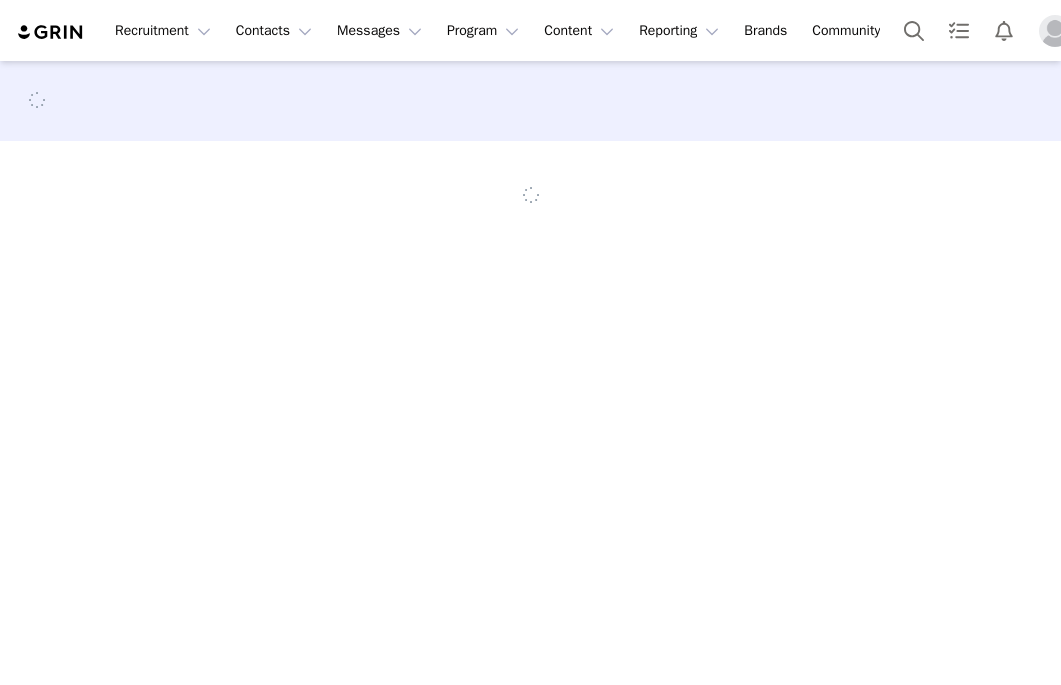 scroll, scrollTop: 0, scrollLeft: 0, axis: both 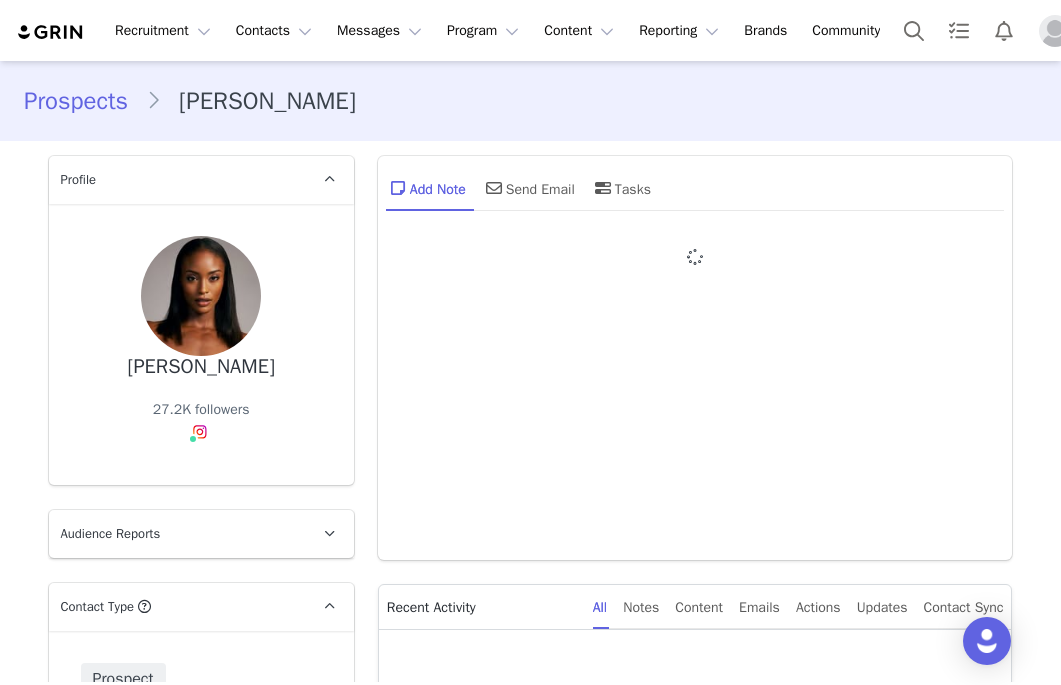 type on "+1 ([GEOGRAPHIC_DATA])" 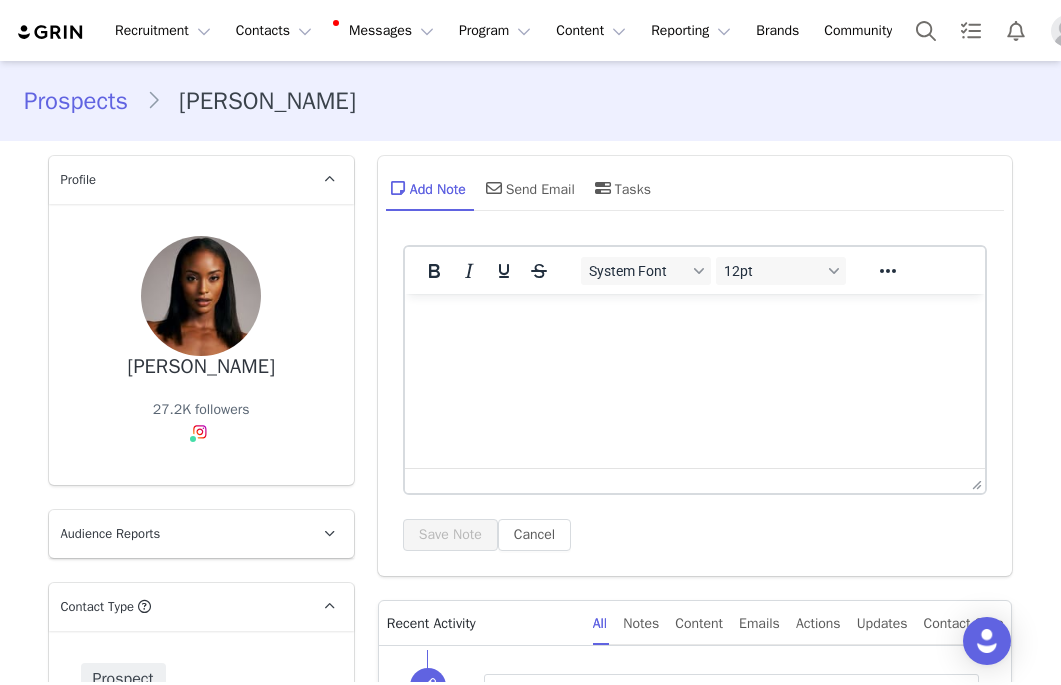 scroll, scrollTop: 0, scrollLeft: 0, axis: both 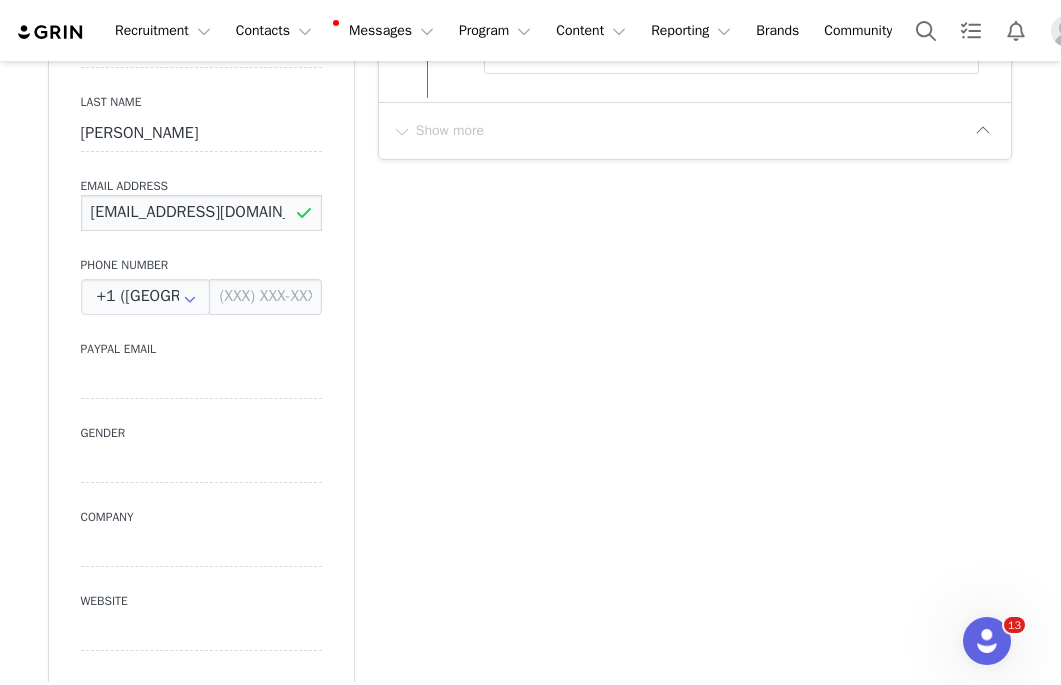 drag, startPoint x: 288, startPoint y: 214, endPoint x: -85, endPoint y: 211, distance: 373.01205 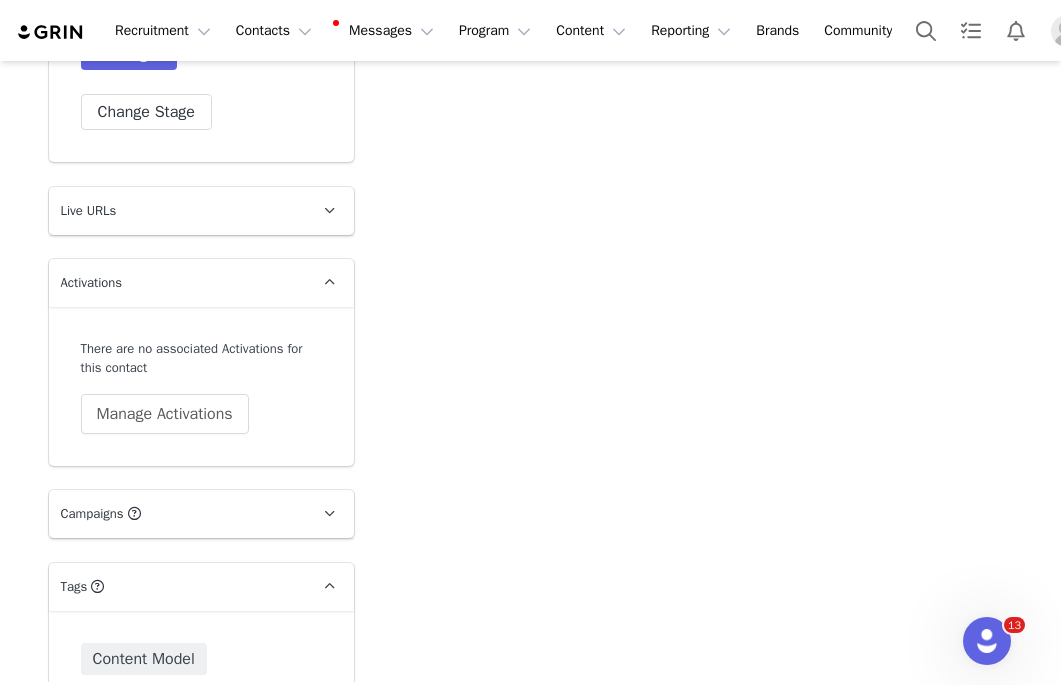 scroll, scrollTop: 2694, scrollLeft: 0, axis: vertical 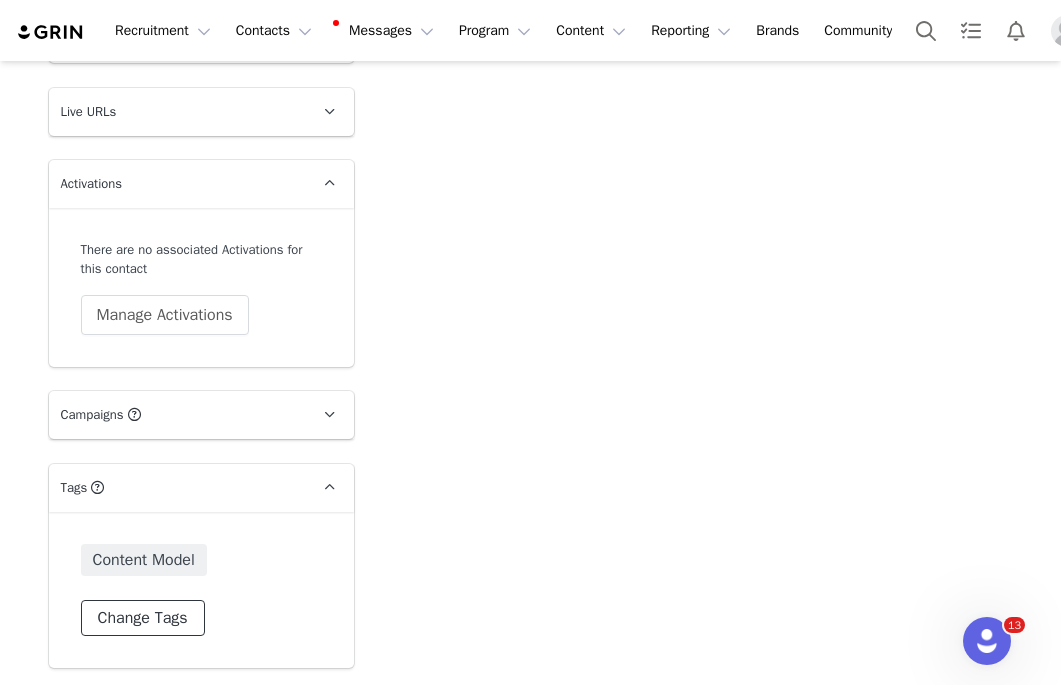 click on "Change Tags" at bounding box center [143, 618] 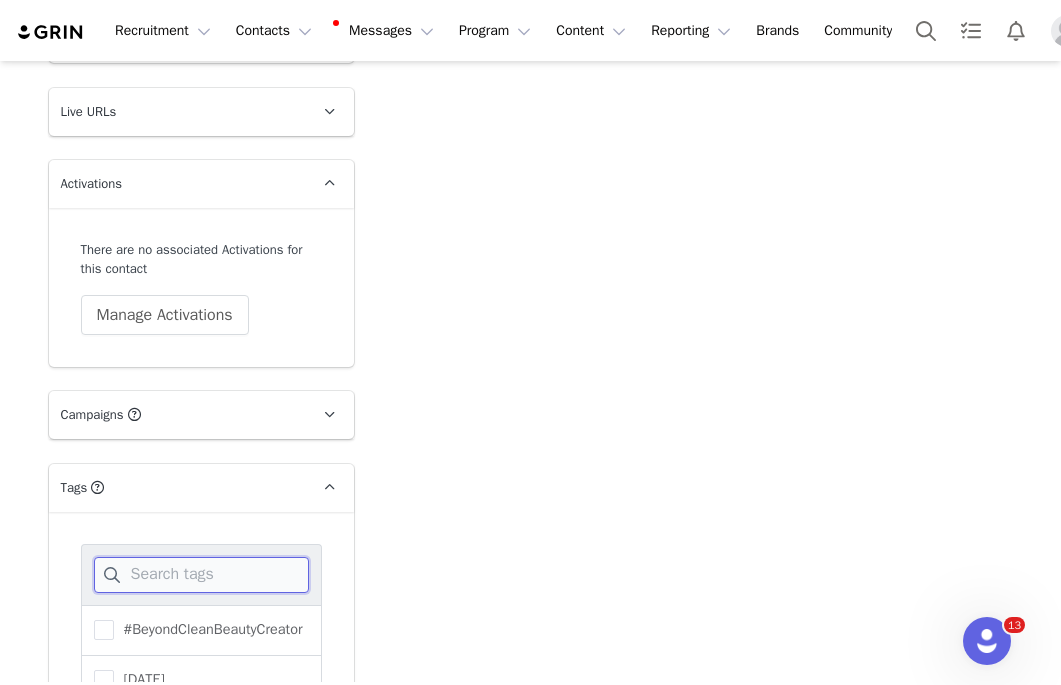 click at bounding box center [201, 575] 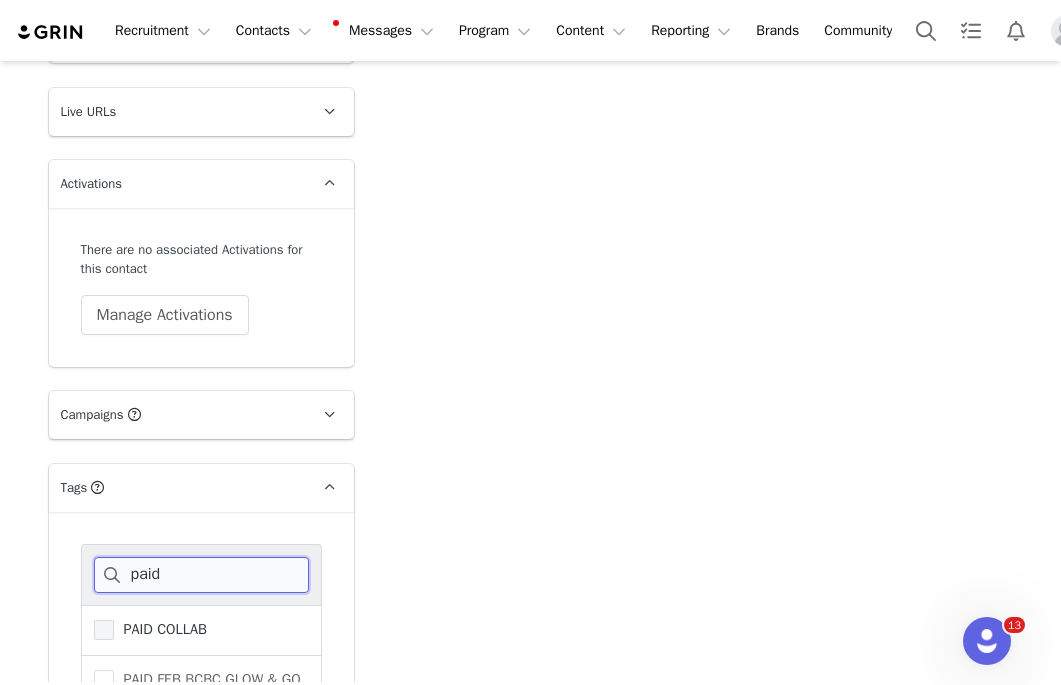 type on "paid" 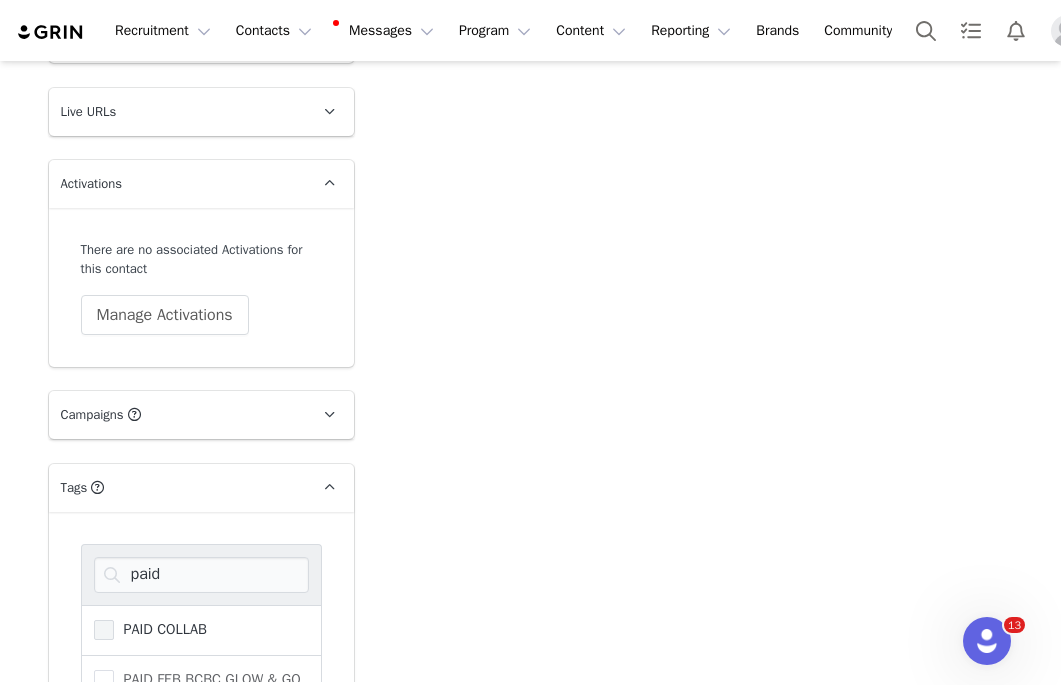 click at bounding box center [104, 630] 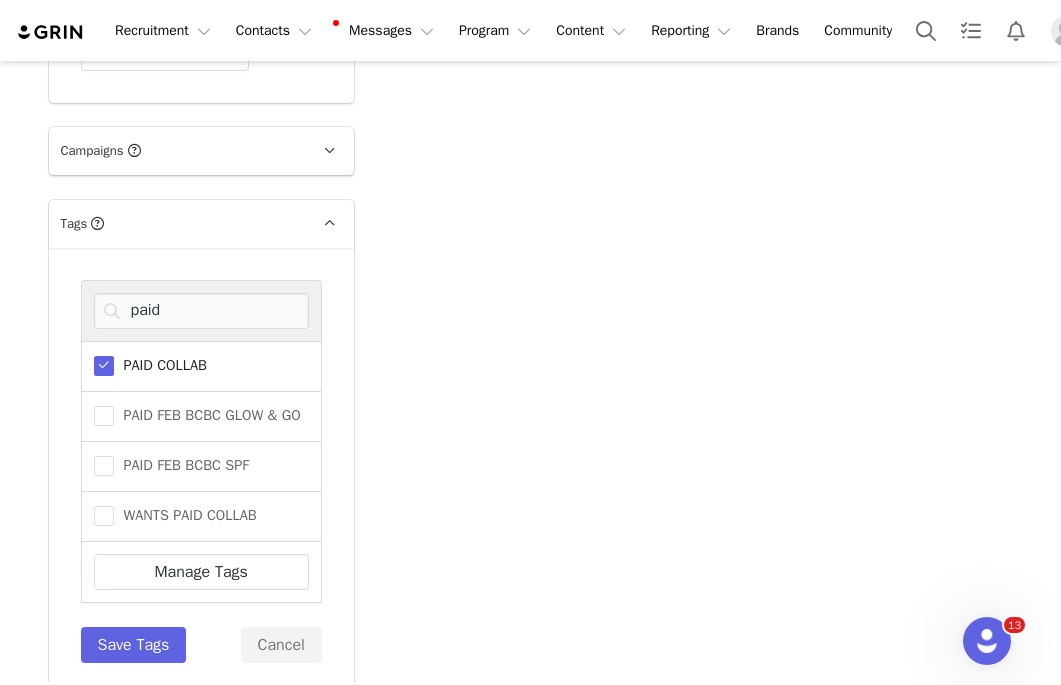 scroll, scrollTop: 2982, scrollLeft: 0, axis: vertical 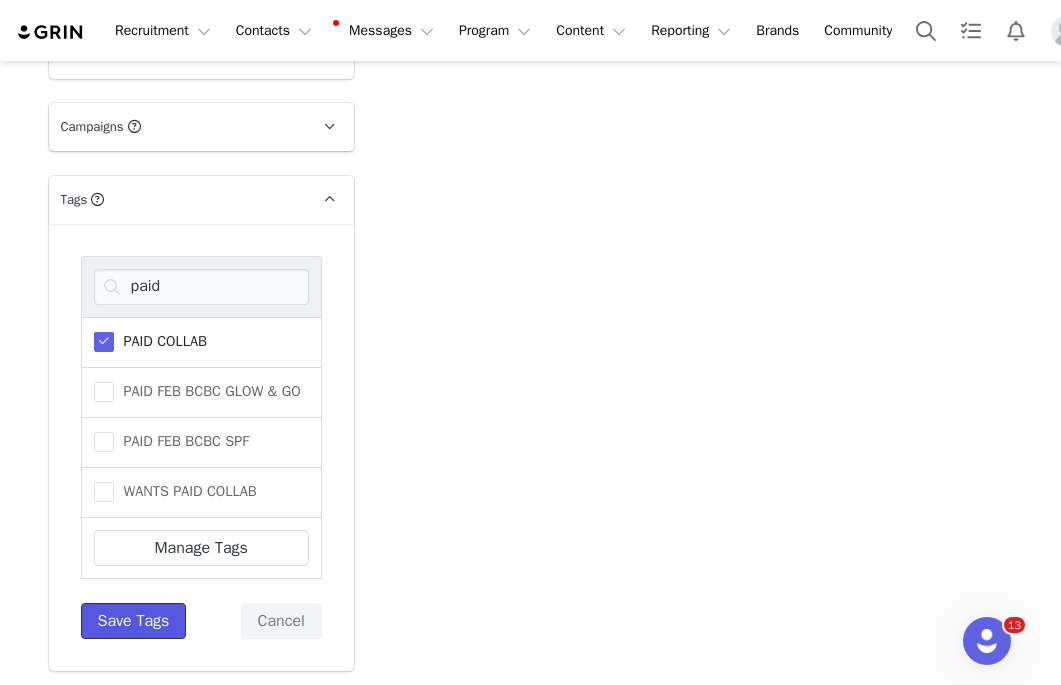 click on "Save Tags" at bounding box center [134, 621] 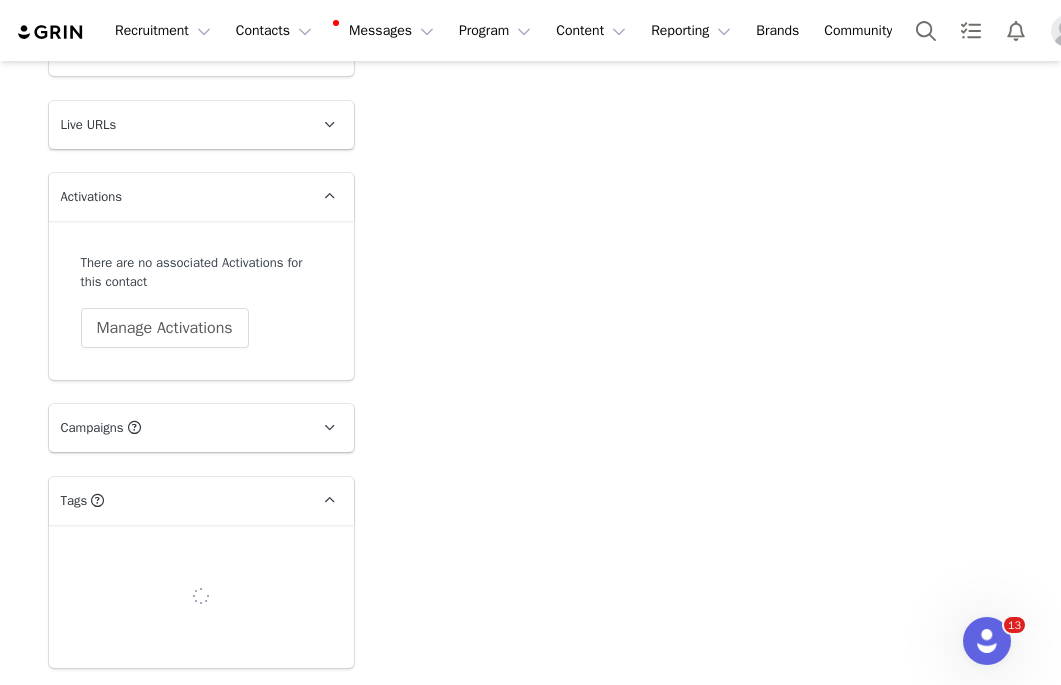 scroll, scrollTop: 2734, scrollLeft: 0, axis: vertical 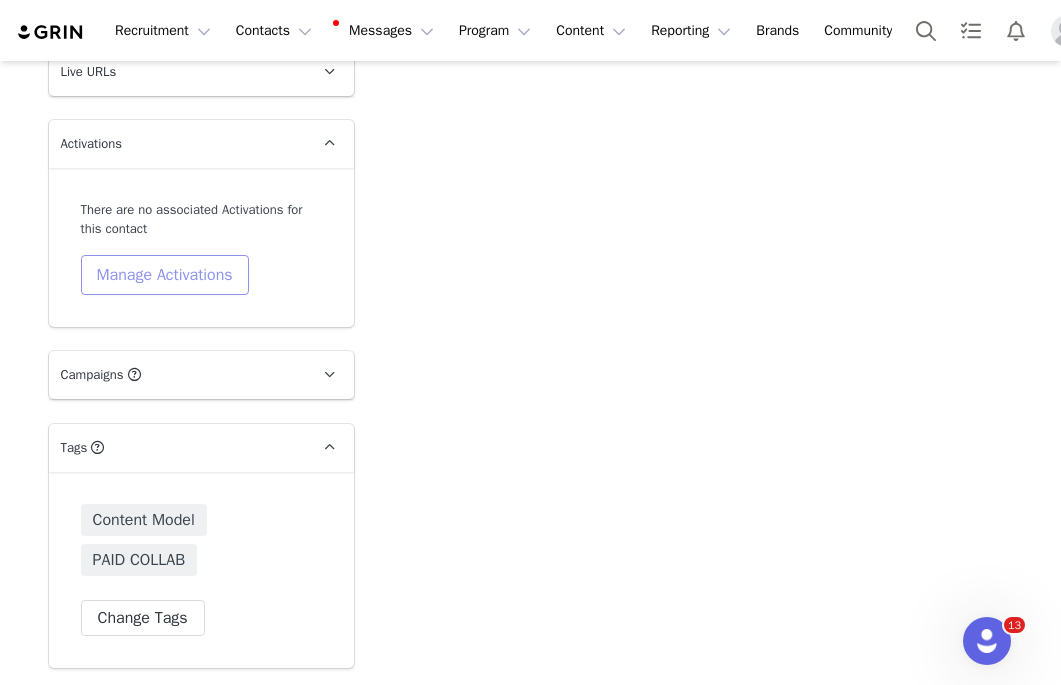 click on "Manage Activations" at bounding box center [165, 275] 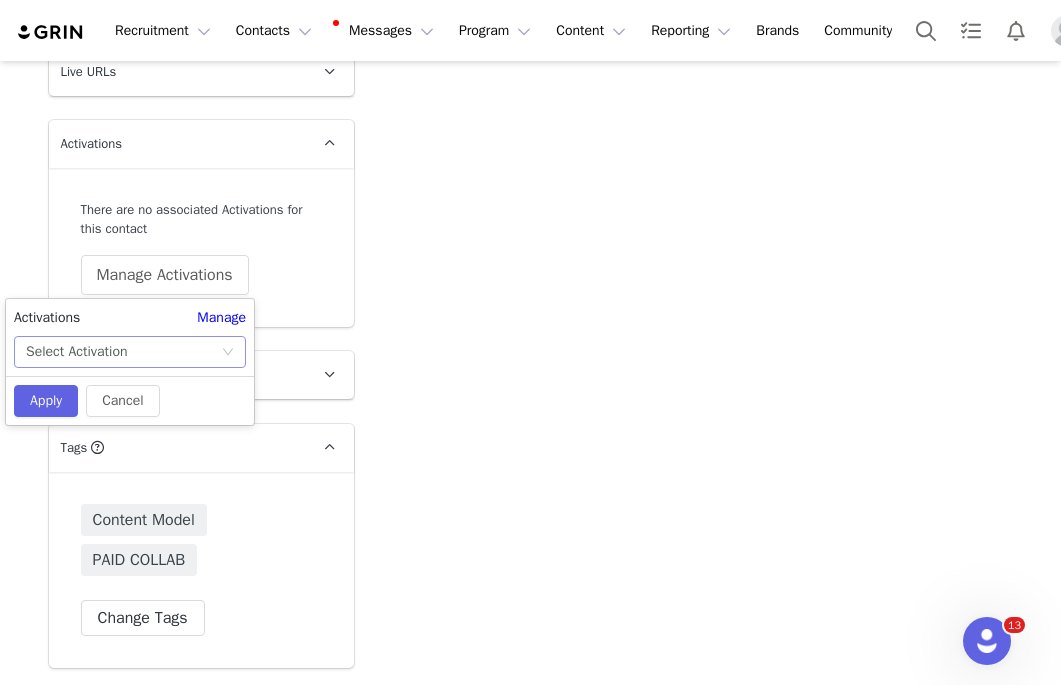 click on "Select Activation" at bounding box center (123, 352) 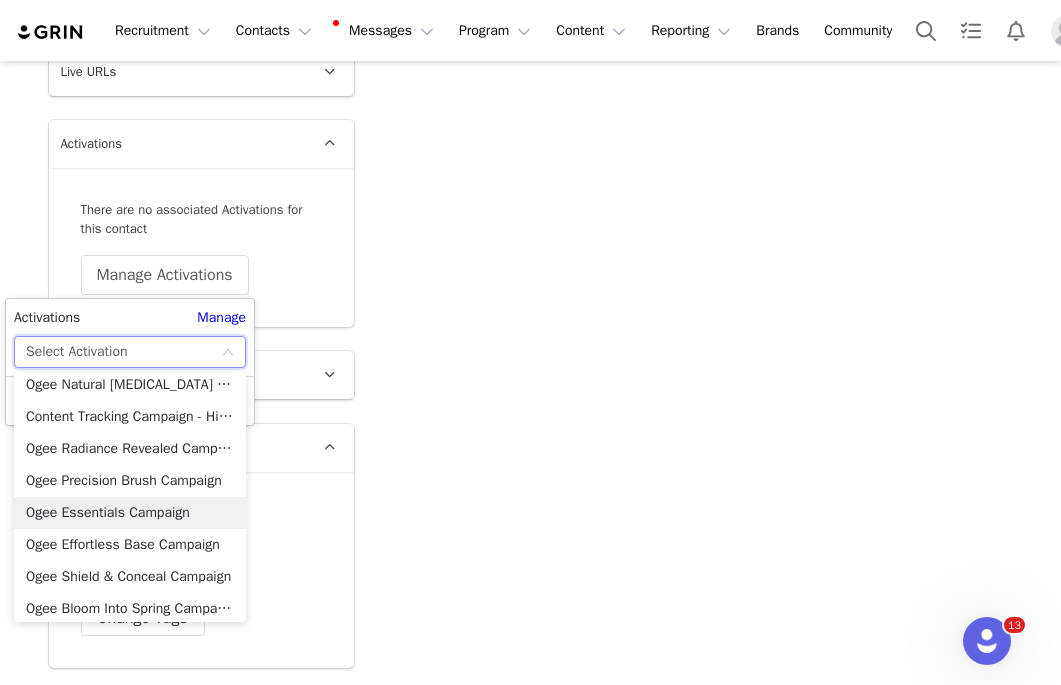 scroll, scrollTop: 1006, scrollLeft: 0, axis: vertical 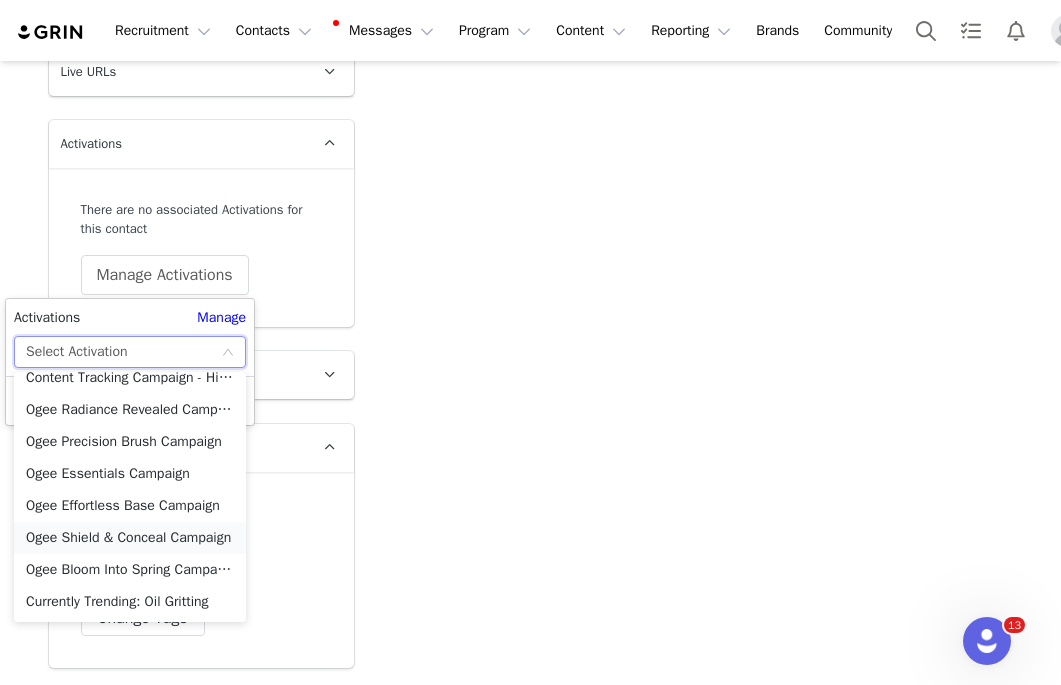 click on "Ogee Shield & Conceal Campaign" at bounding box center (130, 538) 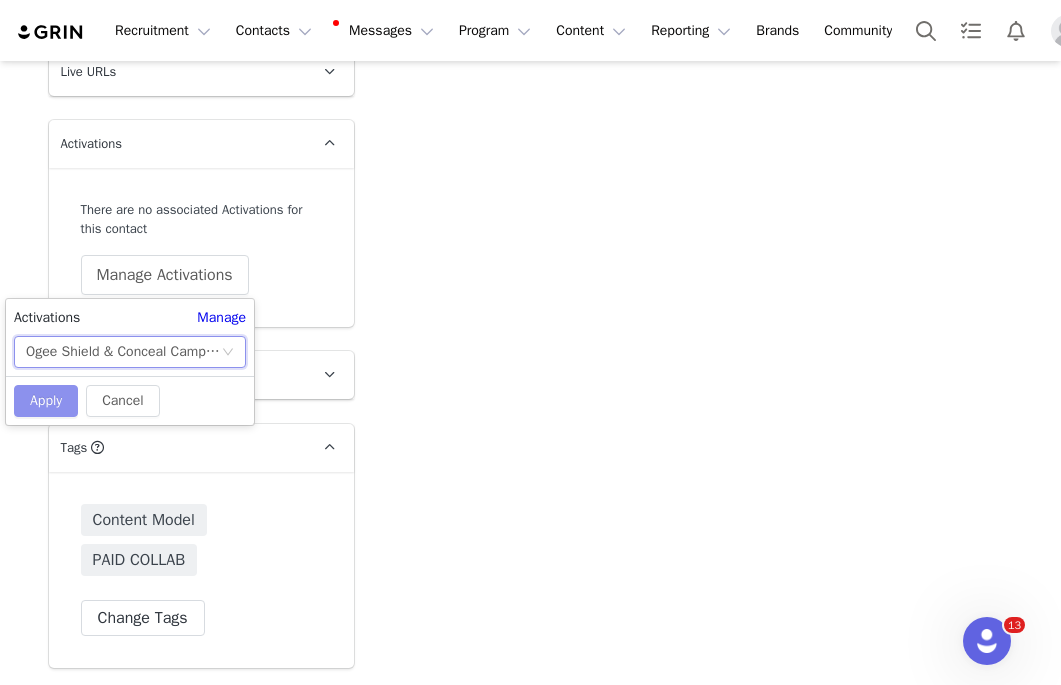 click on "Apply" at bounding box center (46, 401) 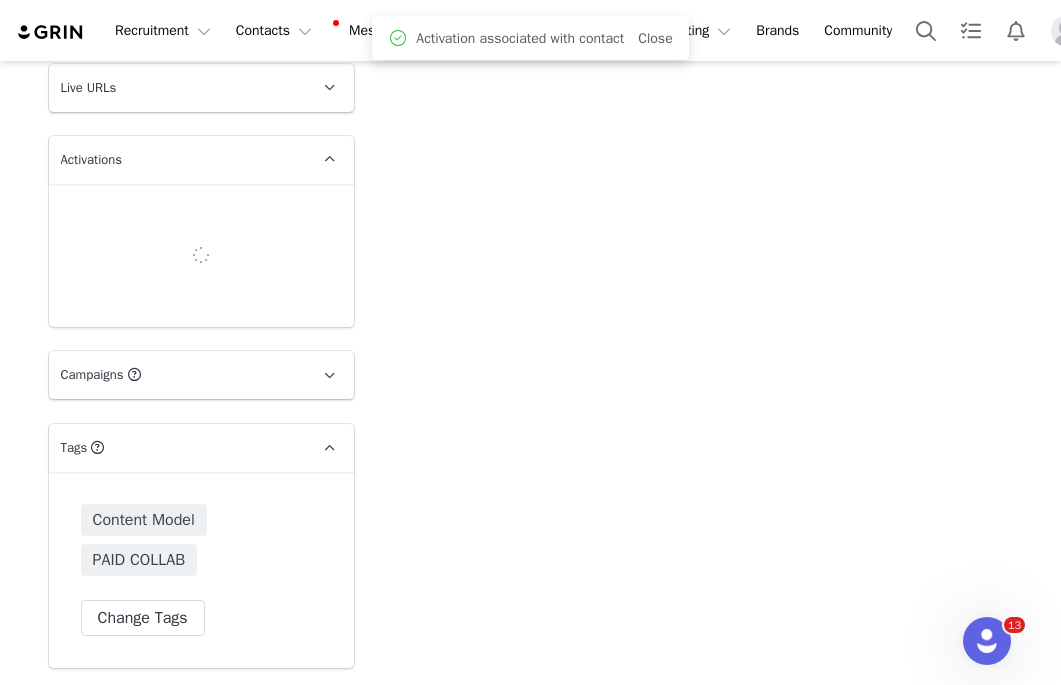 scroll, scrollTop: 2727, scrollLeft: 0, axis: vertical 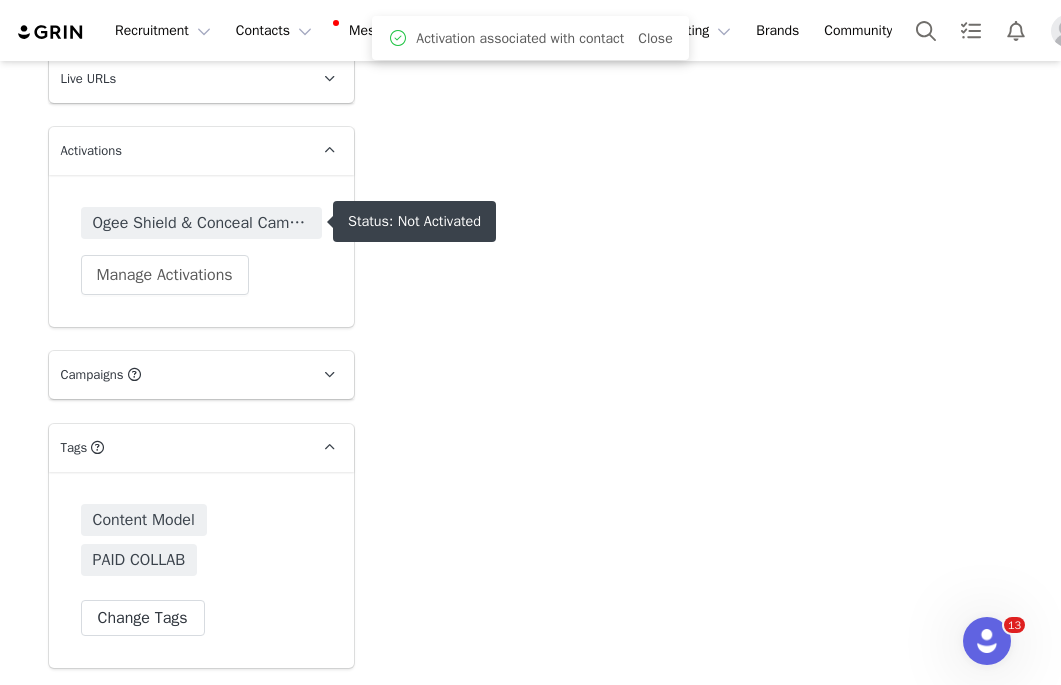 click on "Ogee Shield & Conceal Campaign" at bounding box center [201, 223] 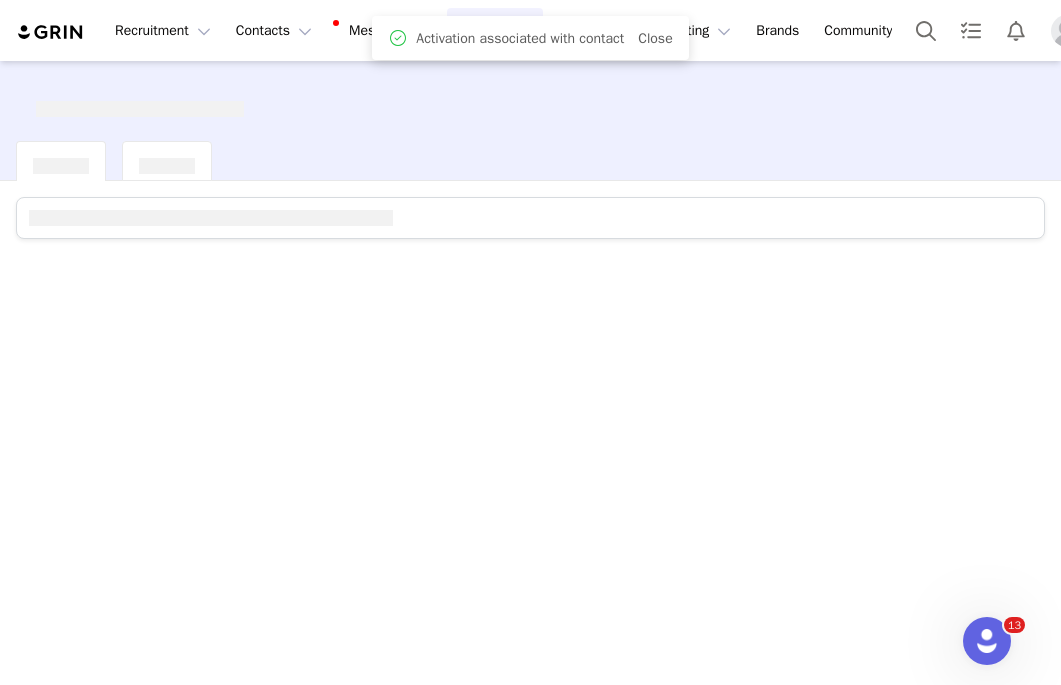 scroll, scrollTop: 0, scrollLeft: 0, axis: both 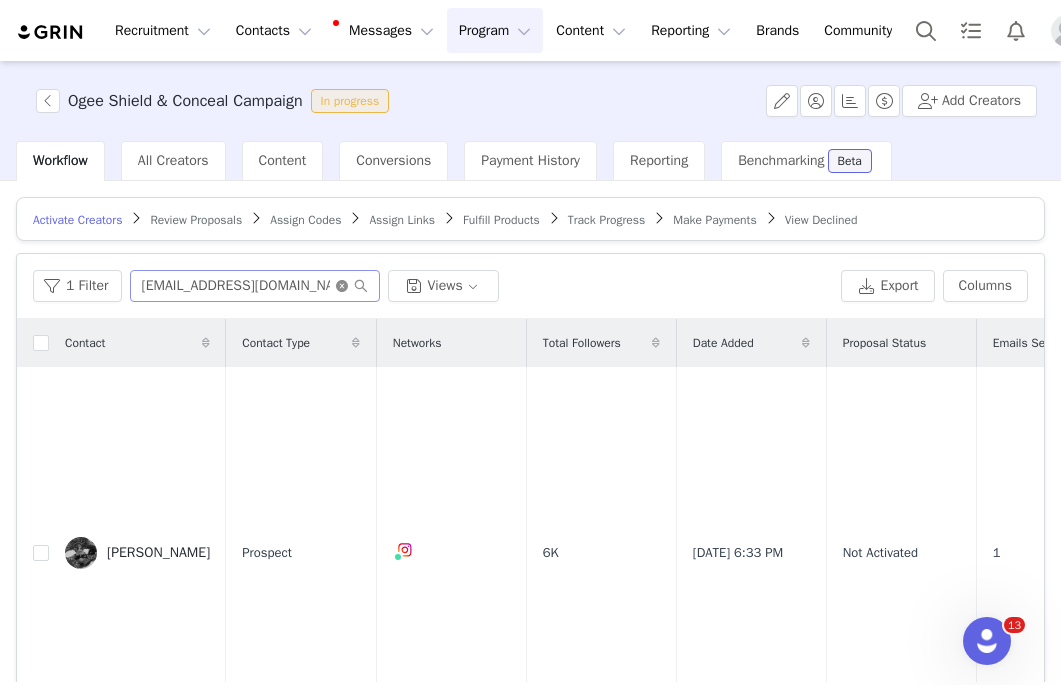 click 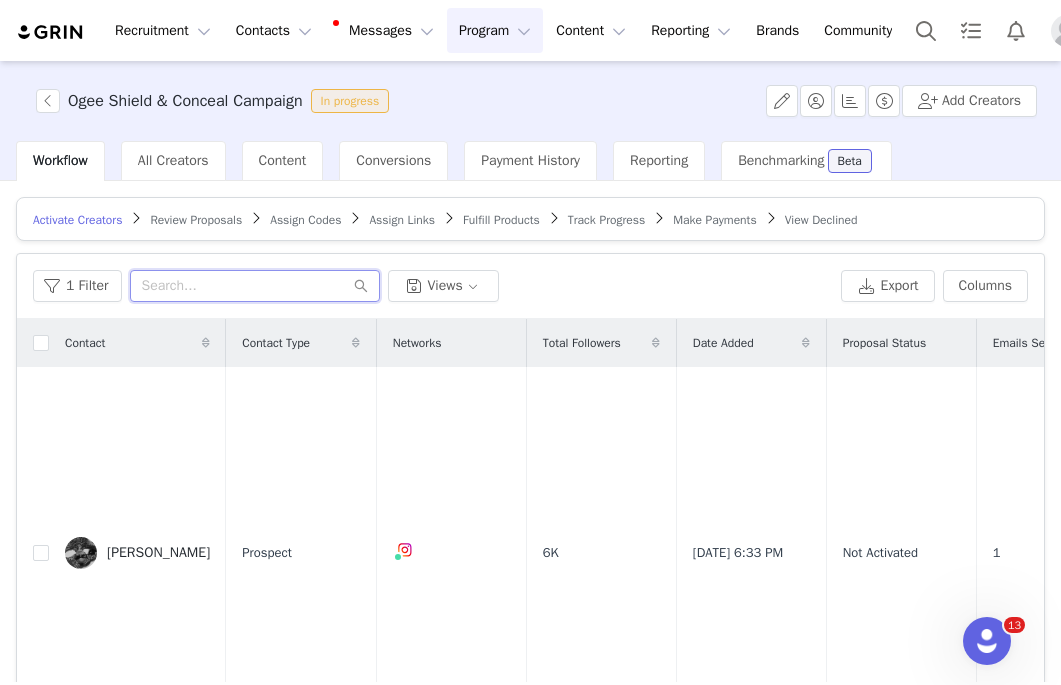 click at bounding box center (255, 286) 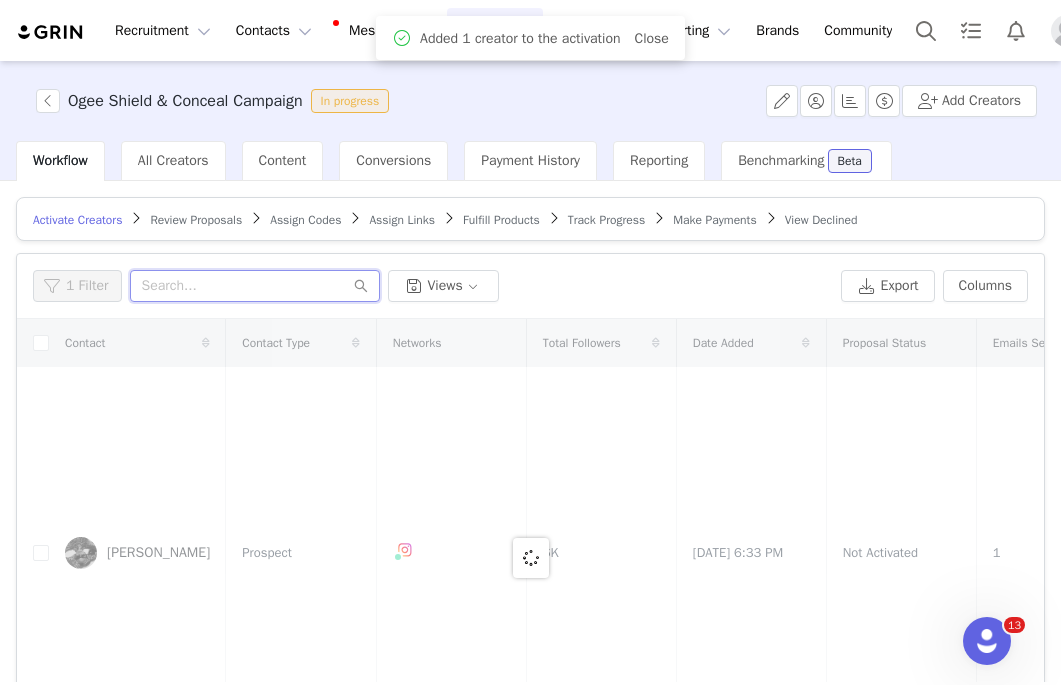 paste on "[EMAIL_ADDRESS][DOMAIN_NAME]" 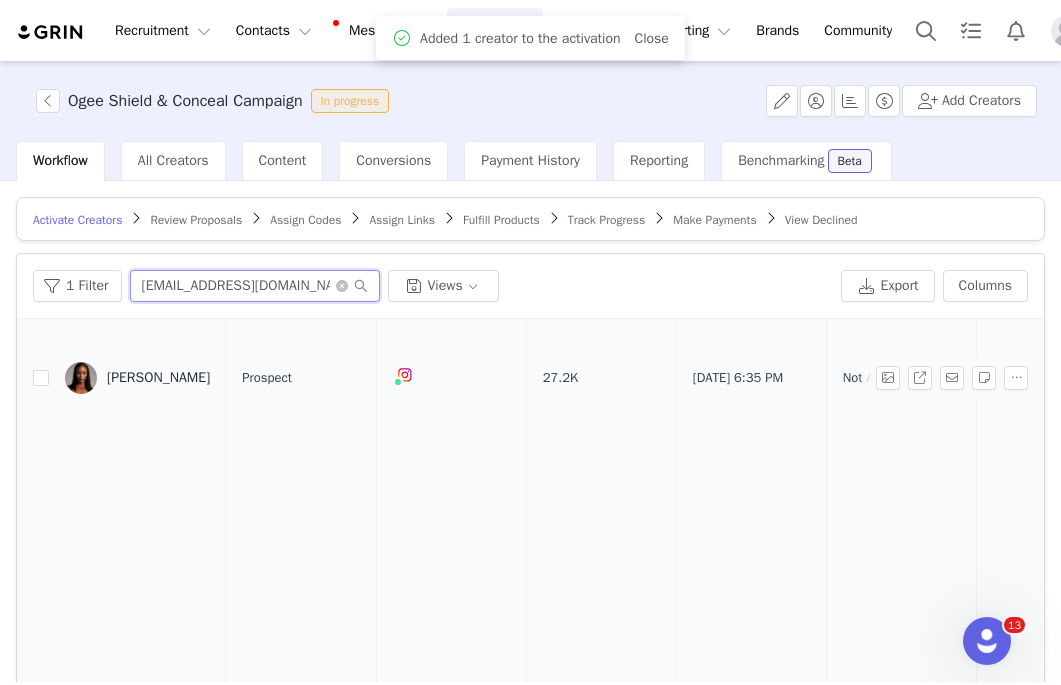 scroll, scrollTop: 532, scrollLeft: 0, axis: vertical 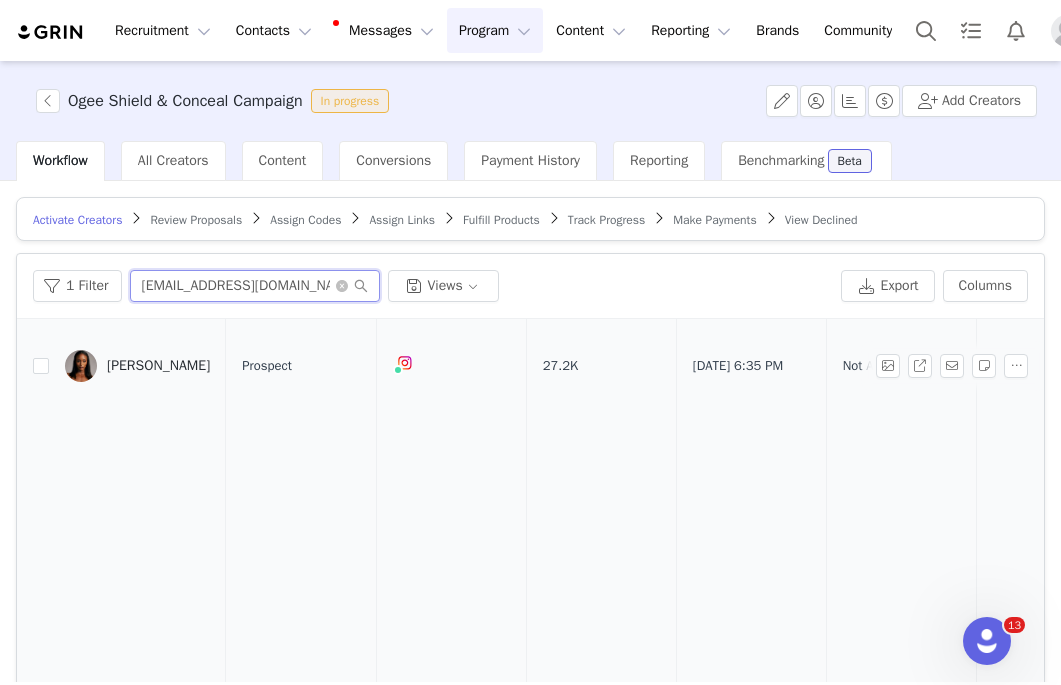 type on "[EMAIL_ADDRESS][DOMAIN_NAME]" 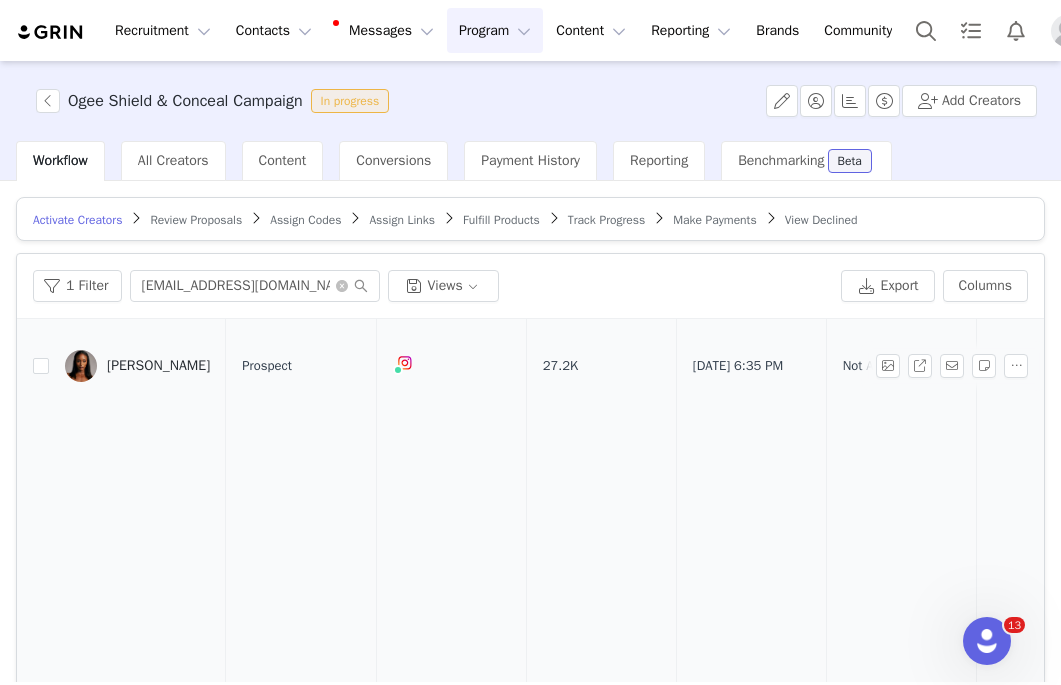 click on "[PERSON_NAME]" at bounding box center [158, 366] 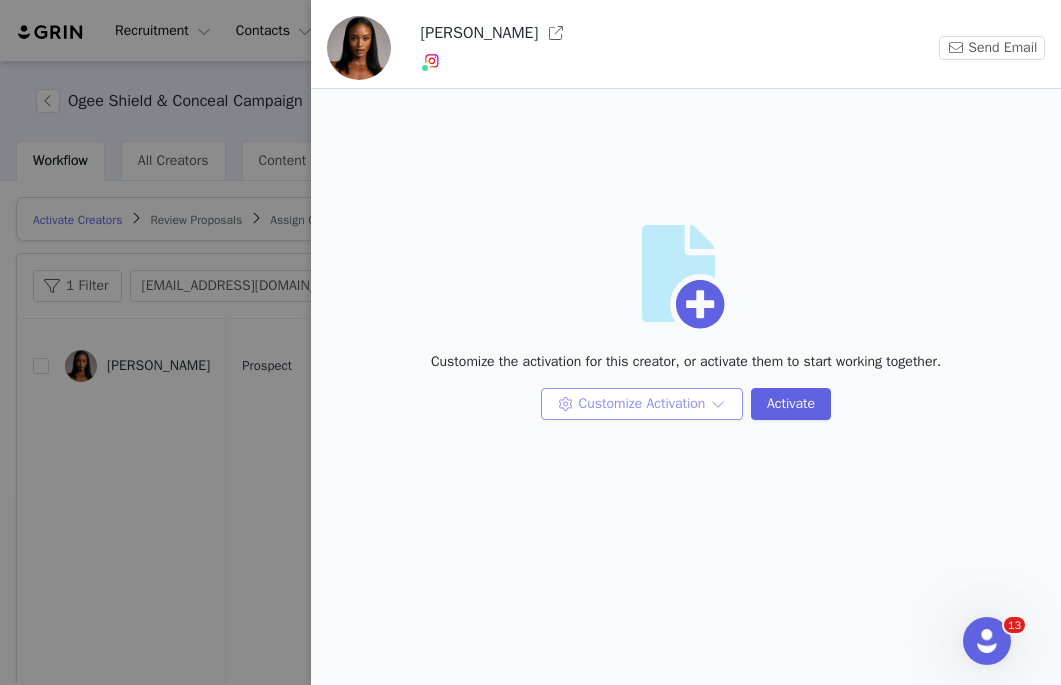 click on "Customize Activation" at bounding box center [642, 404] 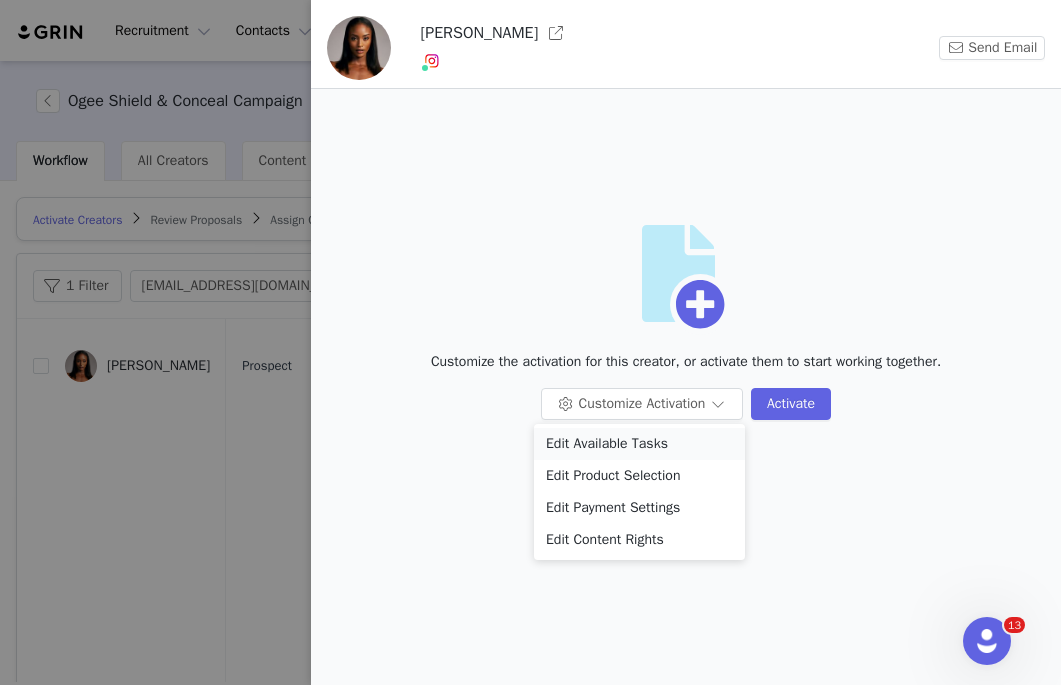 click on "Edit Available Tasks" at bounding box center (639, 444) 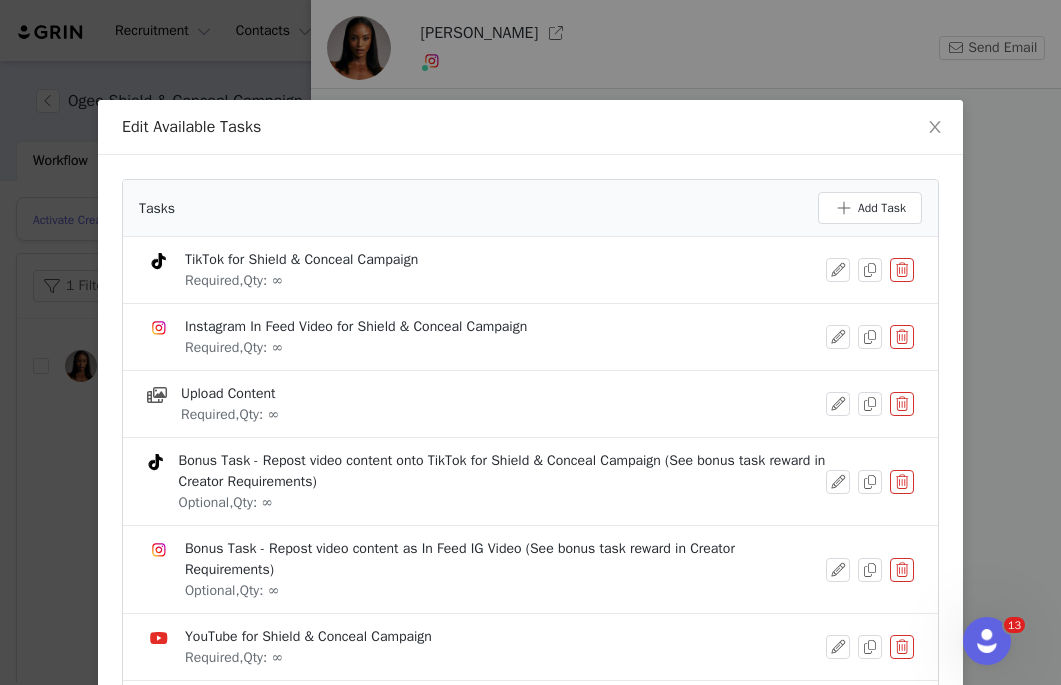 click at bounding box center [902, 270] 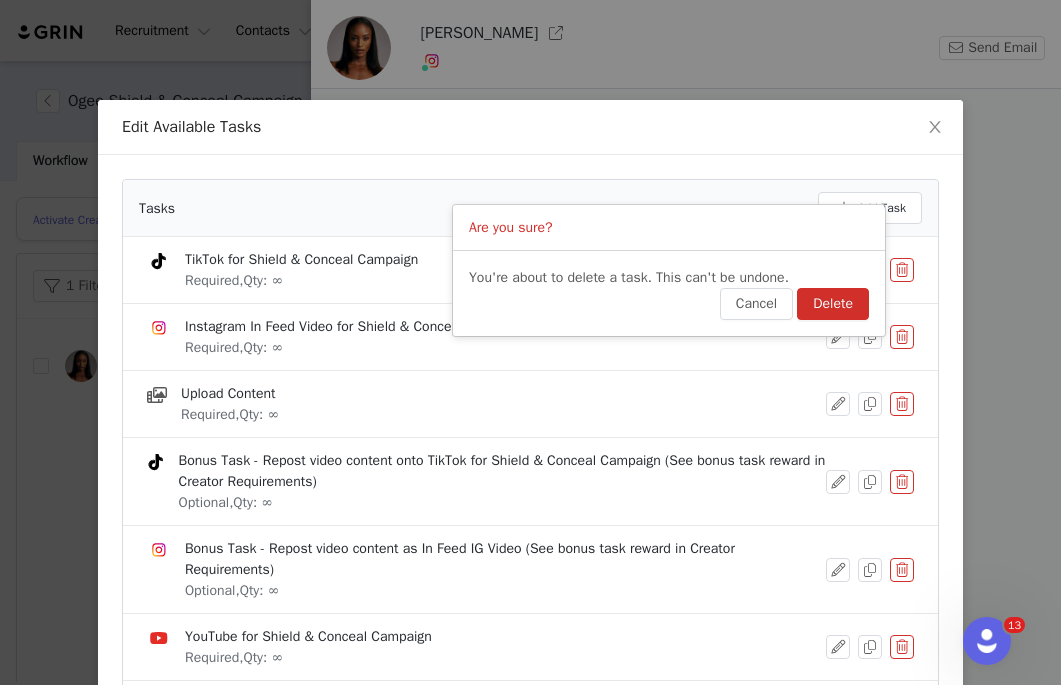 click on "Delete" at bounding box center [833, 304] 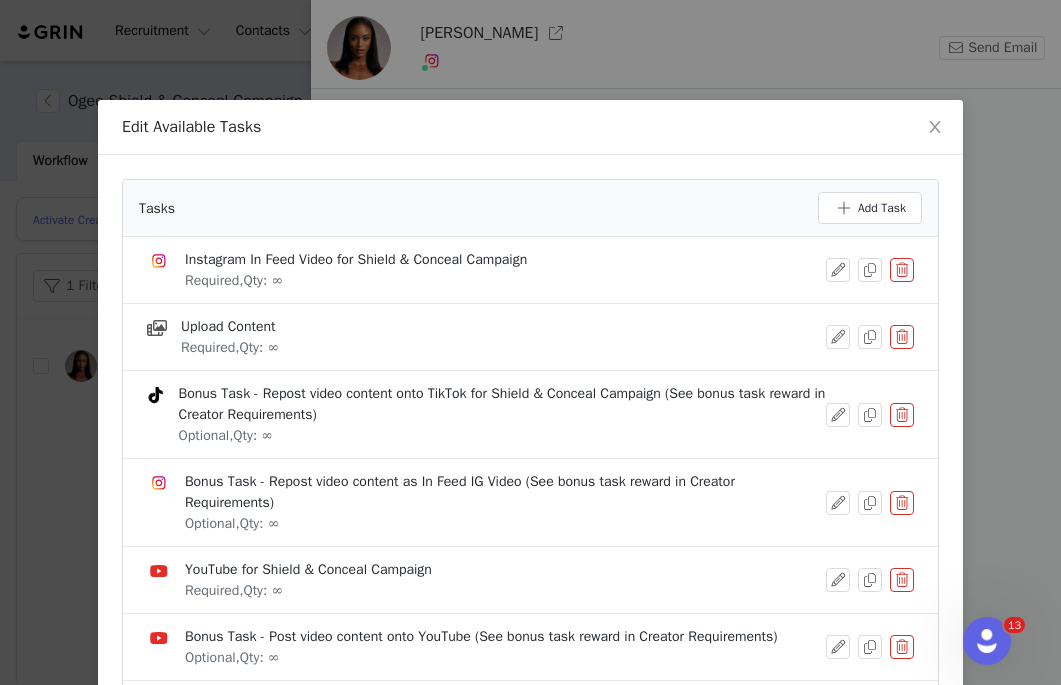 click at bounding box center (902, 503) 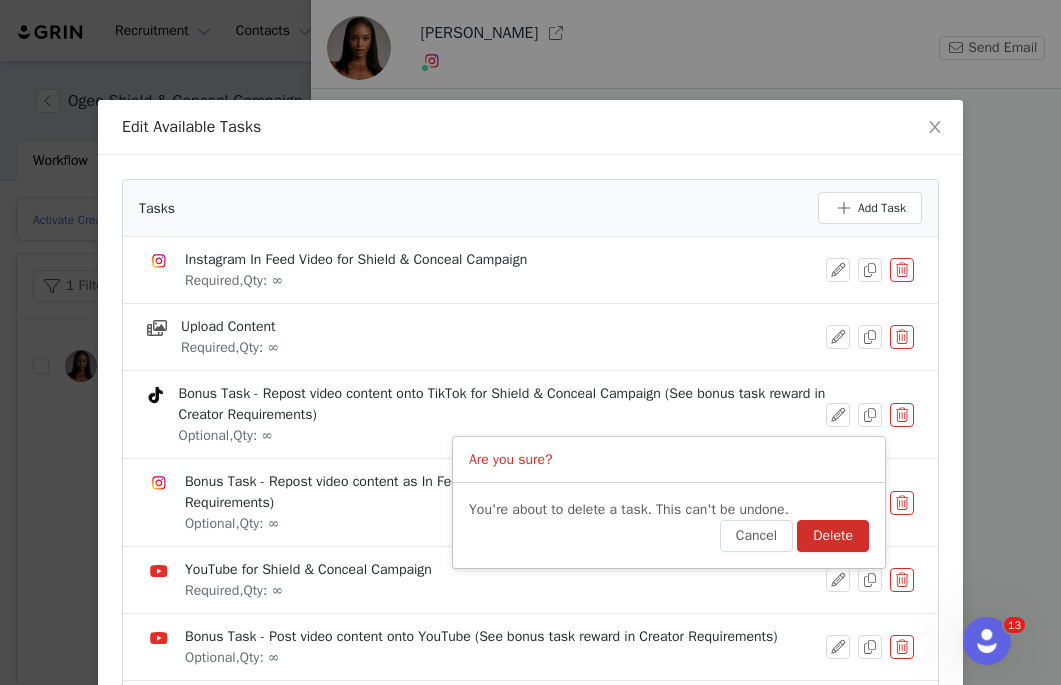 click on "Delete" at bounding box center (833, 536) 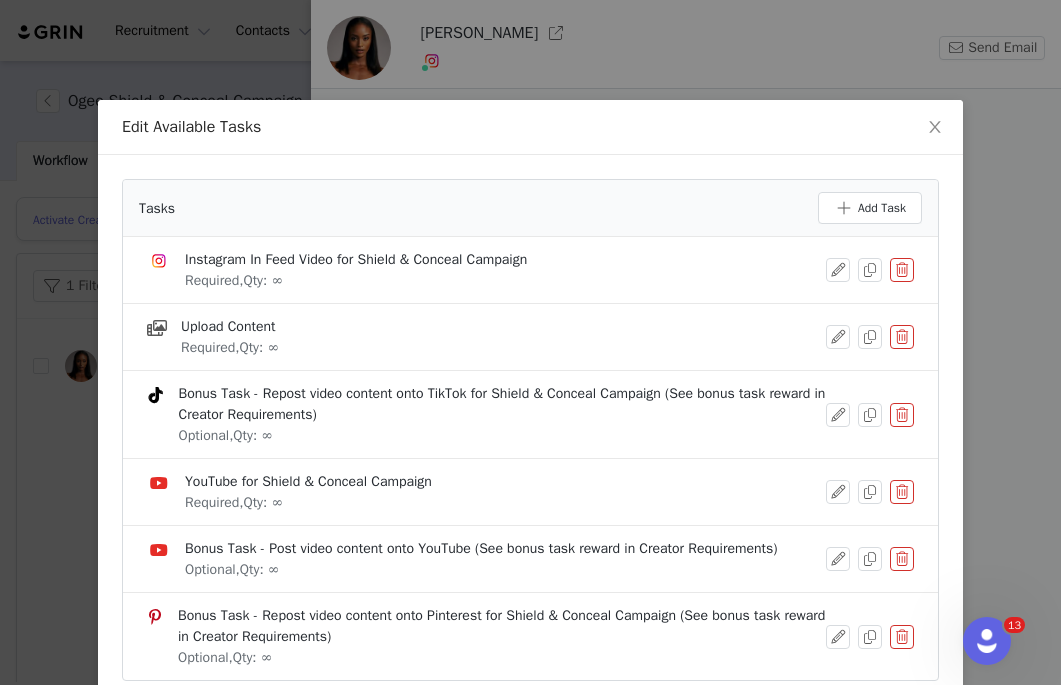 click at bounding box center [902, 492] 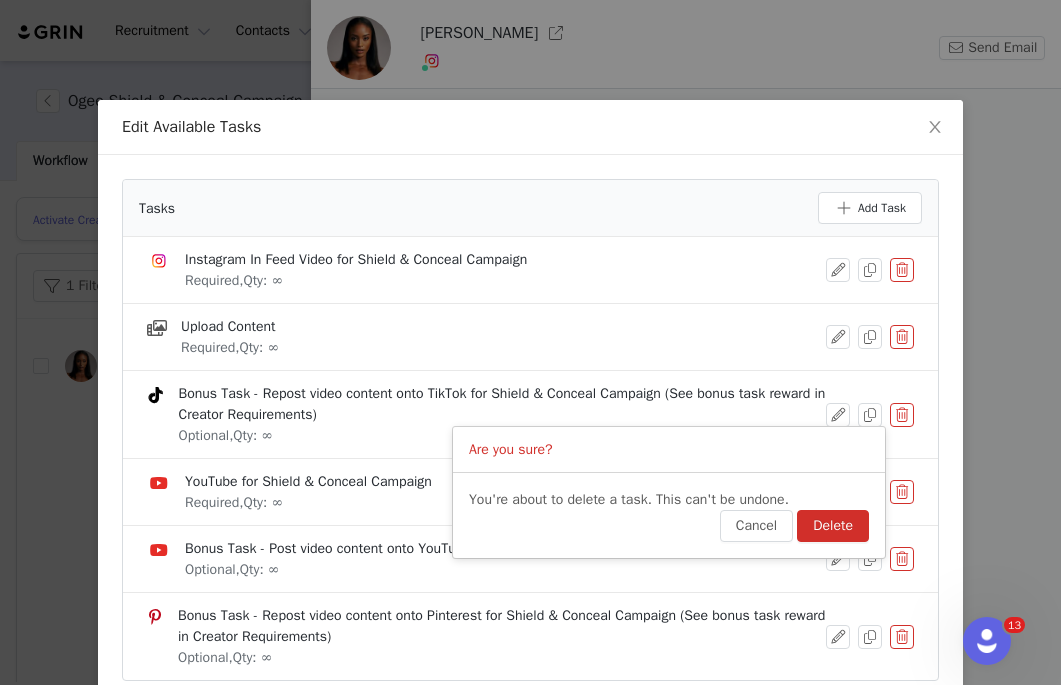 click on "Delete" at bounding box center (833, 526) 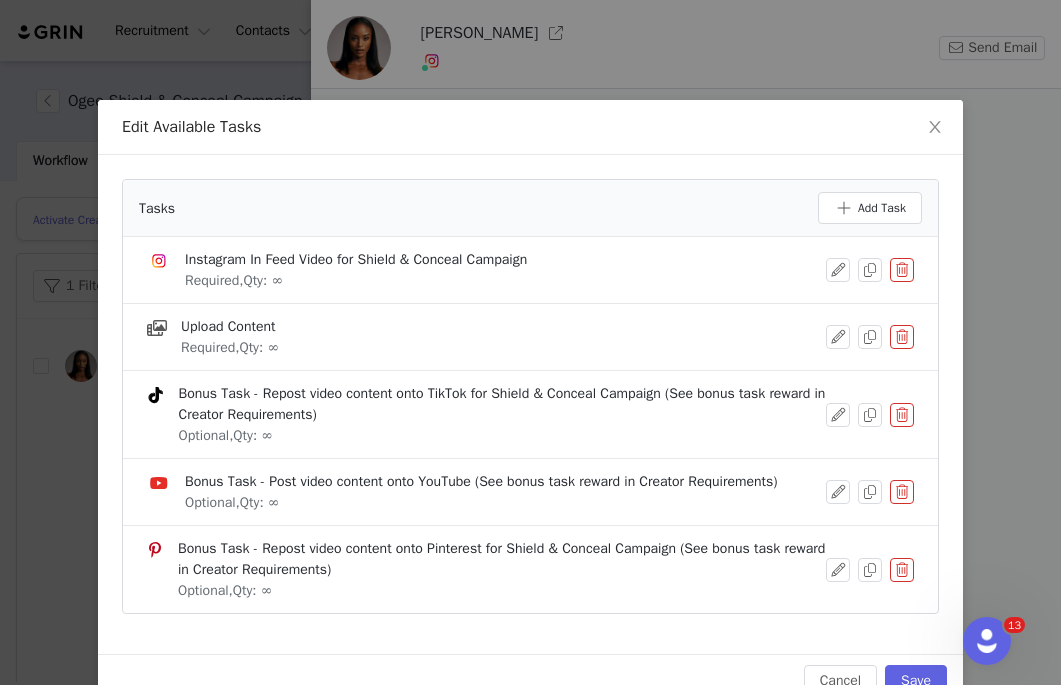 click at bounding box center [902, 492] 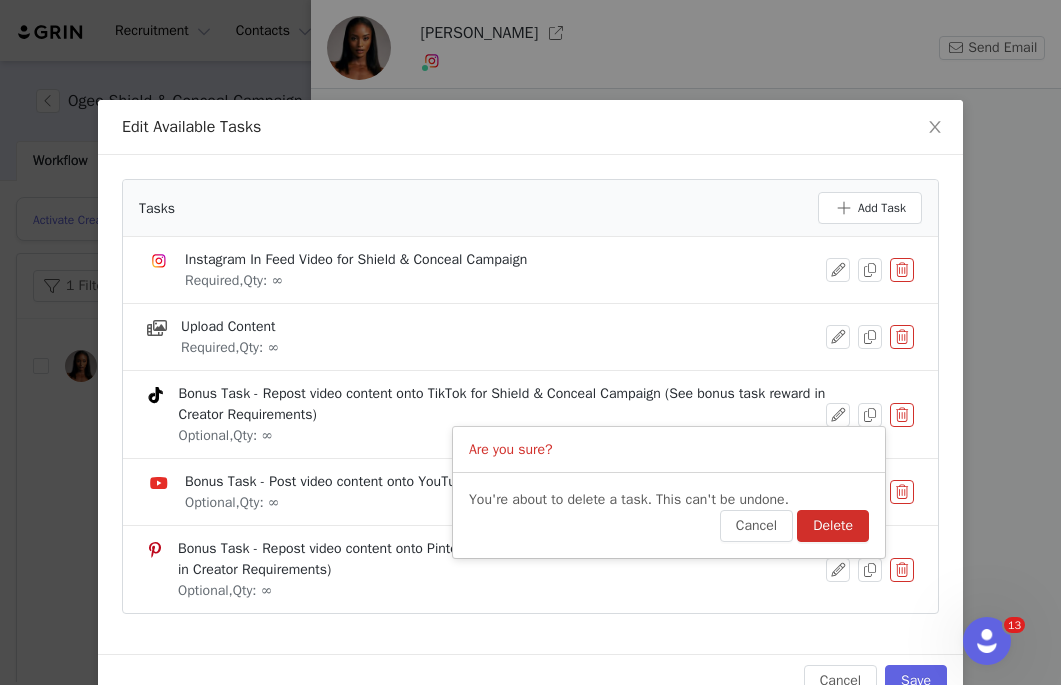 click on "Delete" at bounding box center (833, 526) 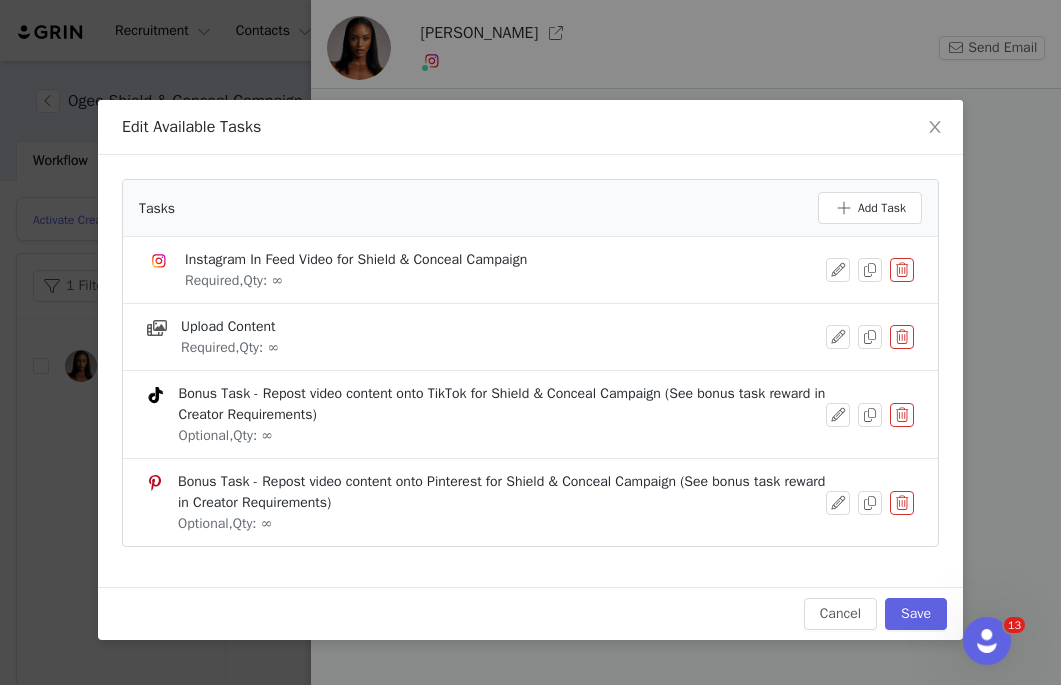 click at bounding box center [902, 503] 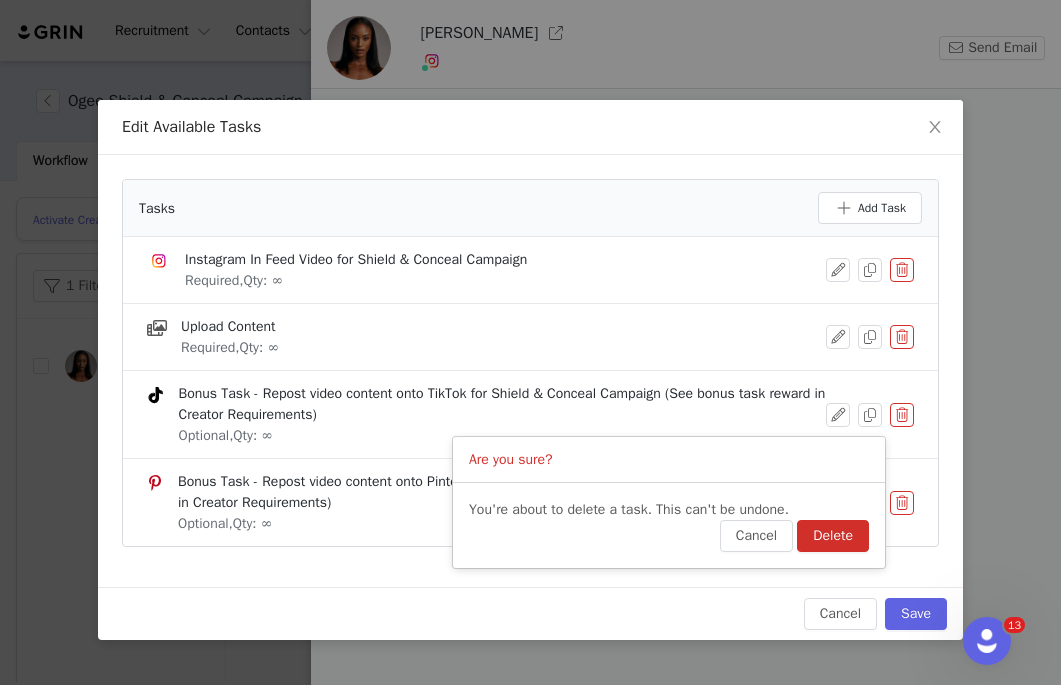 click on "Delete" at bounding box center (833, 536) 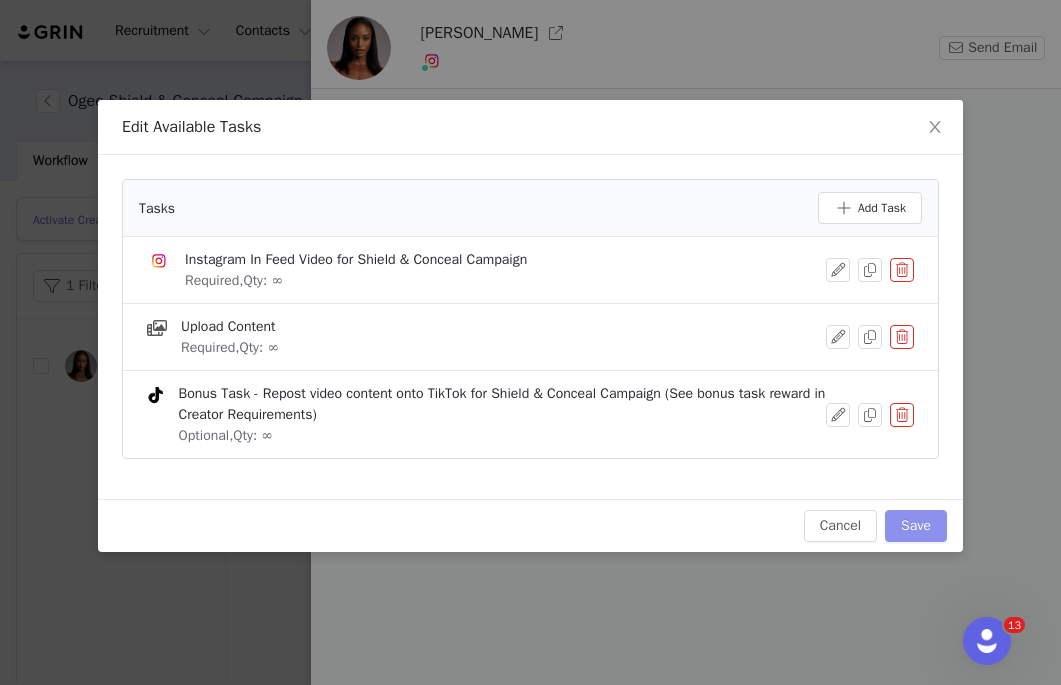 click on "Save" at bounding box center (916, 526) 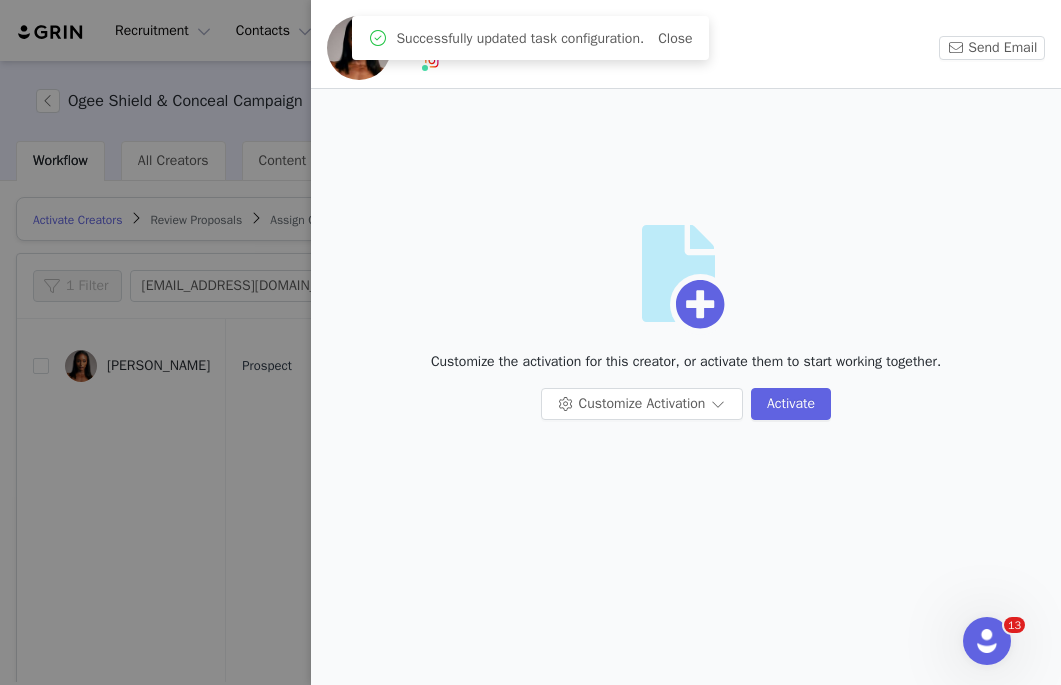 scroll, scrollTop: 0, scrollLeft: 0, axis: both 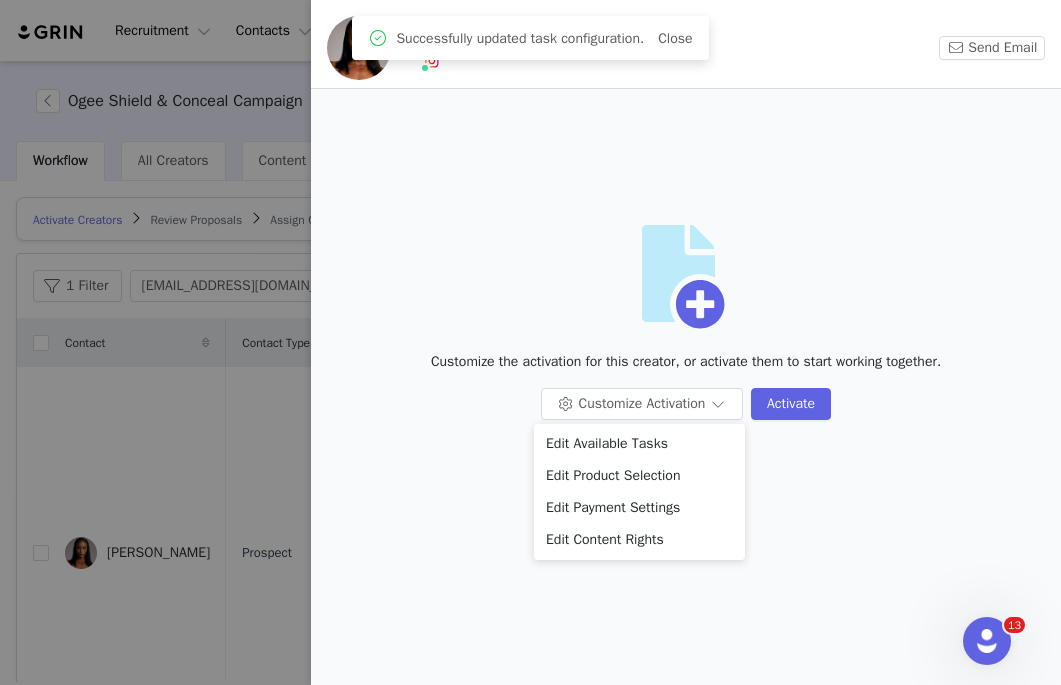 click on "Edit Available Tasks   Edit Product Selection   Edit Payment Settings   Edit Content Rights" at bounding box center (639, 492) 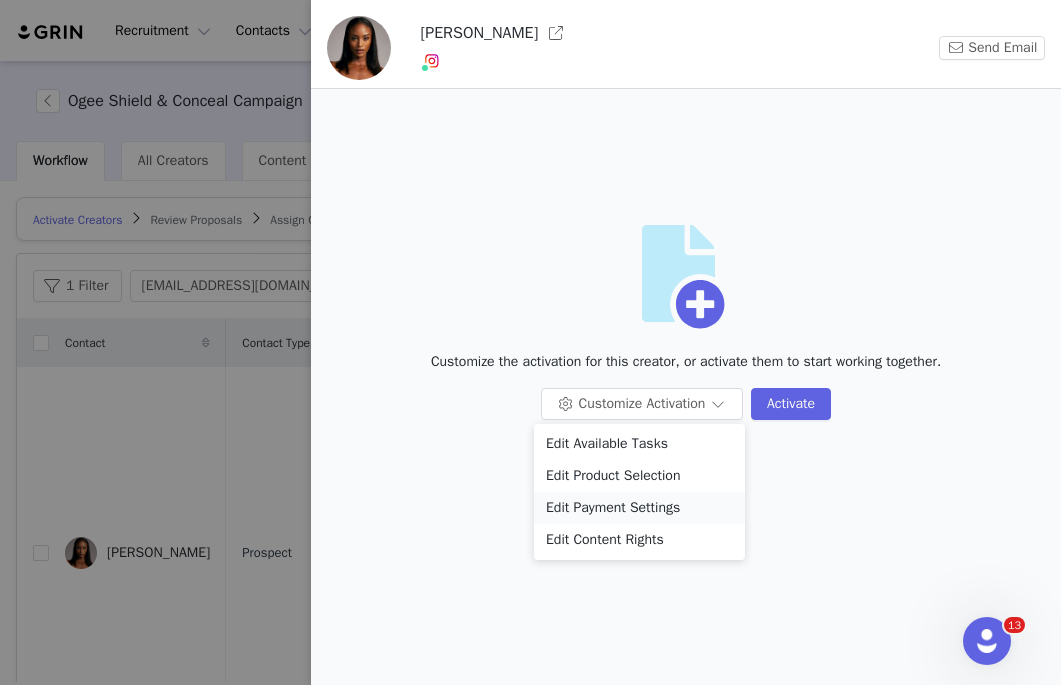 click on "Edit Payment Settings" at bounding box center [639, 508] 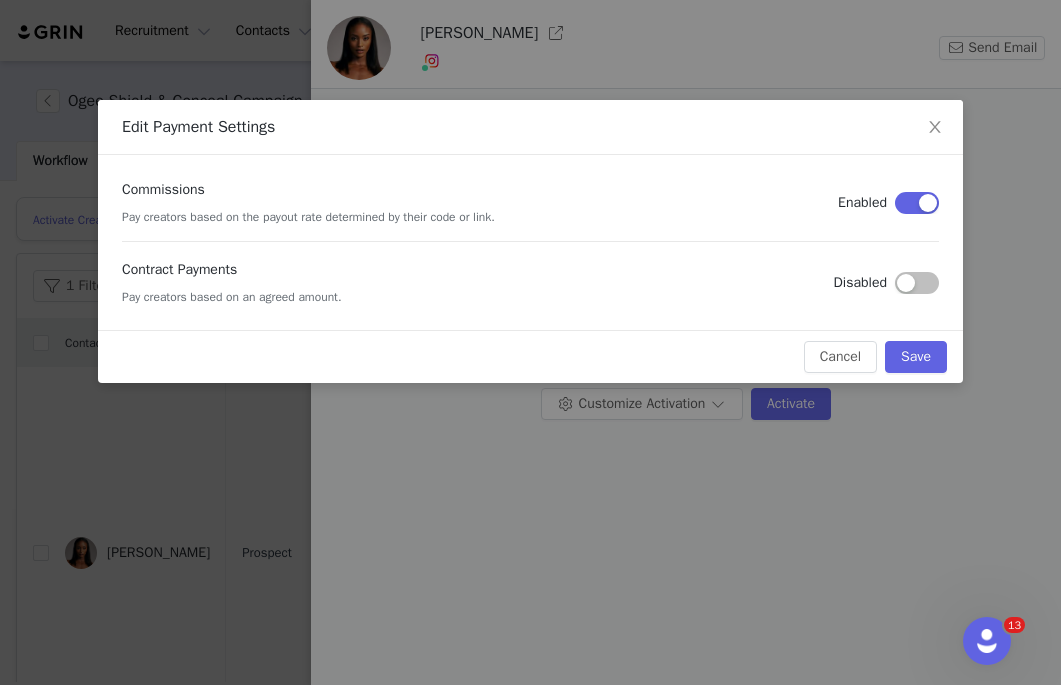 click at bounding box center (917, 283) 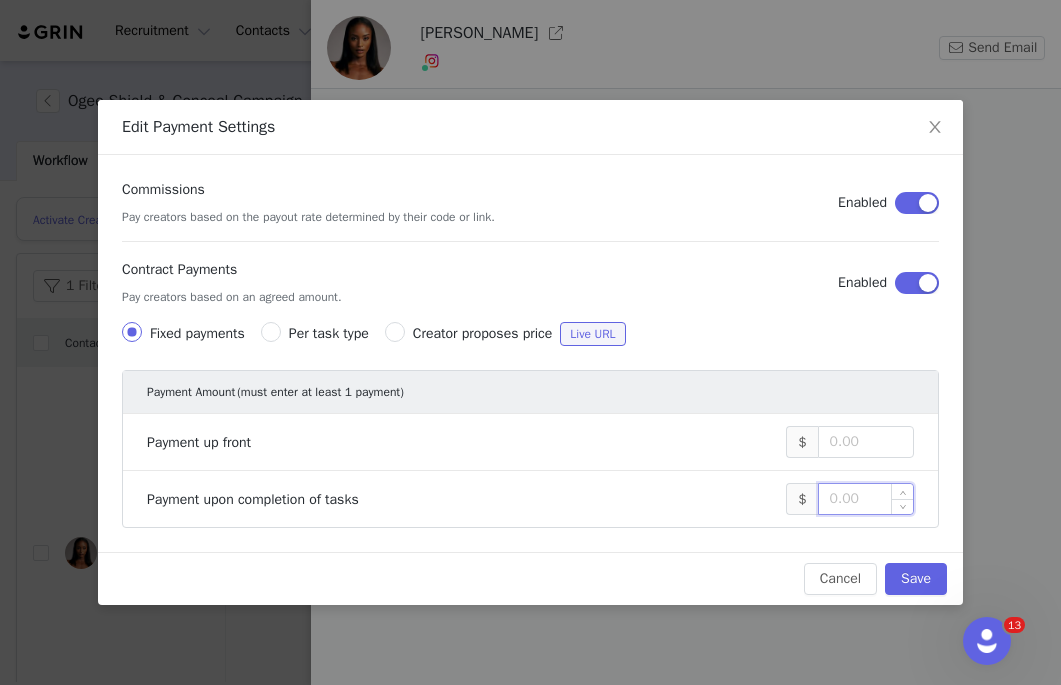 click at bounding box center (866, 499) 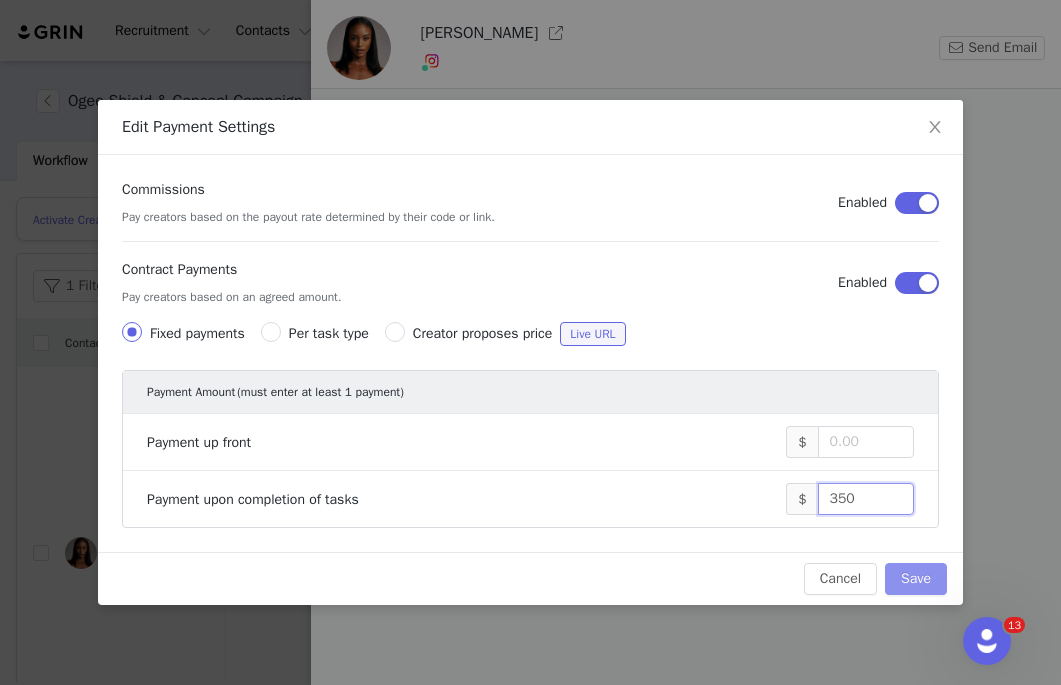 type on "350" 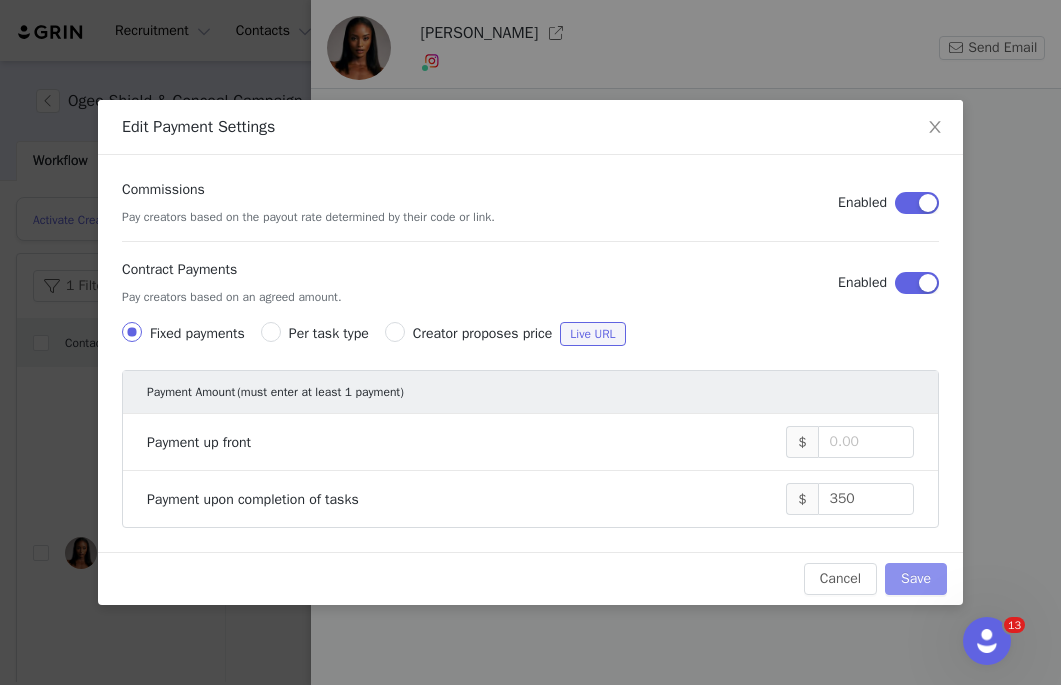 click on "Save" at bounding box center (916, 579) 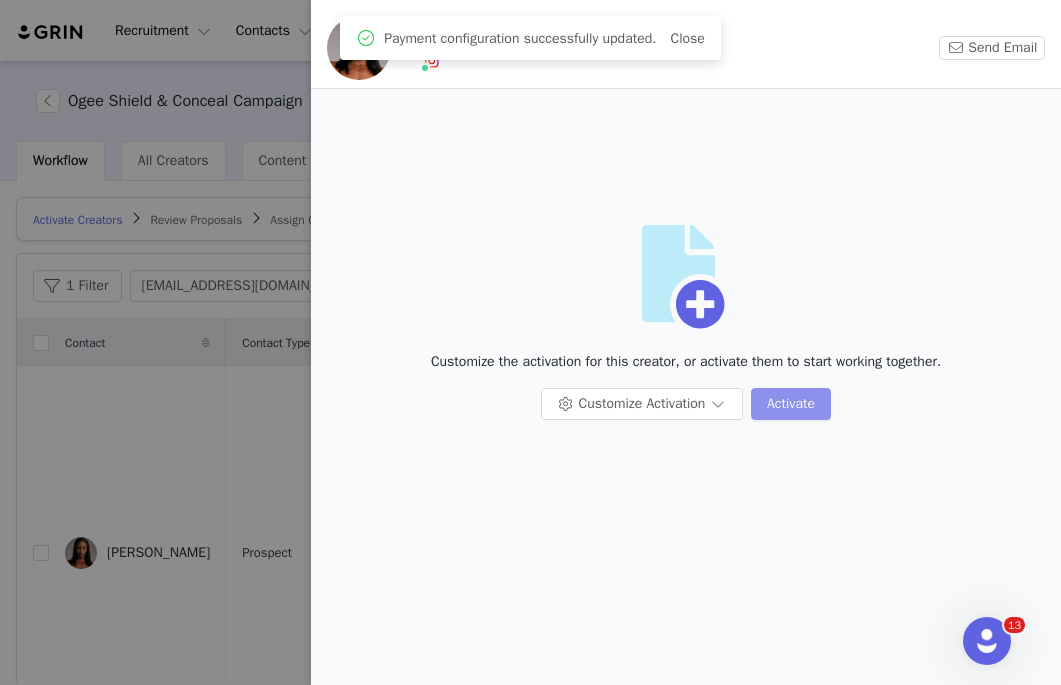 click on "Activate" at bounding box center (791, 404) 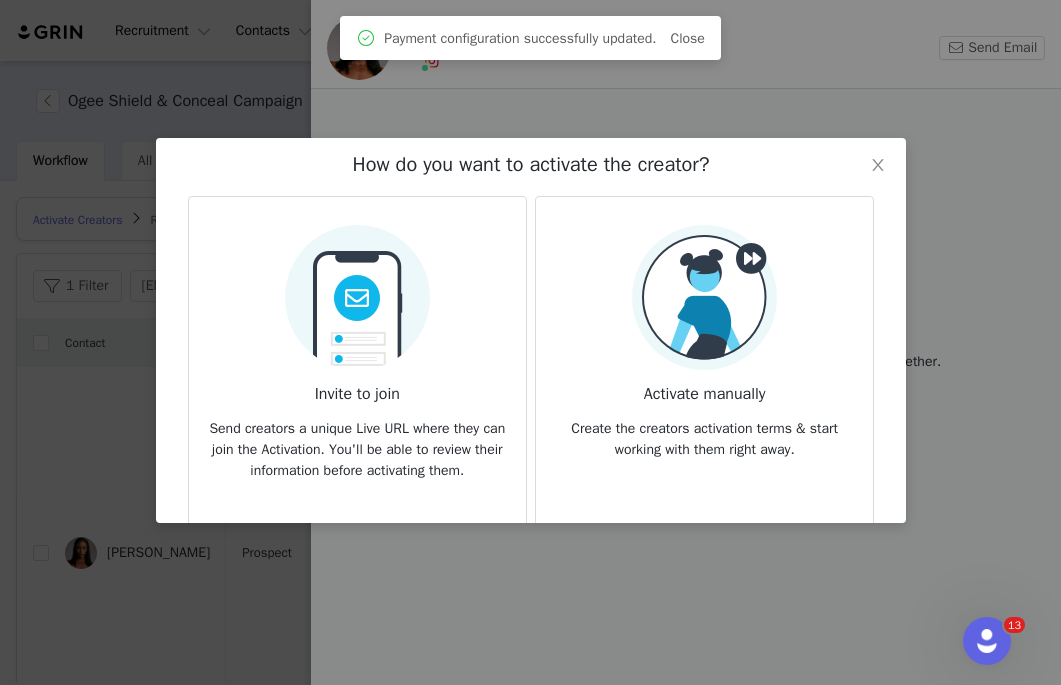 click on "Invite to join" at bounding box center (356, 388) 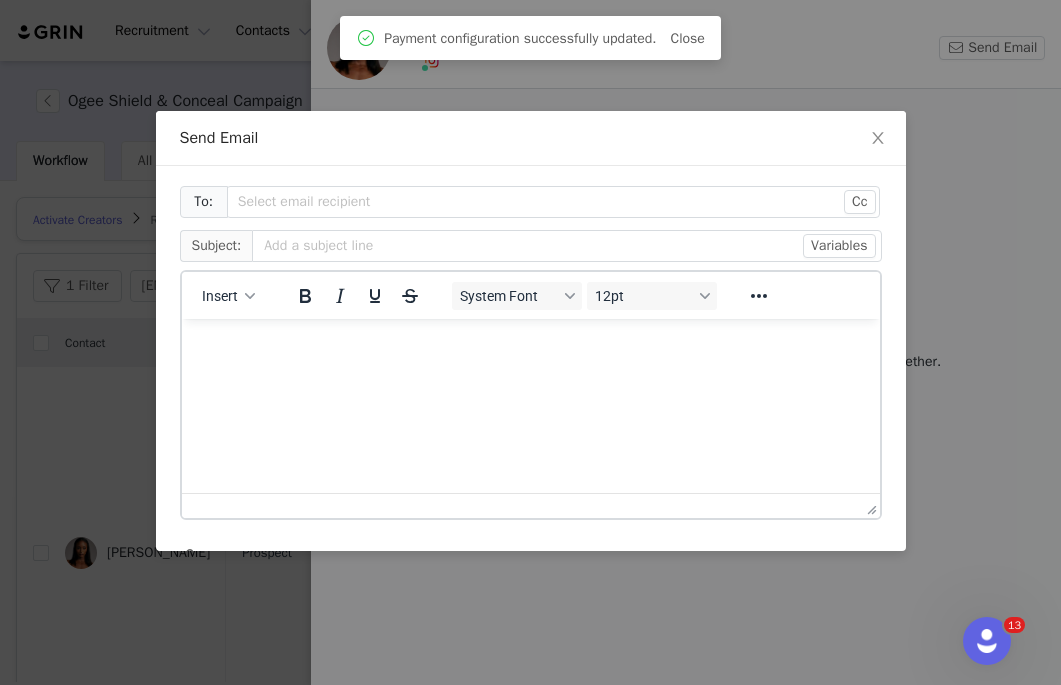 scroll, scrollTop: 0, scrollLeft: 0, axis: both 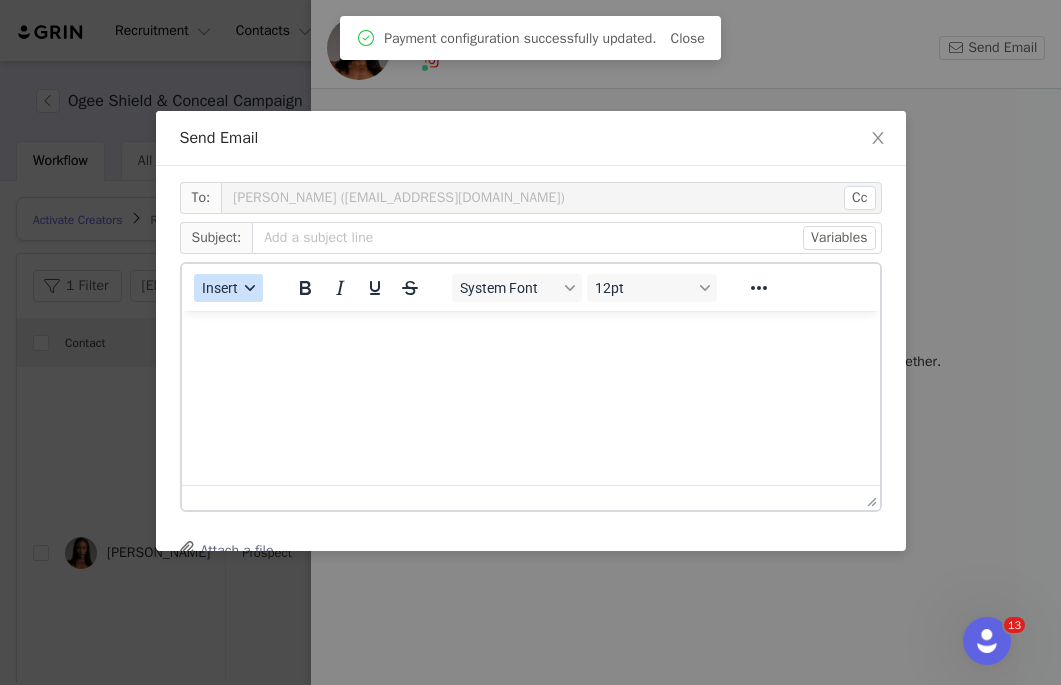 click 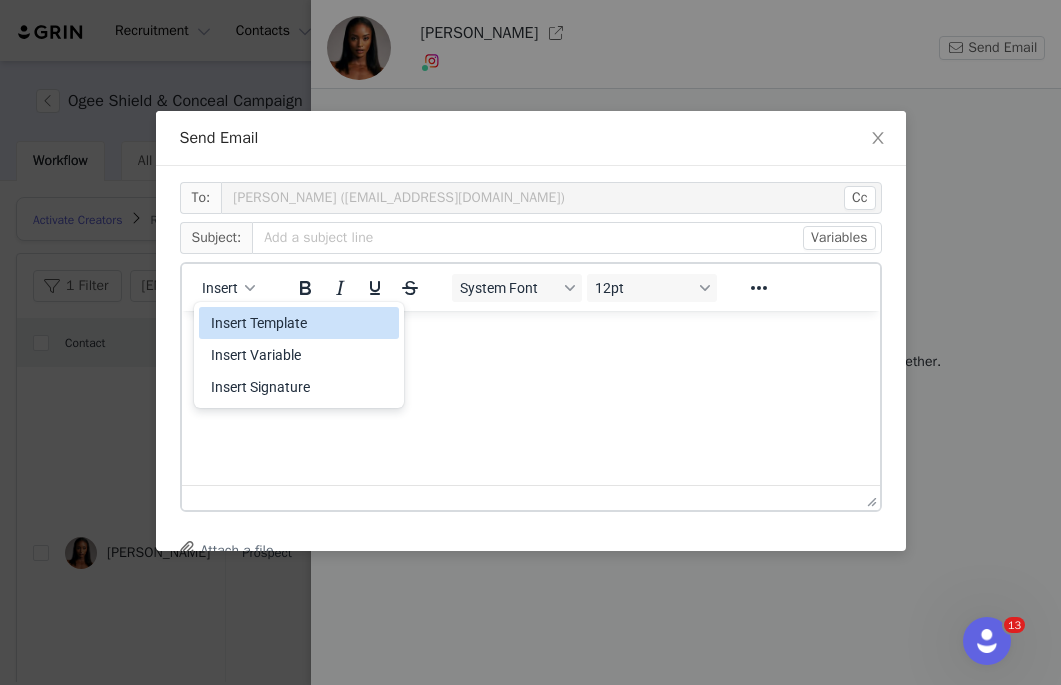 click on "Insert Template" at bounding box center [301, 323] 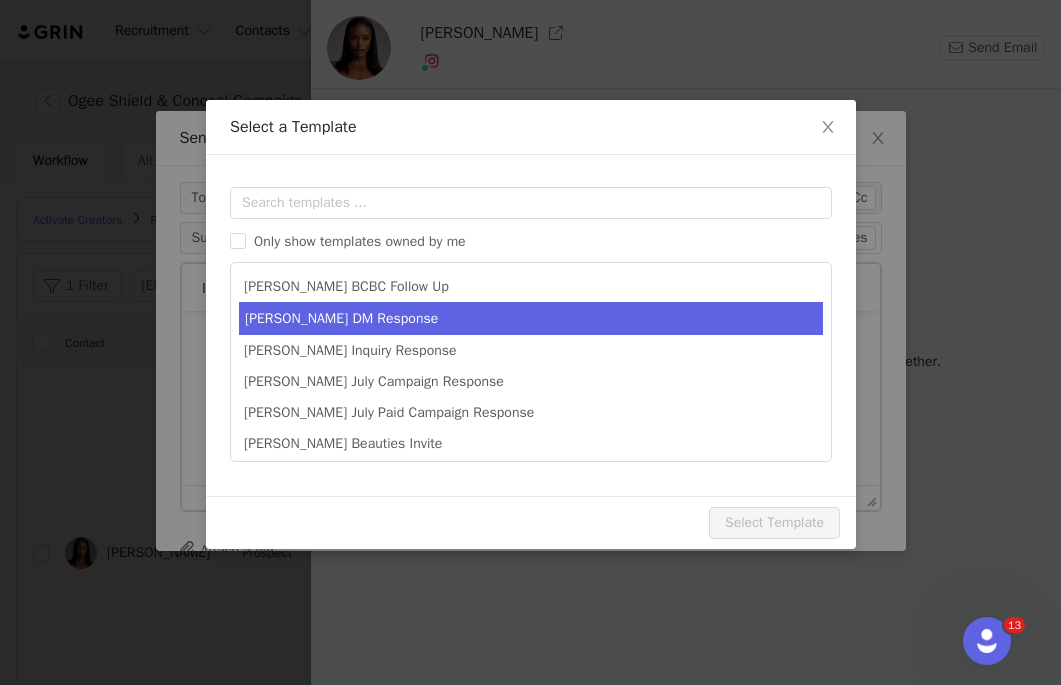 scroll, scrollTop: 0, scrollLeft: 0, axis: both 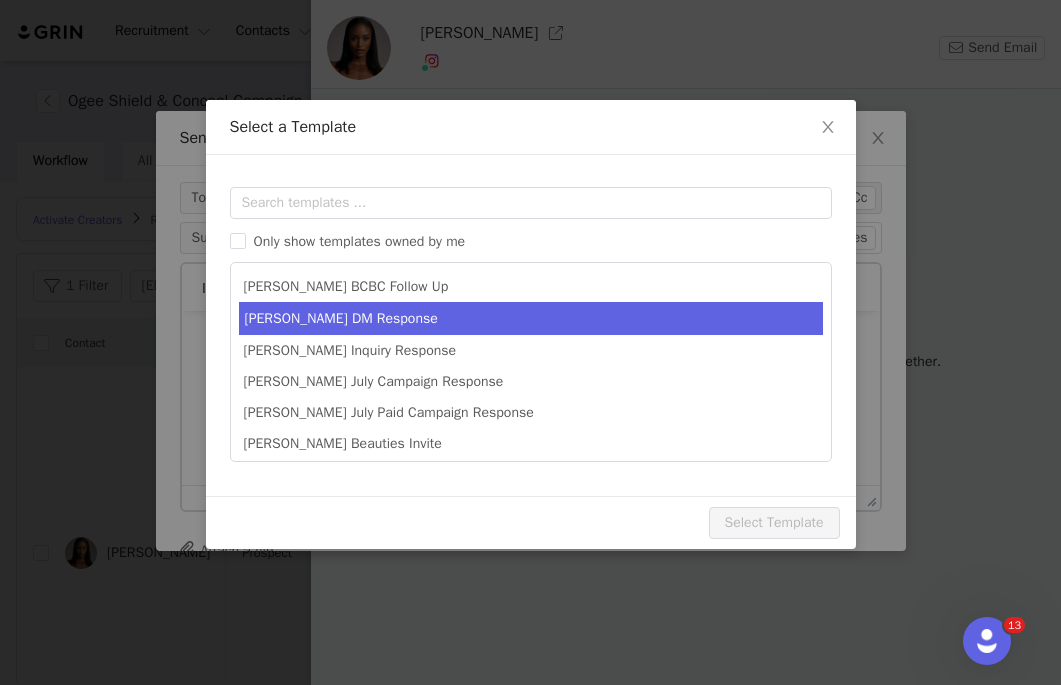 click on "[PERSON_NAME] DM Response" at bounding box center [531, 318] 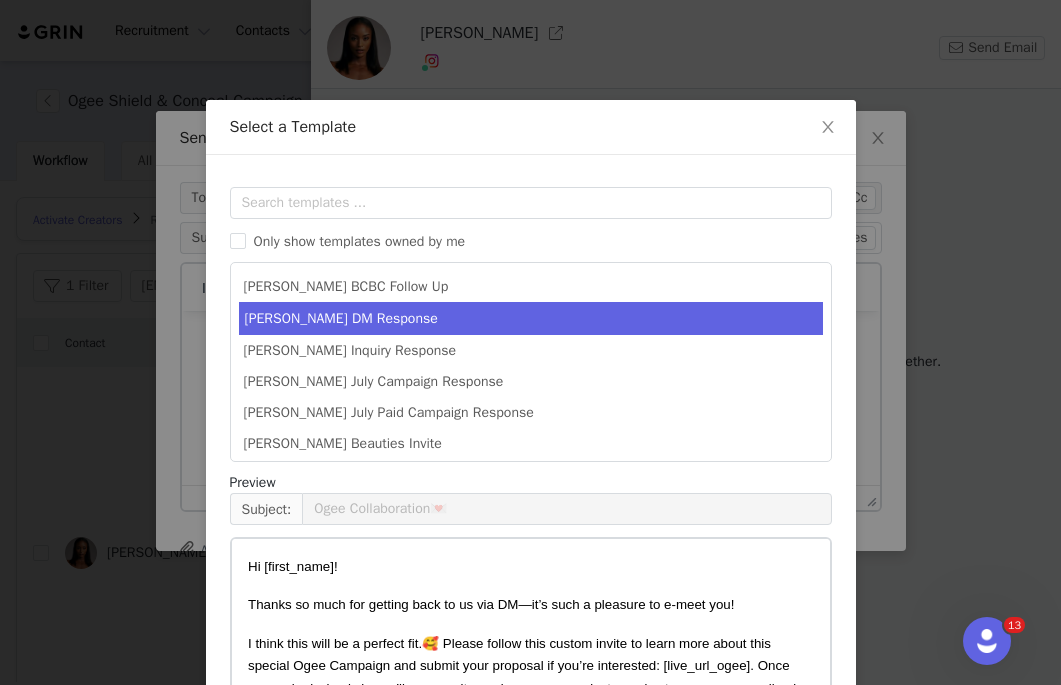 scroll, scrollTop: 303, scrollLeft: 0, axis: vertical 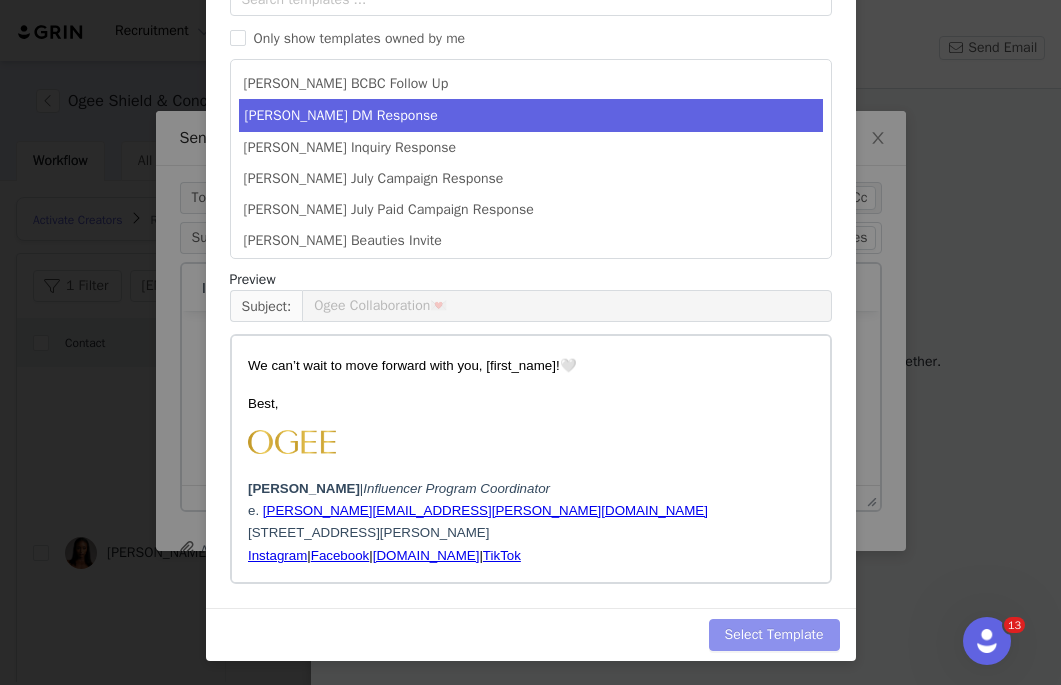 click on "Select Template" at bounding box center [774, 635] 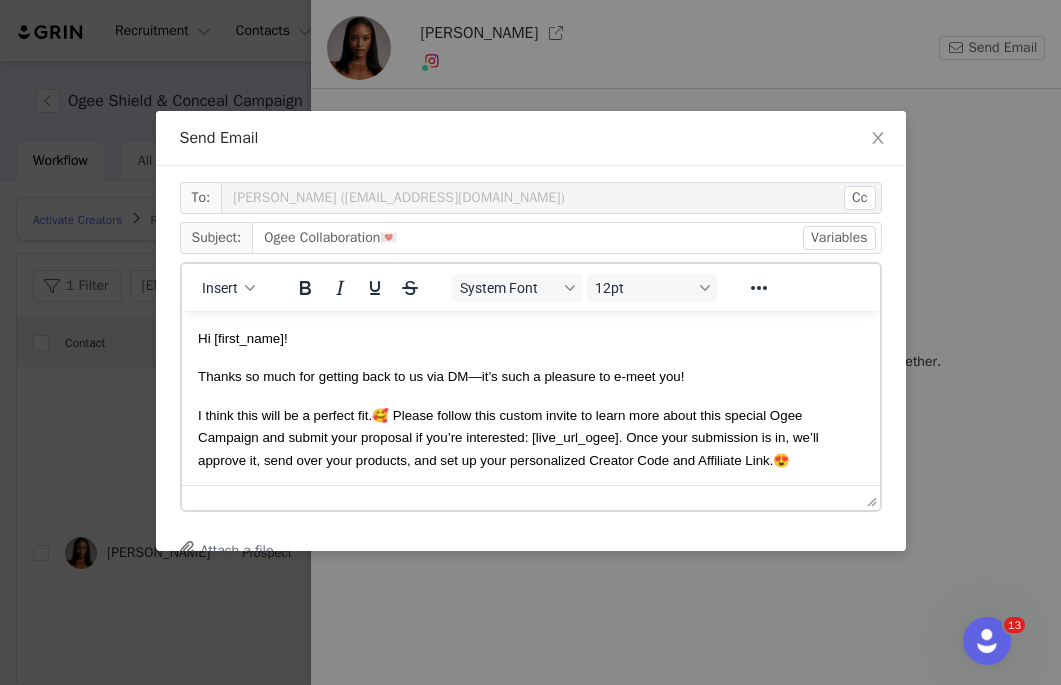 scroll, scrollTop: 0, scrollLeft: 0, axis: both 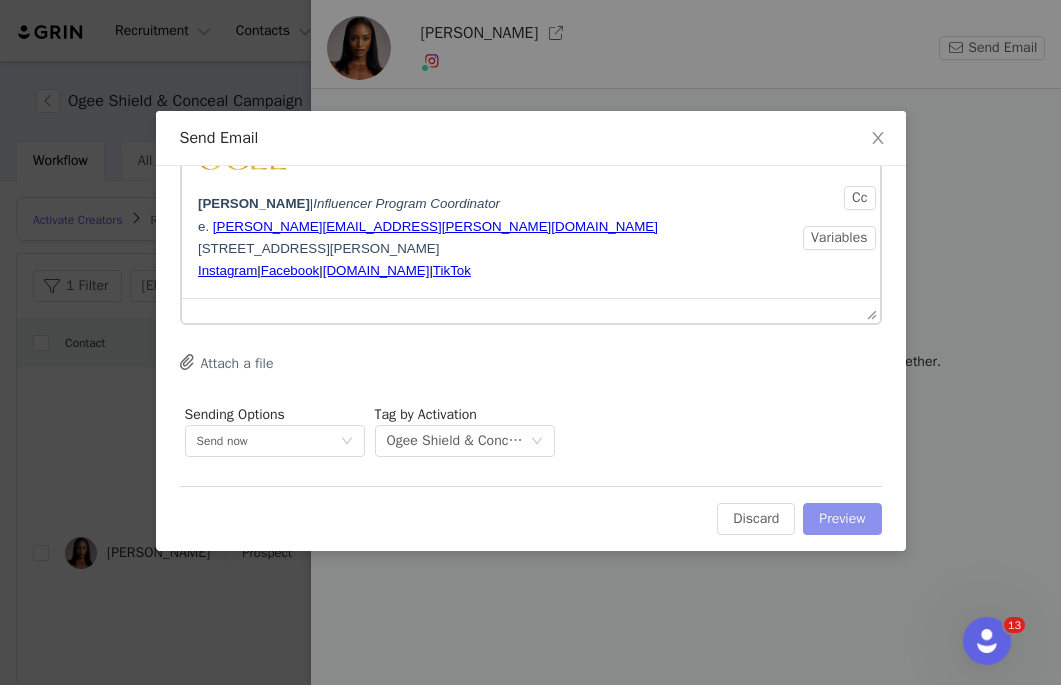 click on "Preview" at bounding box center [842, 519] 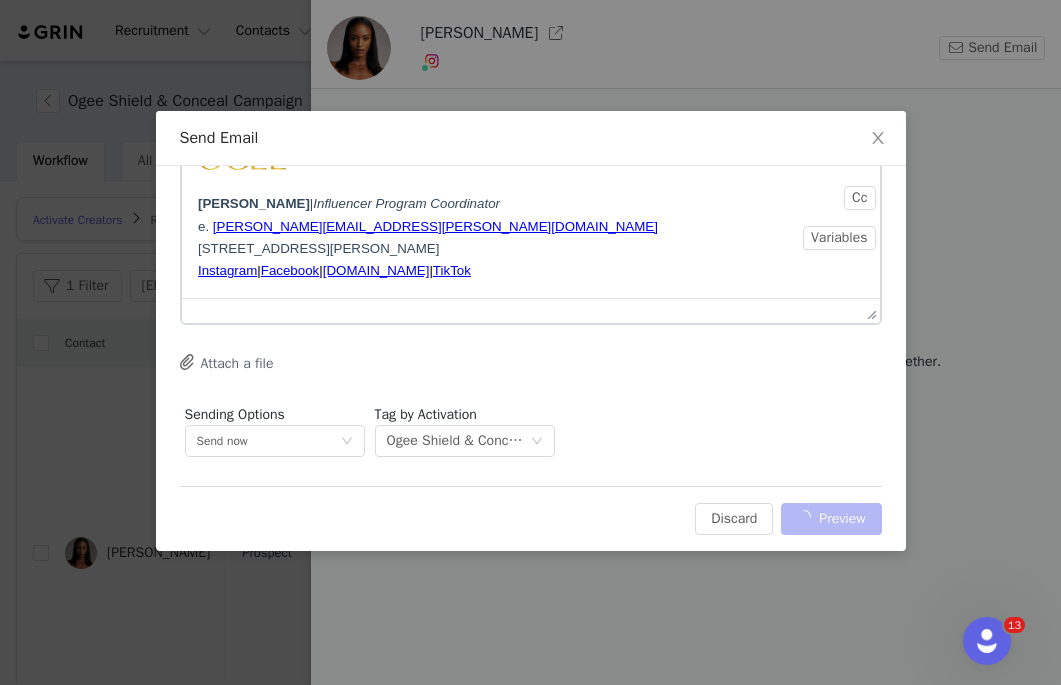 scroll, scrollTop: 0, scrollLeft: 0, axis: both 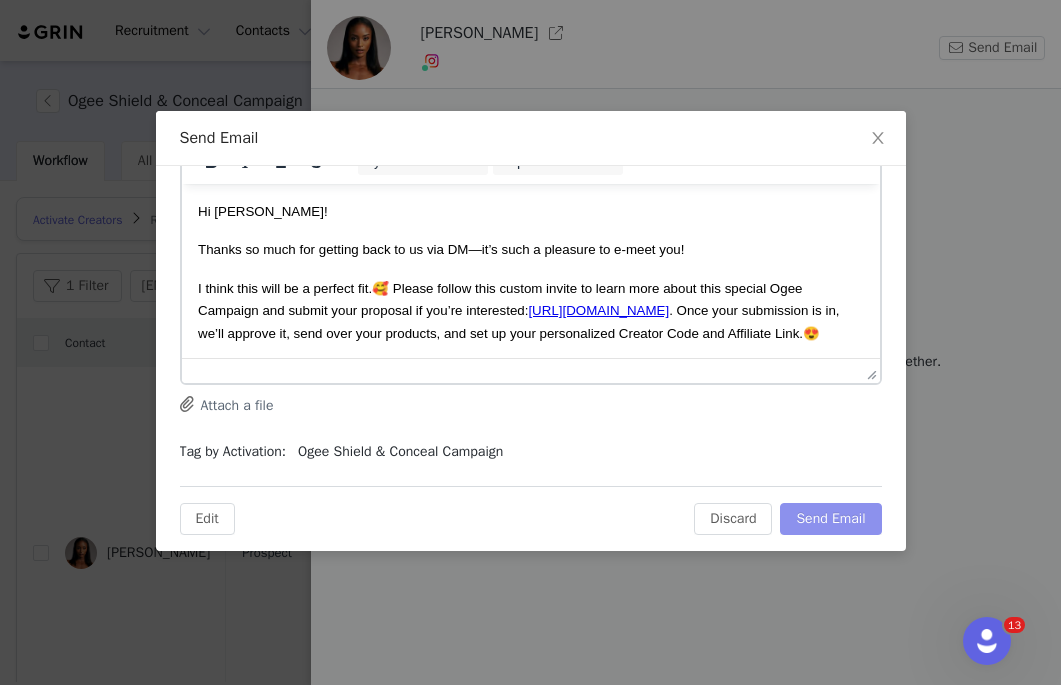 click on "Send Email" at bounding box center (830, 519) 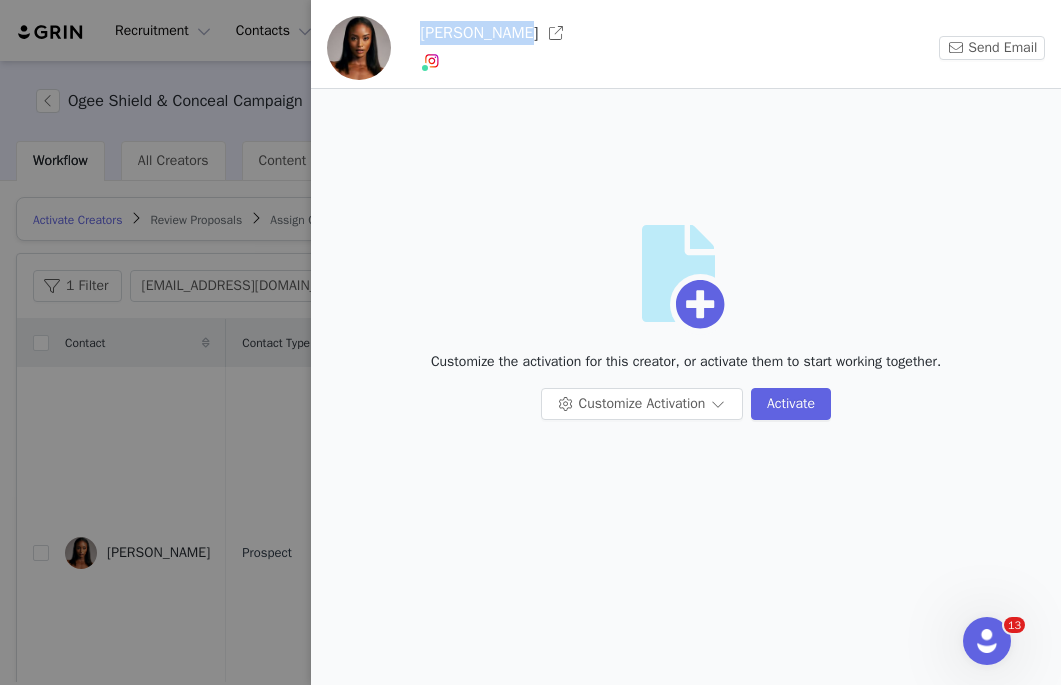 drag, startPoint x: 415, startPoint y: 31, endPoint x: 508, endPoint y: 36, distance: 93.13431 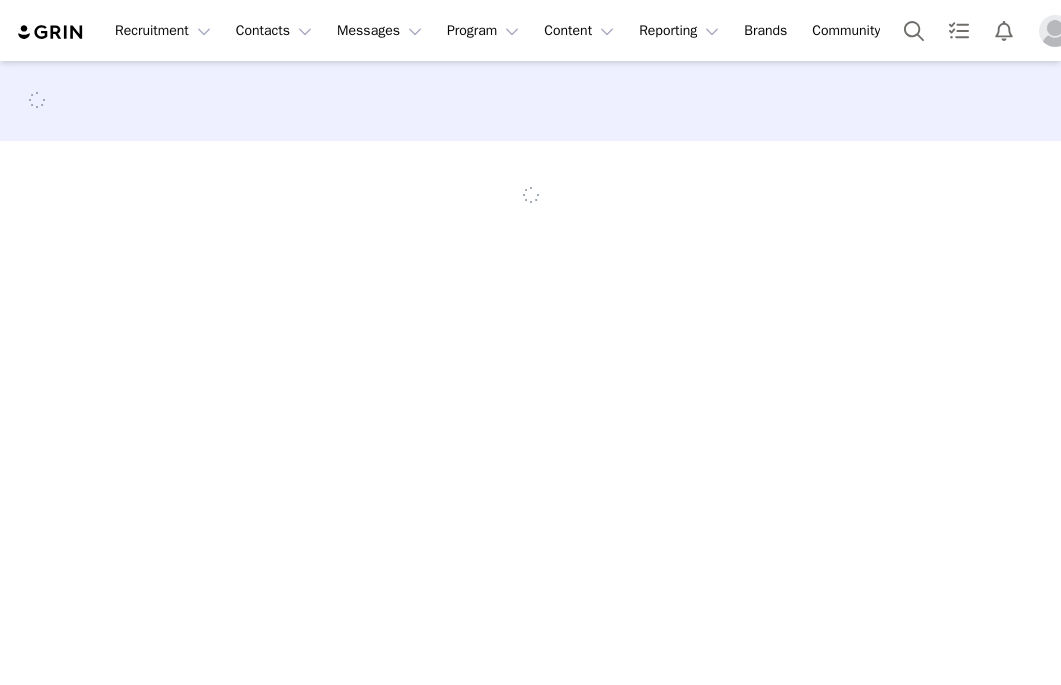 scroll, scrollTop: 0, scrollLeft: 0, axis: both 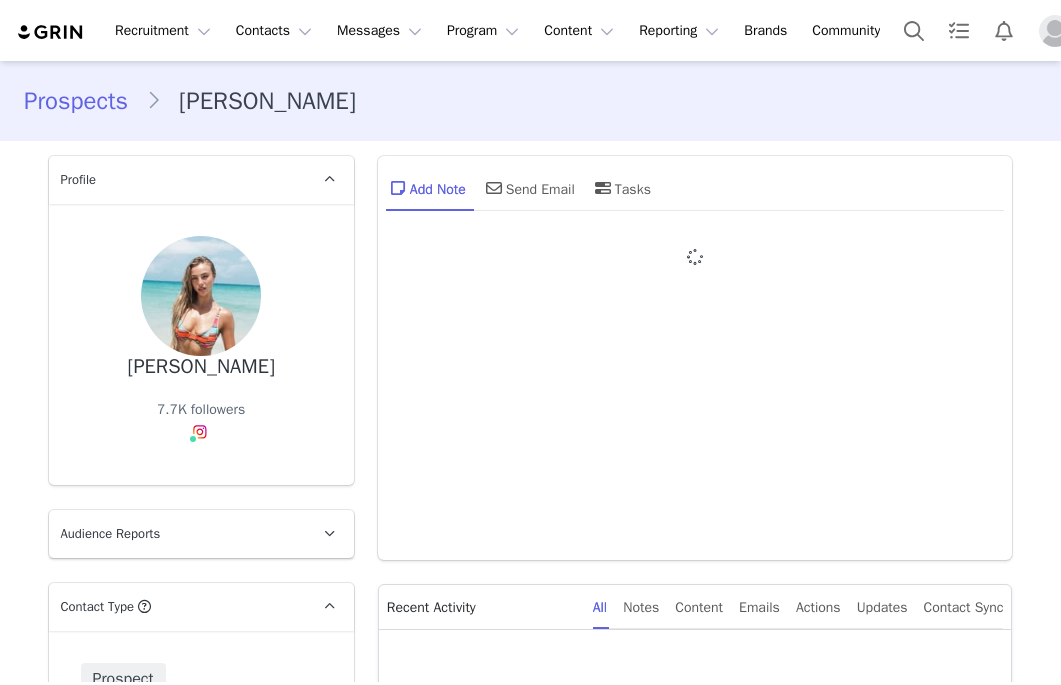 type on "+1 ([GEOGRAPHIC_DATA])" 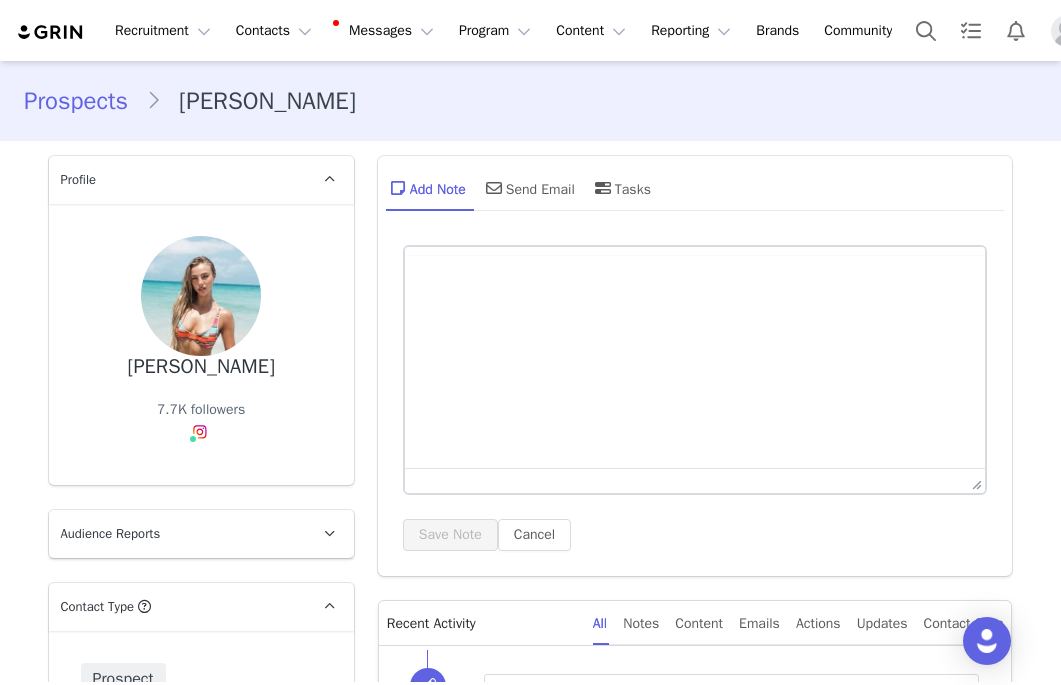 scroll, scrollTop: 0, scrollLeft: 0, axis: both 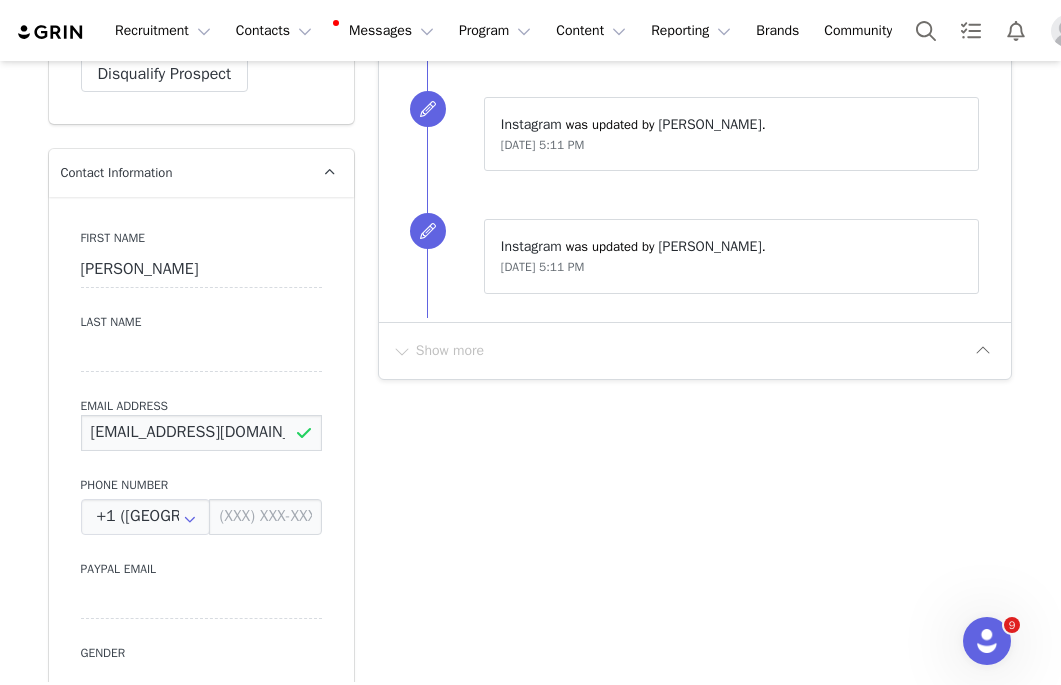 drag, startPoint x: 231, startPoint y: 431, endPoint x: 52, endPoint y: 429, distance: 179.01117 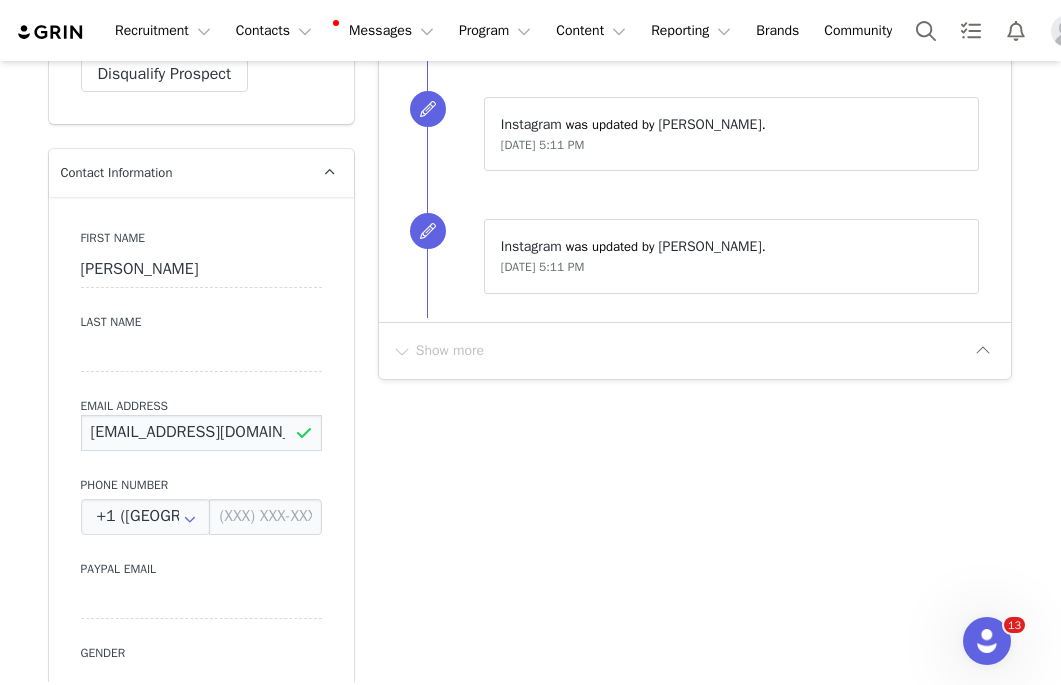 scroll, scrollTop: 2694, scrollLeft: 0, axis: vertical 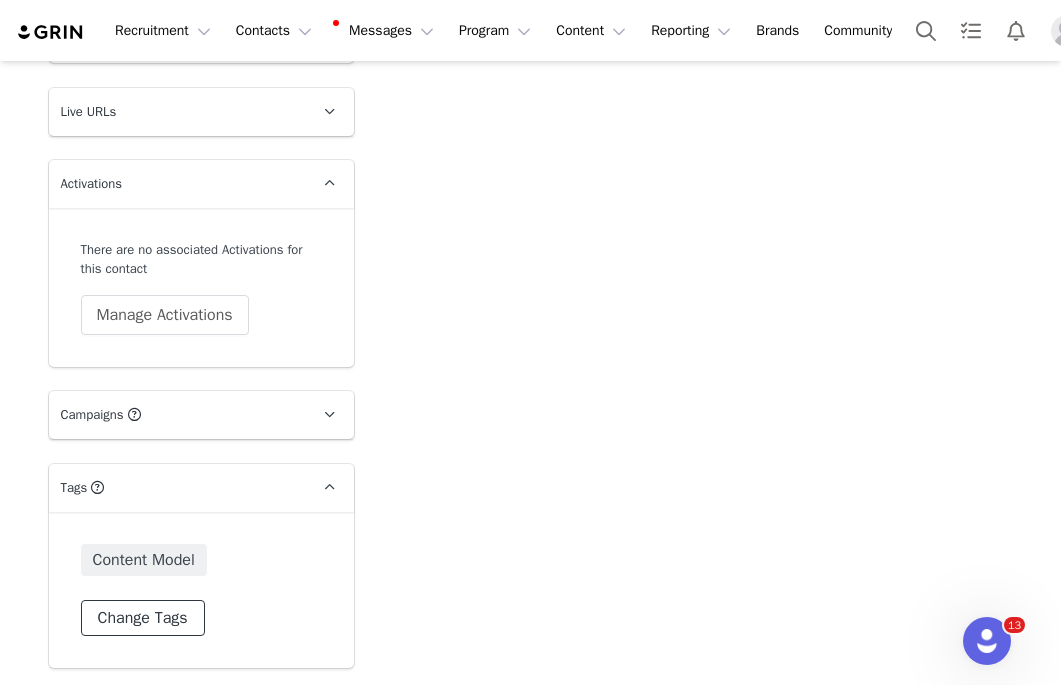 click on "Change Tags" at bounding box center (143, 618) 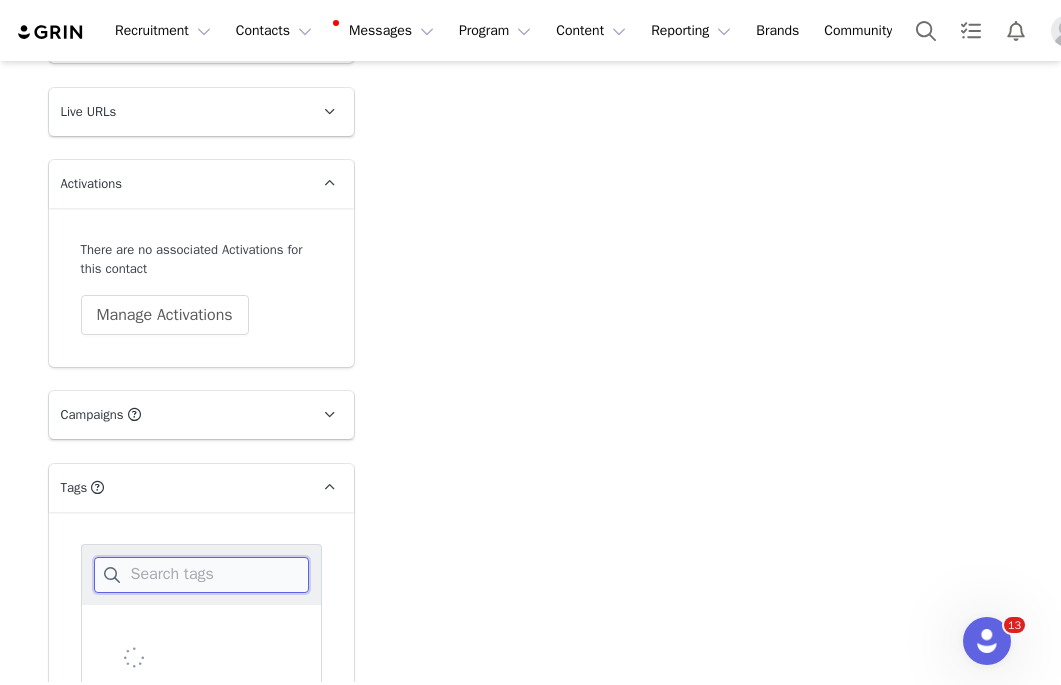 click at bounding box center [201, 575] 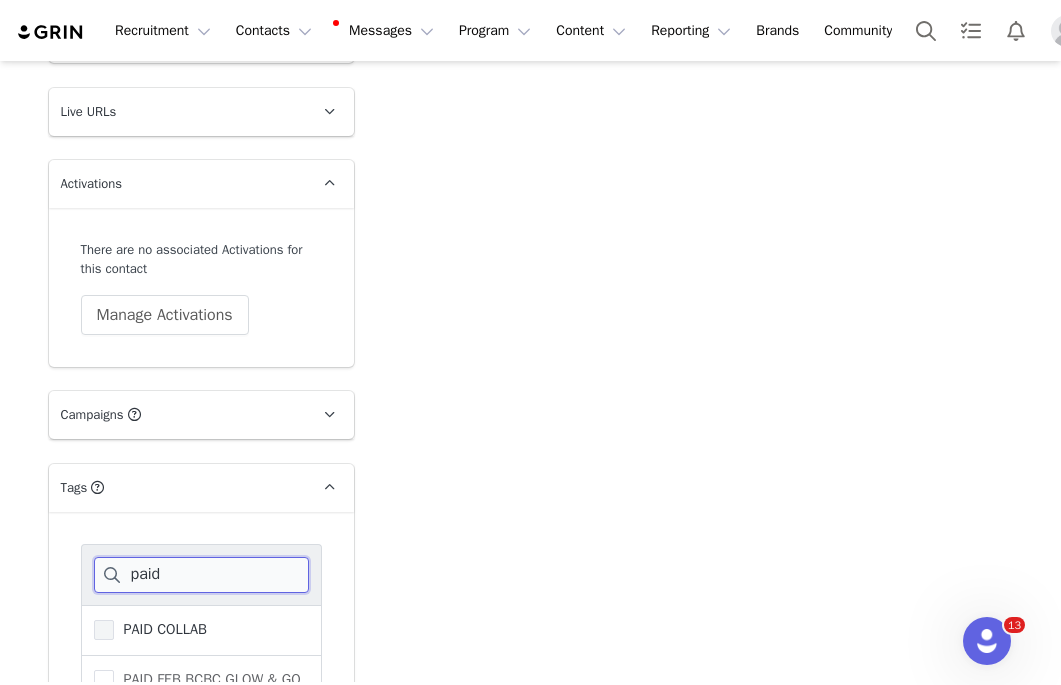 type on "paid" 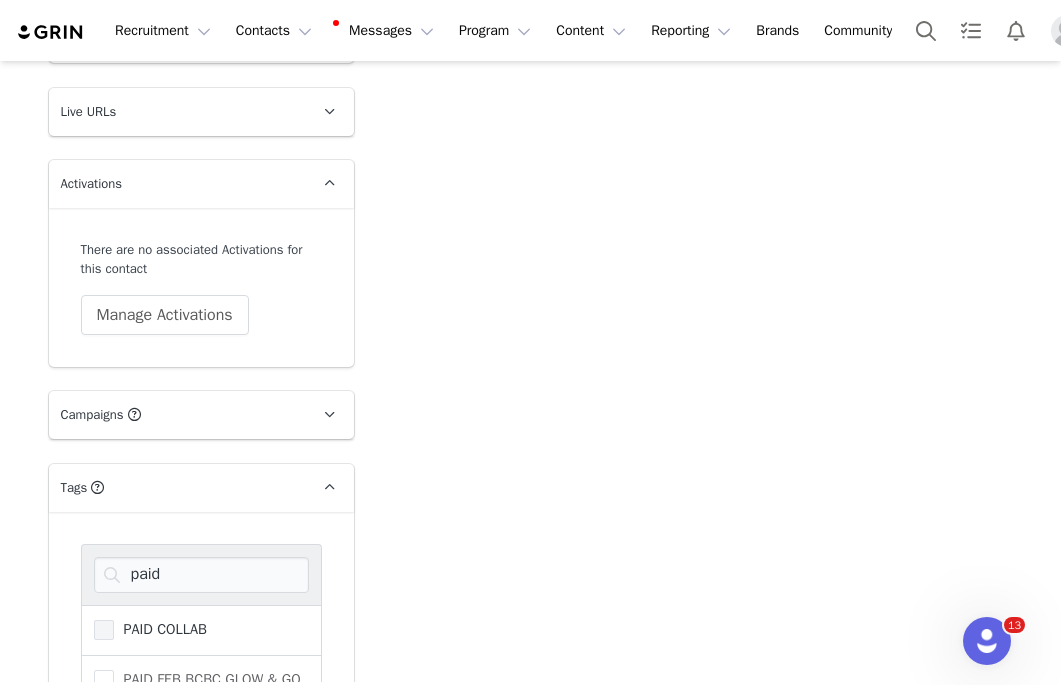 click on "PAID COLLAB" at bounding box center [160, 629] 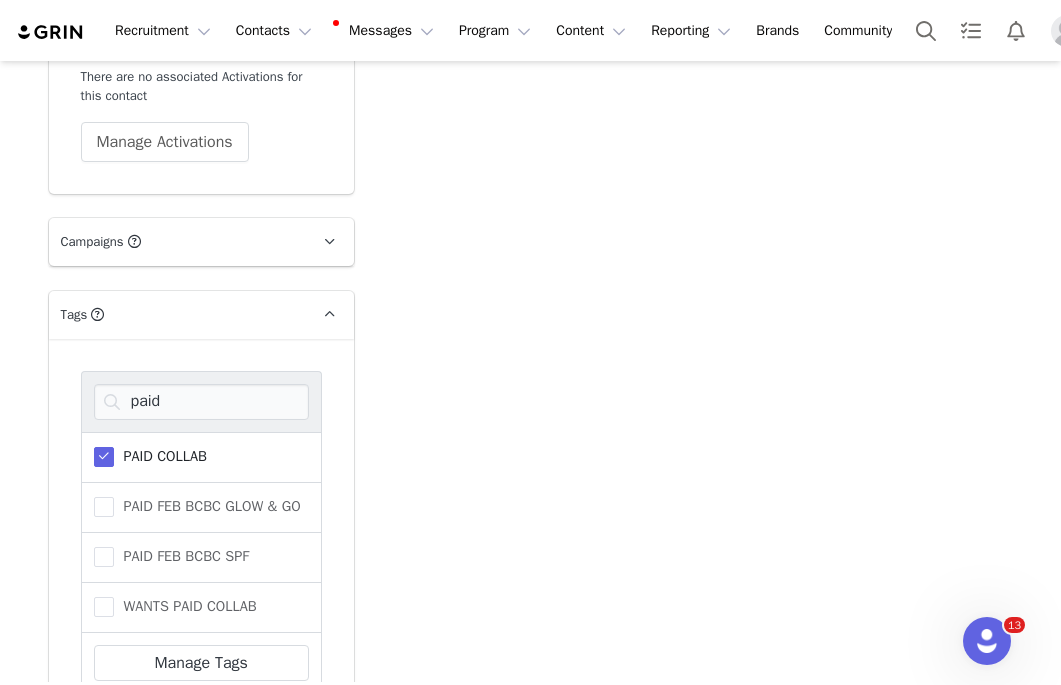 scroll, scrollTop: 2982, scrollLeft: 0, axis: vertical 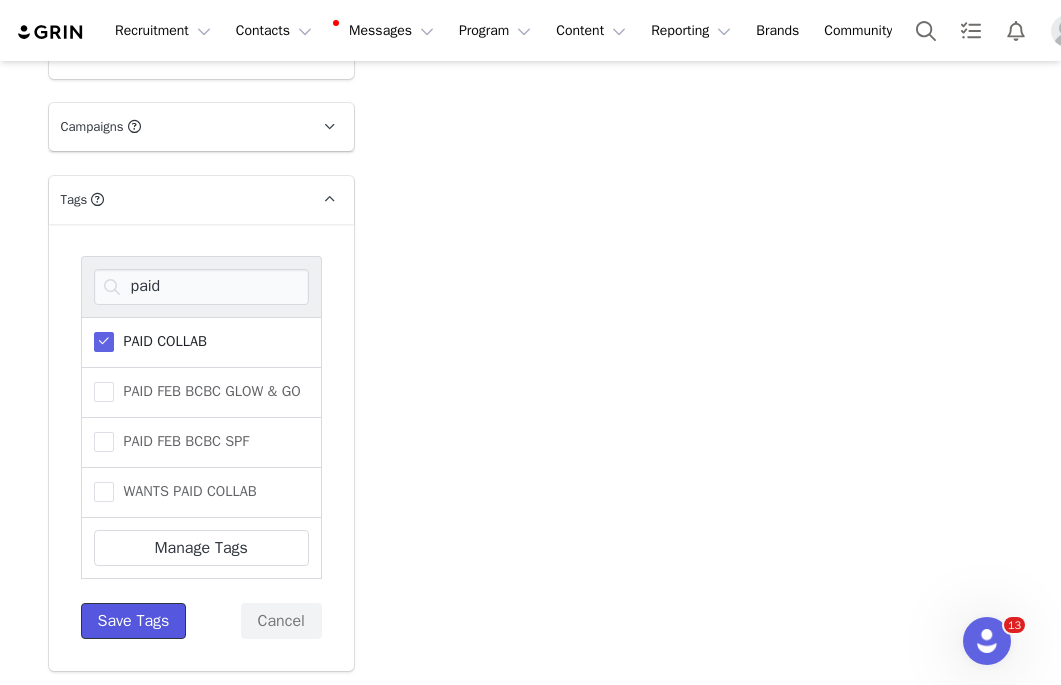 click on "Save Tags" at bounding box center (134, 621) 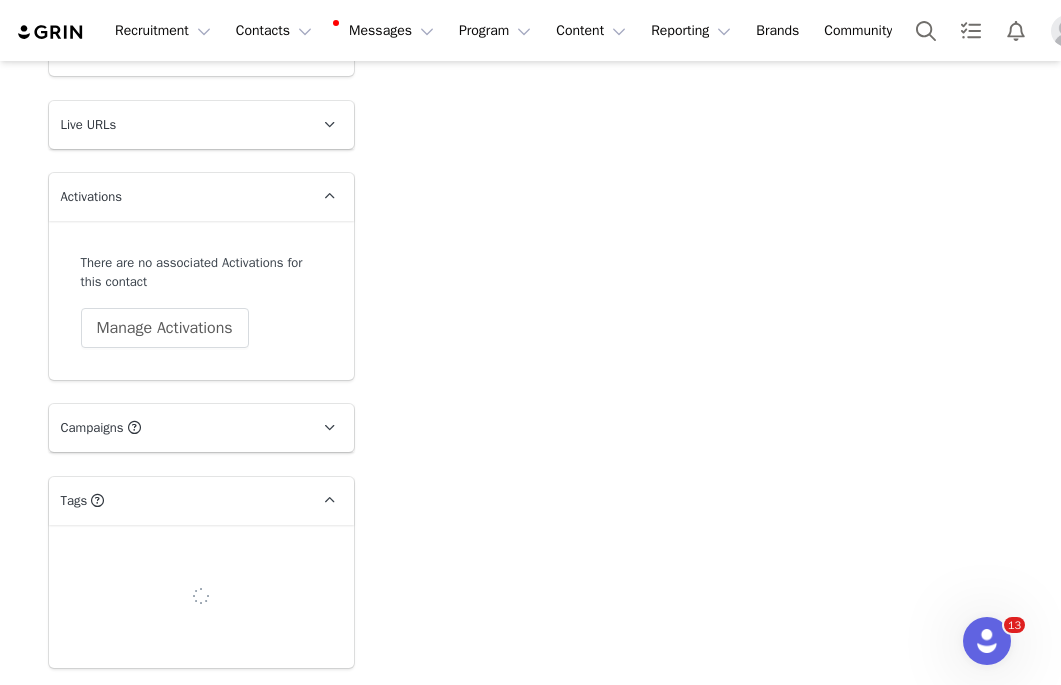 scroll, scrollTop: 2734, scrollLeft: 0, axis: vertical 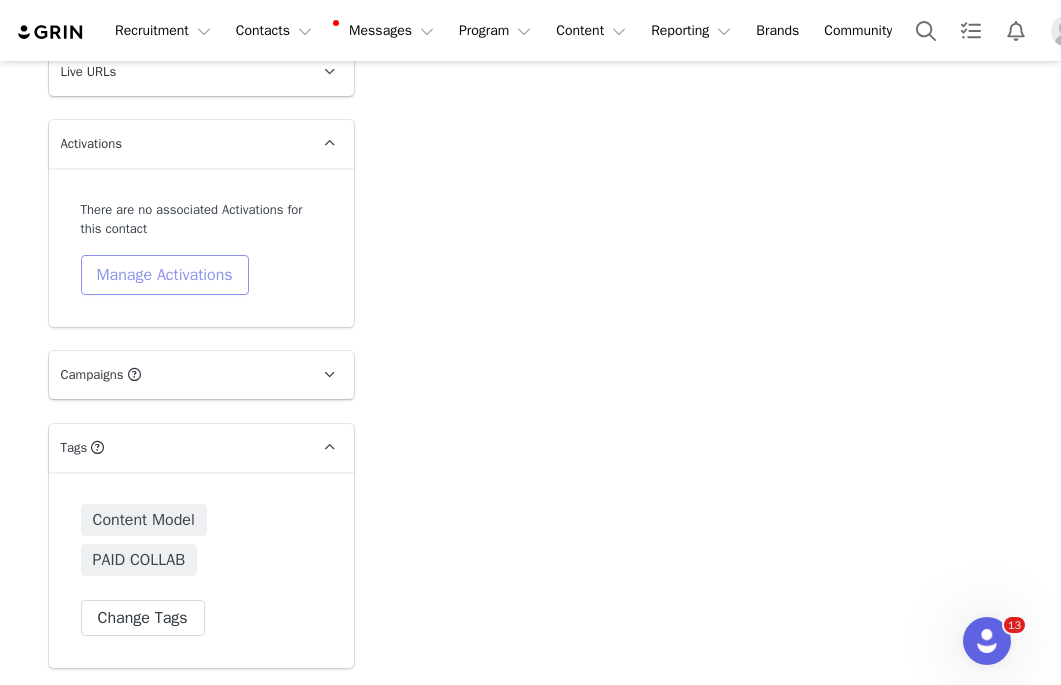 click on "Manage Activations" at bounding box center [165, 275] 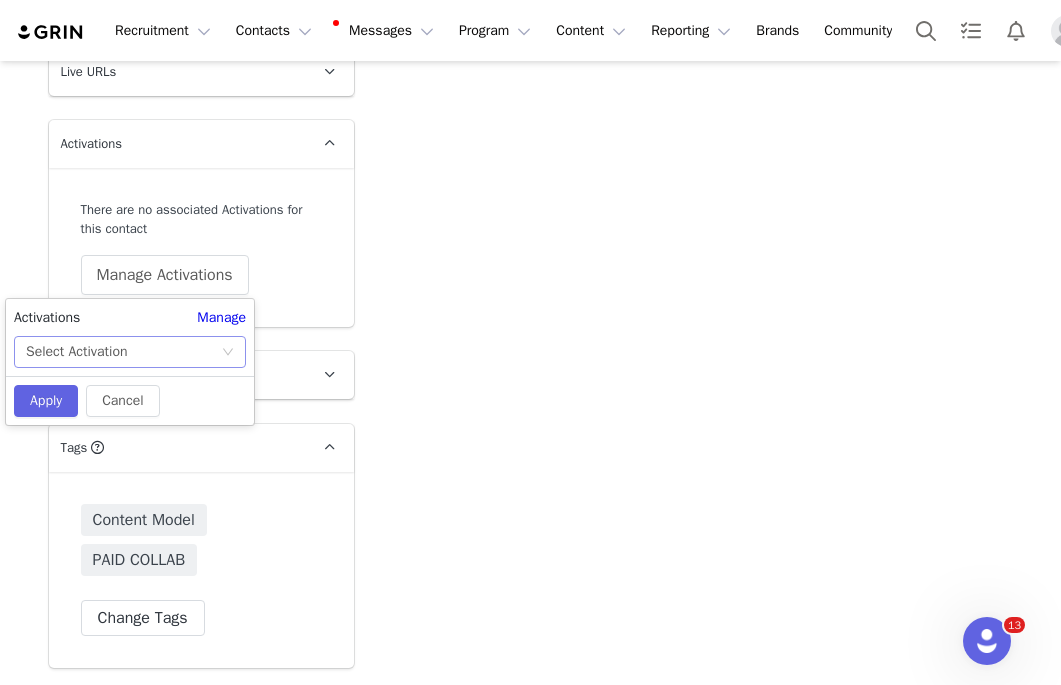 click on "Select Activation" at bounding box center (123, 352) 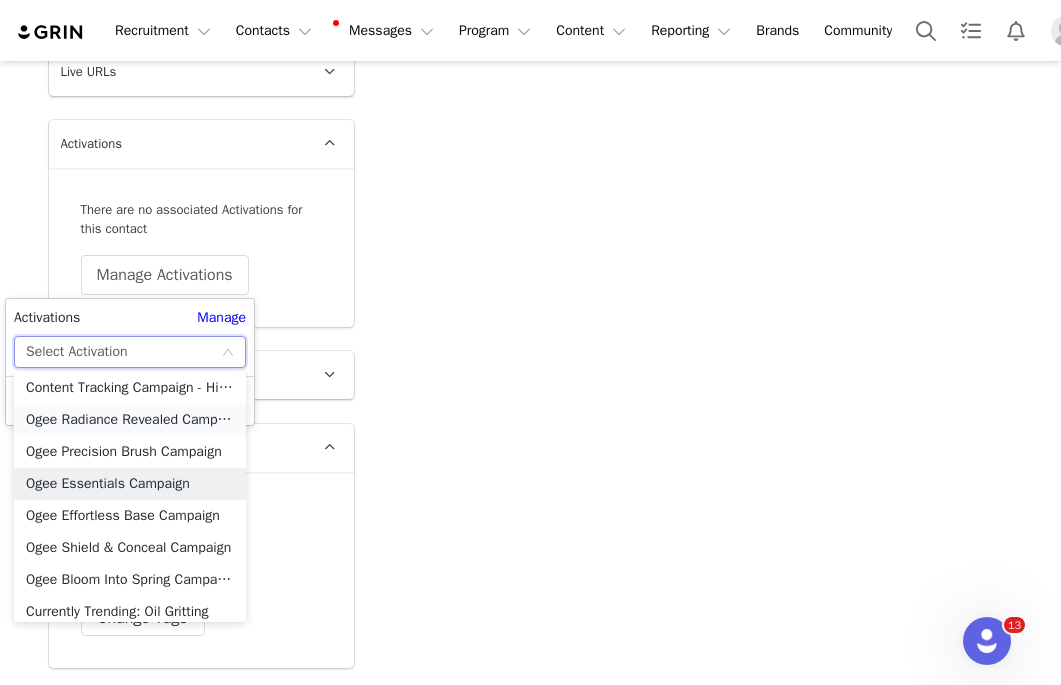 scroll, scrollTop: 1049, scrollLeft: 0, axis: vertical 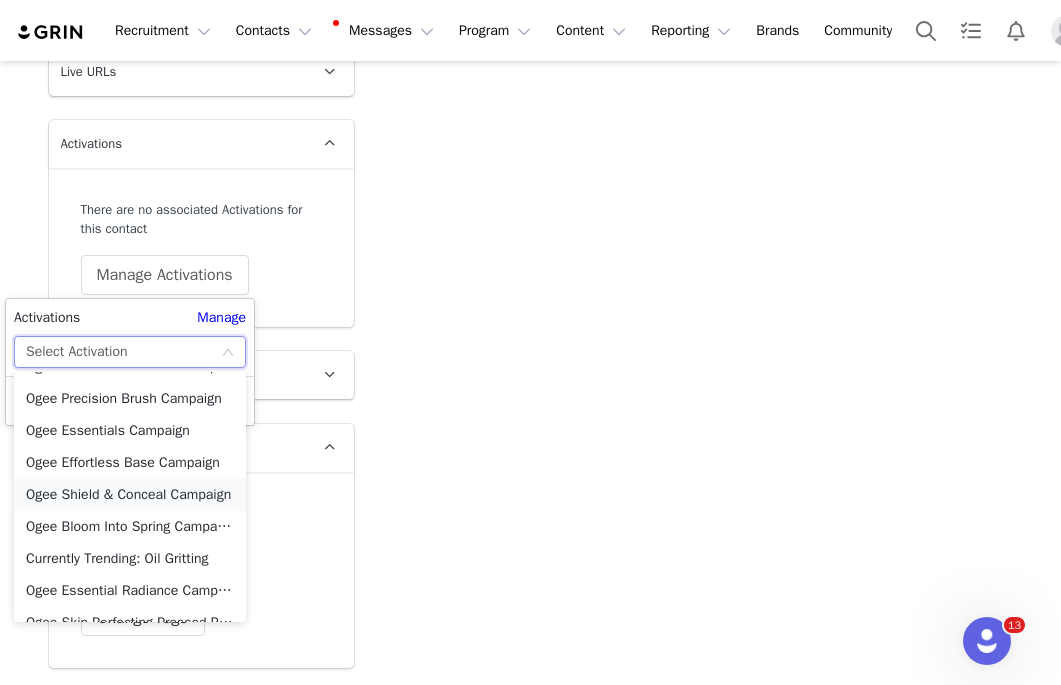 click on "Ogee Shield & Conceal Campaign" at bounding box center [130, 495] 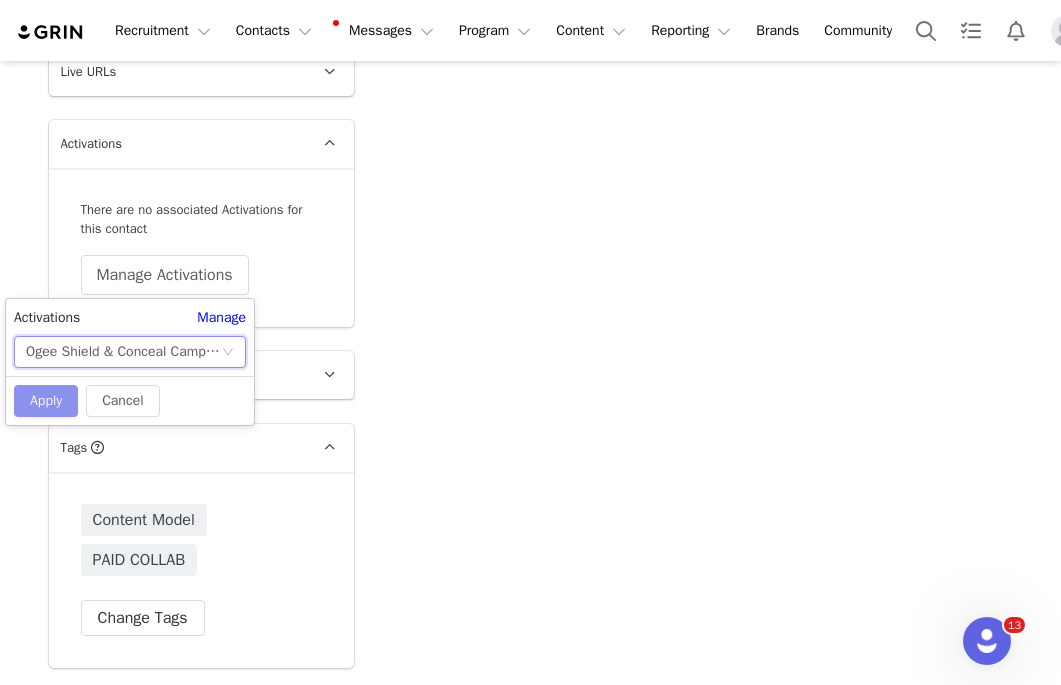 click on "Apply" at bounding box center [46, 401] 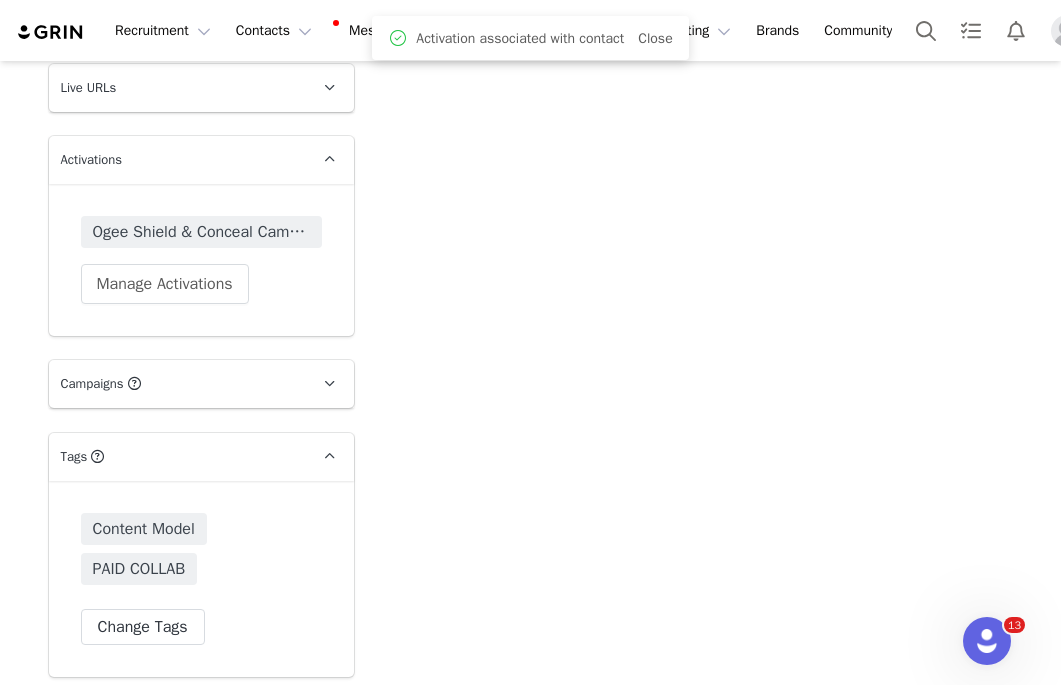 scroll, scrollTop: 2727, scrollLeft: 0, axis: vertical 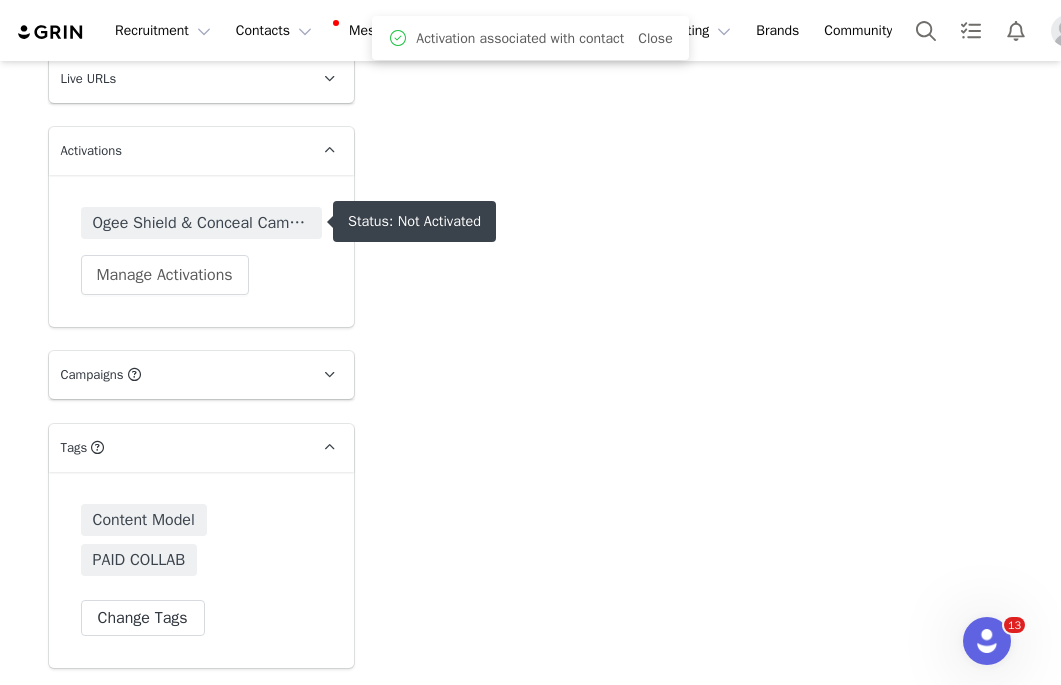 click on "Ogee Shield & Conceal Campaign" at bounding box center [201, 223] 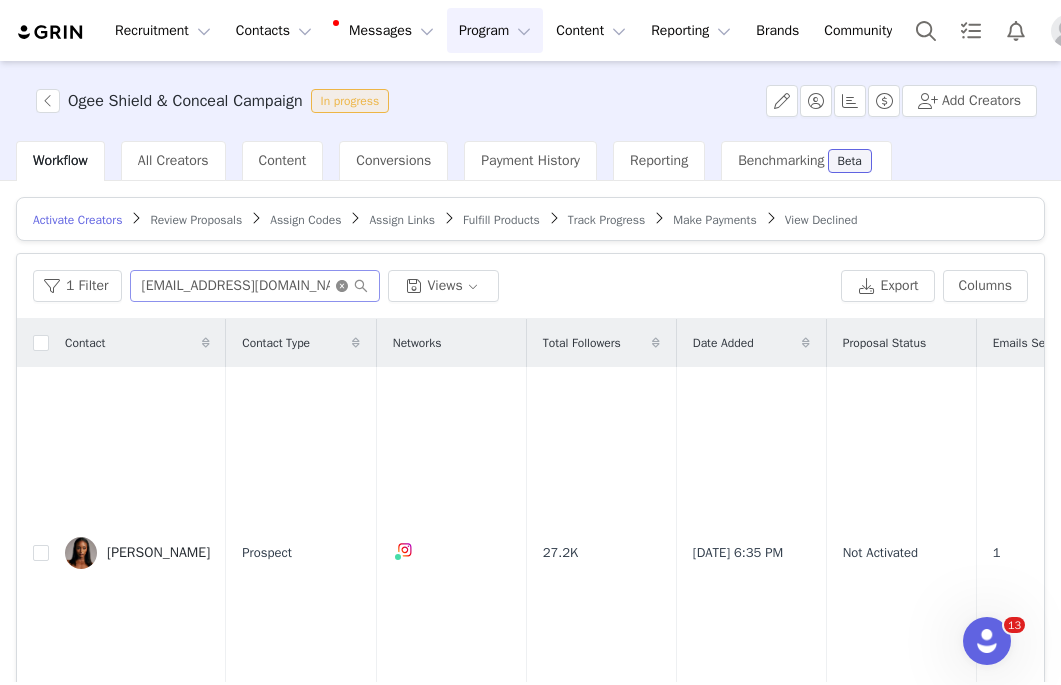 click 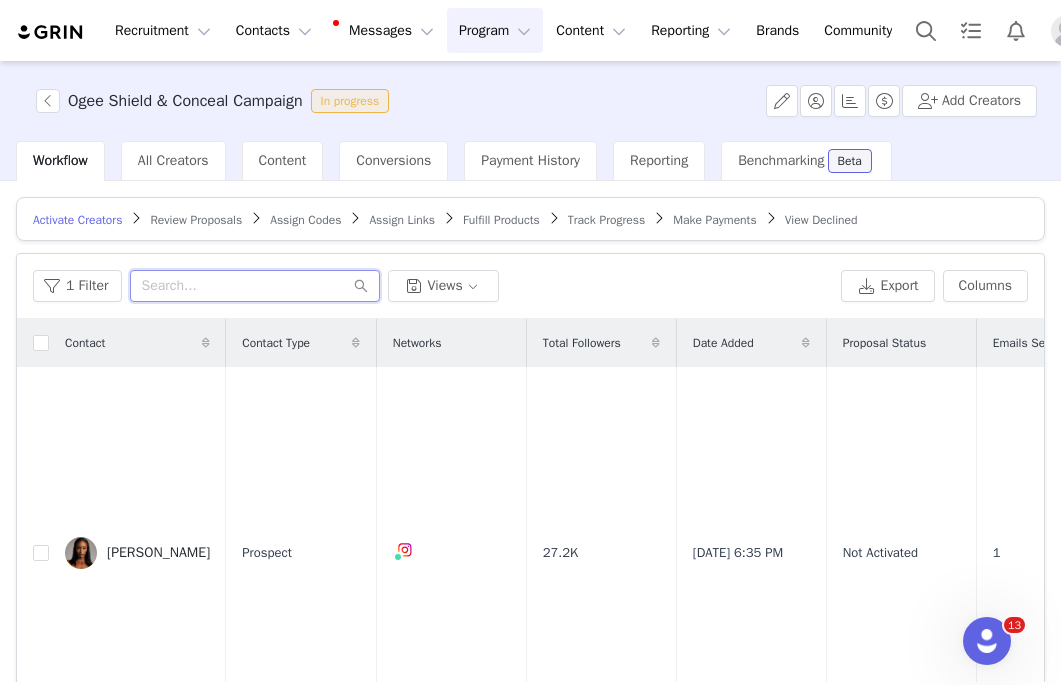 click at bounding box center [255, 286] 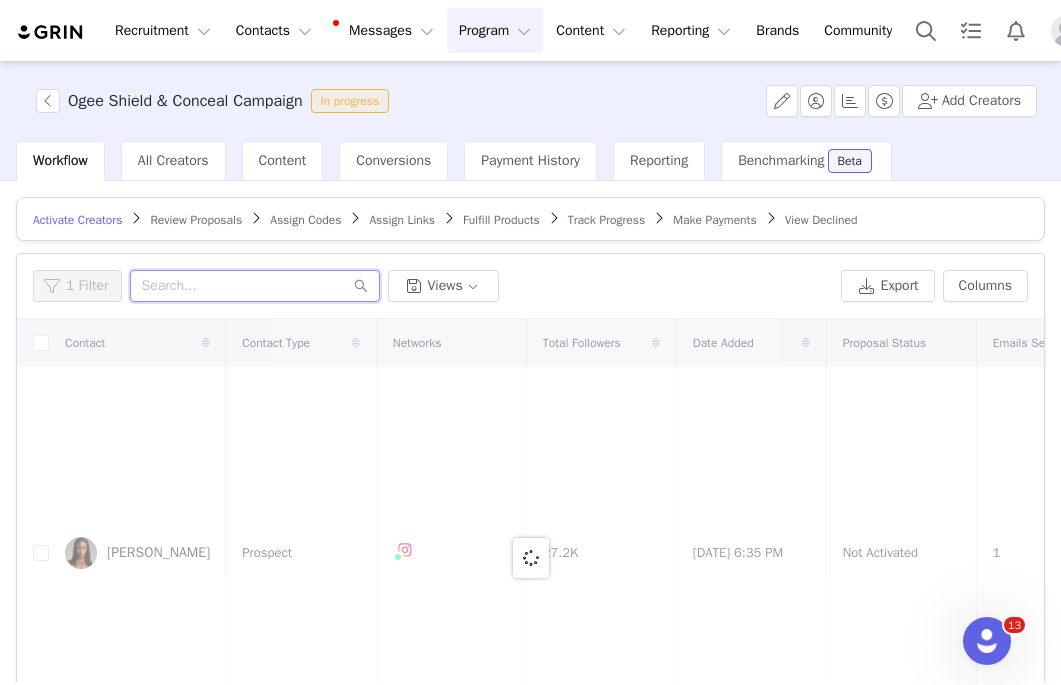 paste on "halcoj@icloud.com" 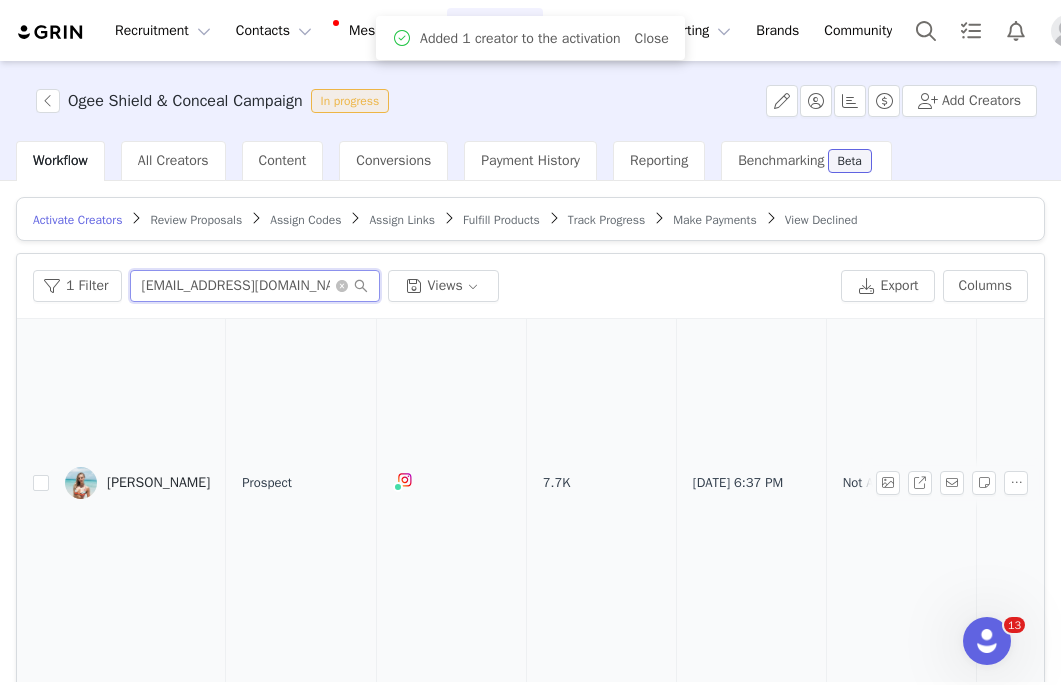 scroll, scrollTop: 474, scrollLeft: 0, axis: vertical 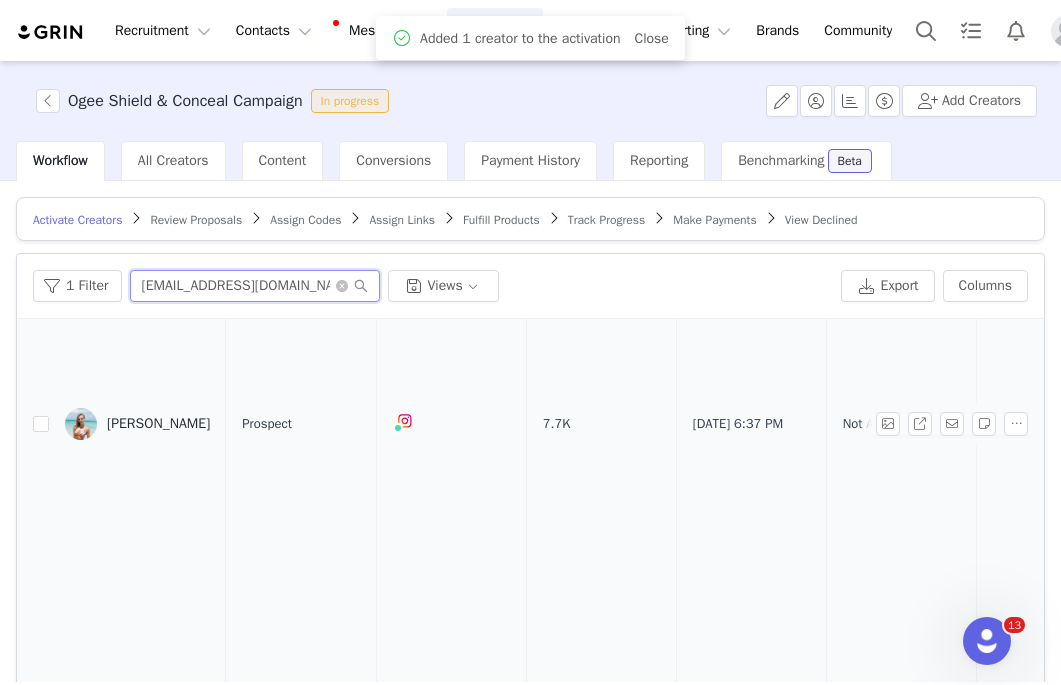 type on "halcoj@icloud.com" 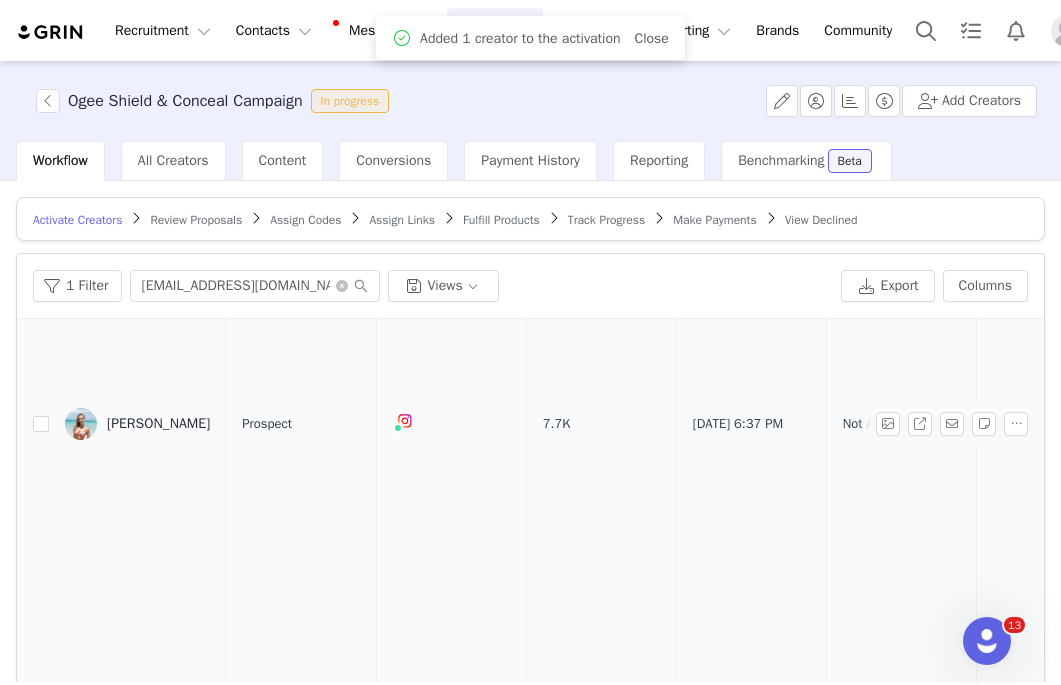 click on "Olivia" at bounding box center (158, 424) 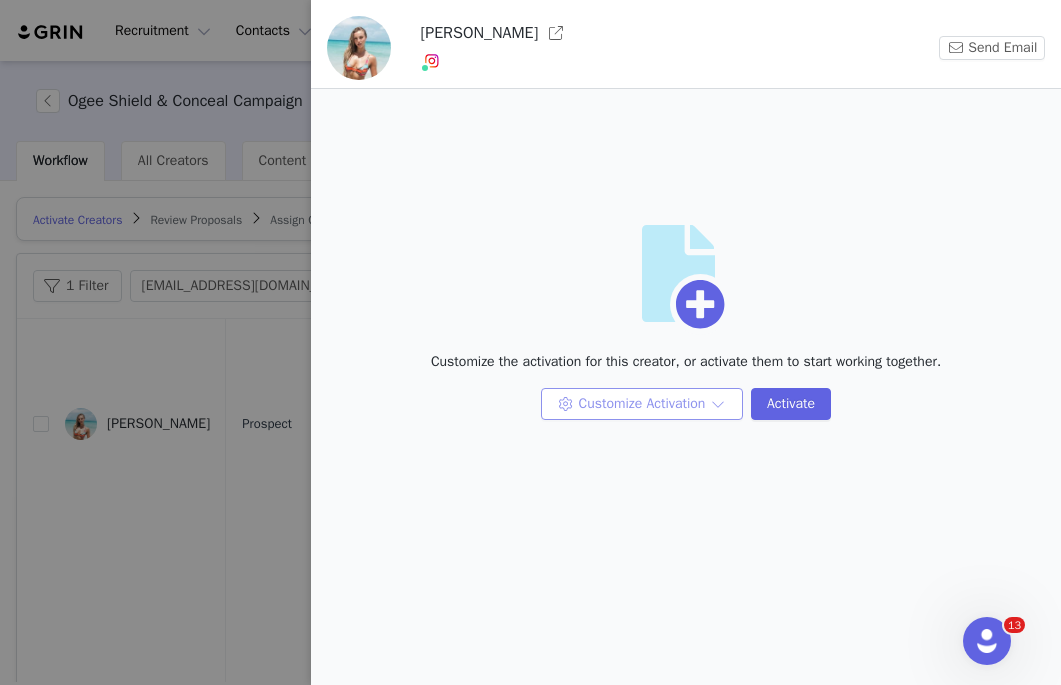 click on "Customize Activation" at bounding box center [642, 404] 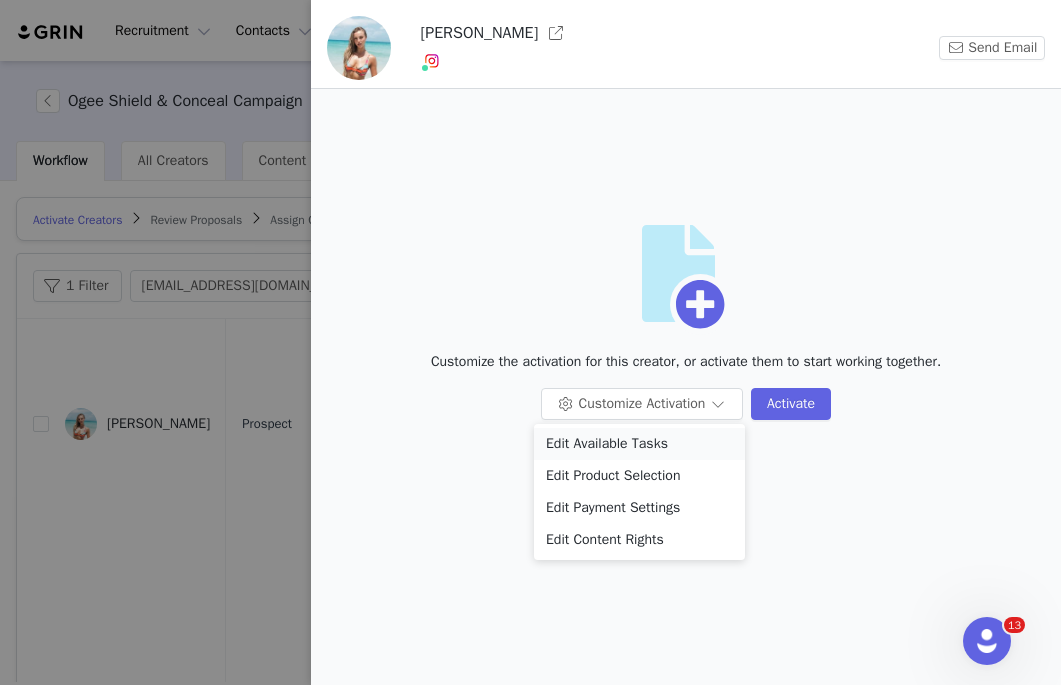 click on "Edit Available Tasks" at bounding box center [639, 444] 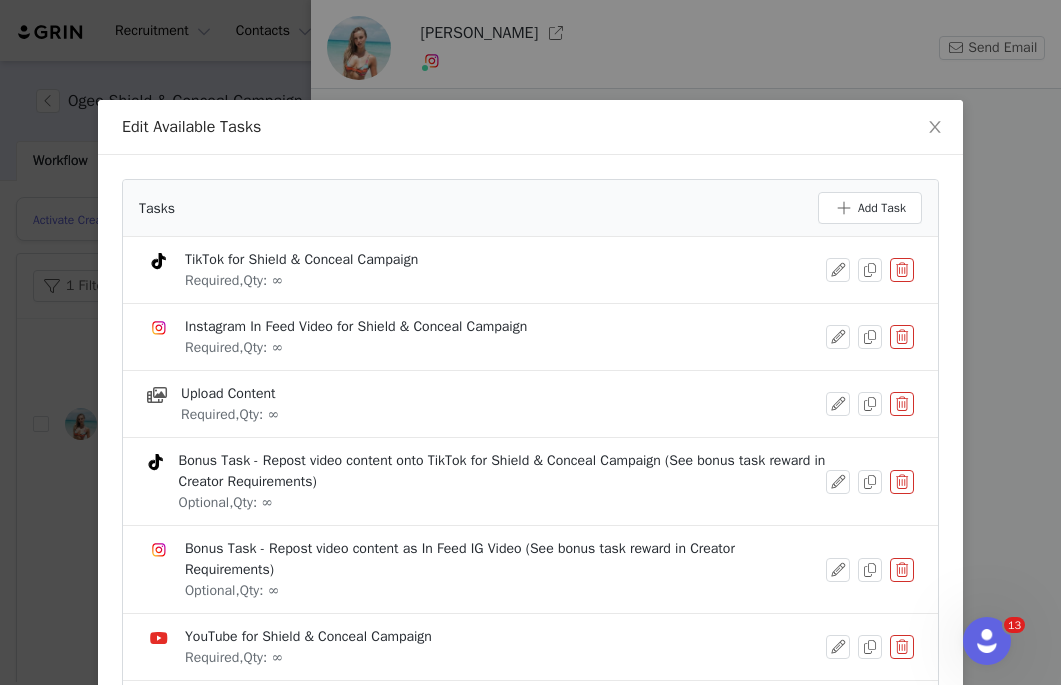 click at bounding box center (902, 270) 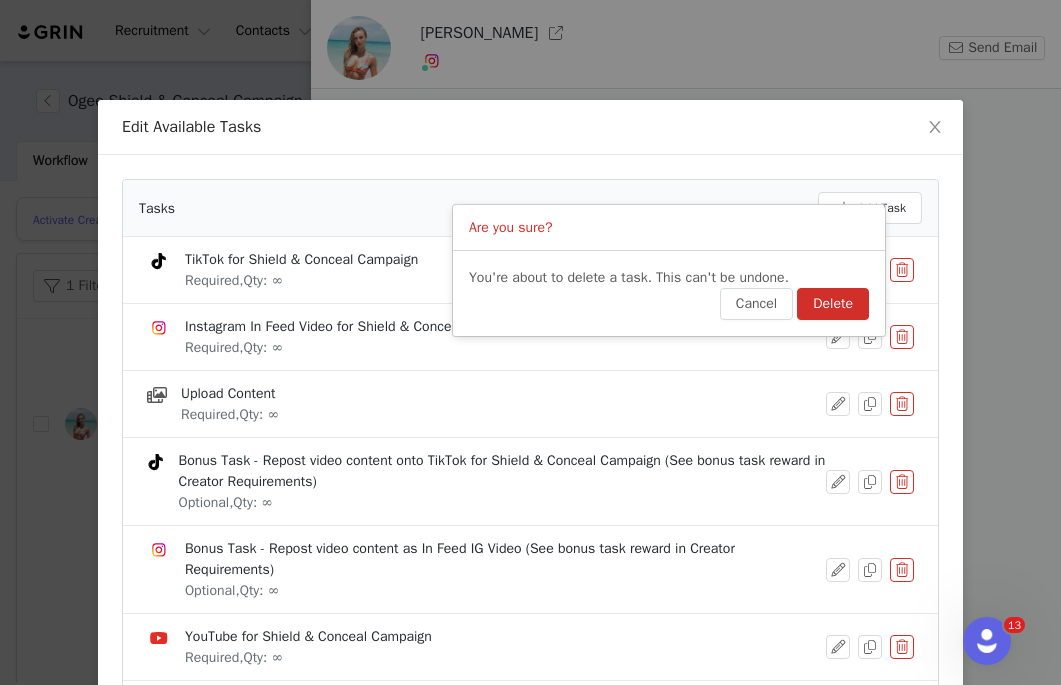 click on "Delete" at bounding box center [833, 304] 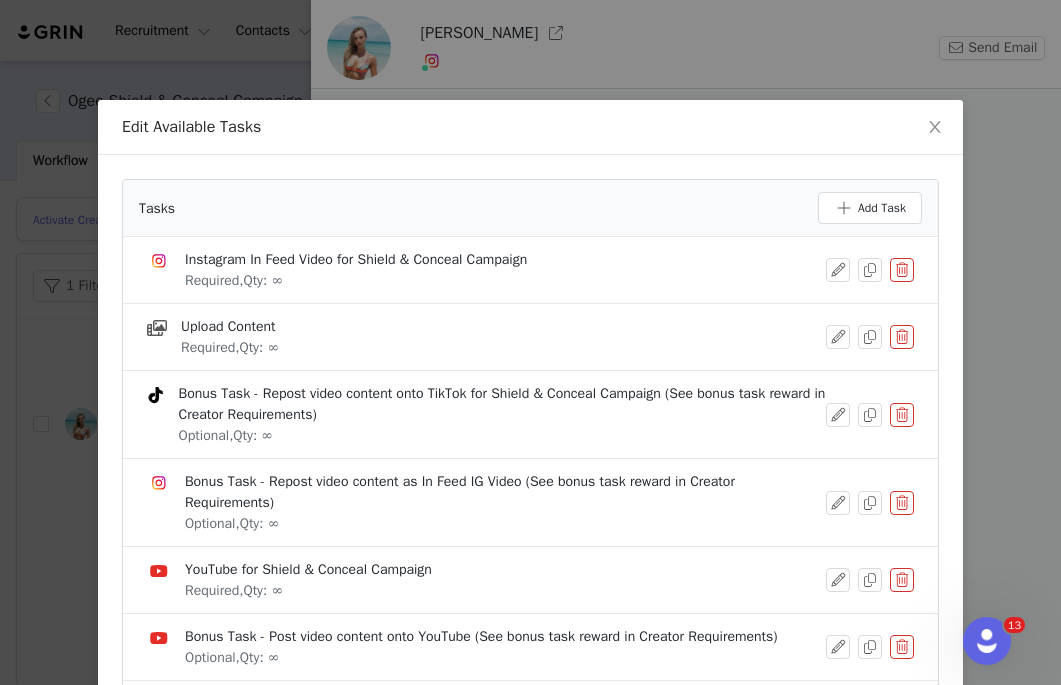 click at bounding box center [902, 503] 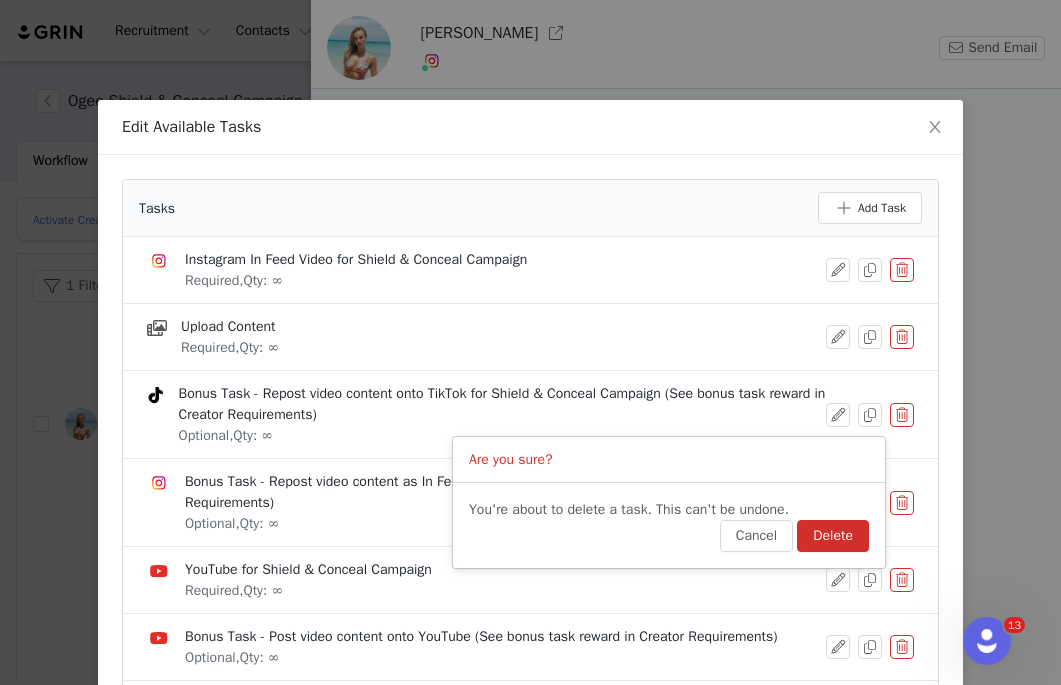 click on "Delete" at bounding box center [833, 536] 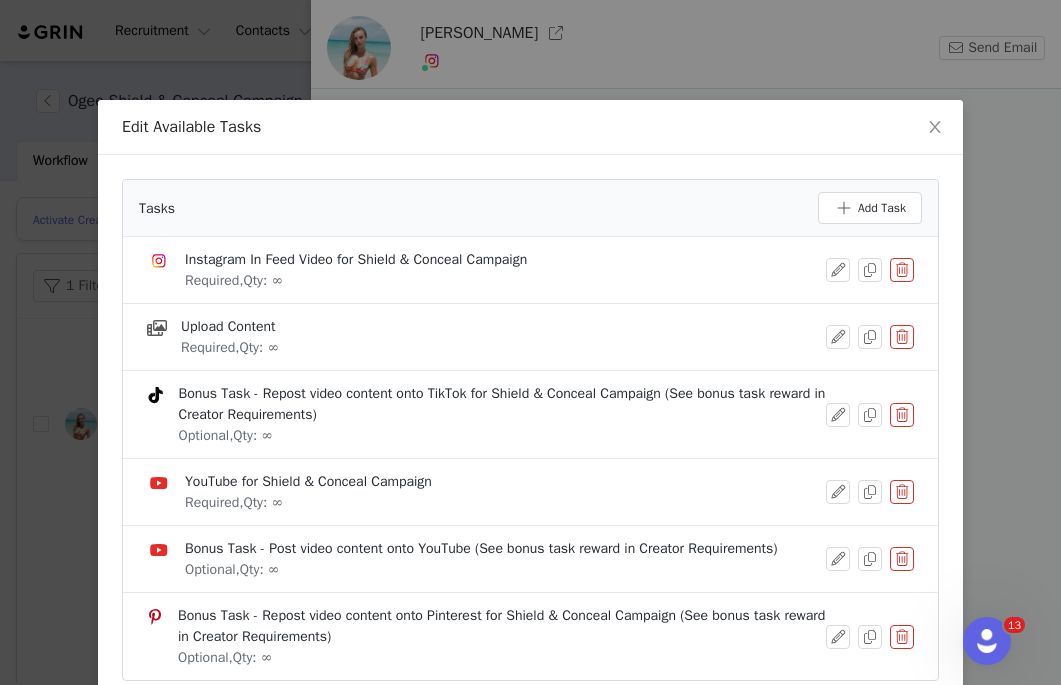 click at bounding box center [902, 559] 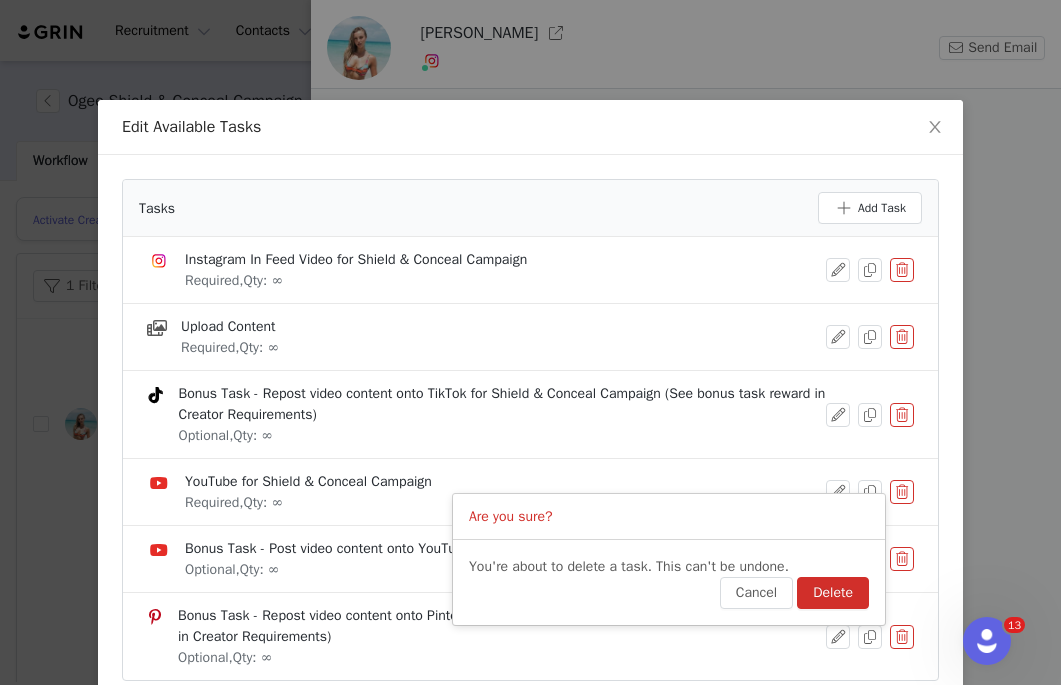 click on "Delete" at bounding box center [833, 593] 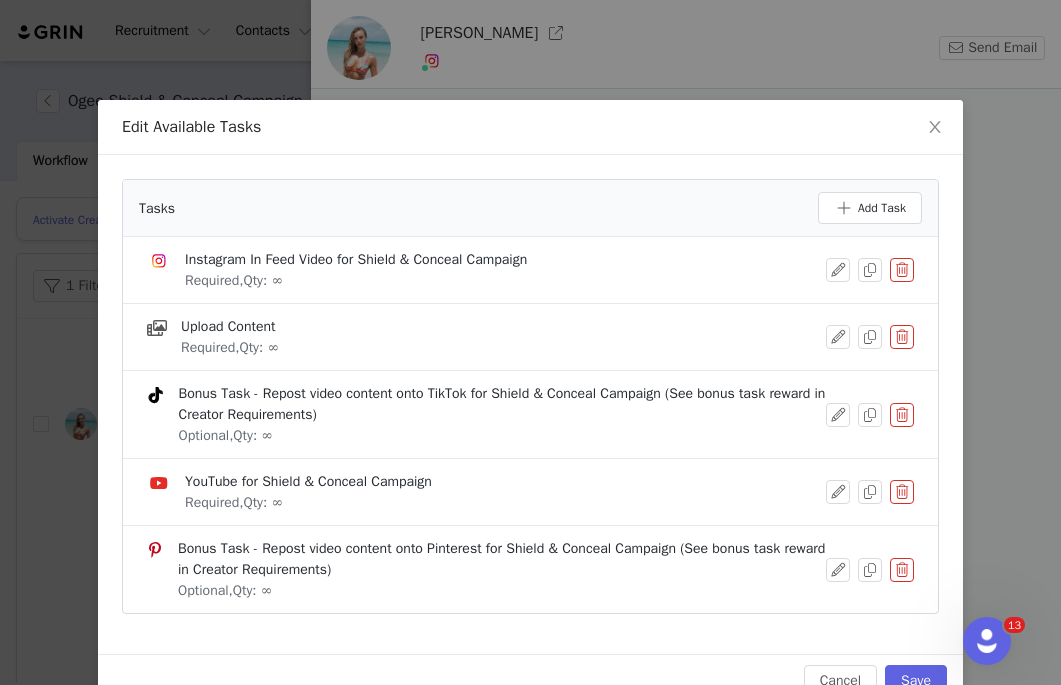 click at bounding box center [902, 570] 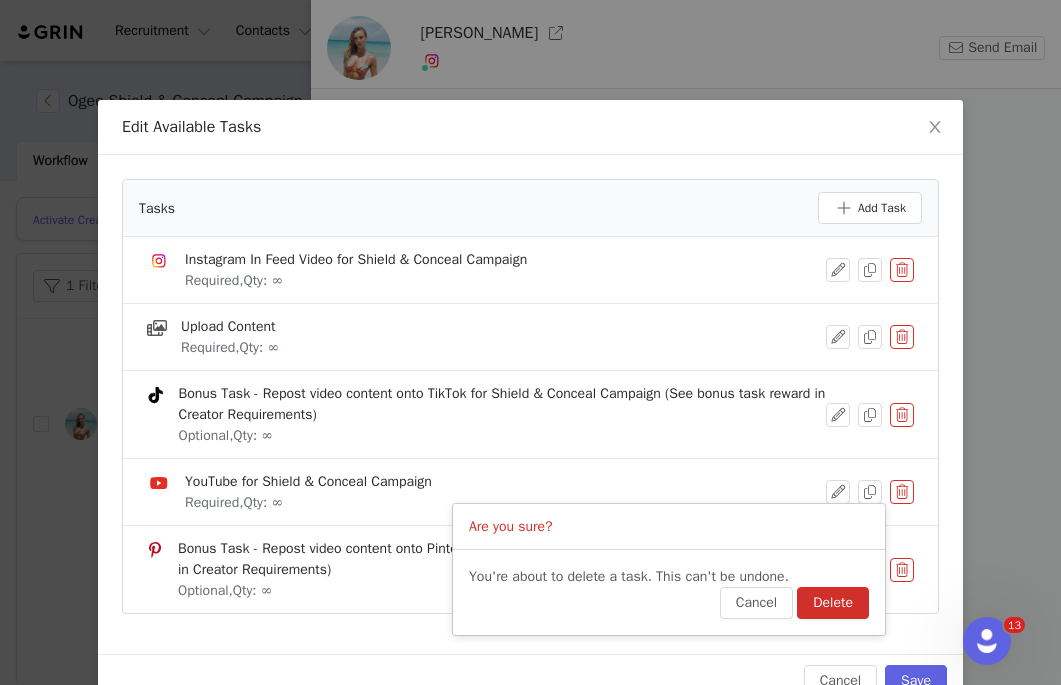 click on "You're about to delete a task. This can't be undone.       Cancel   Delete" at bounding box center [669, 592] 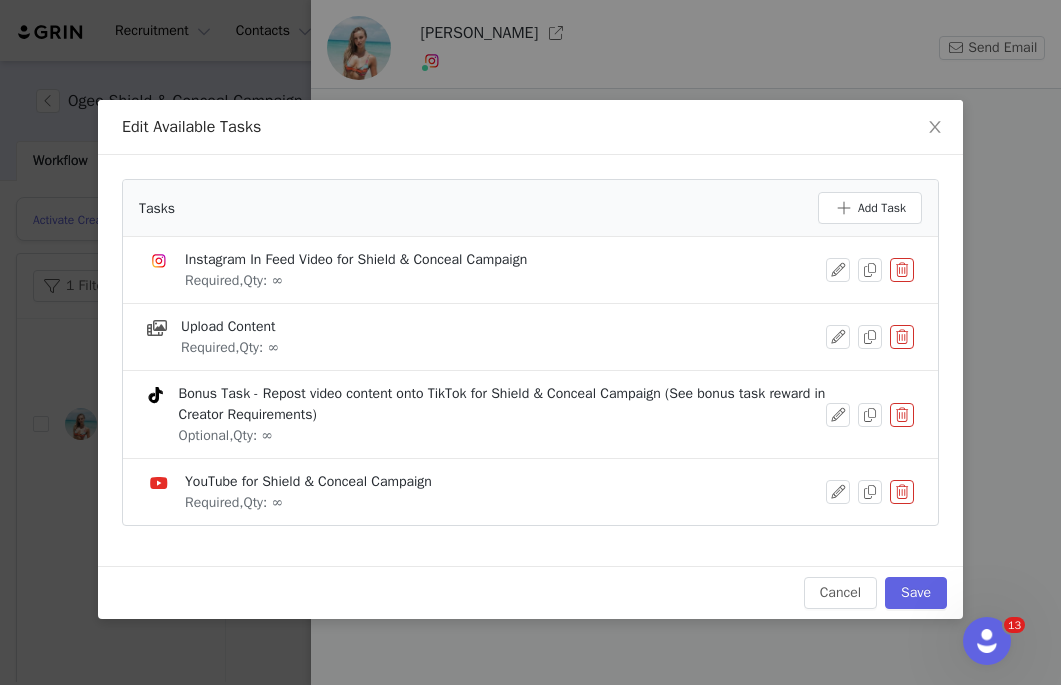 click at bounding box center [902, 492] 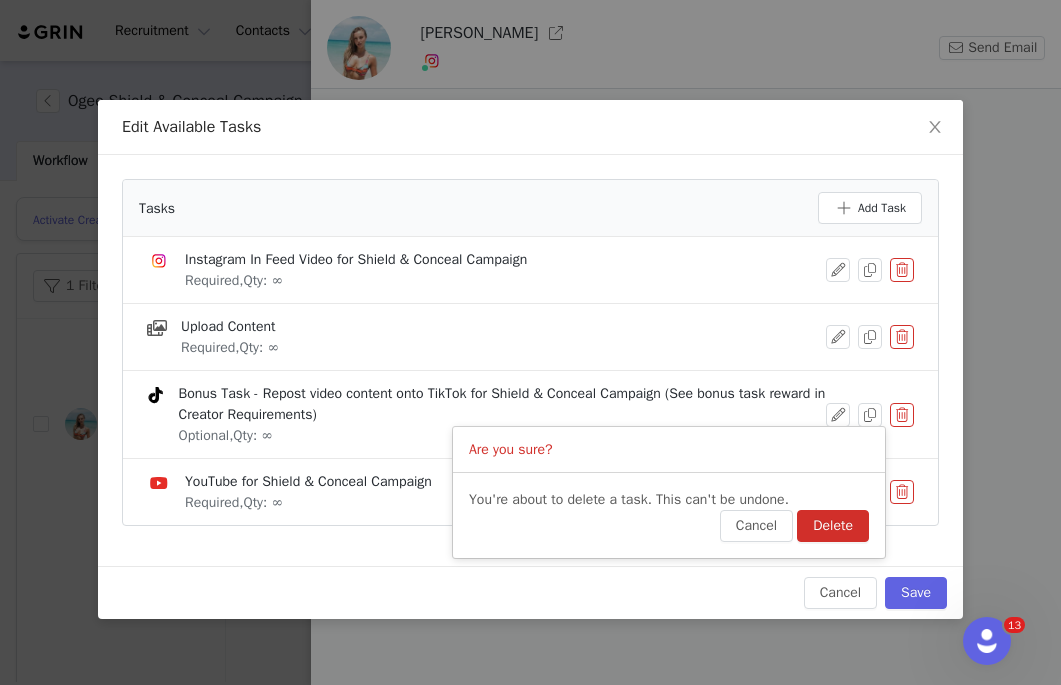 click on "Delete" at bounding box center [833, 526] 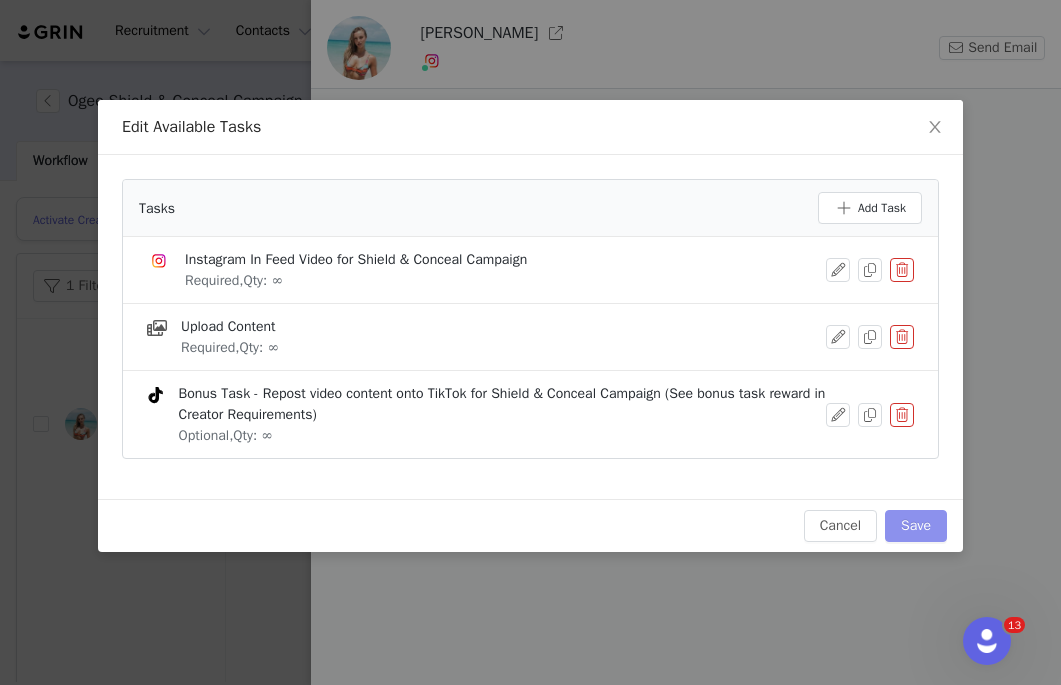 click on "Save" at bounding box center [916, 526] 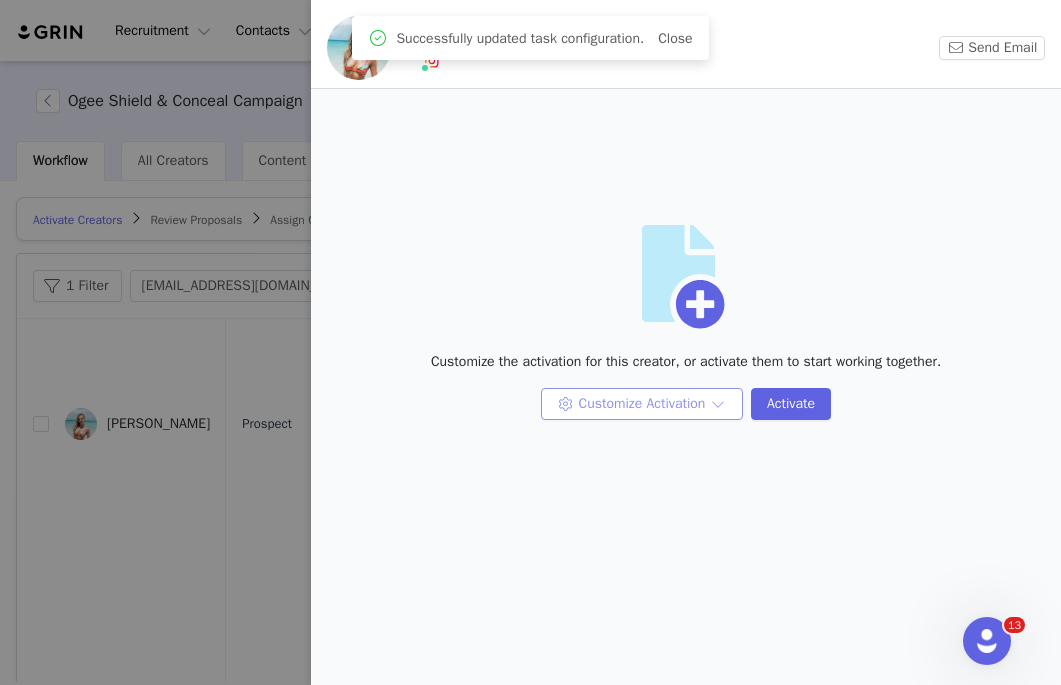 scroll, scrollTop: 0, scrollLeft: 0, axis: both 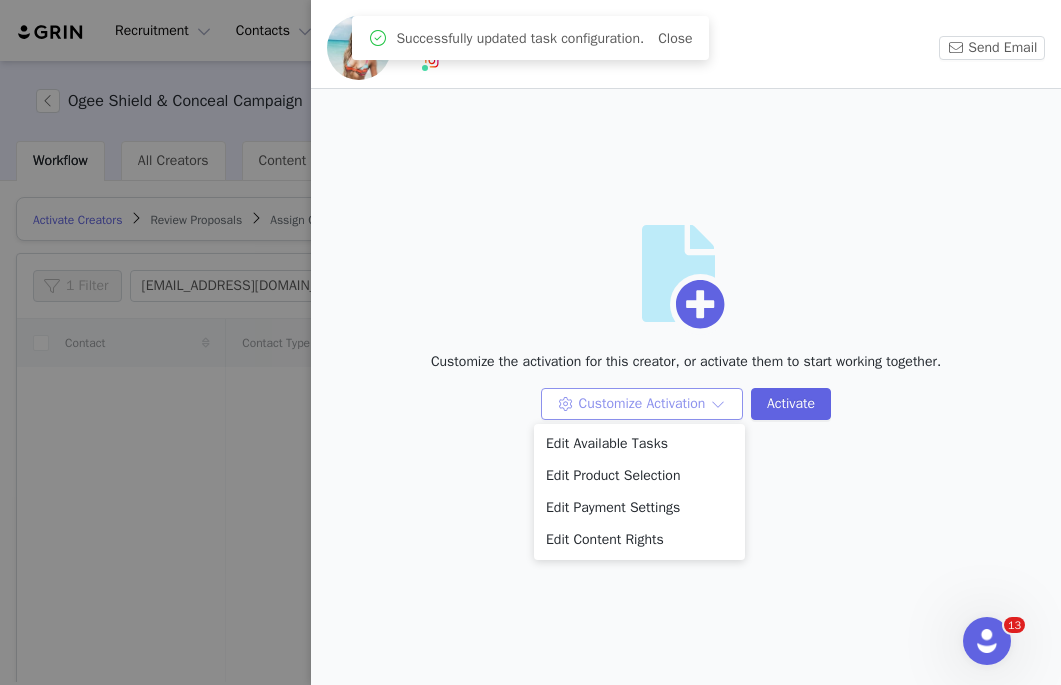click on "Customize Activation" at bounding box center (642, 404) 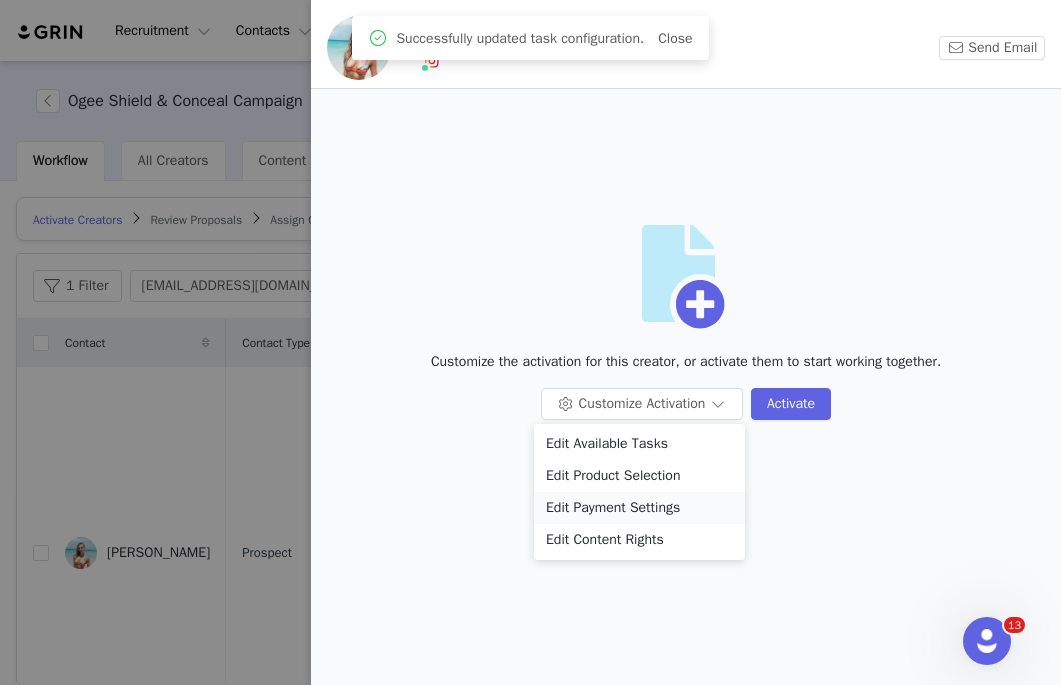 click on "Edit Payment Settings" at bounding box center (639, 508) 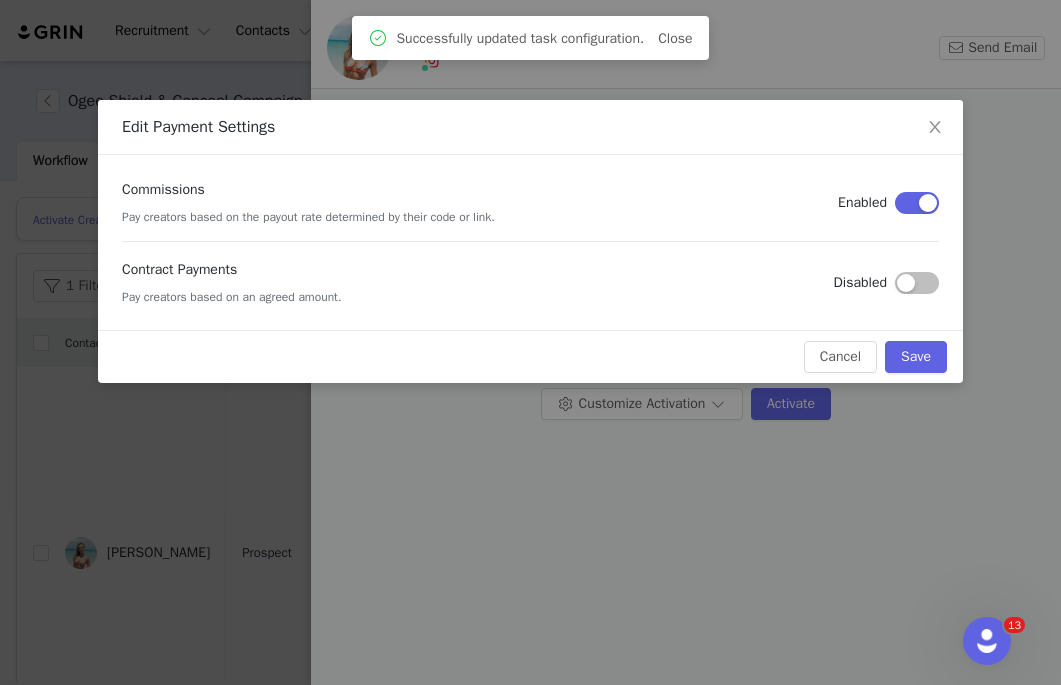 click at bounding box center (917, 283) 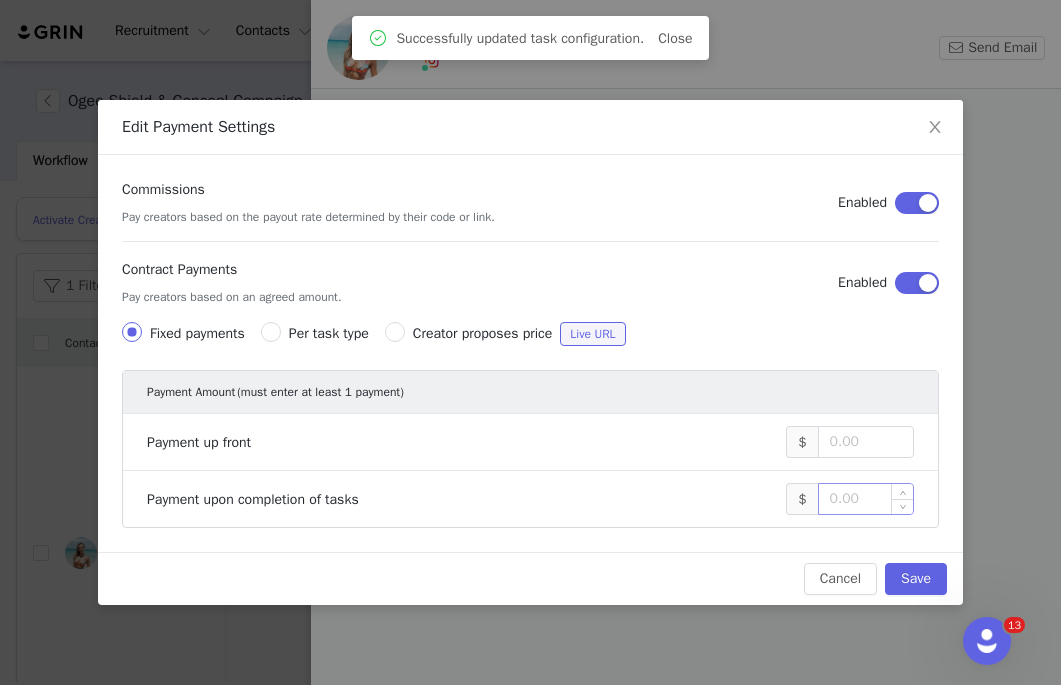click at bounding box center (866, 499) 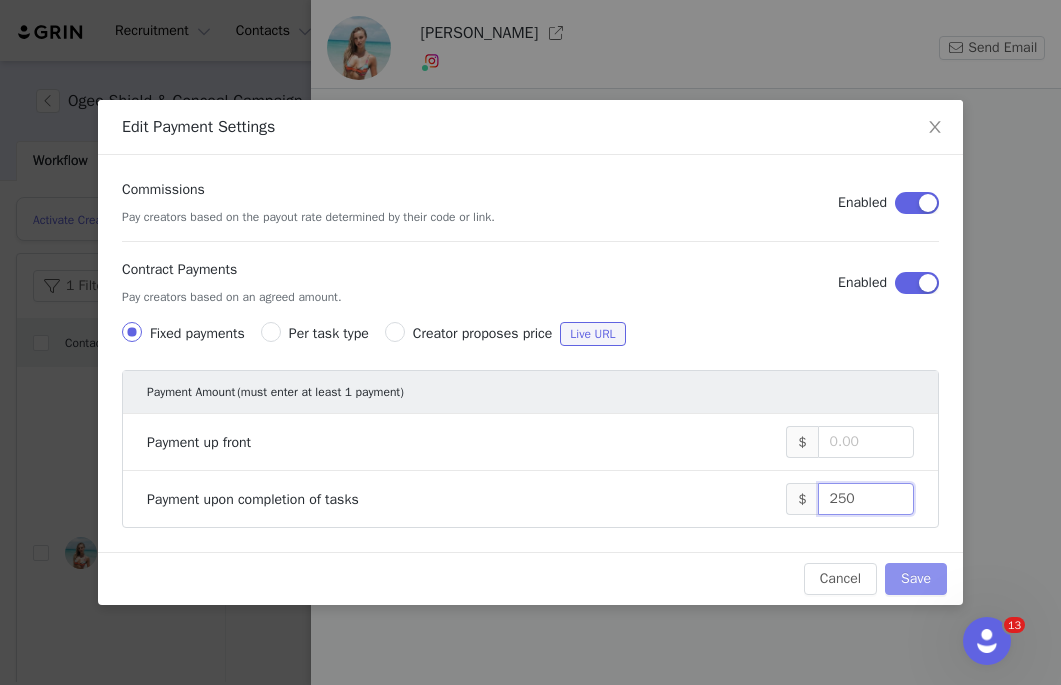 type on "250" 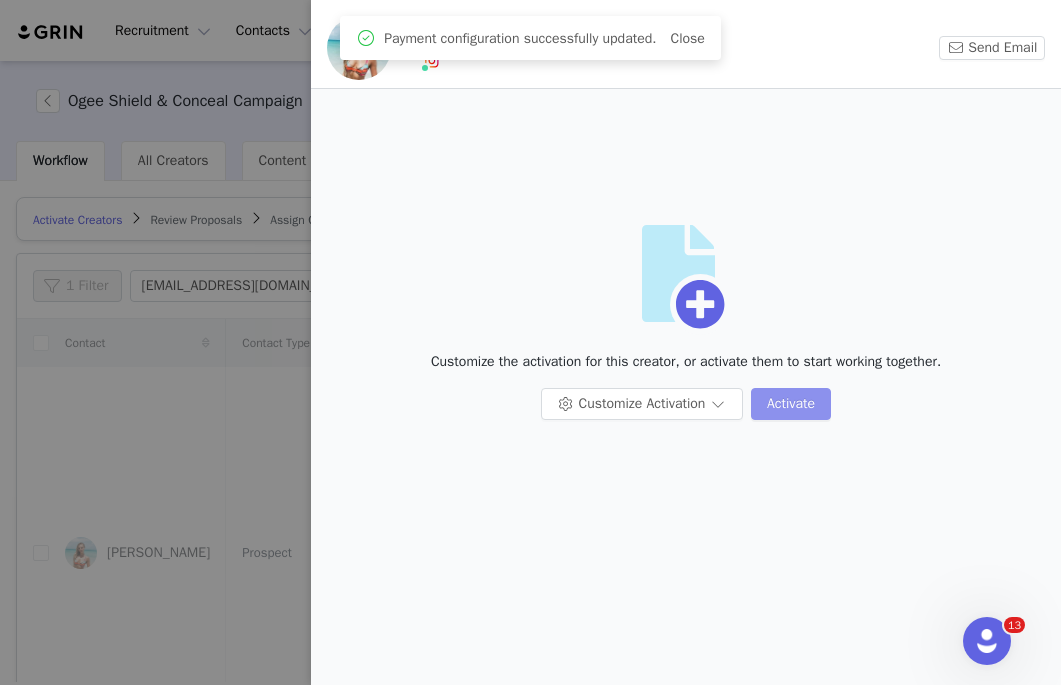 click on "Activate" at bounding box center (791, 404) 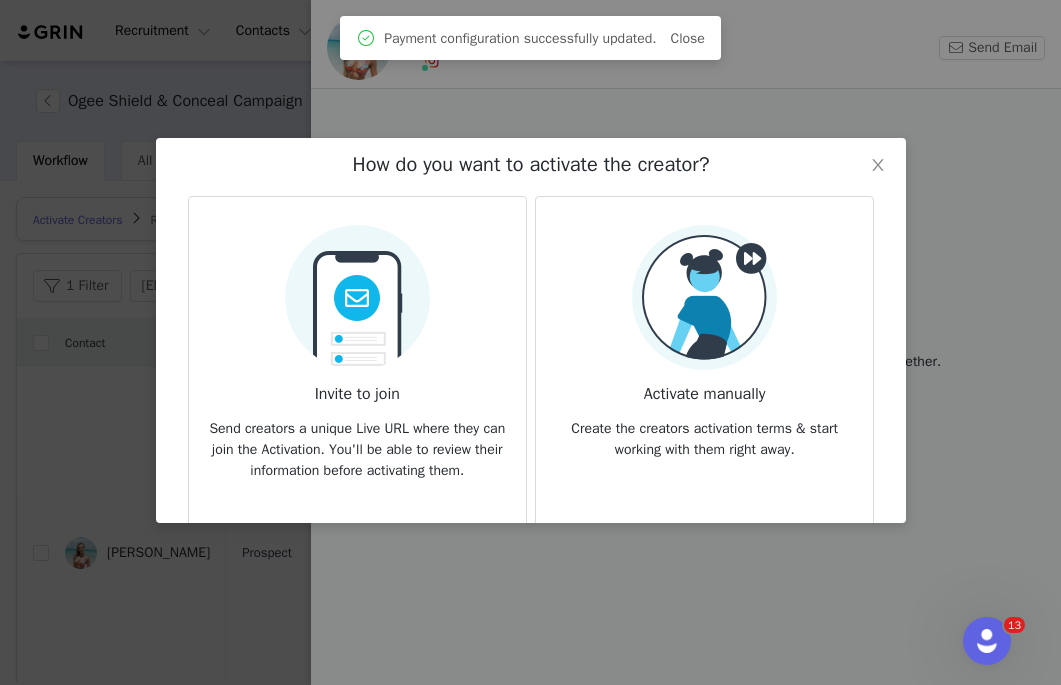 click at bounding box center (356, 291) 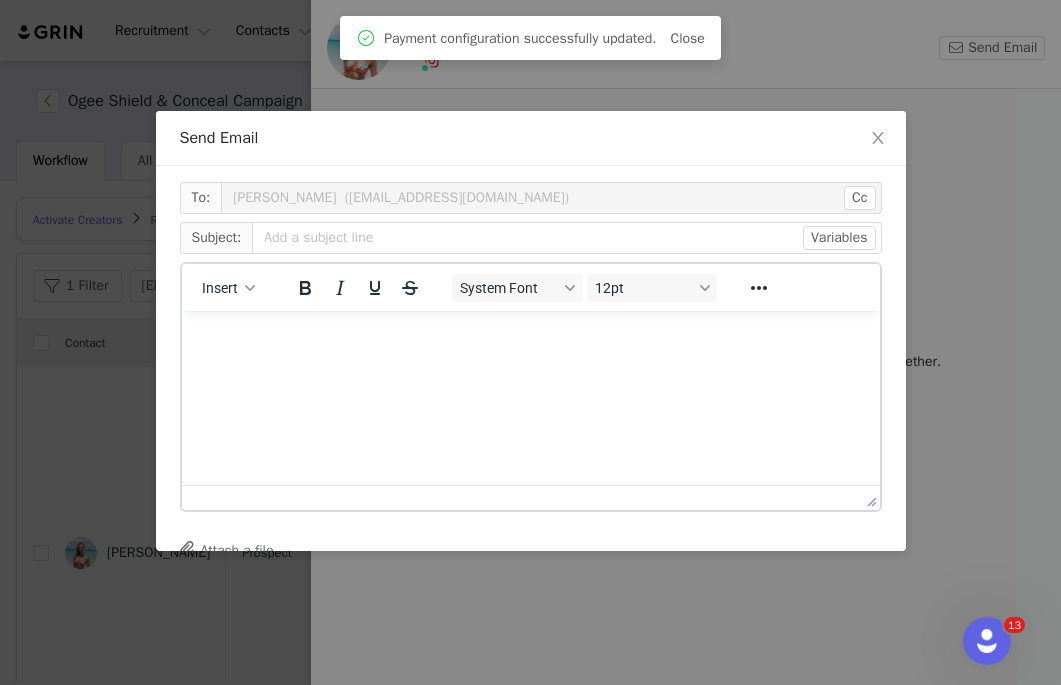 scroll, scrollTop: 0, scrollLeft: 0, axis: both 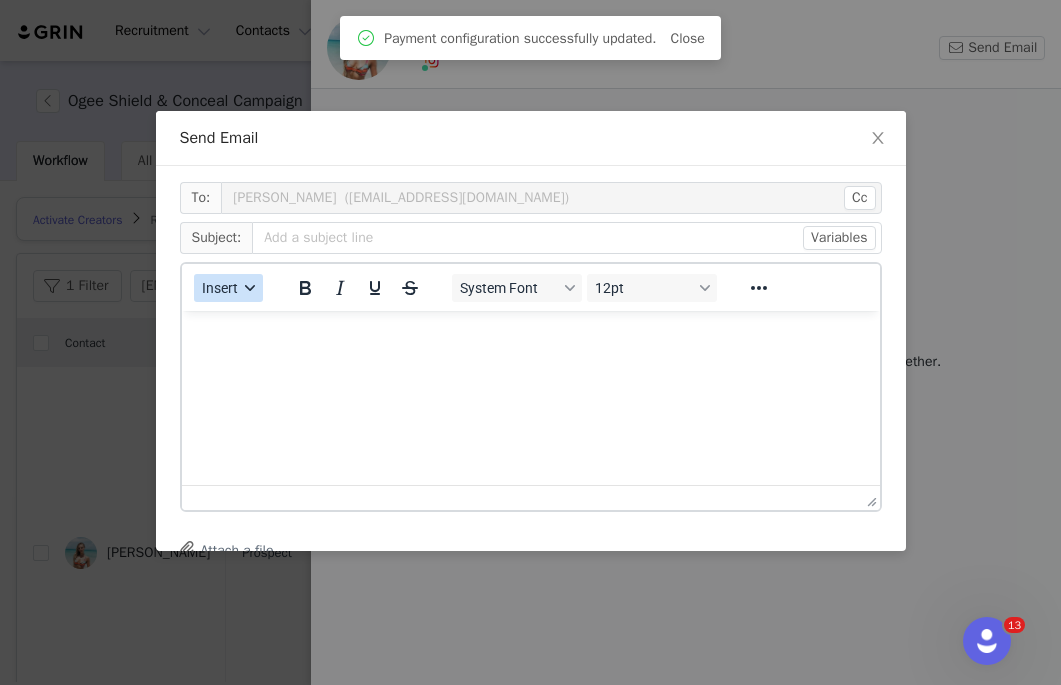 click on "Insert" at bounding box center (220, 288) 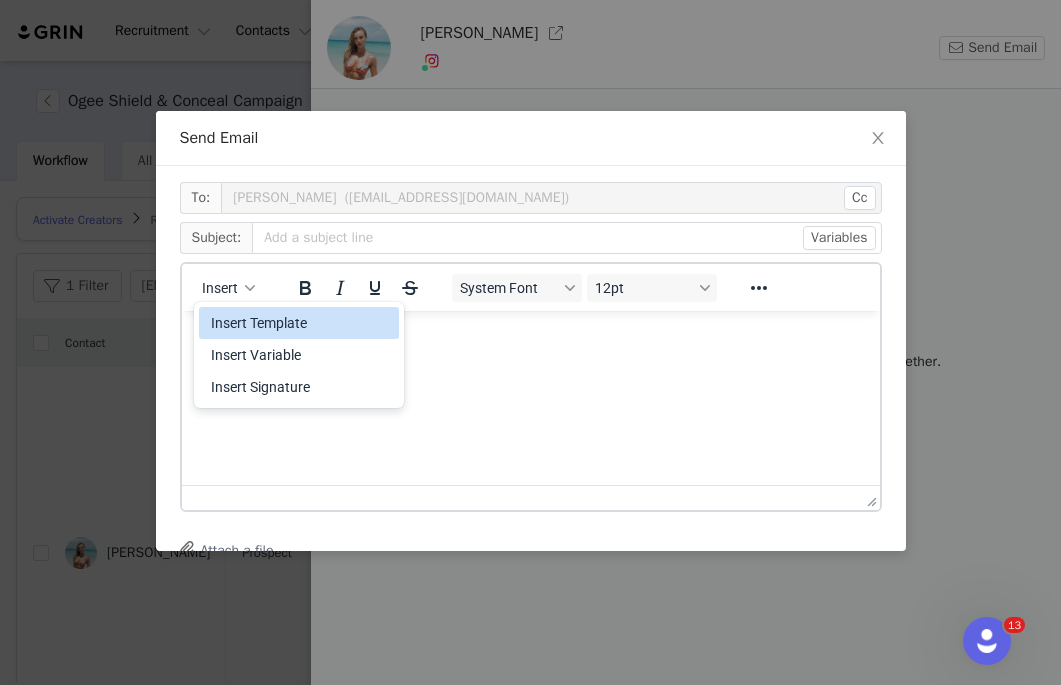 click on "Insert Template" at bounding box center [301, 323] 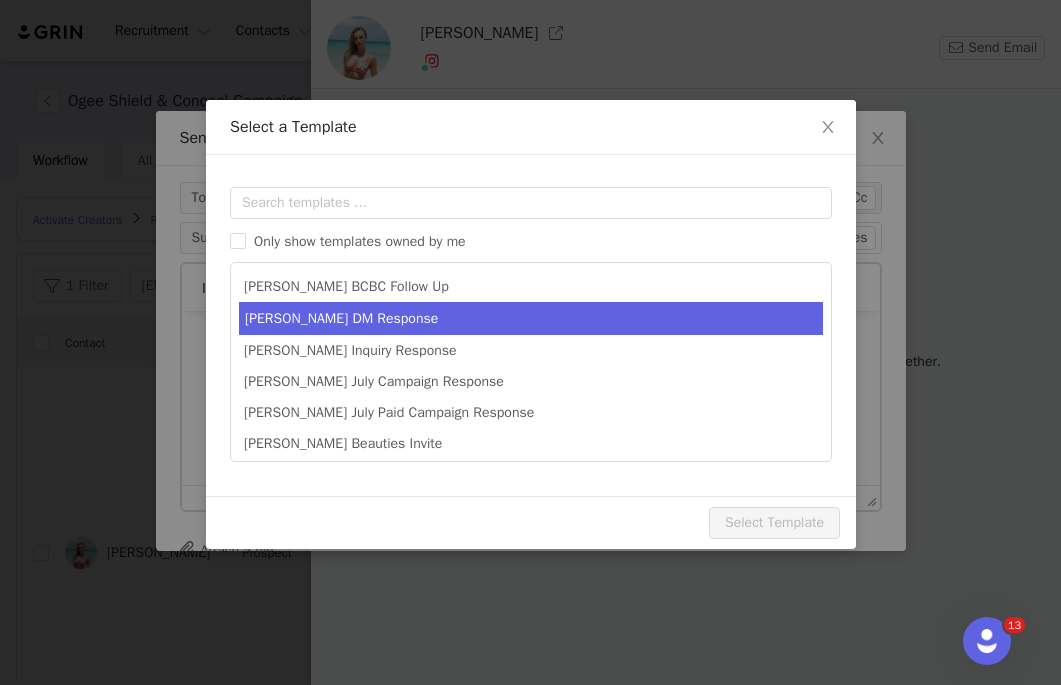 scroll, scrollTop: 0, scrollLeft: 0, axis: both 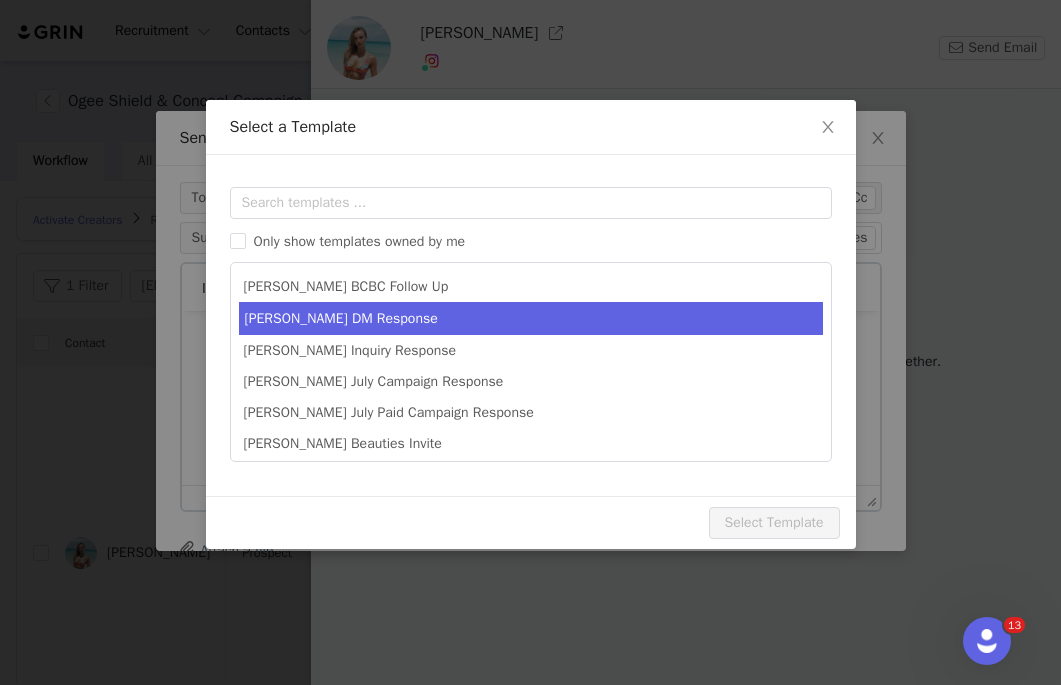 click on "[PERSON_NAME] DM Response" at bounding box center (531, 318) 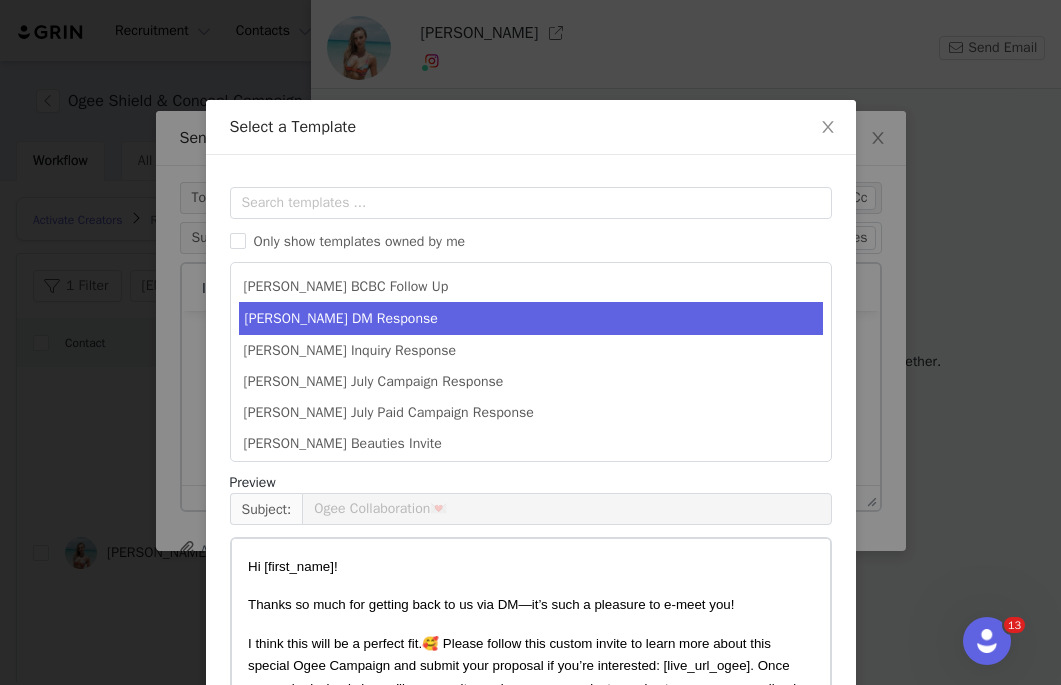 scroll, scrollTop: 303, scrollLeft: 0, axis: vertical 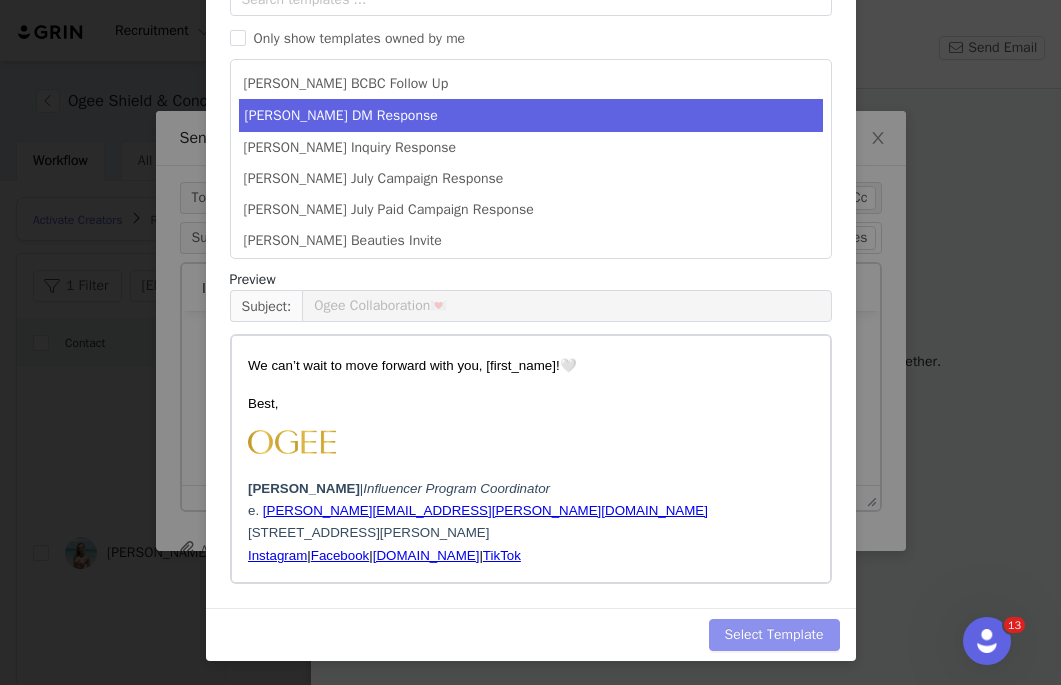 click on "Select Template" at bounding box center [774, 635] 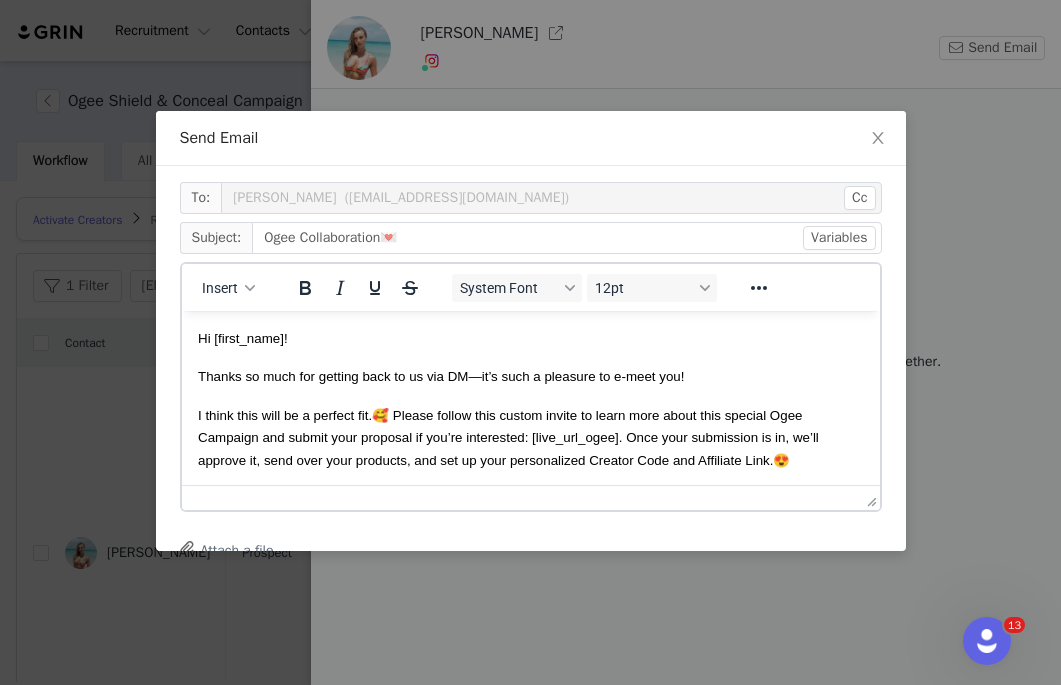 scroll, scrollTop: 0, scrollLeft: 0, axis: both 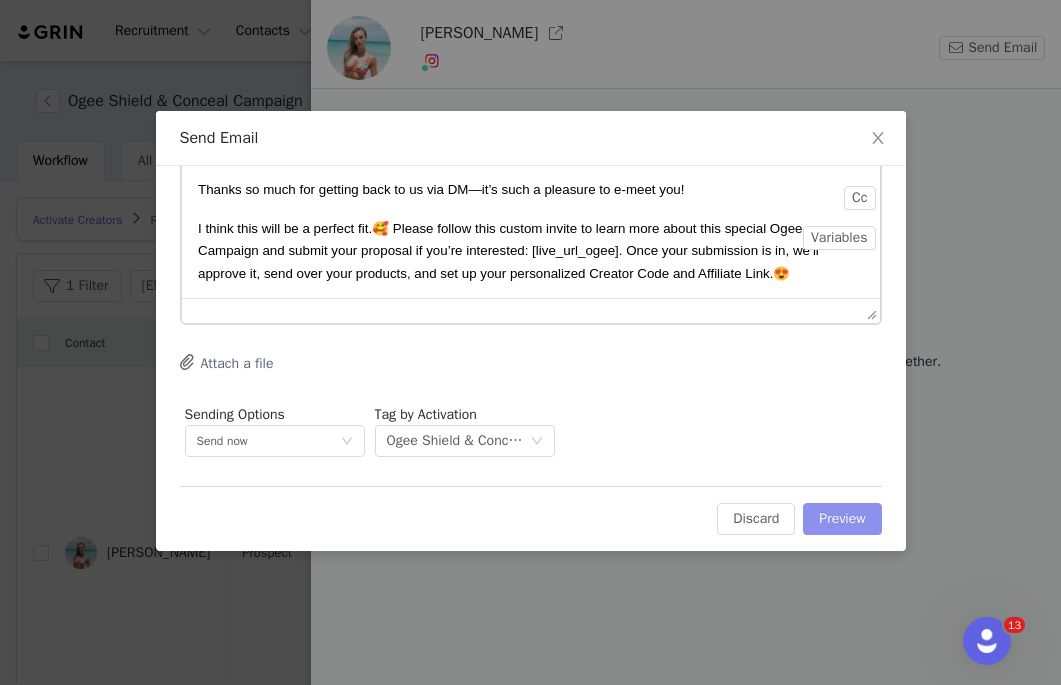 click on "Preview" at bounding box center (842, 519) 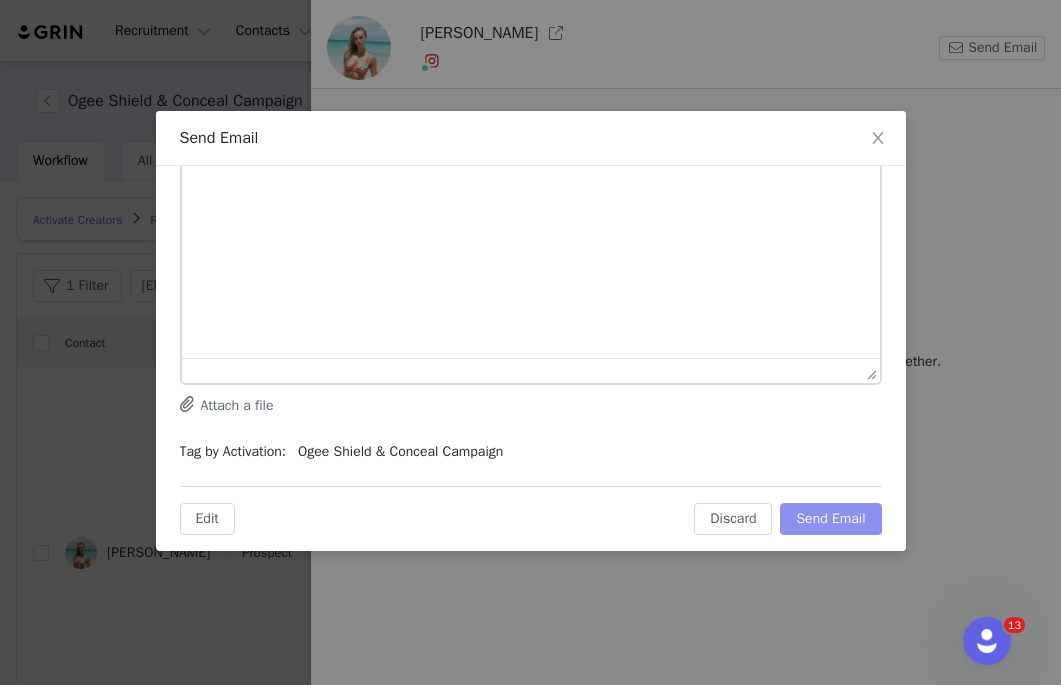 scroll, scrollTop: 0, scrollLeft: 0, axis: both 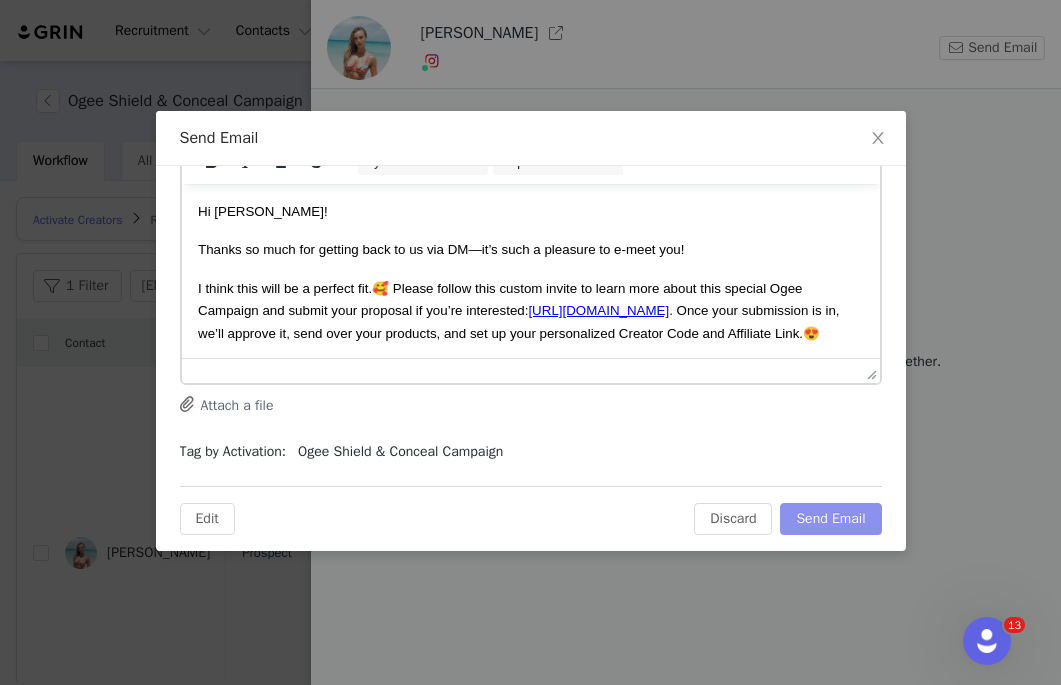 click on "Send Email" at bounding box center (830, 519) 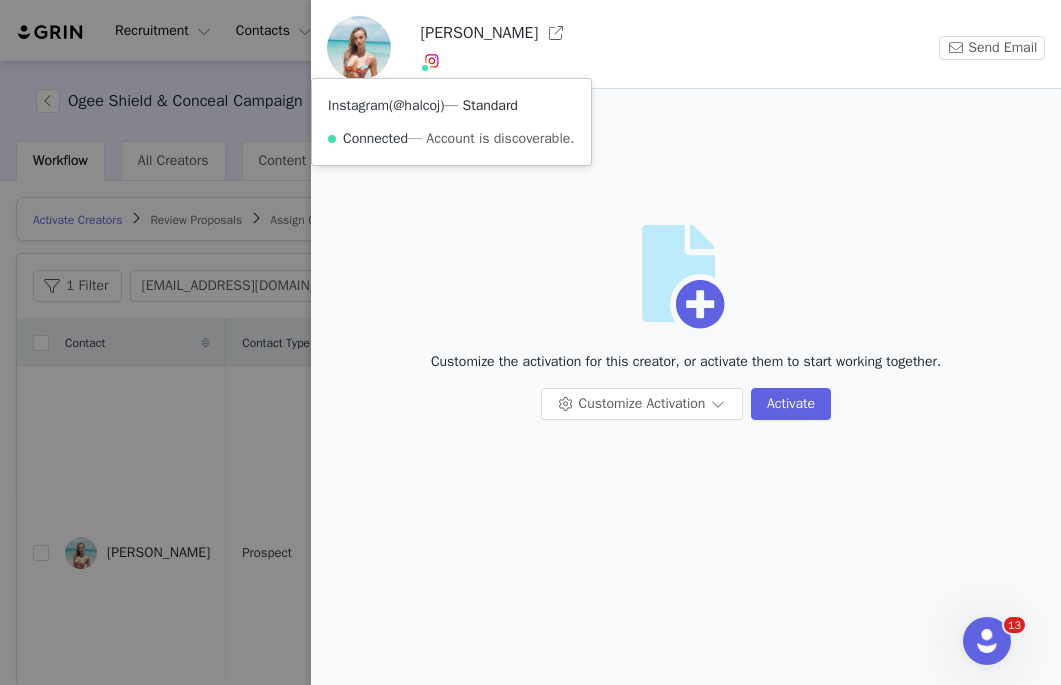 copy on "@halcoj" 